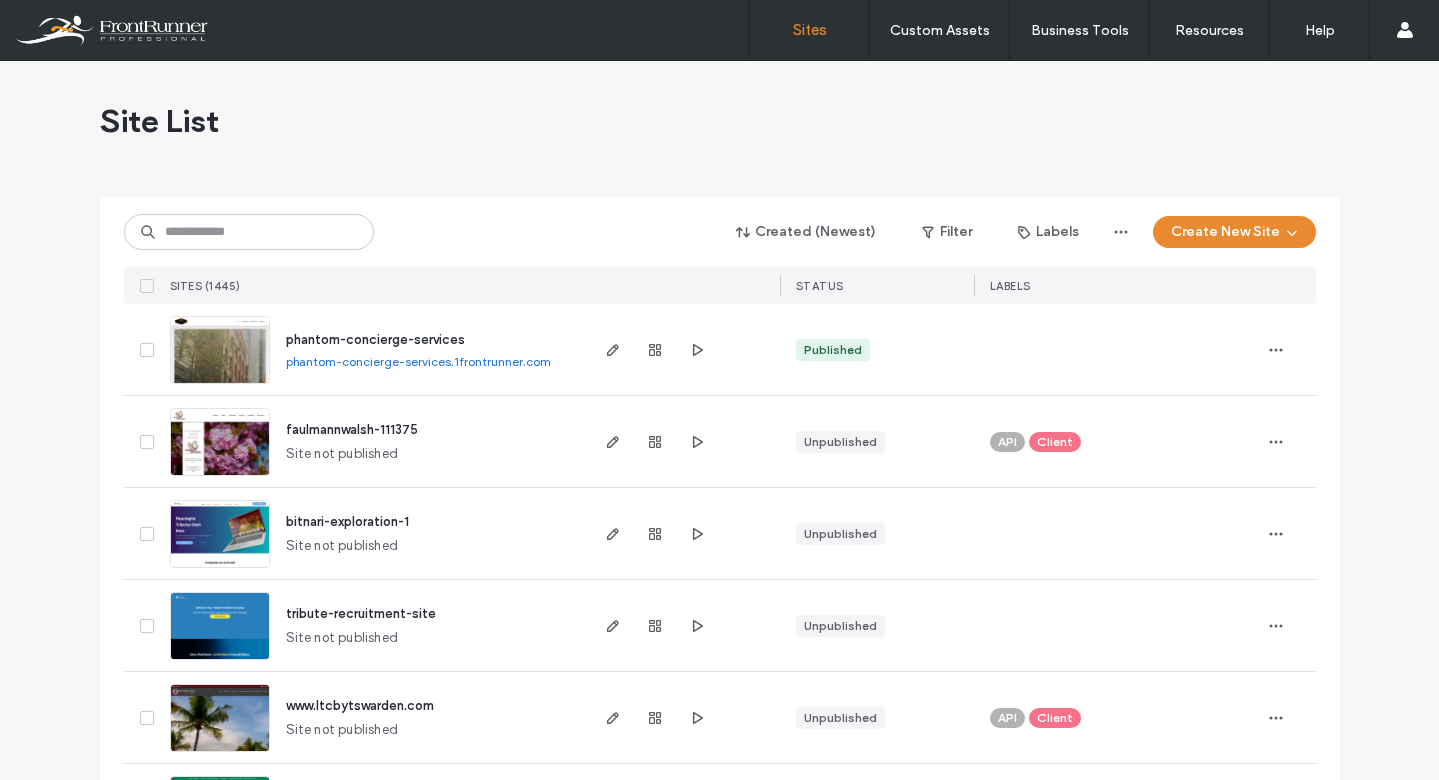 scroll, scrollTop: 0, scrollLeft: 0, axis: both 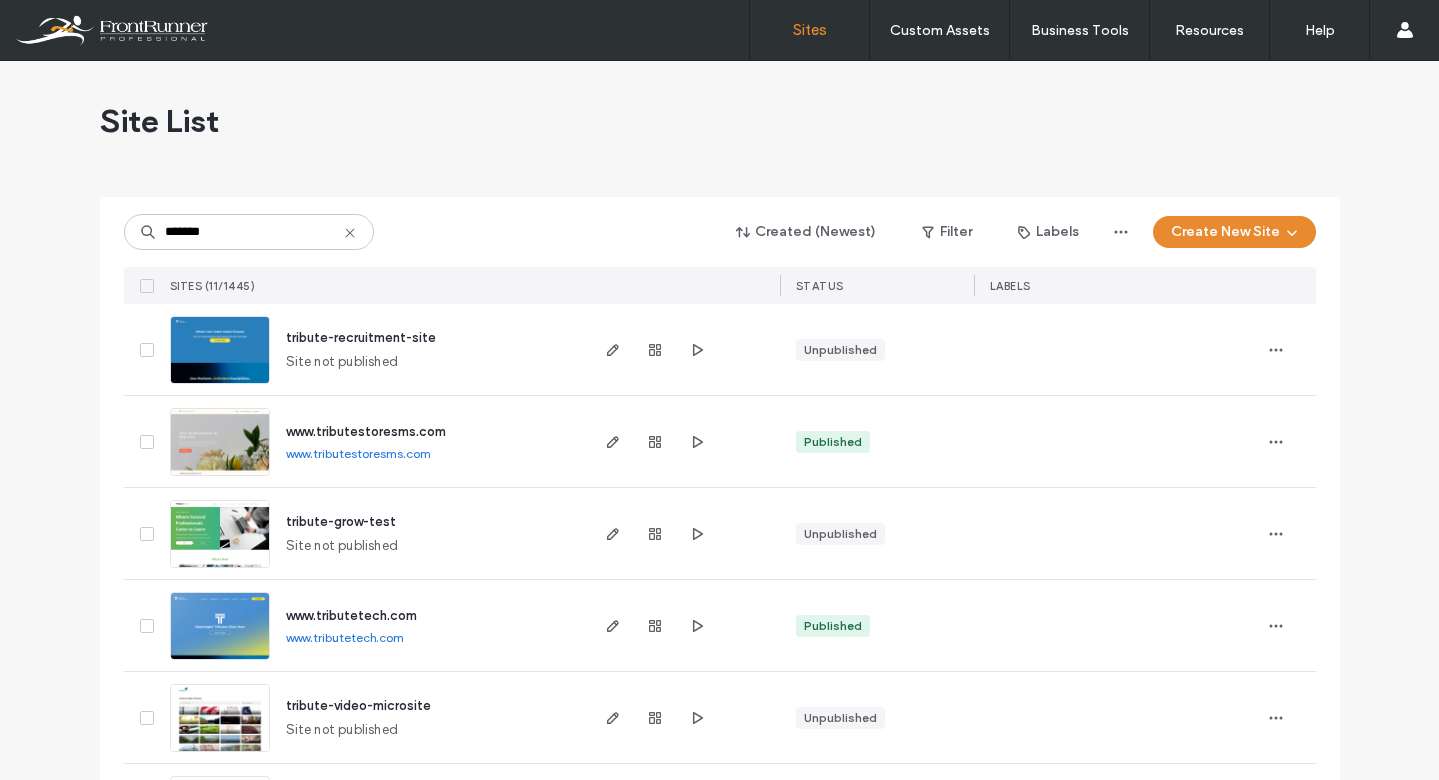 type on "*******" 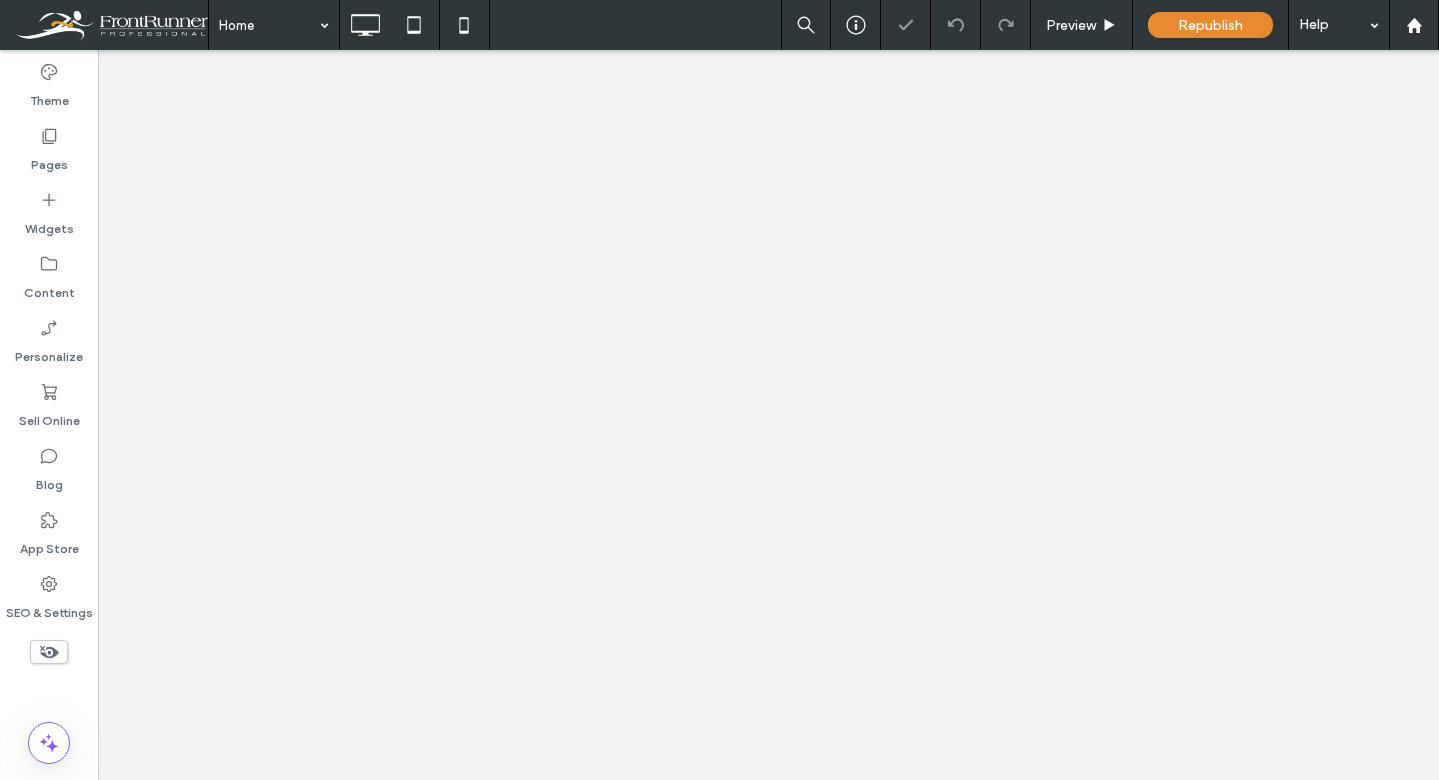 scroll, scrollTop: 0, scrollLeft: 0, axis: both 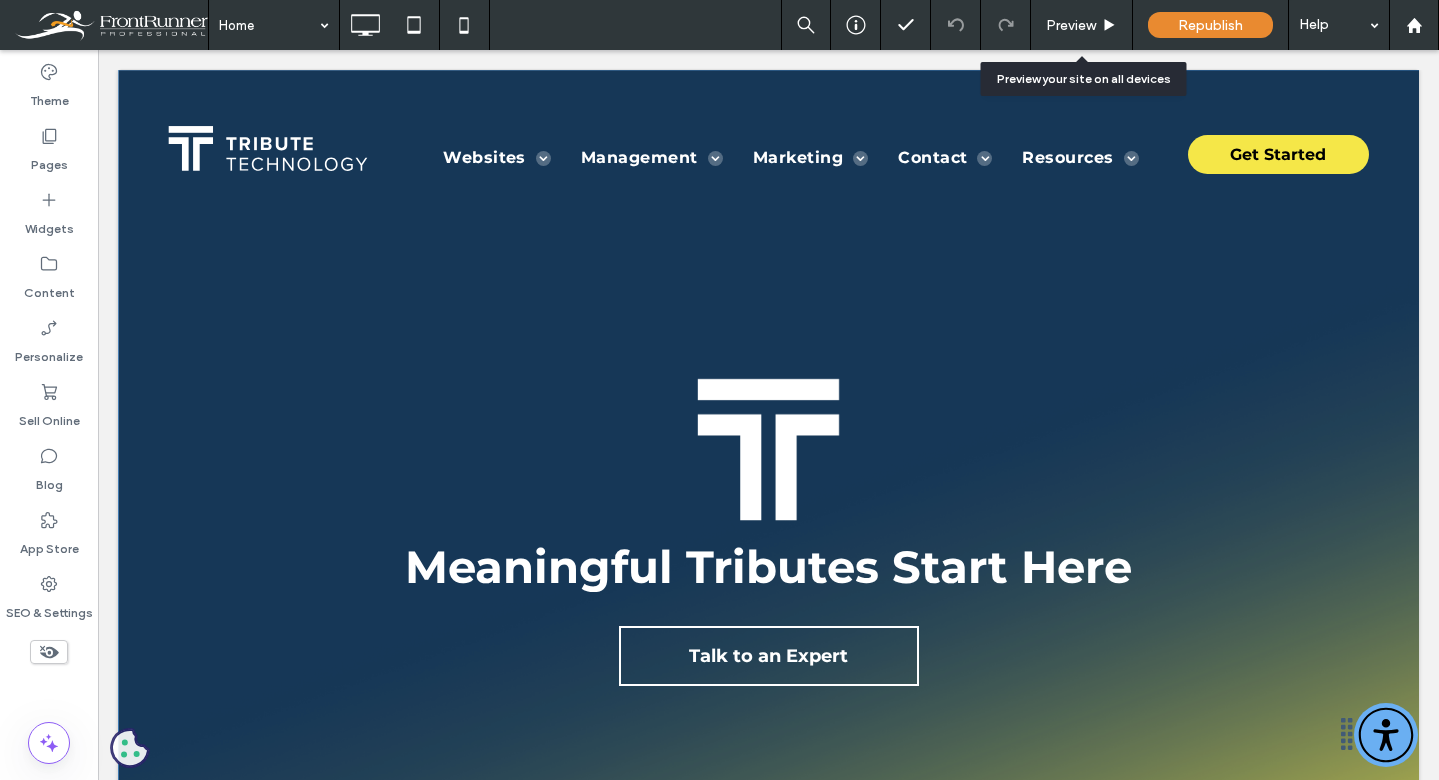 click on "Preview" at bounding box center (1071, 25) 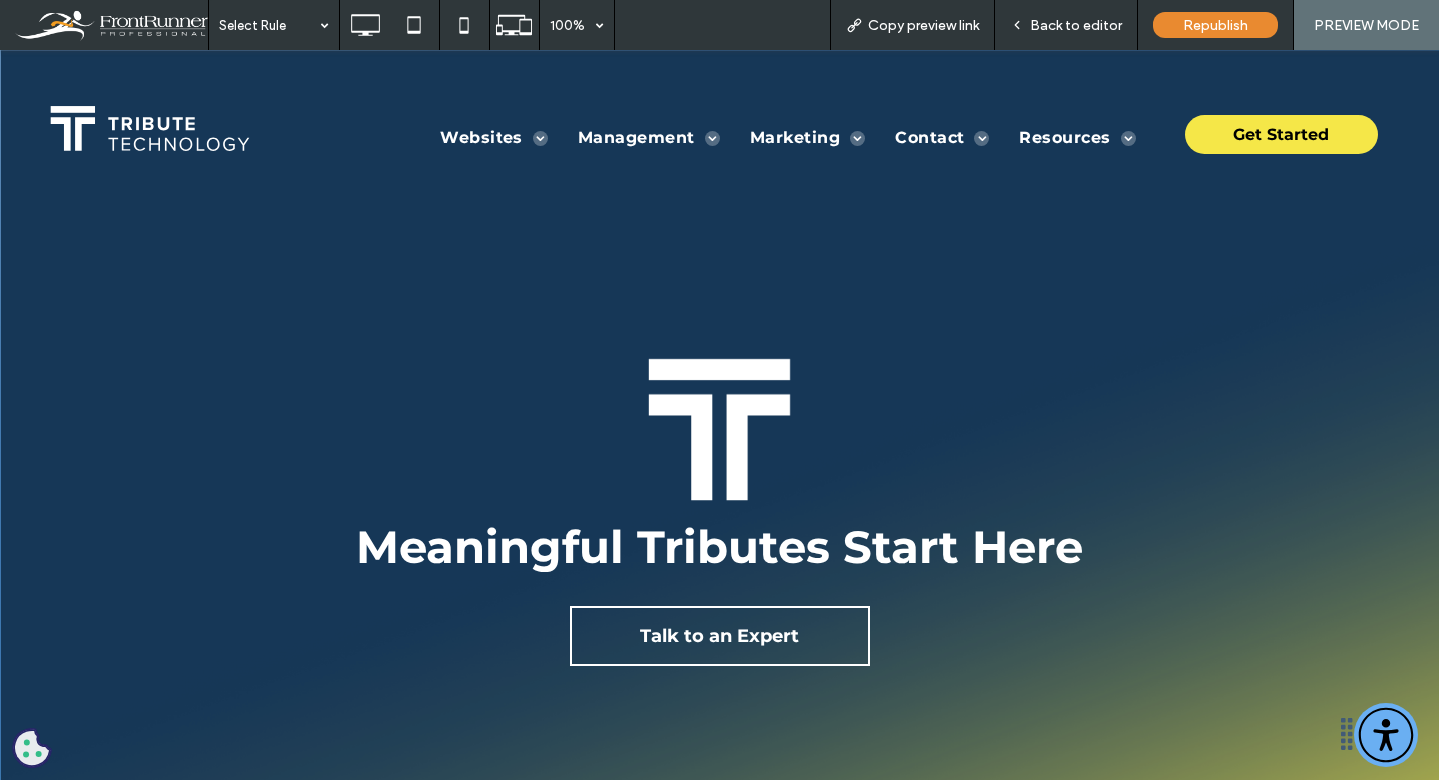 click on "Back to editor" at bounding box center [1076, 25] 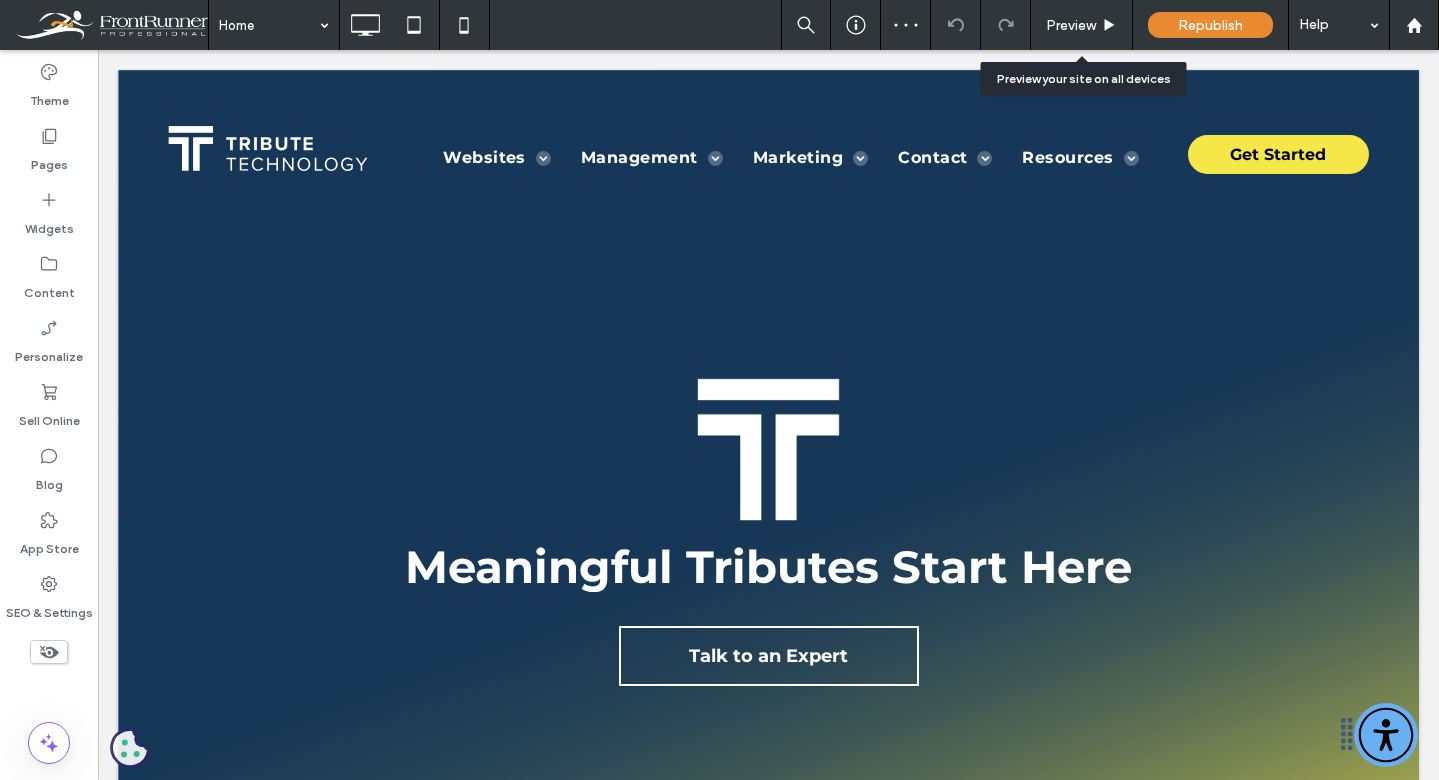 click on "Preview" at bounding box center (1071, 25) 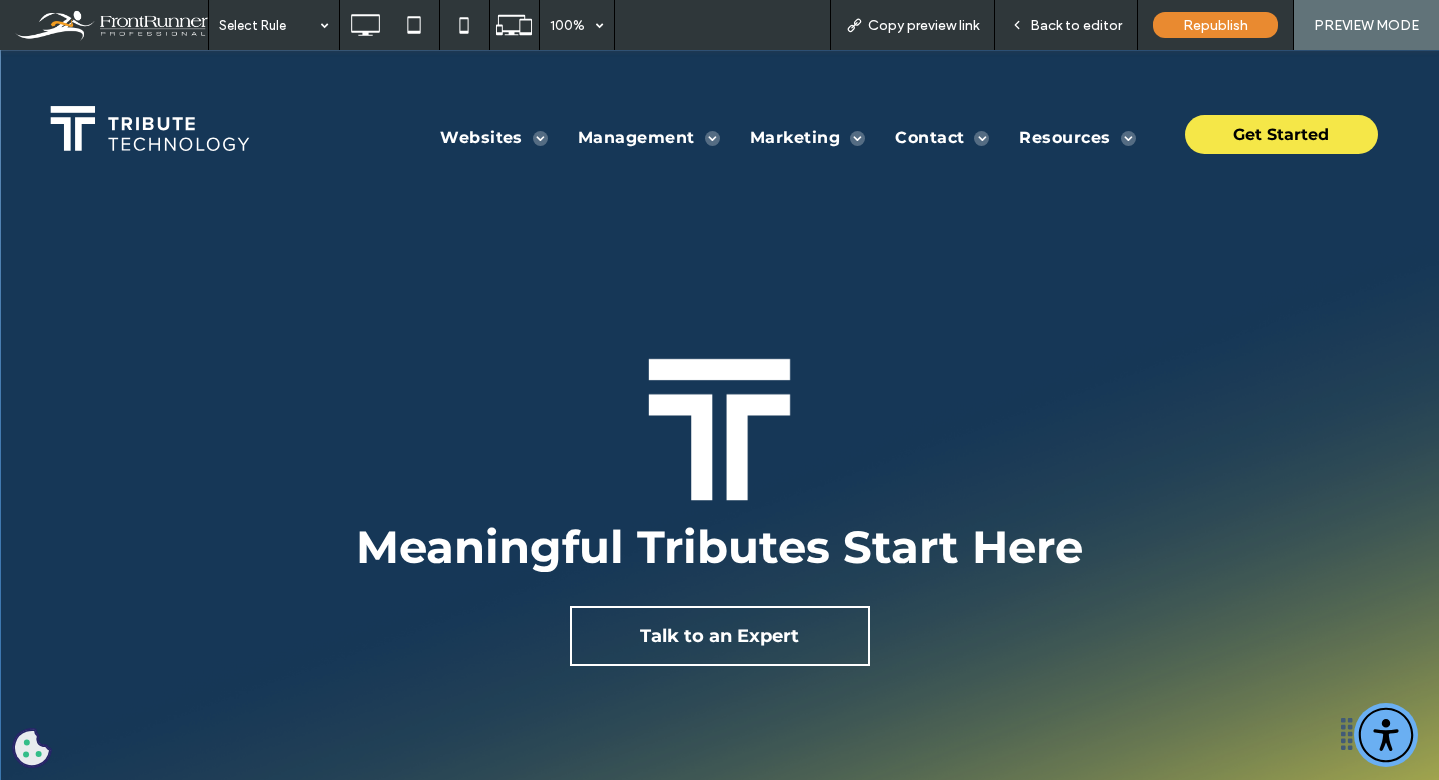 click on "Back to editor" at bounding box center [1076, 25] 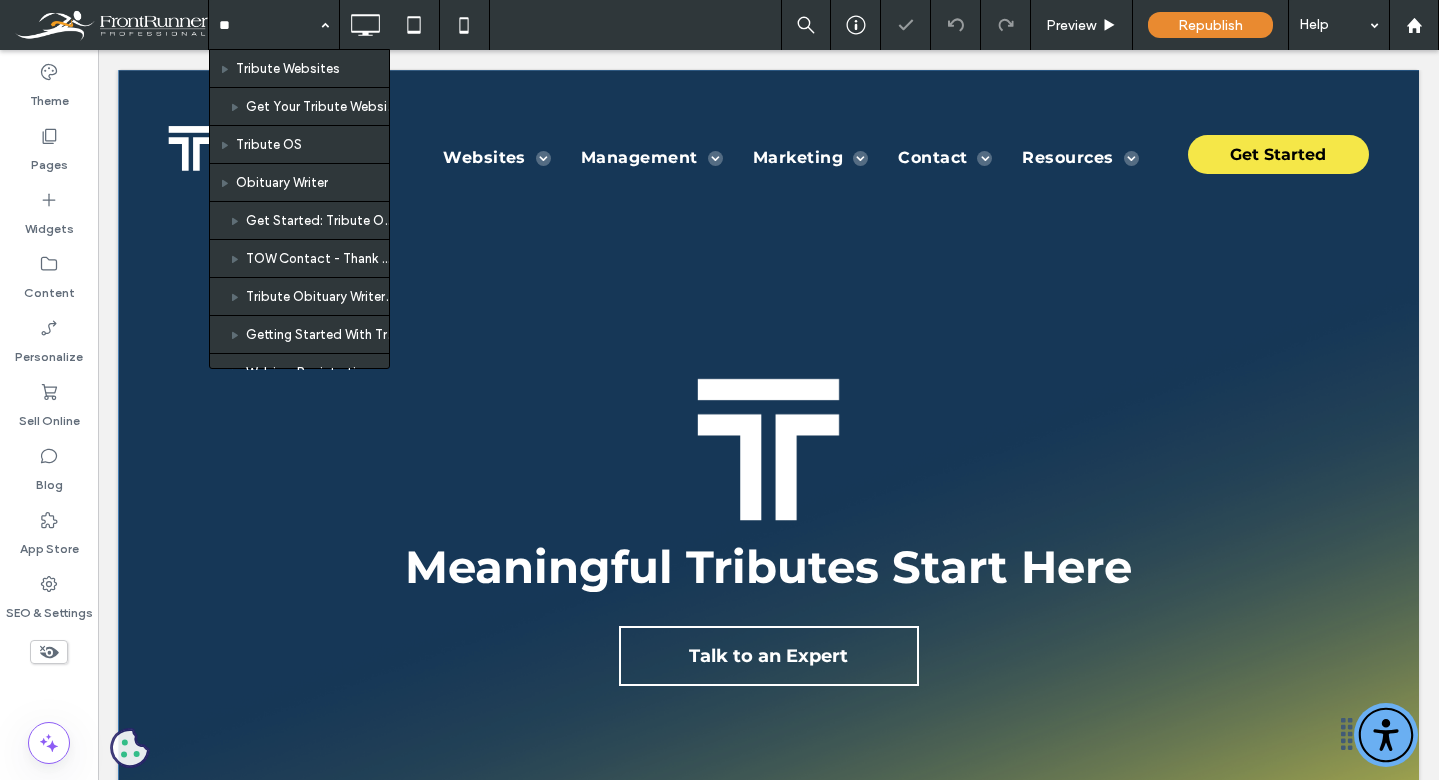 type on "*" 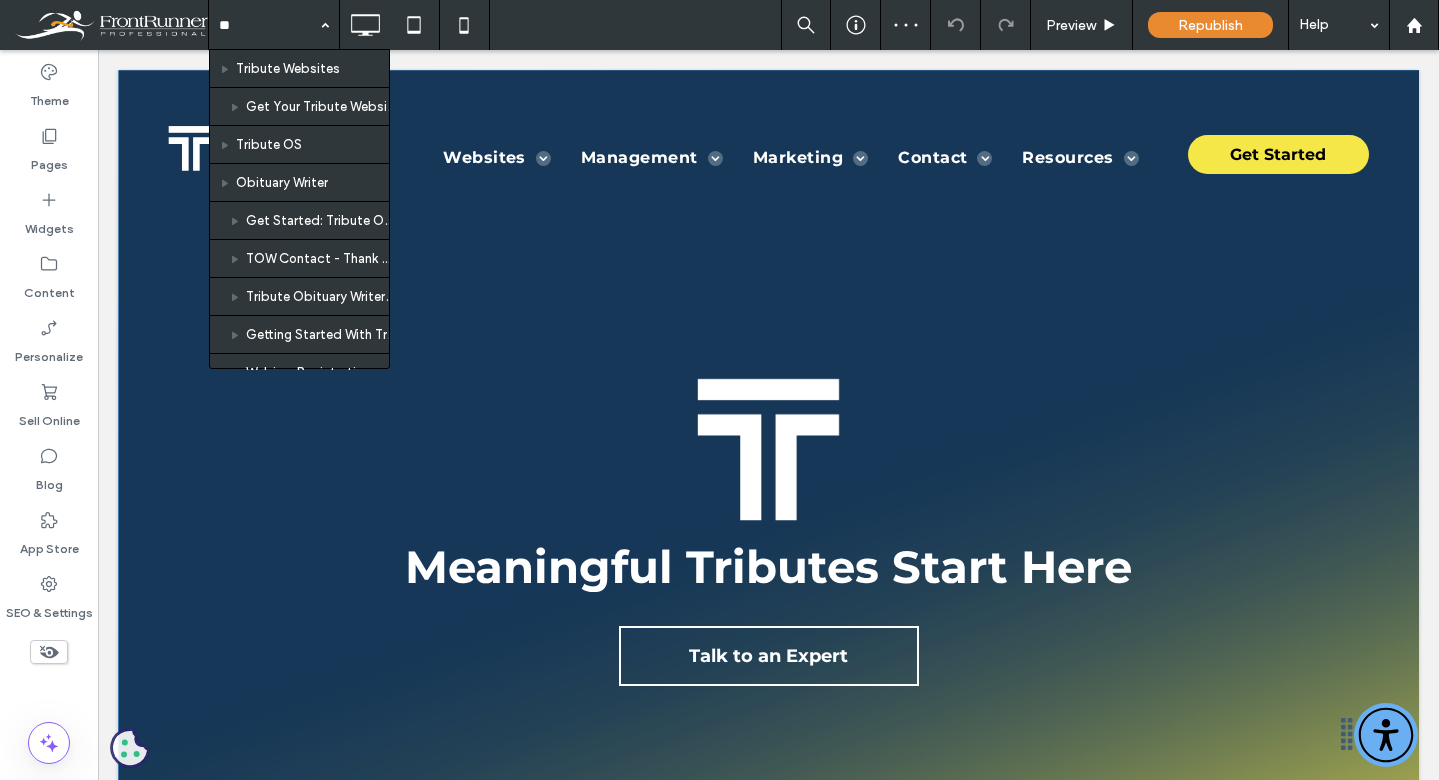 type on "**" 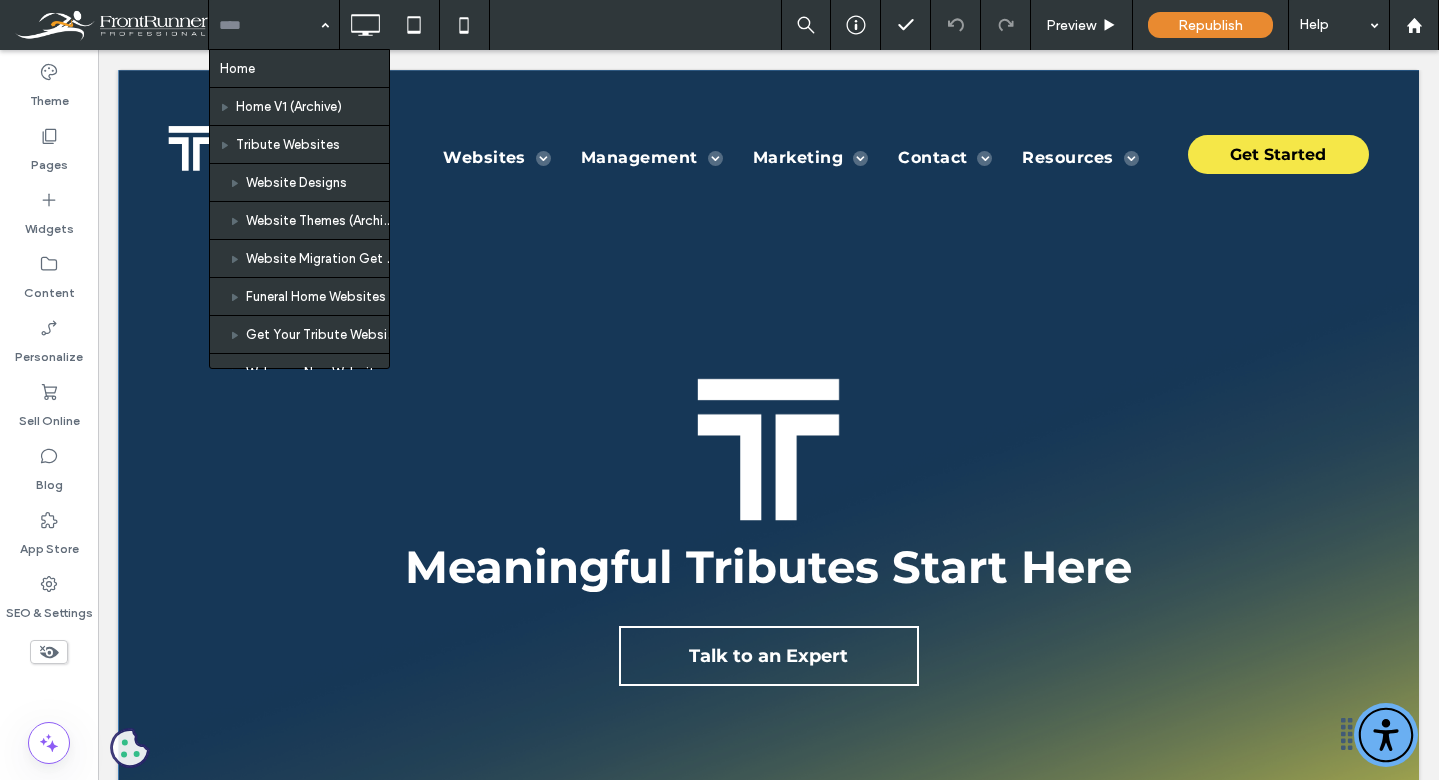 click at bounding box center [269, 25] 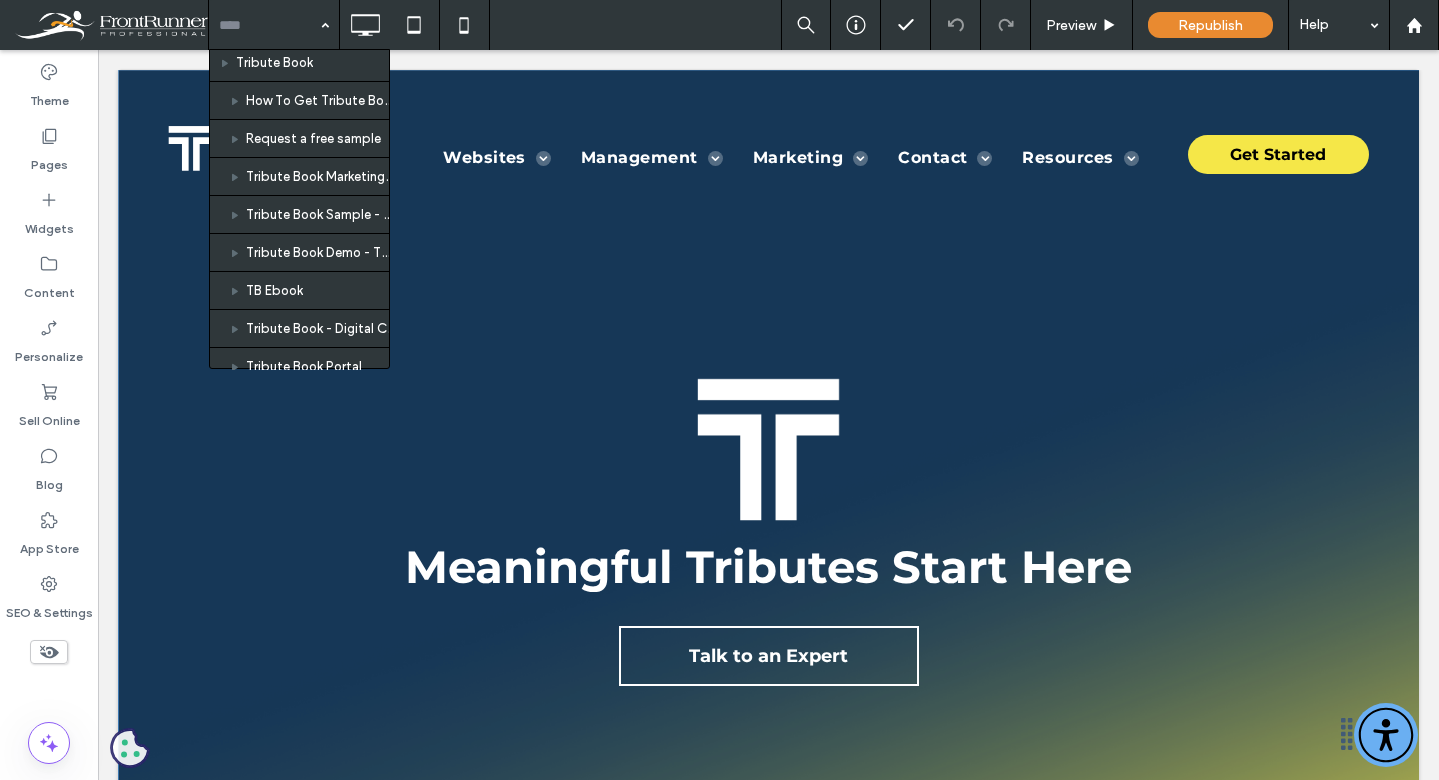 scroll, scrollTop: 0, scrollLeft: 0, axis: both 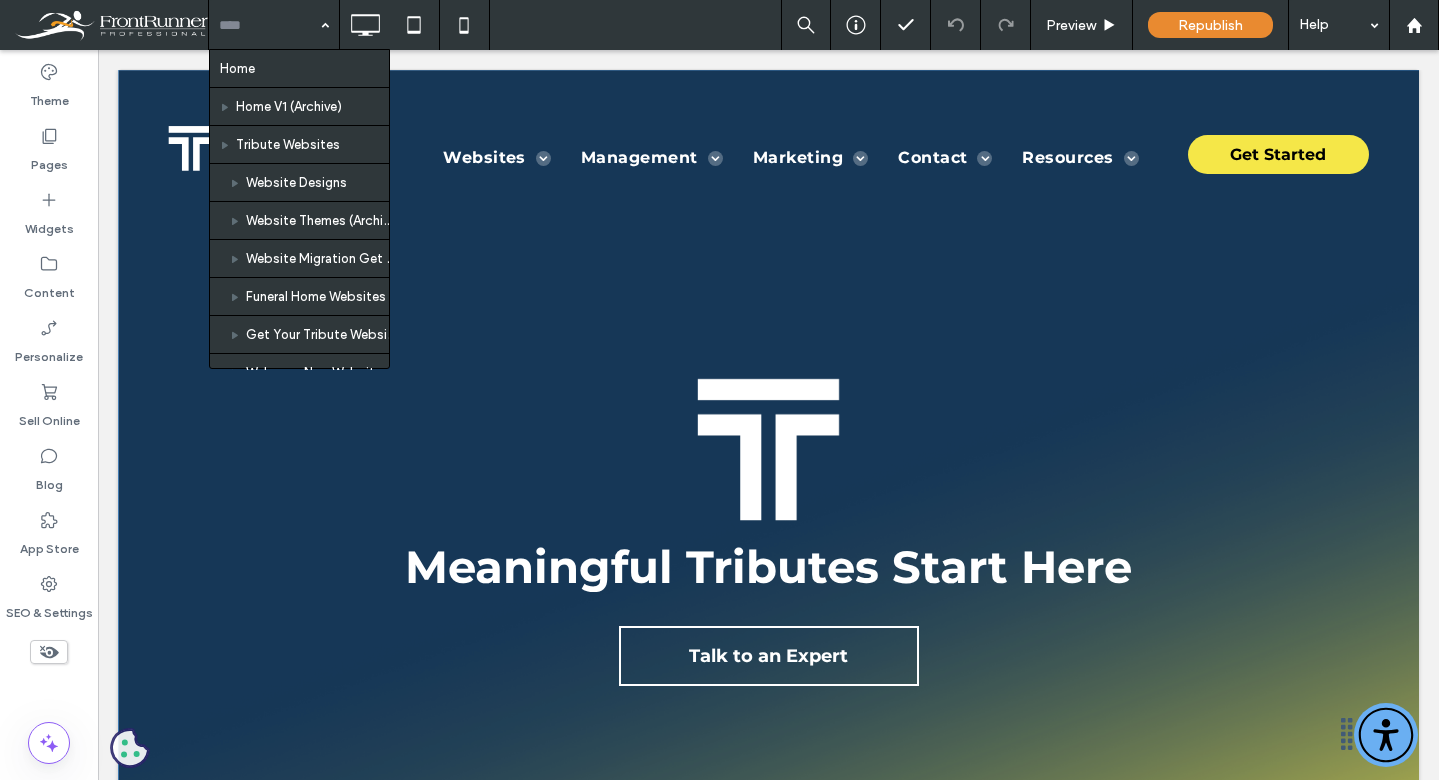 click at bounding box center [269, 25] 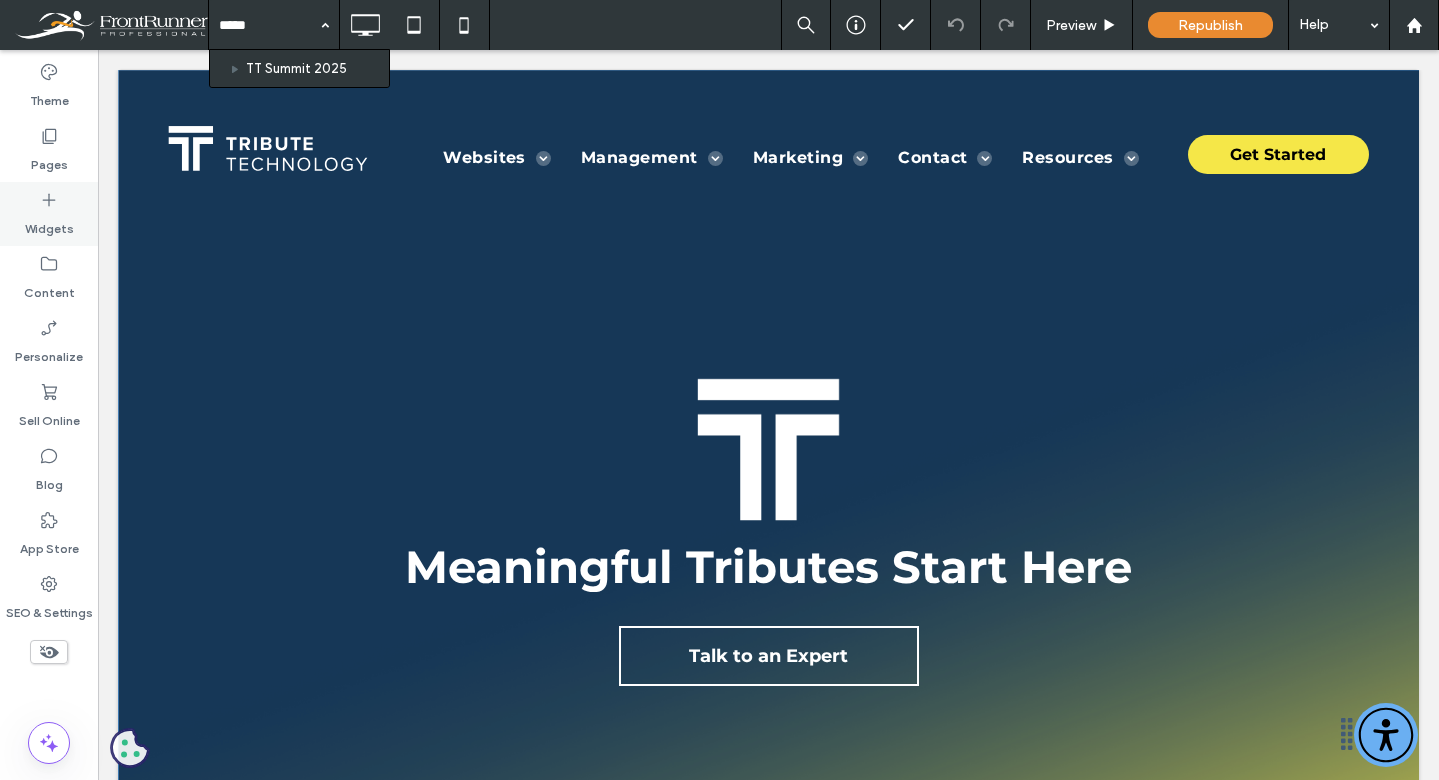 type on "******" 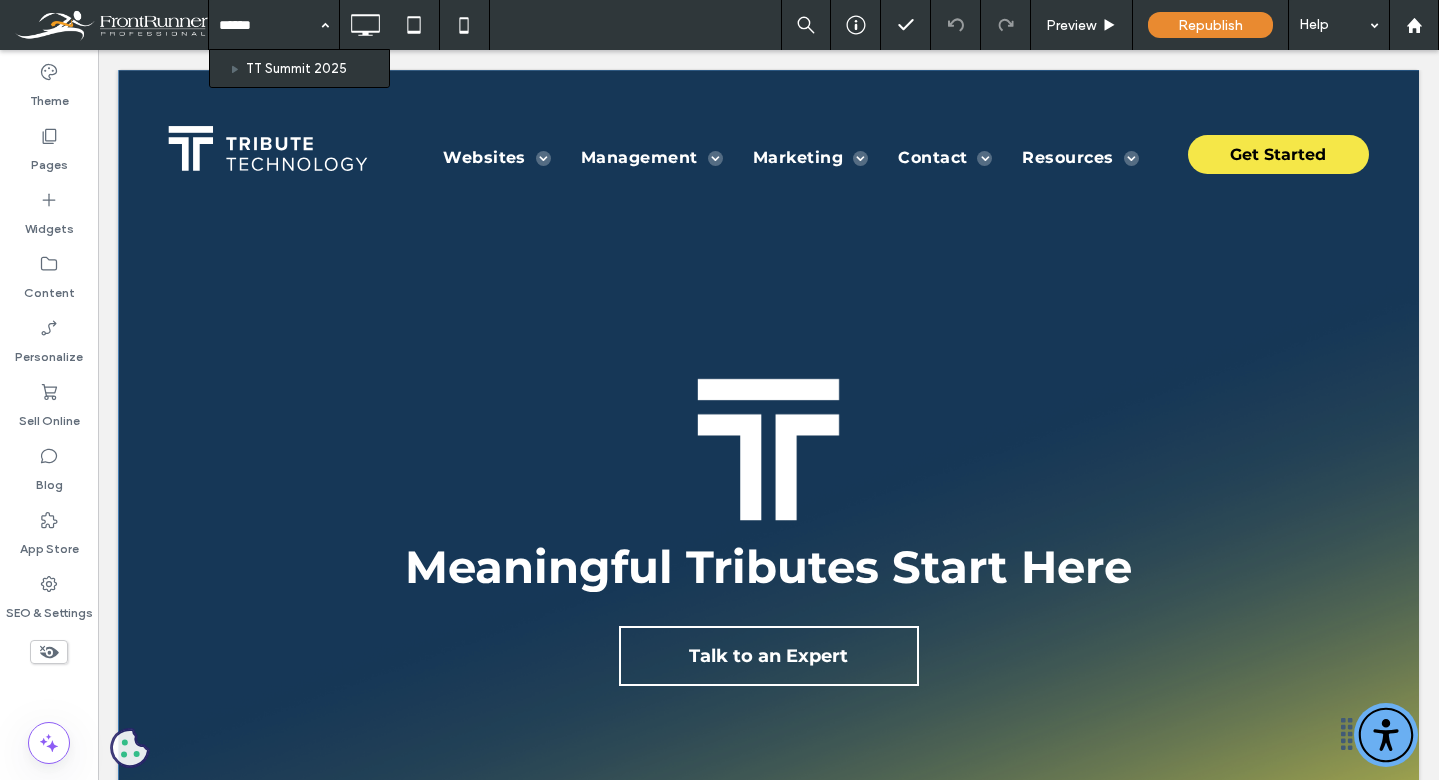type 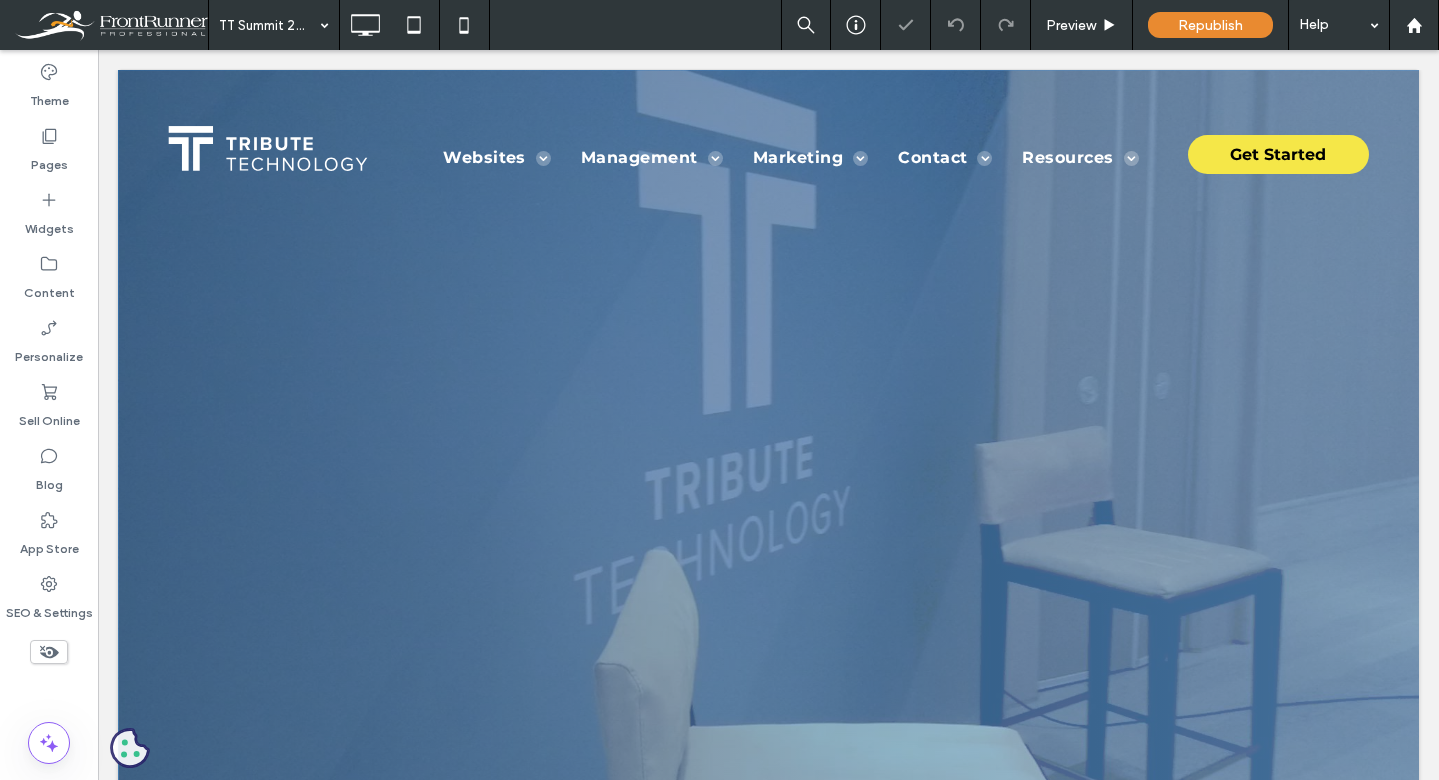 scroll, scrollTop: 0, scrollLeft: 0, axis: both 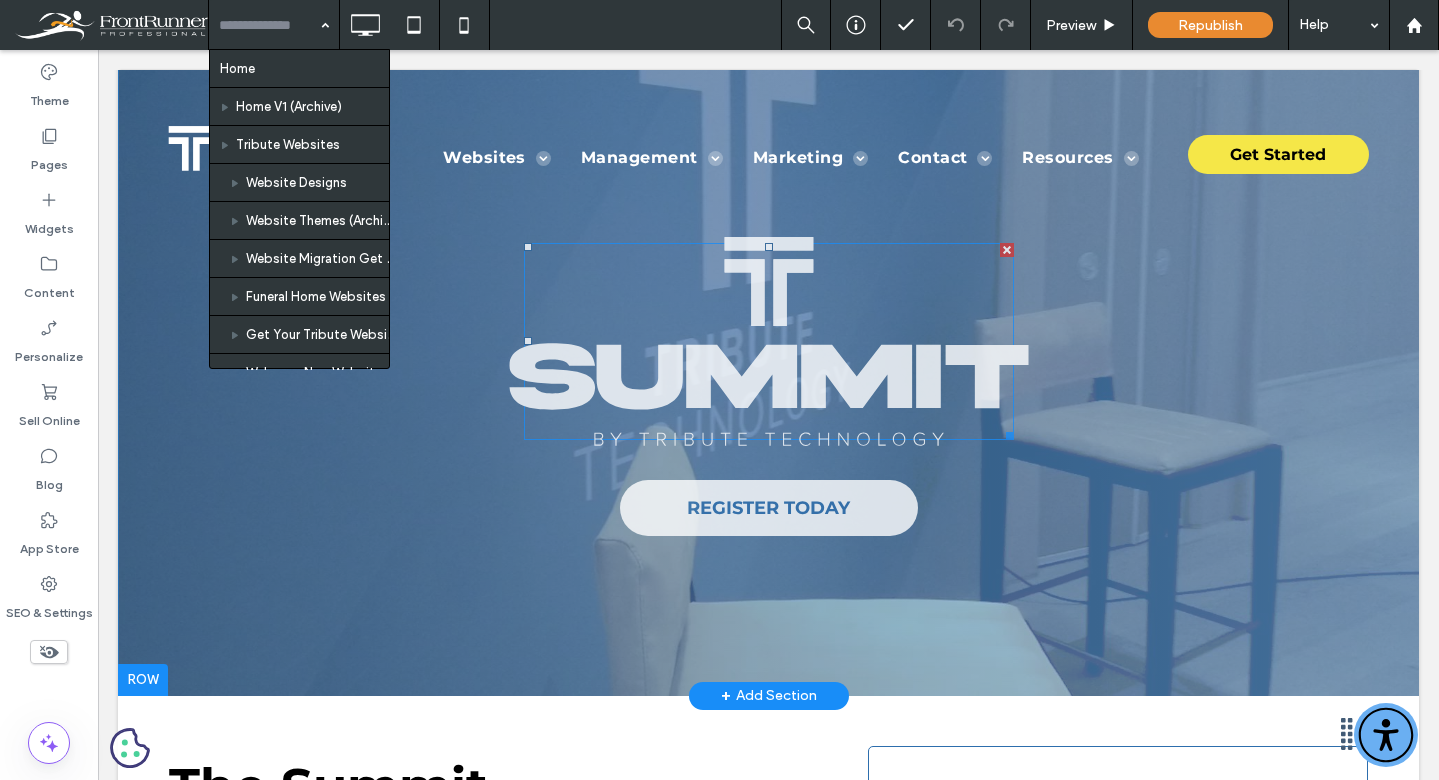 click at bounding box center [768, 341] 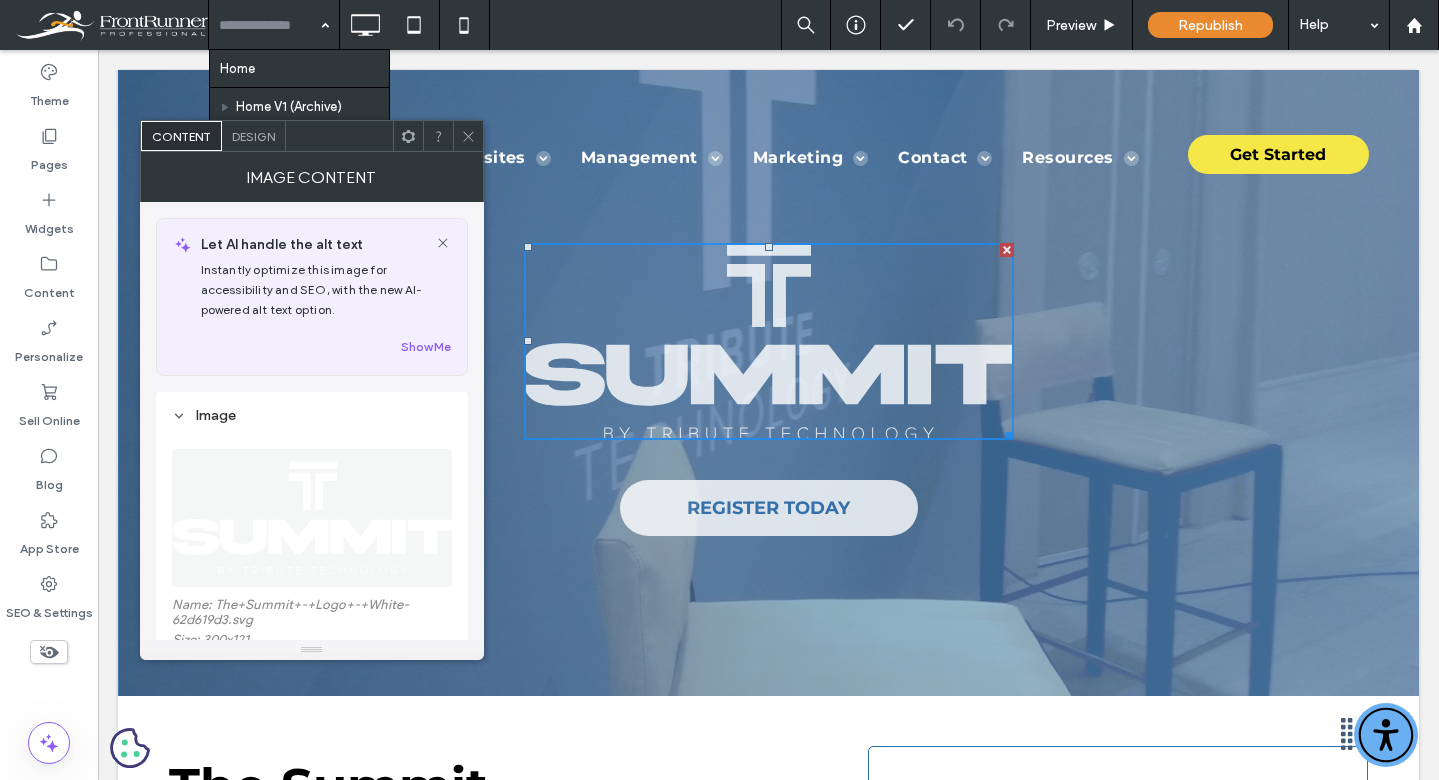 click at bounding box center [313, 518] 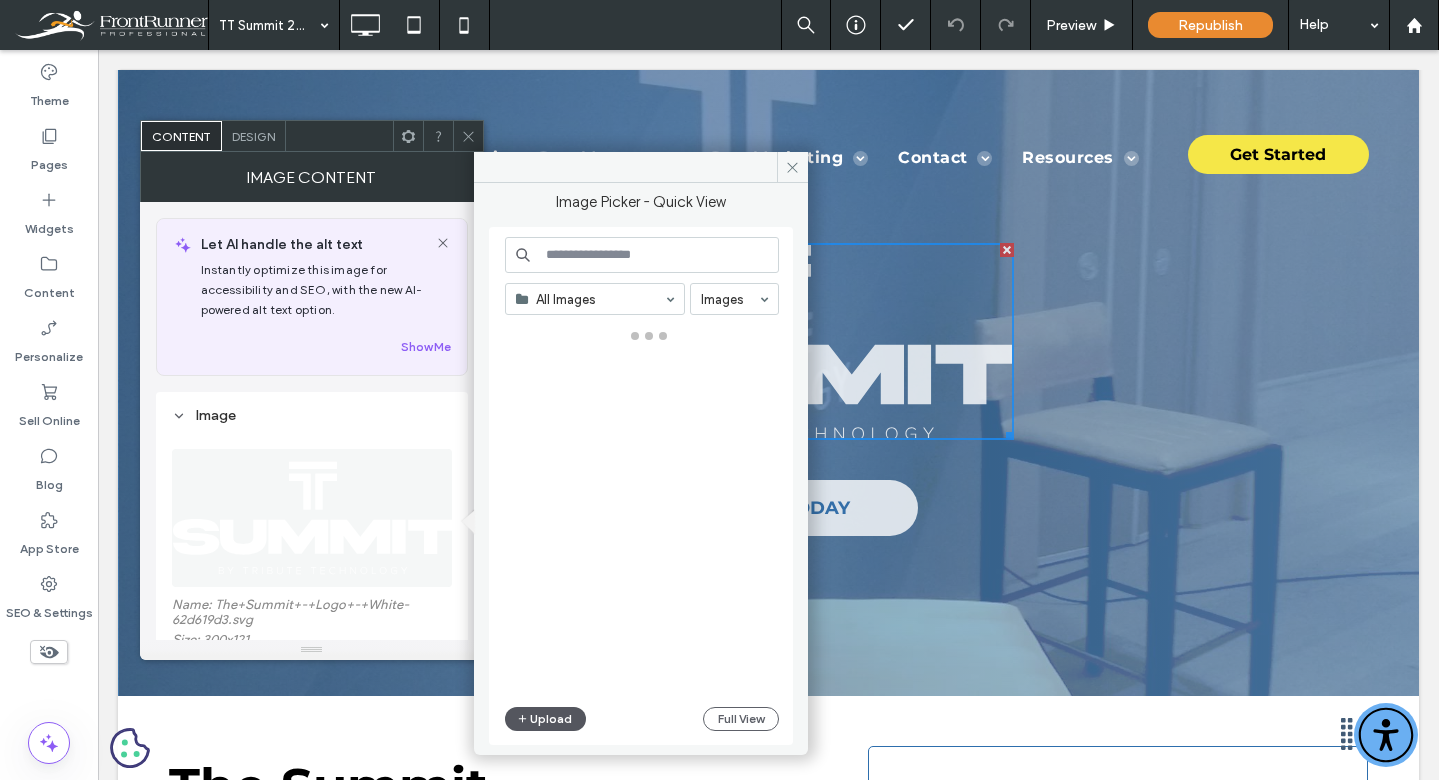 click on "Upload" at bounding box center (546, 719) 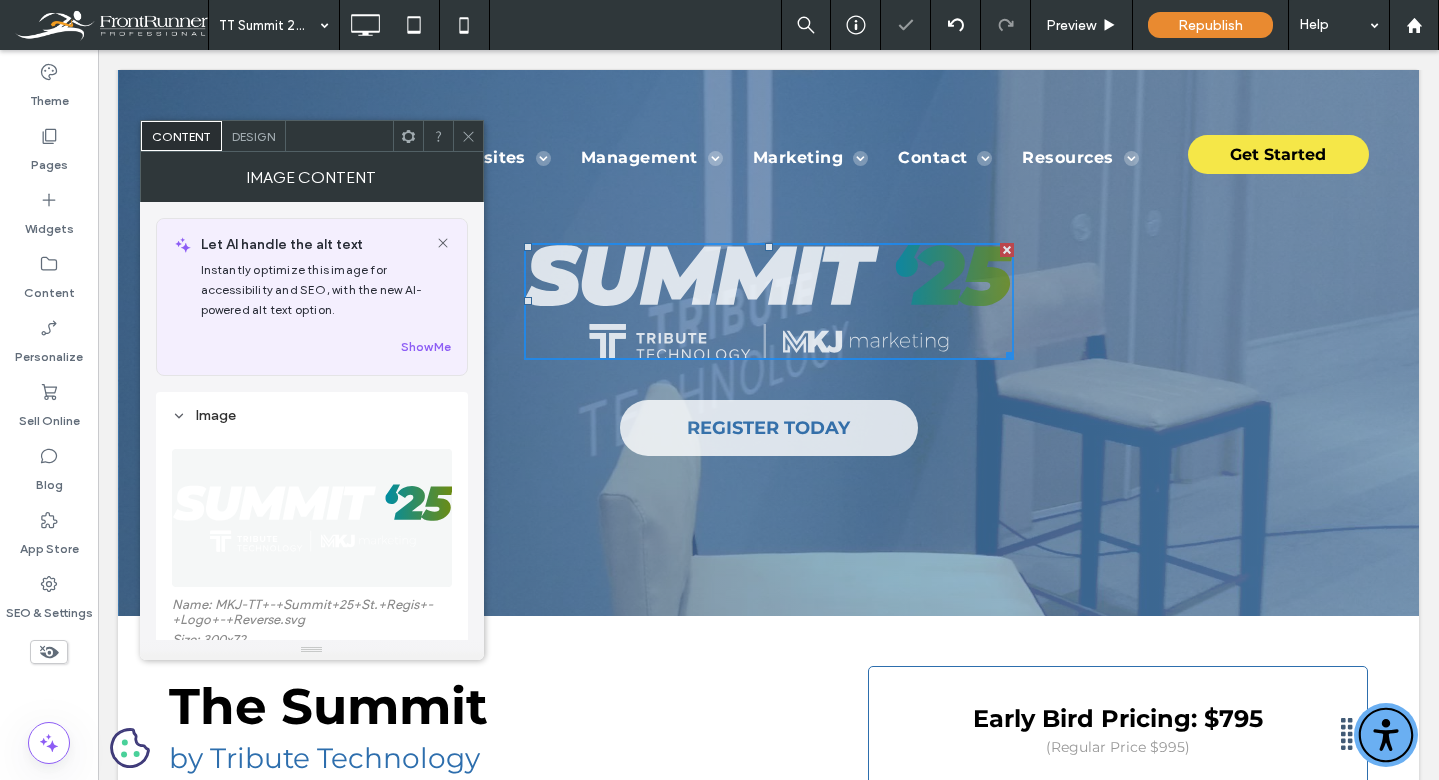 click 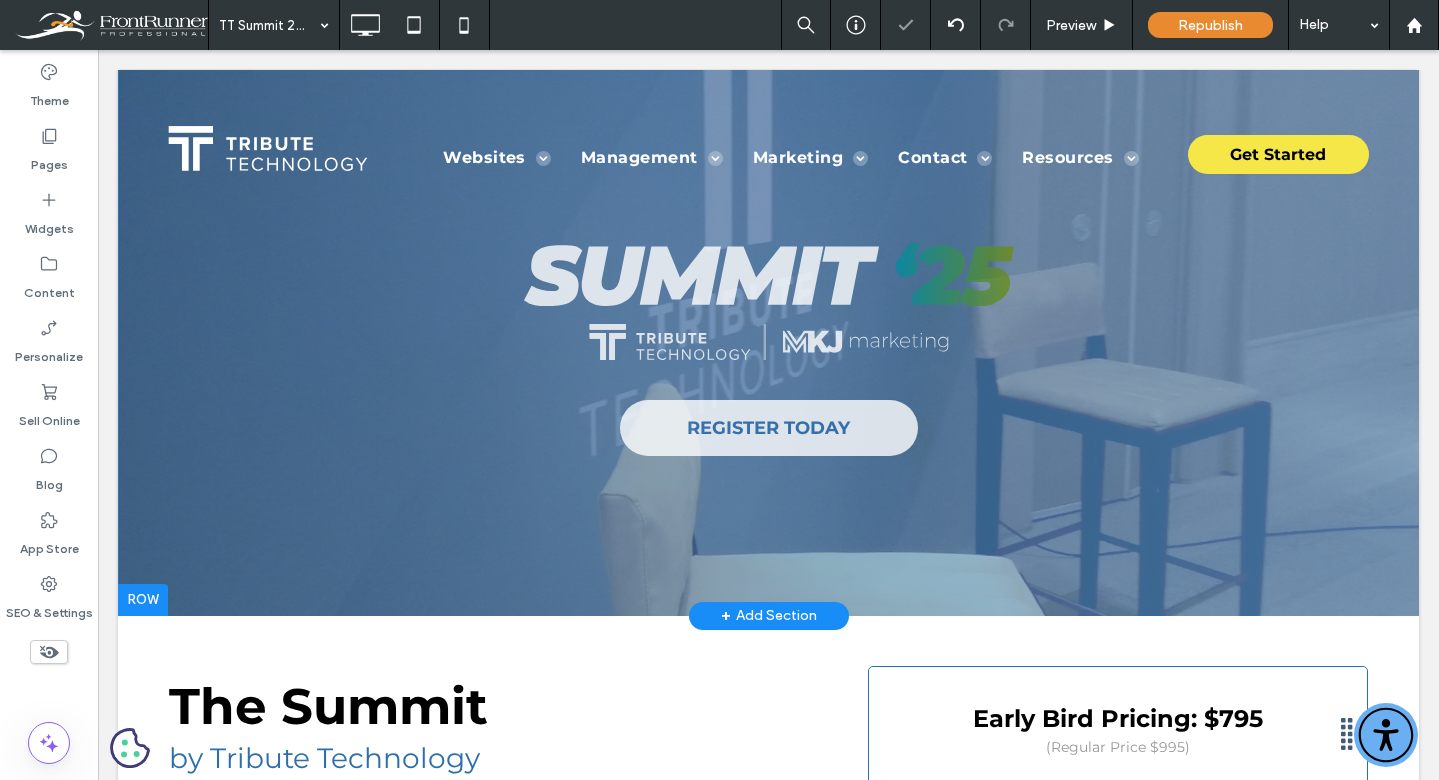 click on "REGISTER TODAY
Click To Paste" at bounding box center (768, 331) 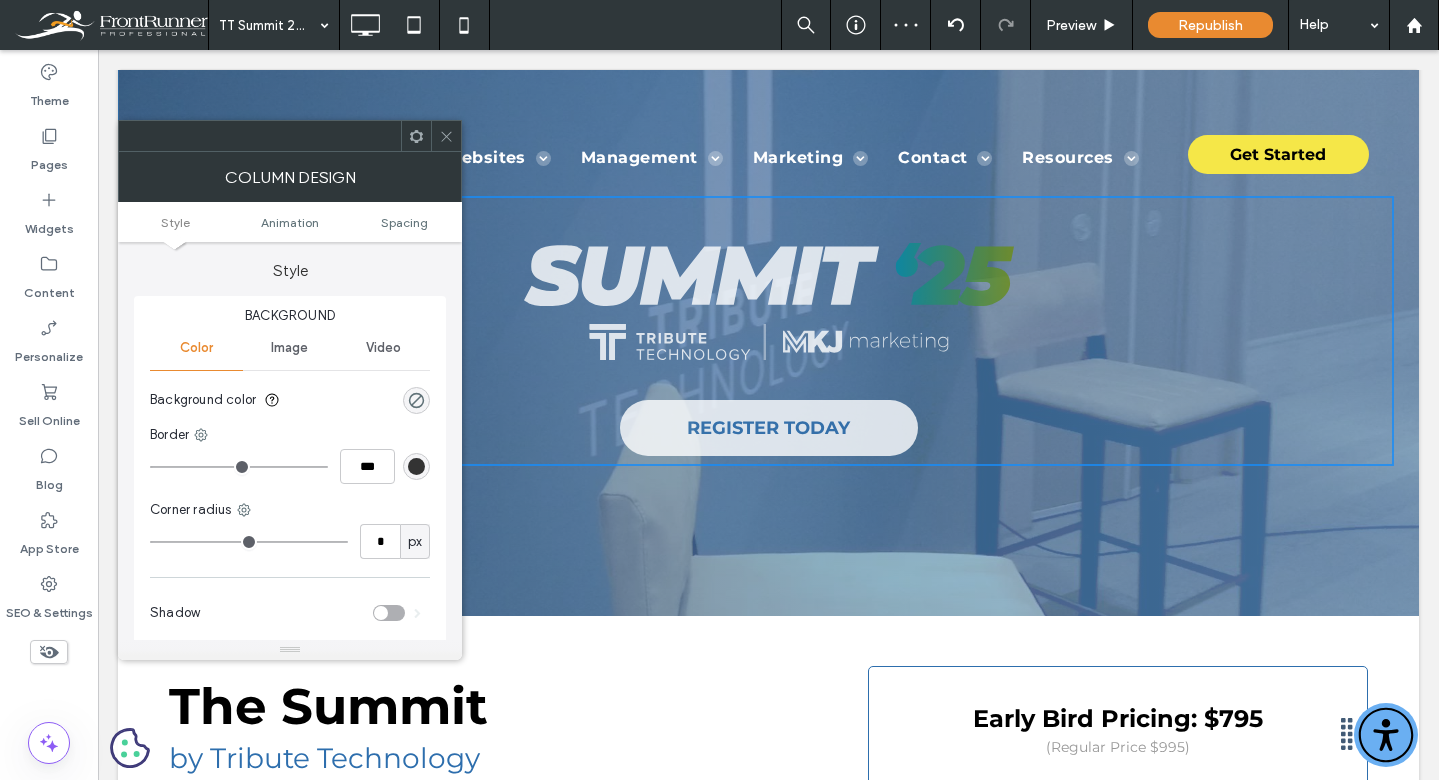drag, startPoint x: 452, startPoint y: 135, endPoint x: 486, endPoint y: 250, distance: 119.92081 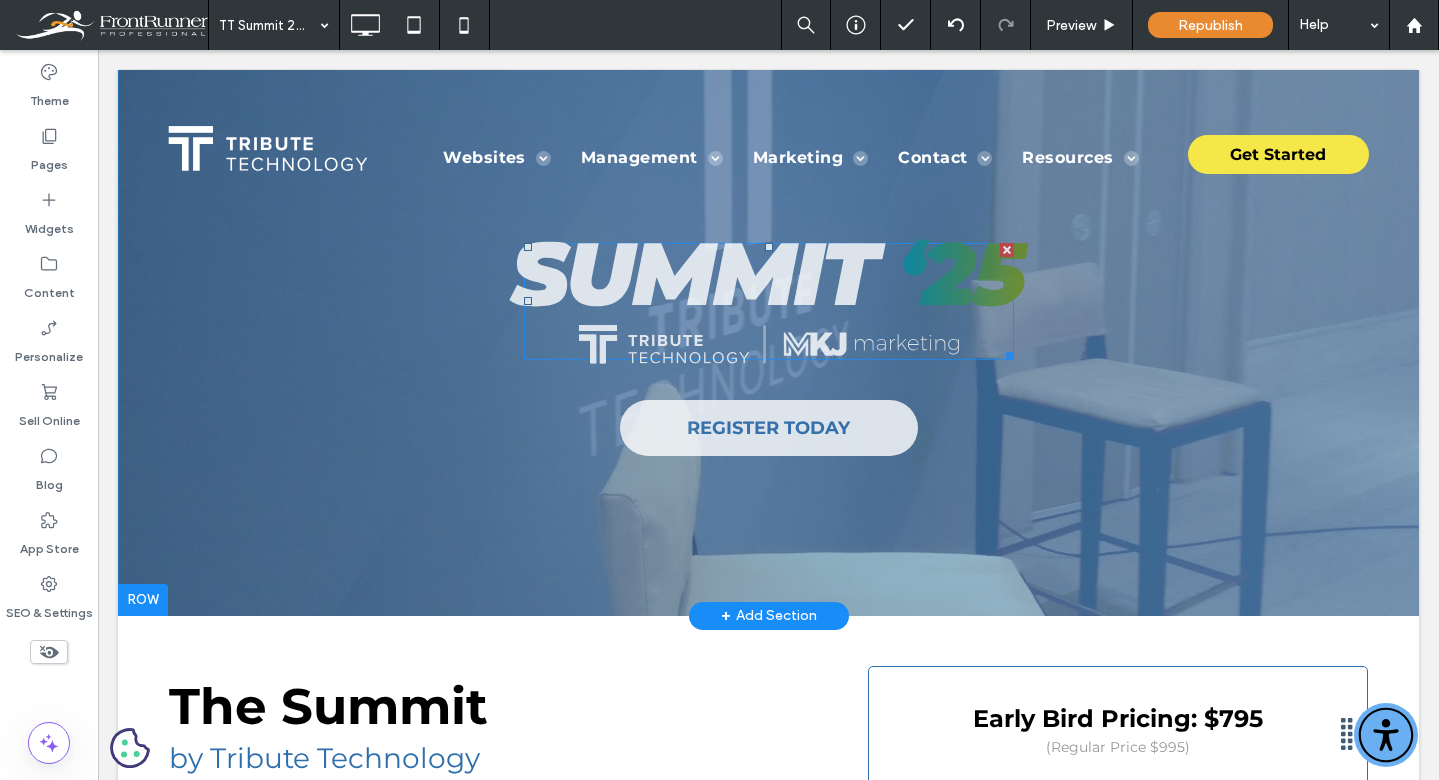 click at bounding box center (768, 301) 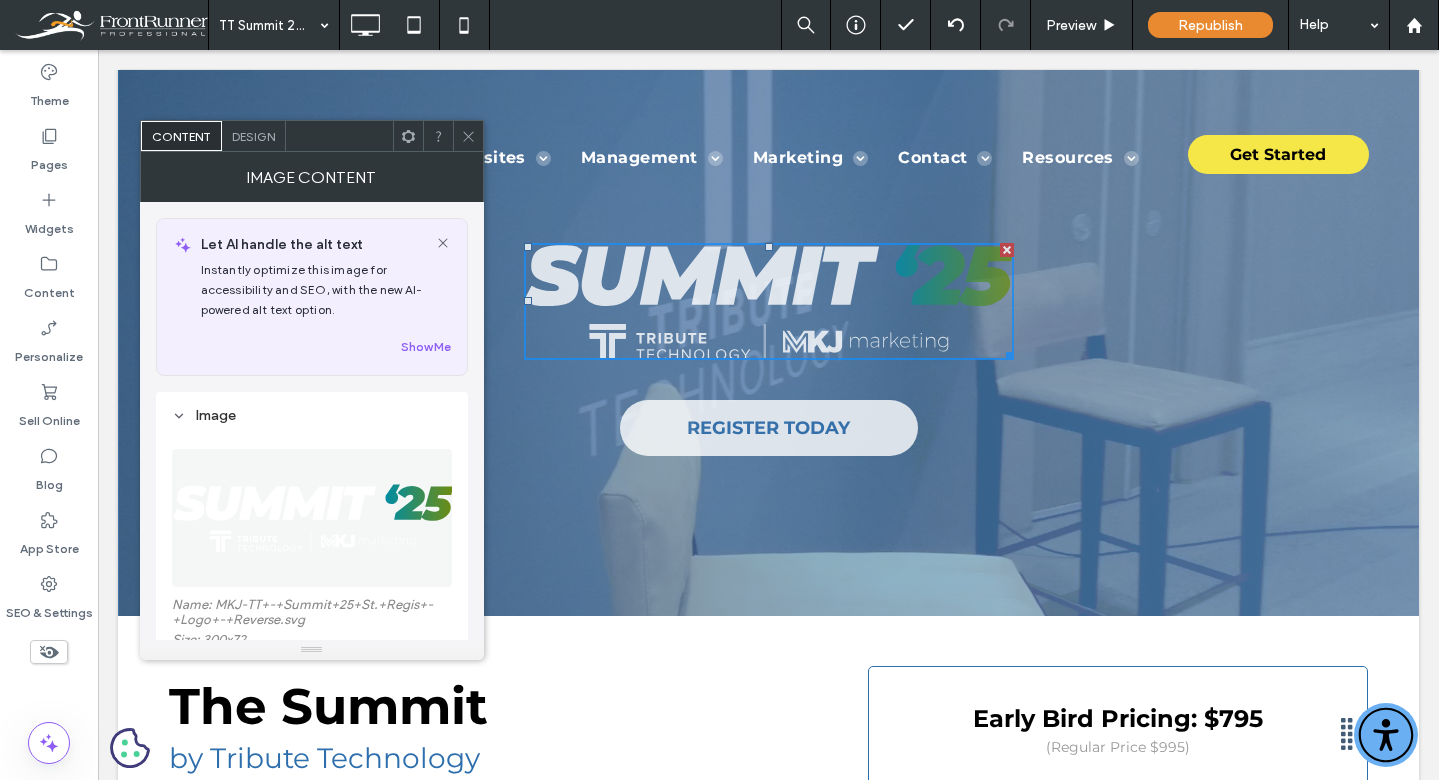 click 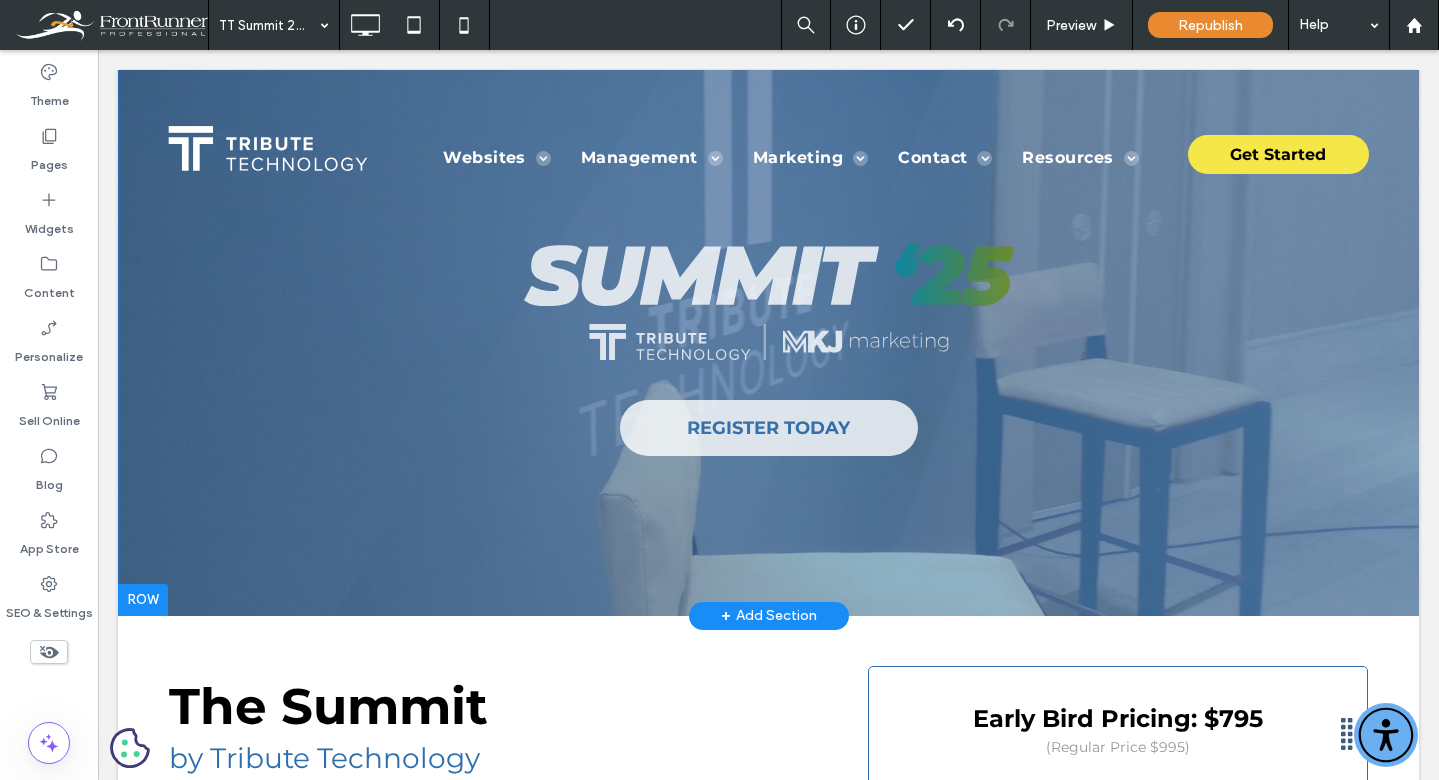 click on "REGISTER TODAY
Click To Paste" at bounding box center (768, 331) 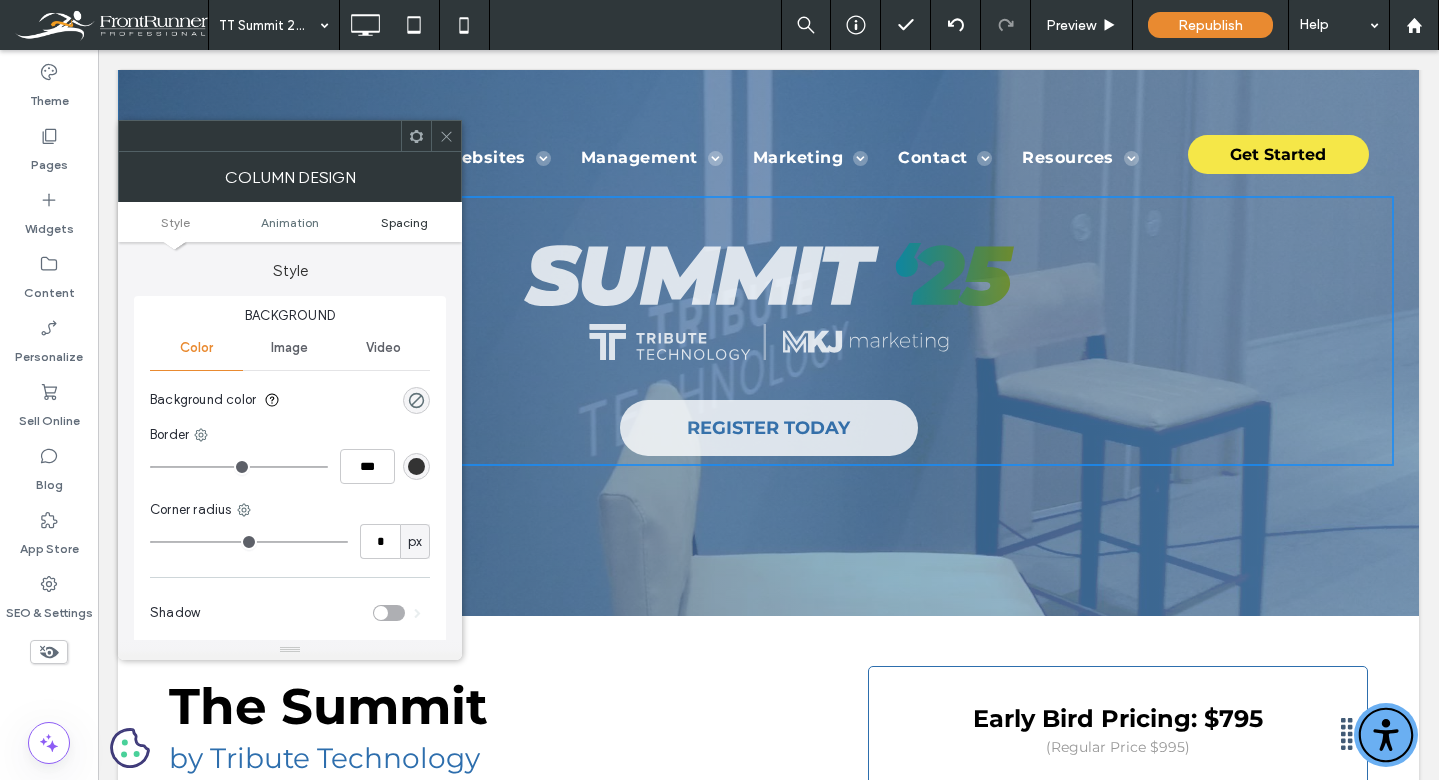 click on "Spacing" at bounding box center (404, 222) 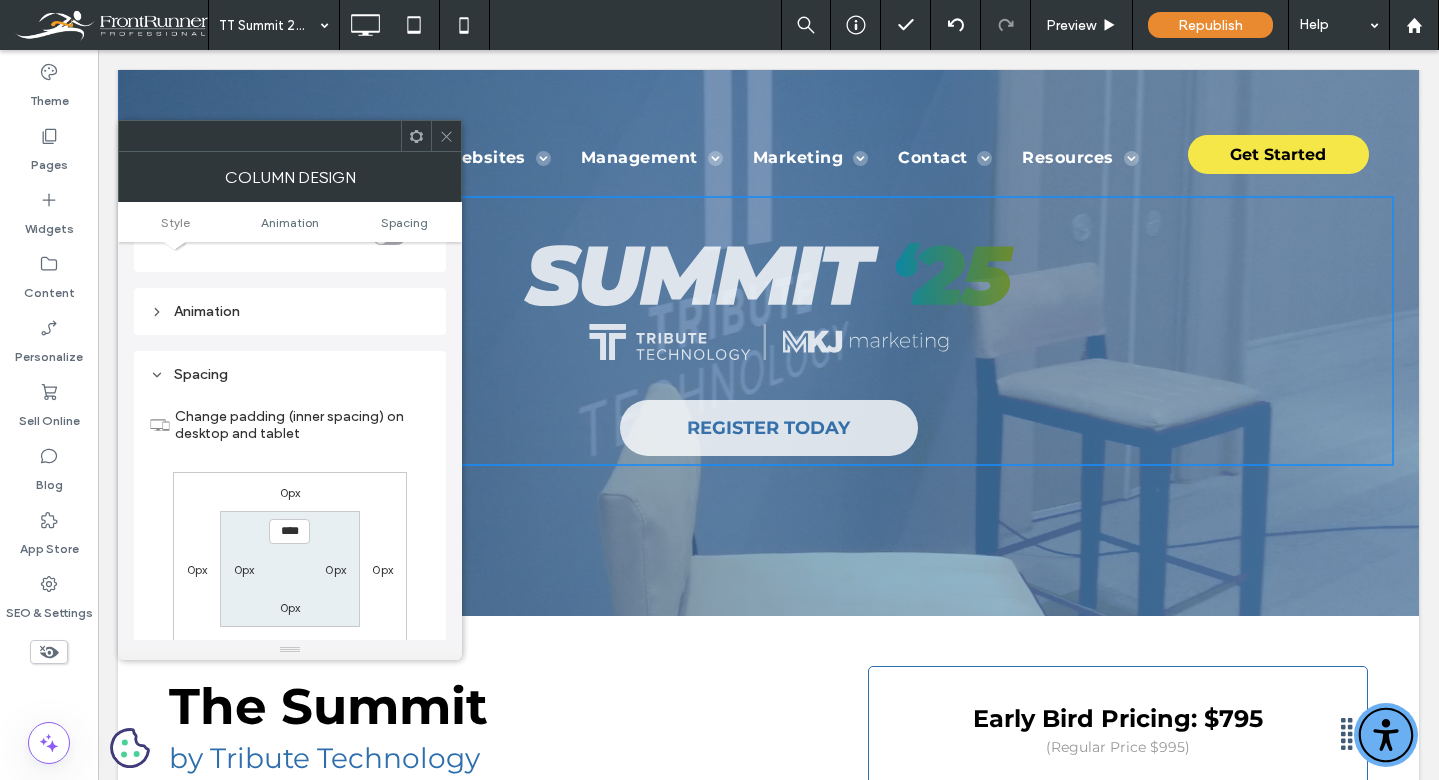 scroll, scrollTop: 470, scrollLeft: 0, axis: vertical 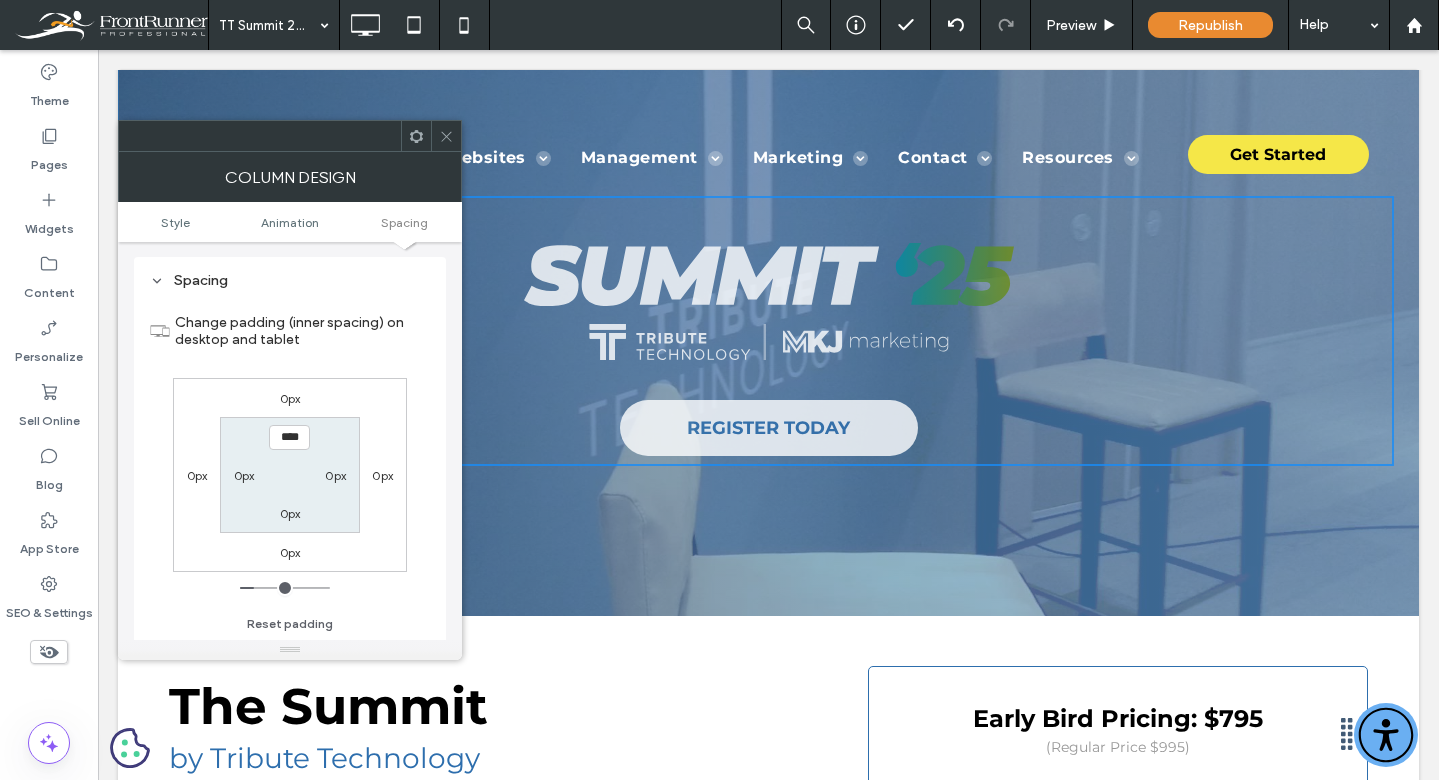 click 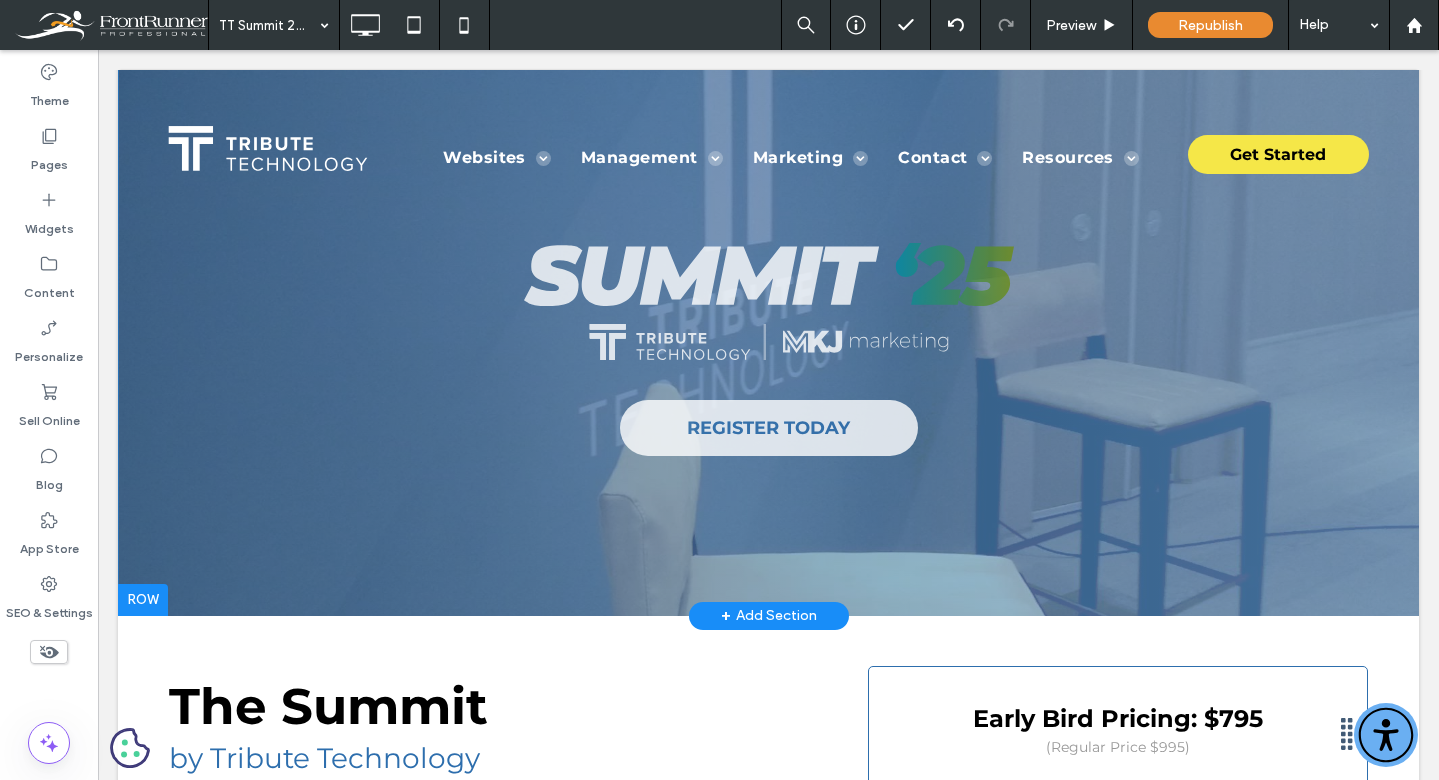 click at bounding box center (768, 281) 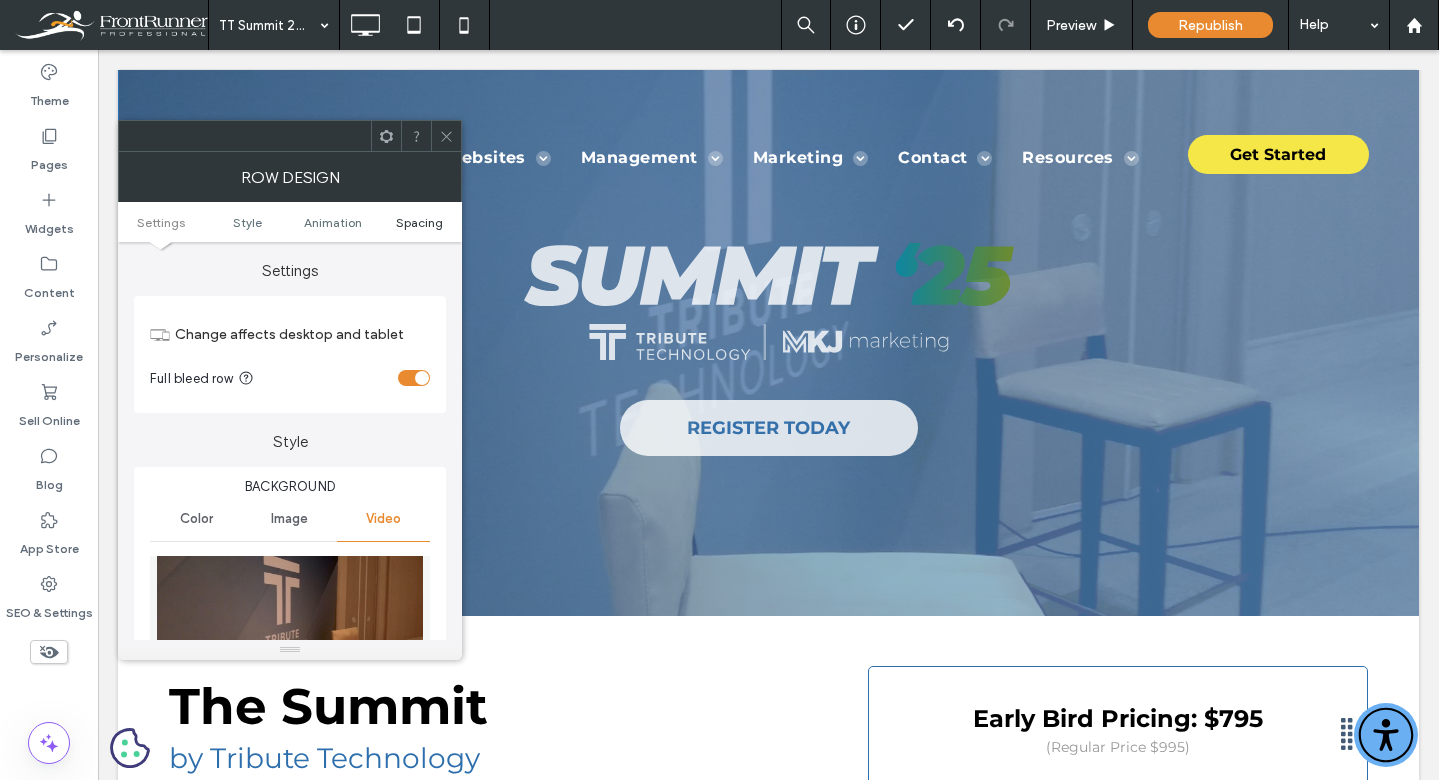 click on "Spacing" at bounding box center (419, 222) 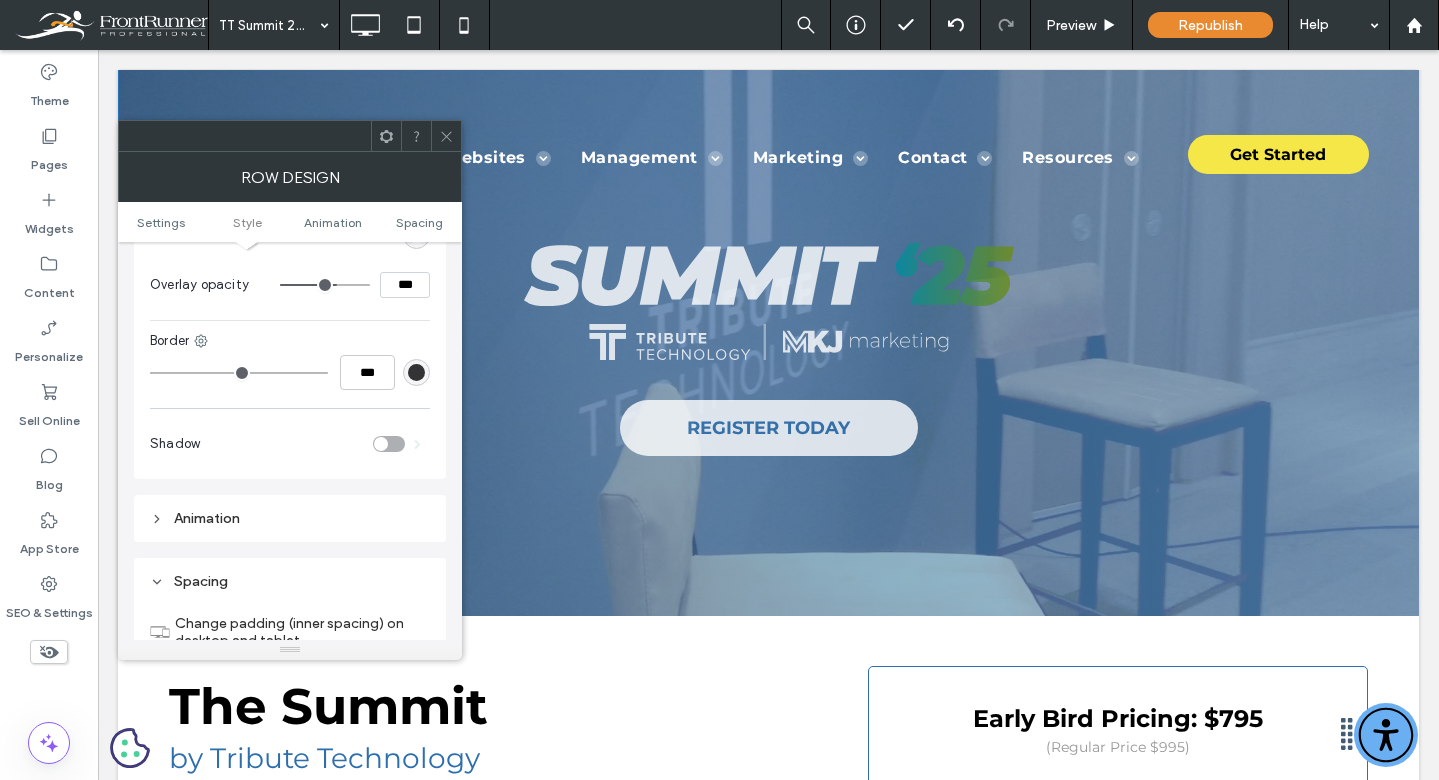 scroll, scrollTop: 1381, scrollLeft: 0, axis: vertical 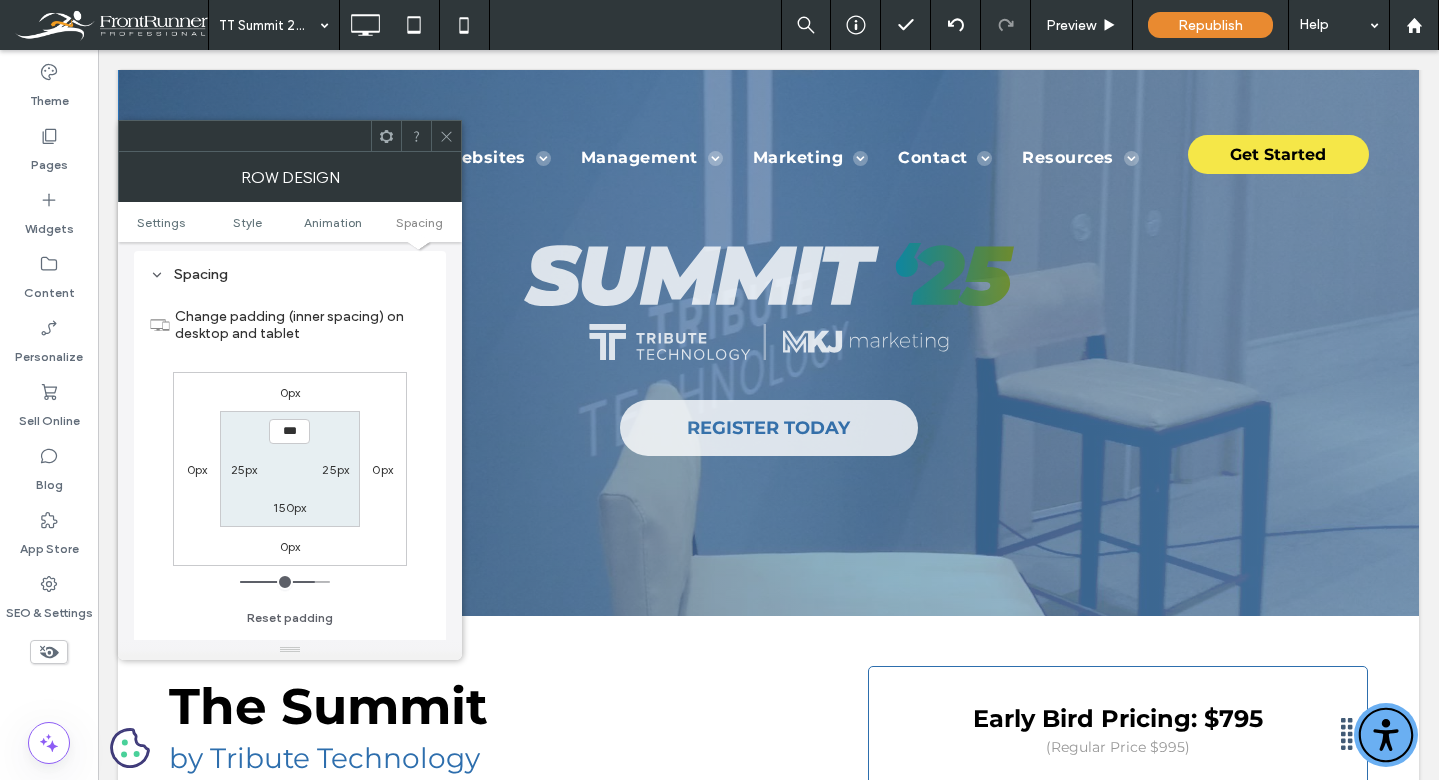 type on "*****" 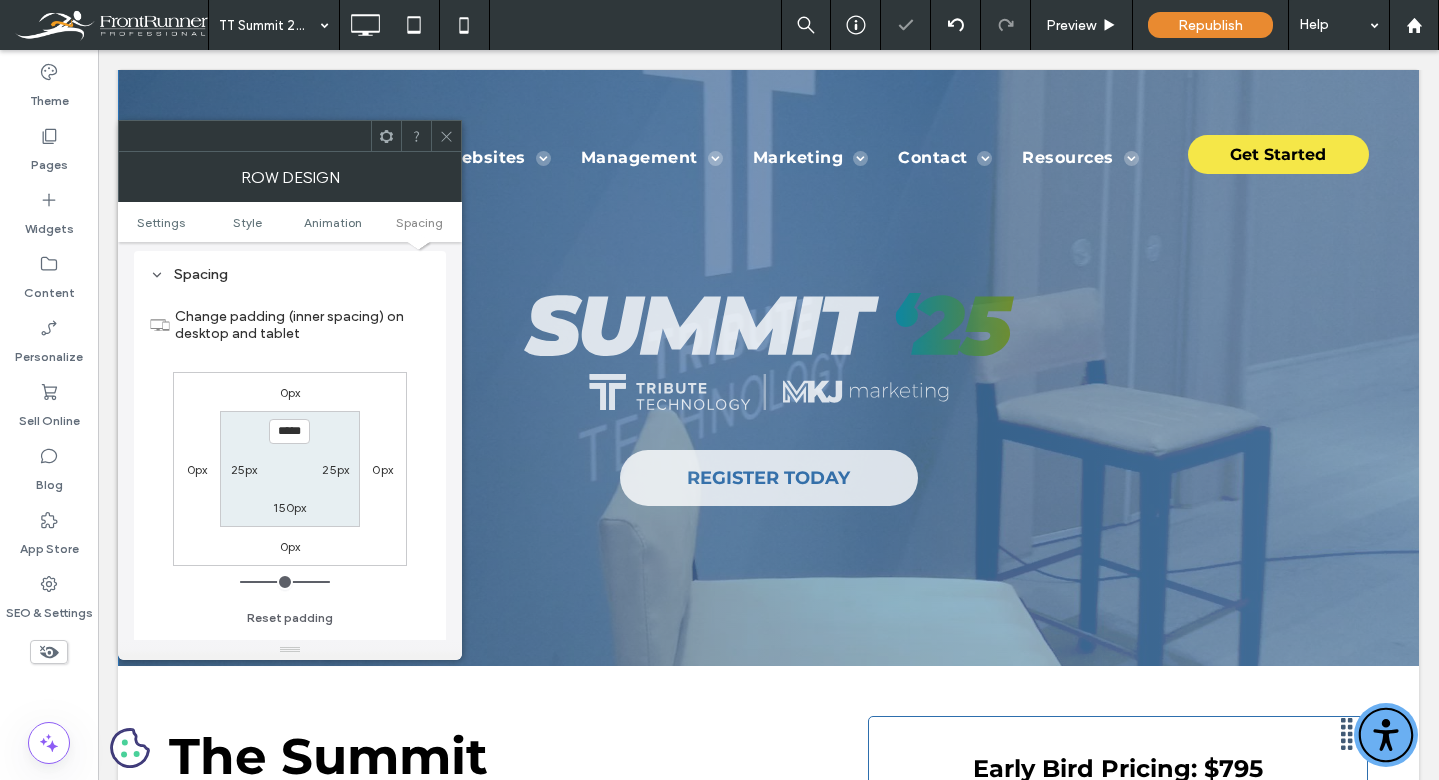 click 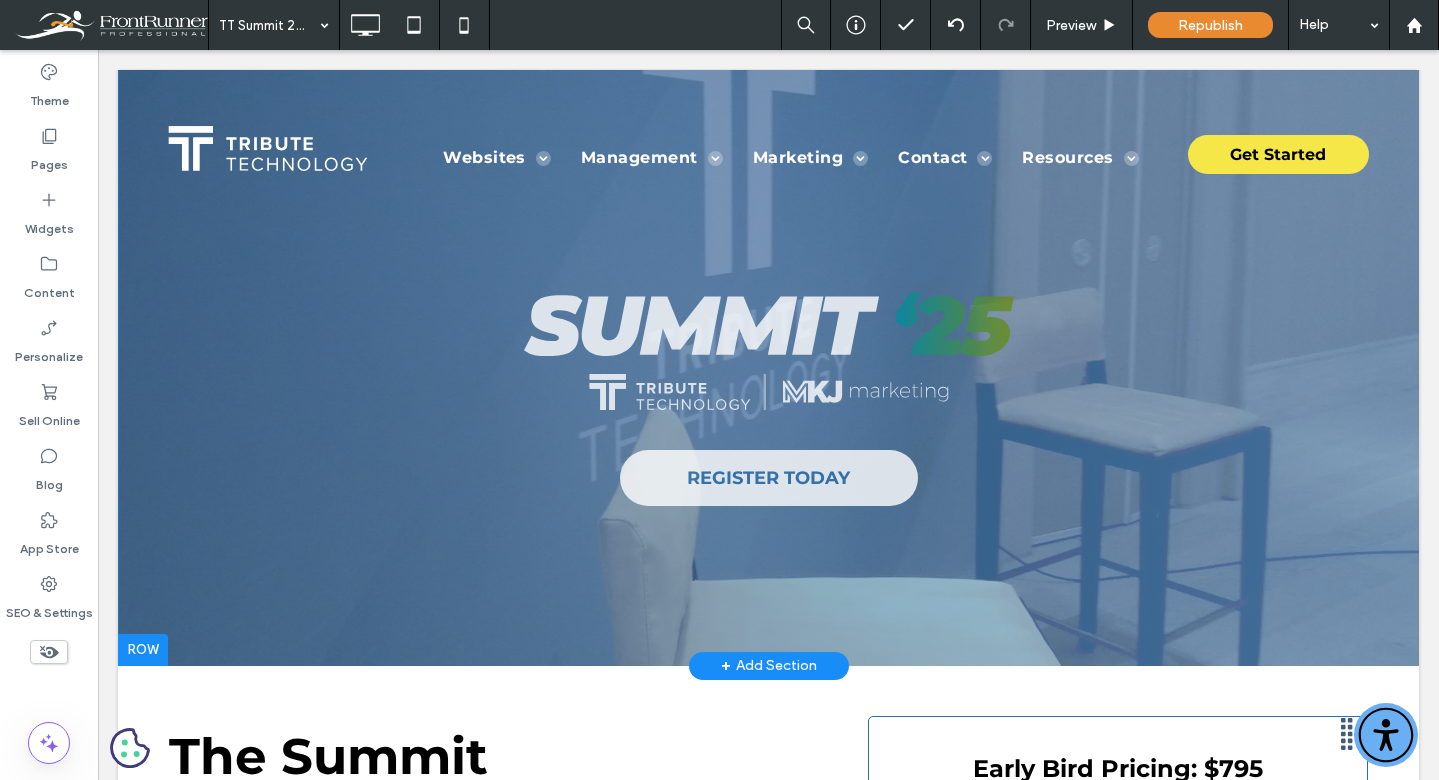 click on "REGISTER TODAY
Click To Paste" at bounding box center (768, 381) 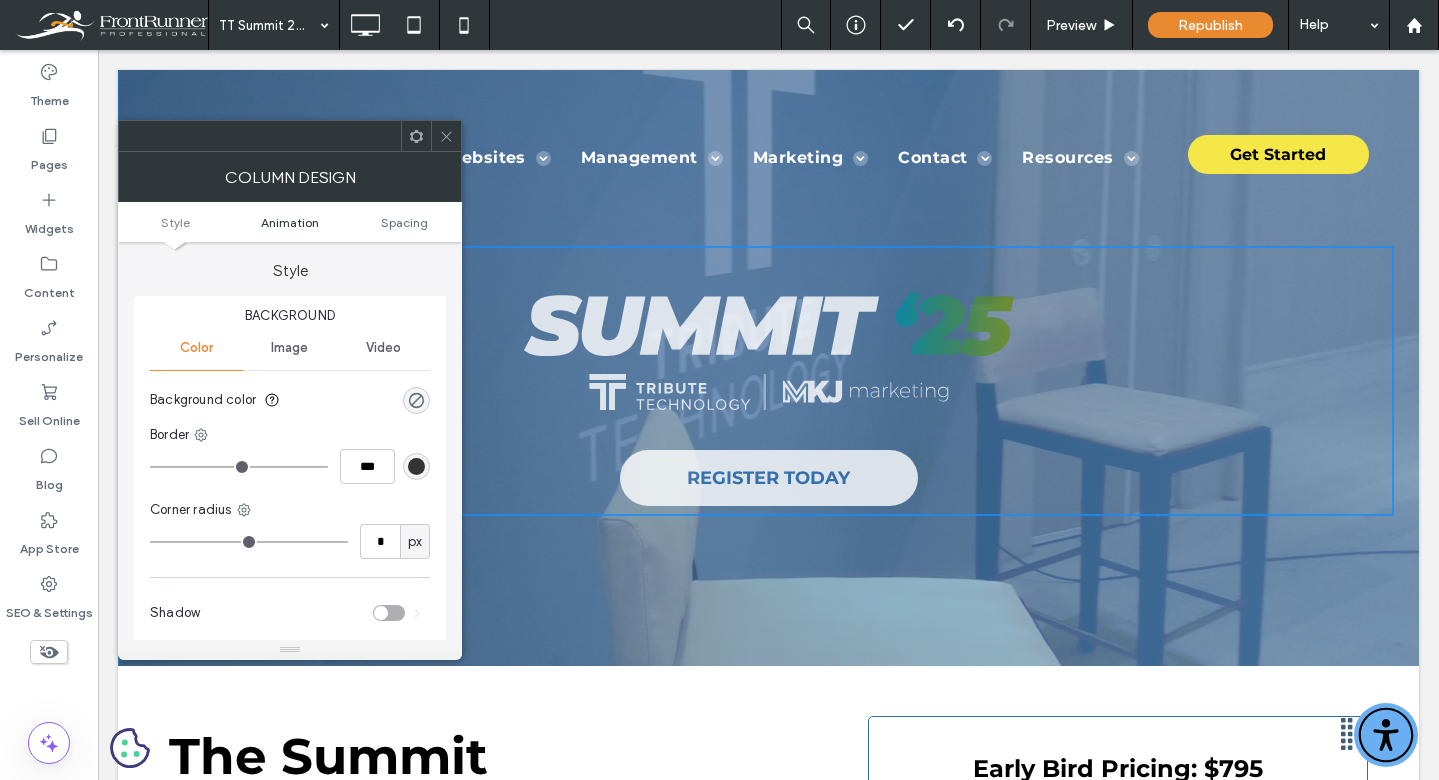 click on "Animation" at bounding box center [290, 222] 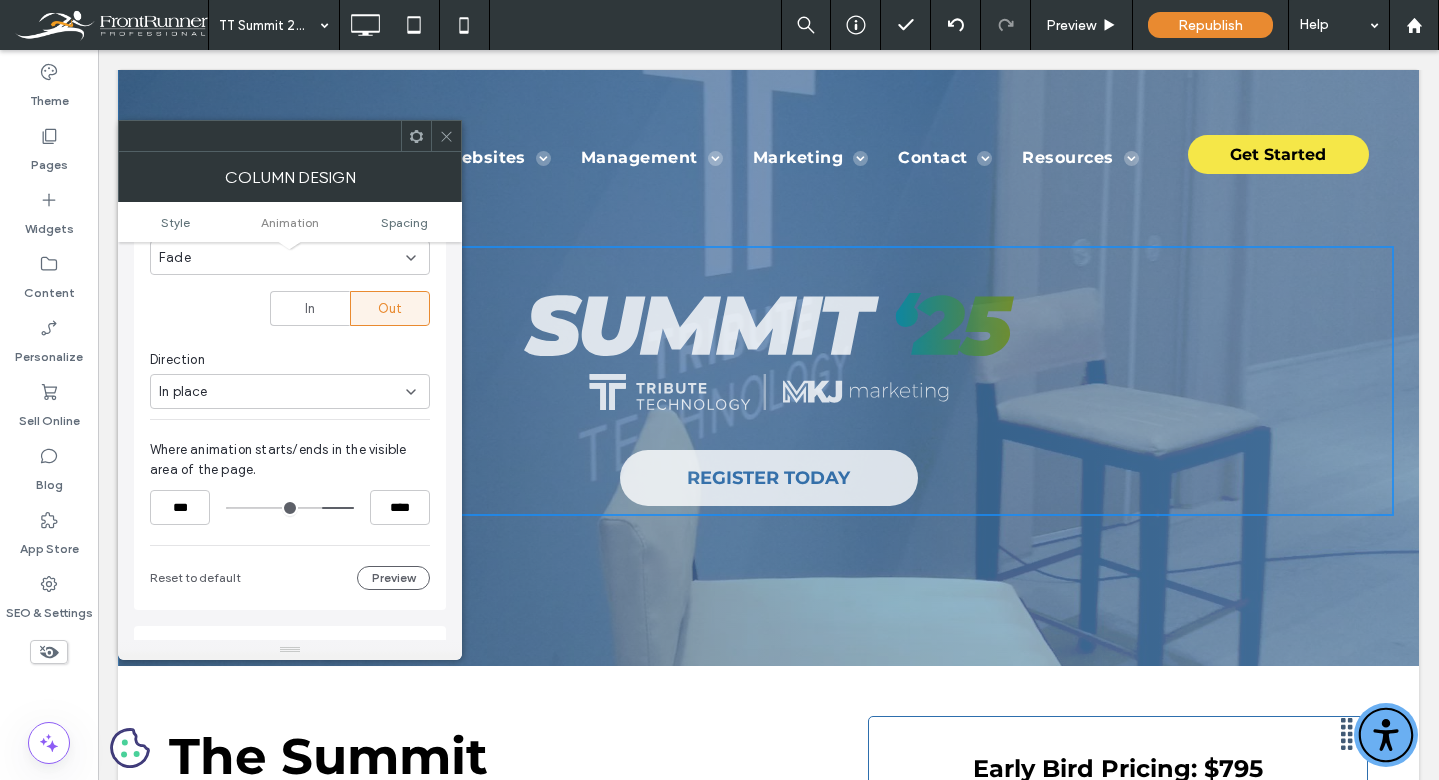 scroll, scrollTop: 651, scrollLeft: 0, axis: vertical 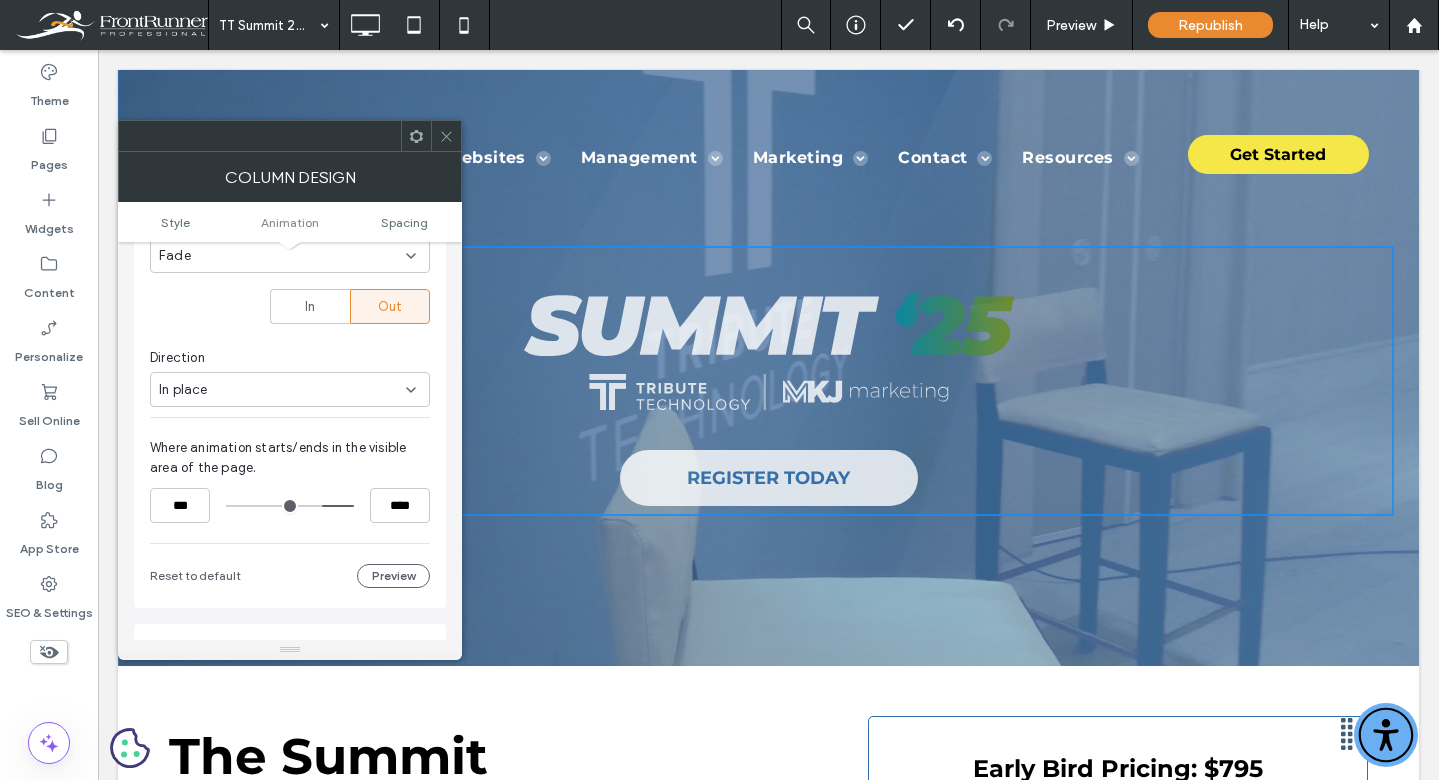 drag, startPoint x: 450, startPoint y: 132, endPoint x: 387, endPoint y: 249, distance: 132.8834 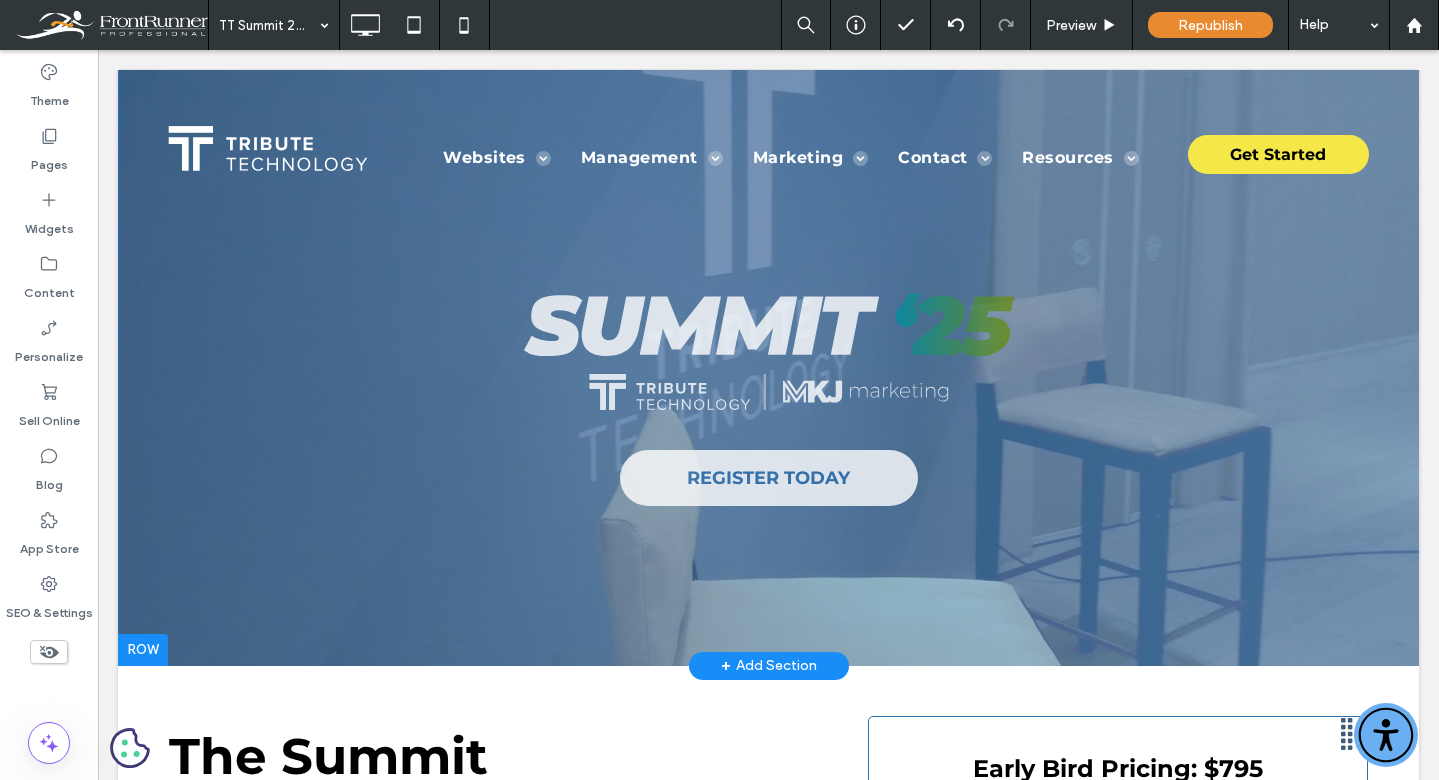 click at bounding box center [768, 306] 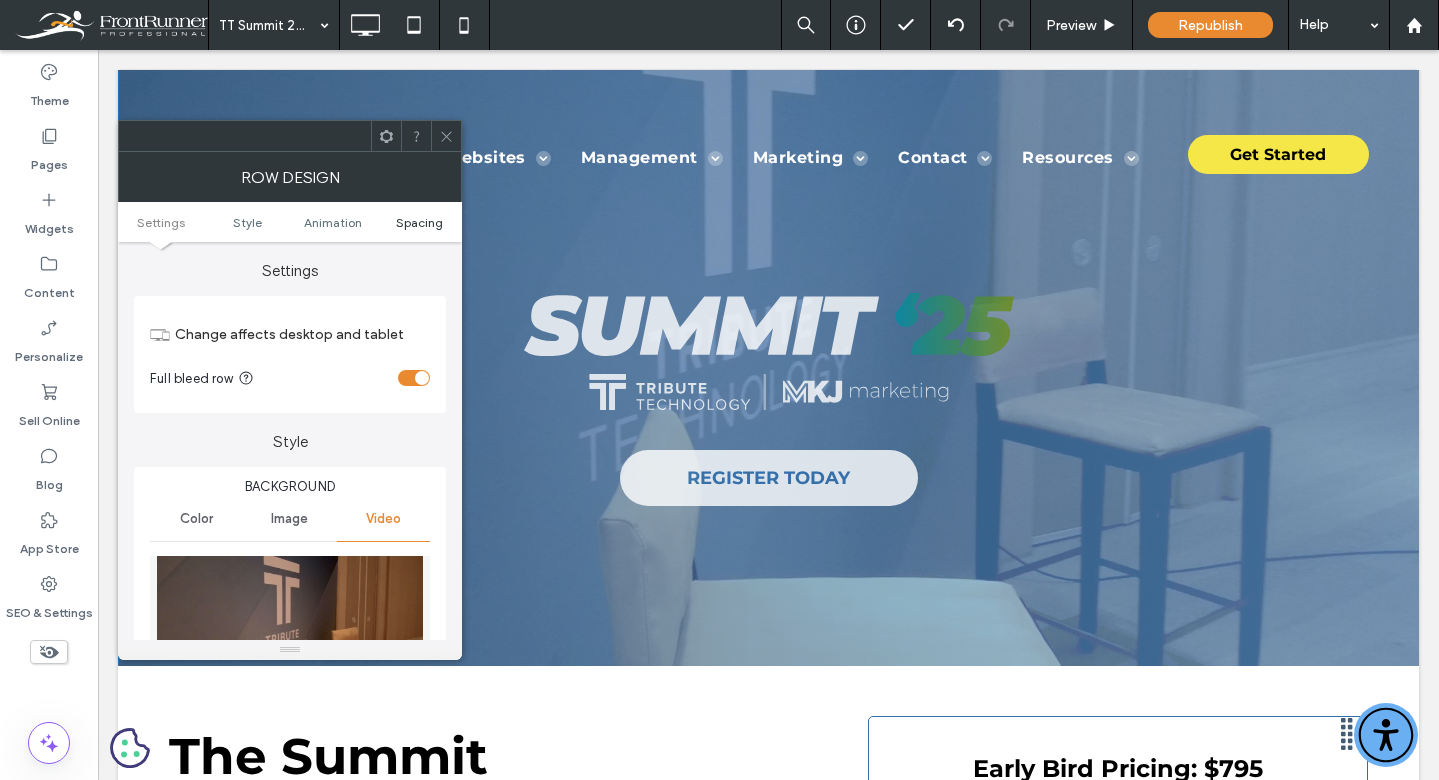 click on "Spacing" at bounding box center [419, 222] 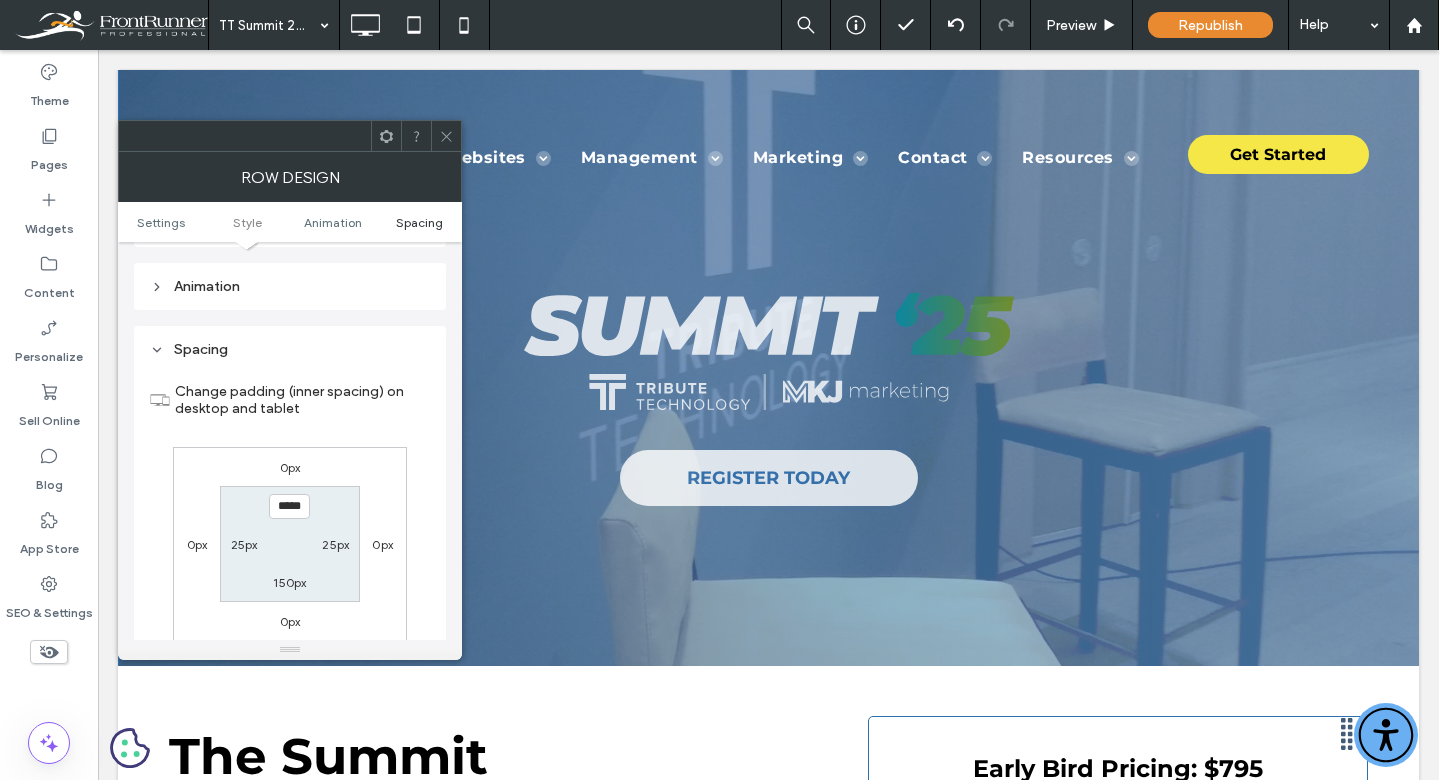 scroll, scrollTop: 1381, scrollLeft: 0, axis: vertical 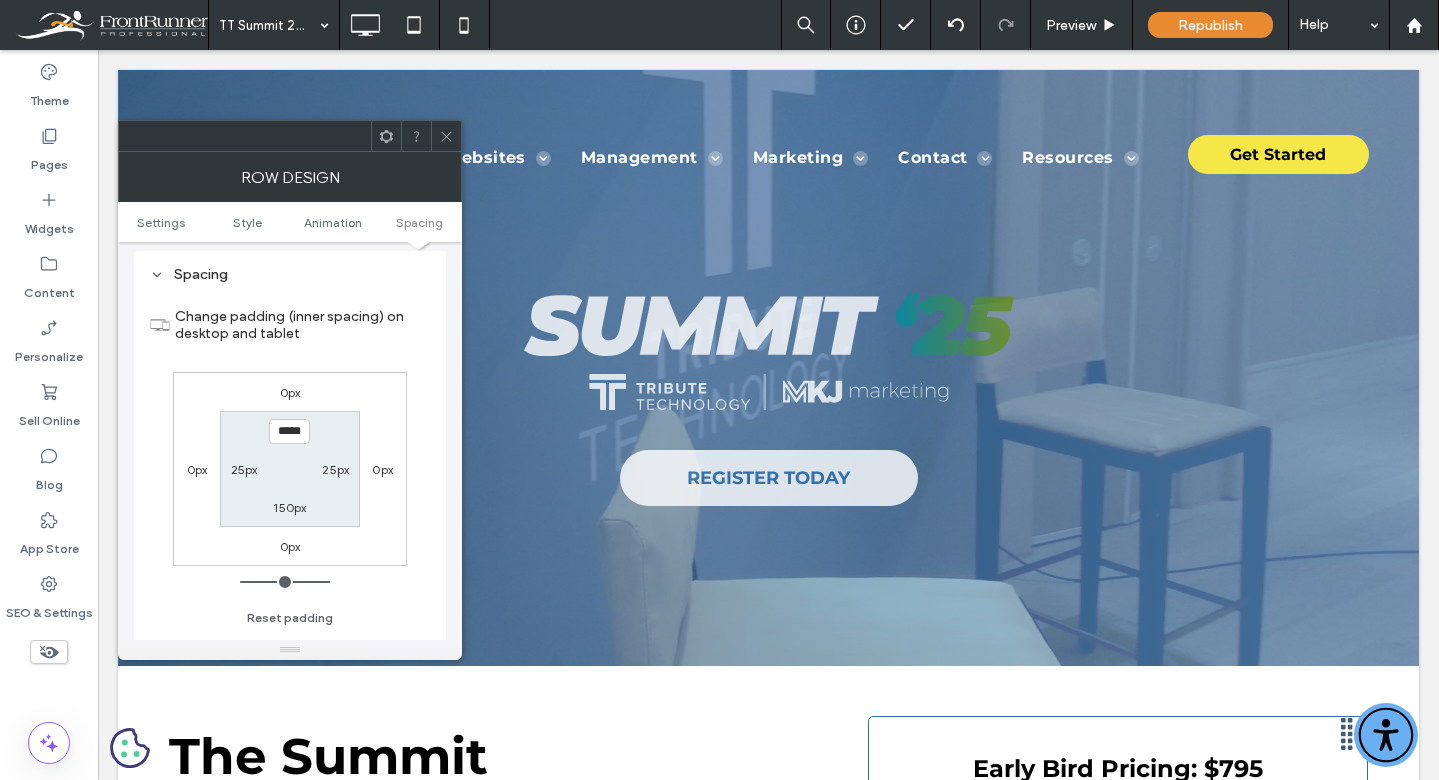 click 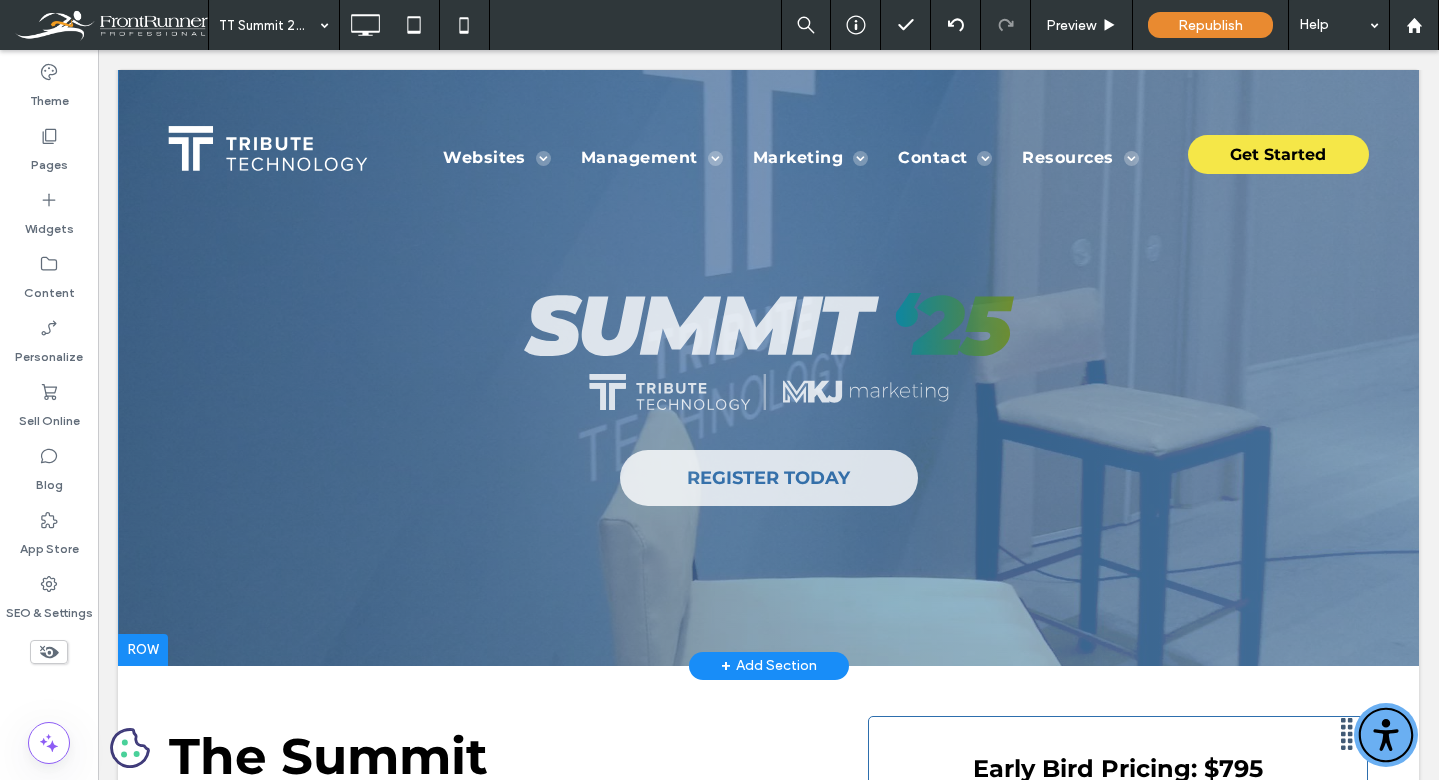 click at bounding box center (768, 306) 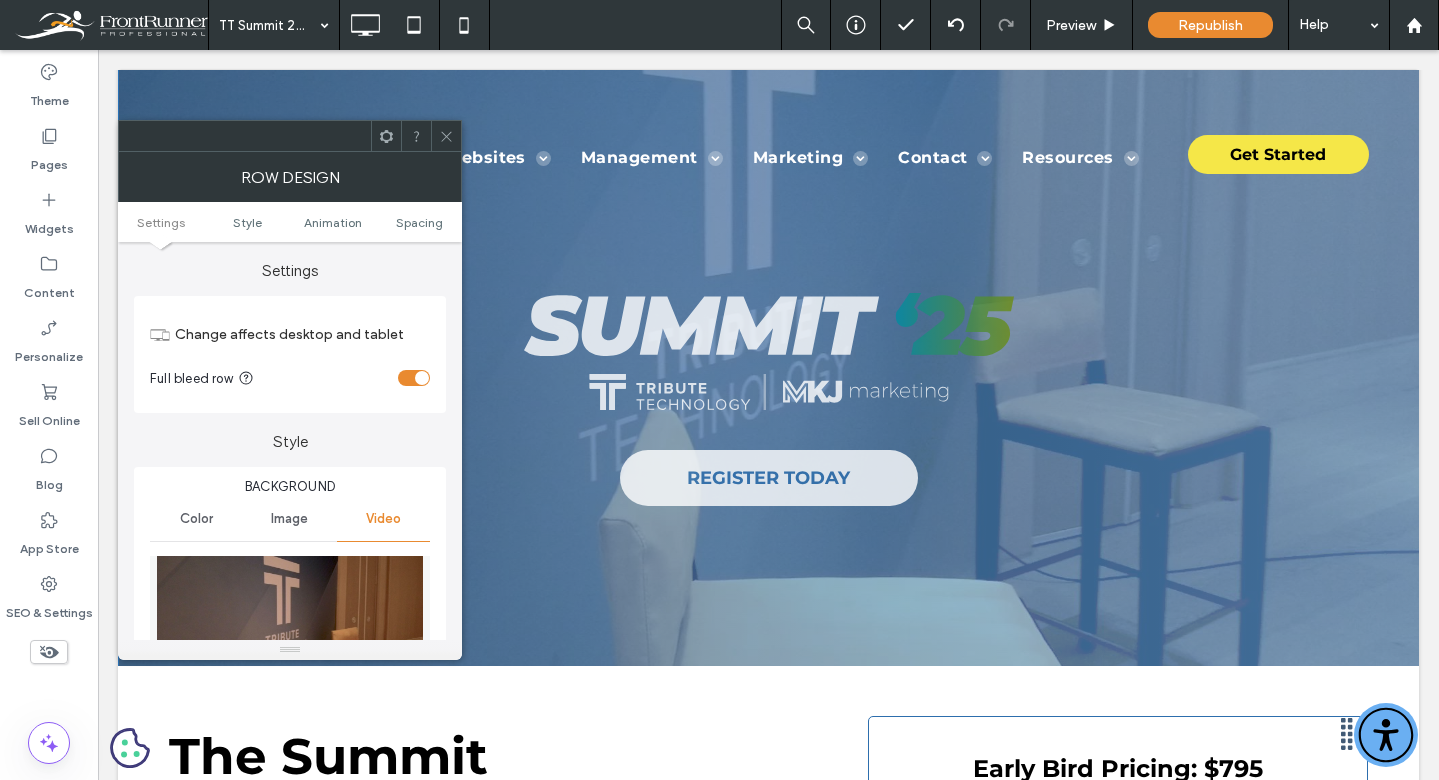 drag, startPoint x: 445, startPoint y: 144, endPoint x: 244, endPoint y: 299, distance: 253.82277 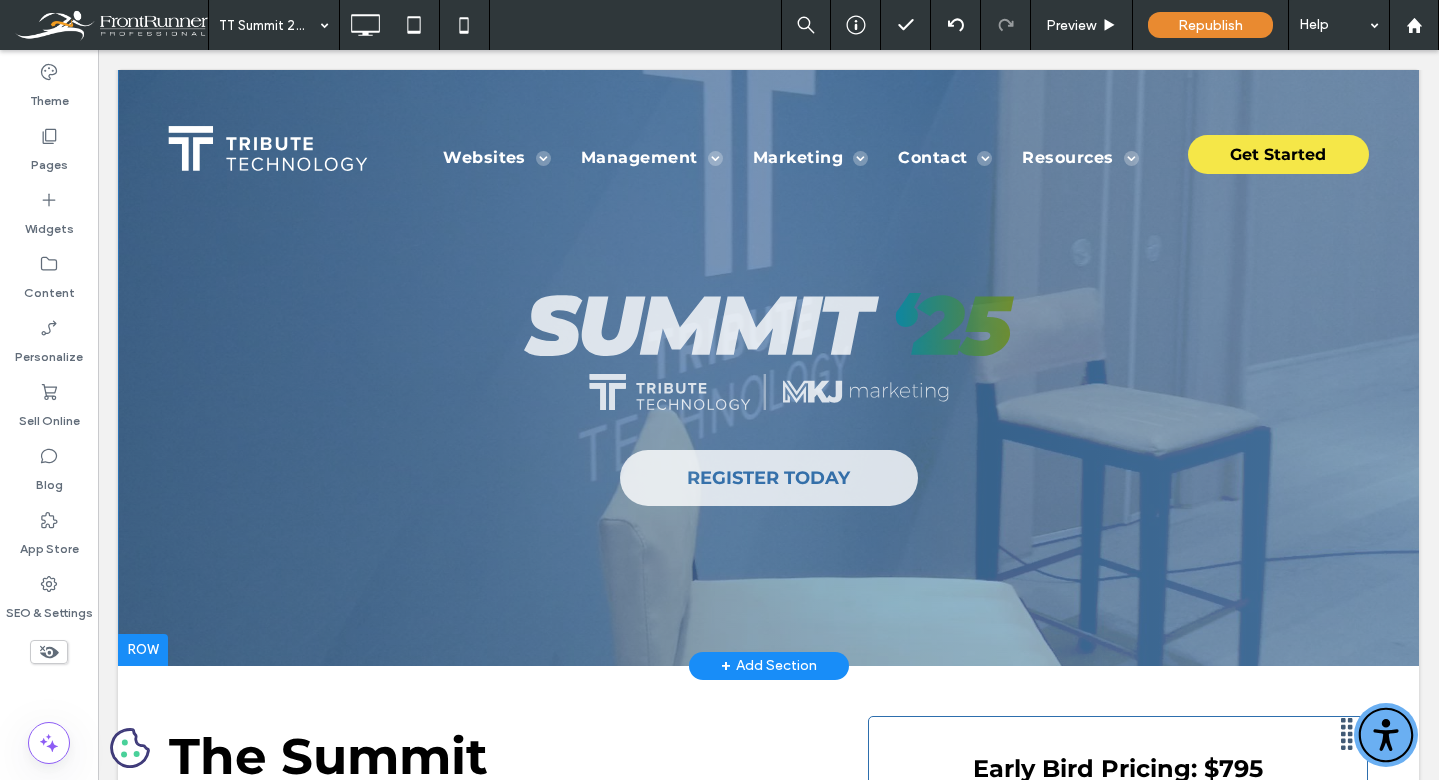 click on "REGISTER TODAY
Click To Paste" at bounding box center [768, 381] 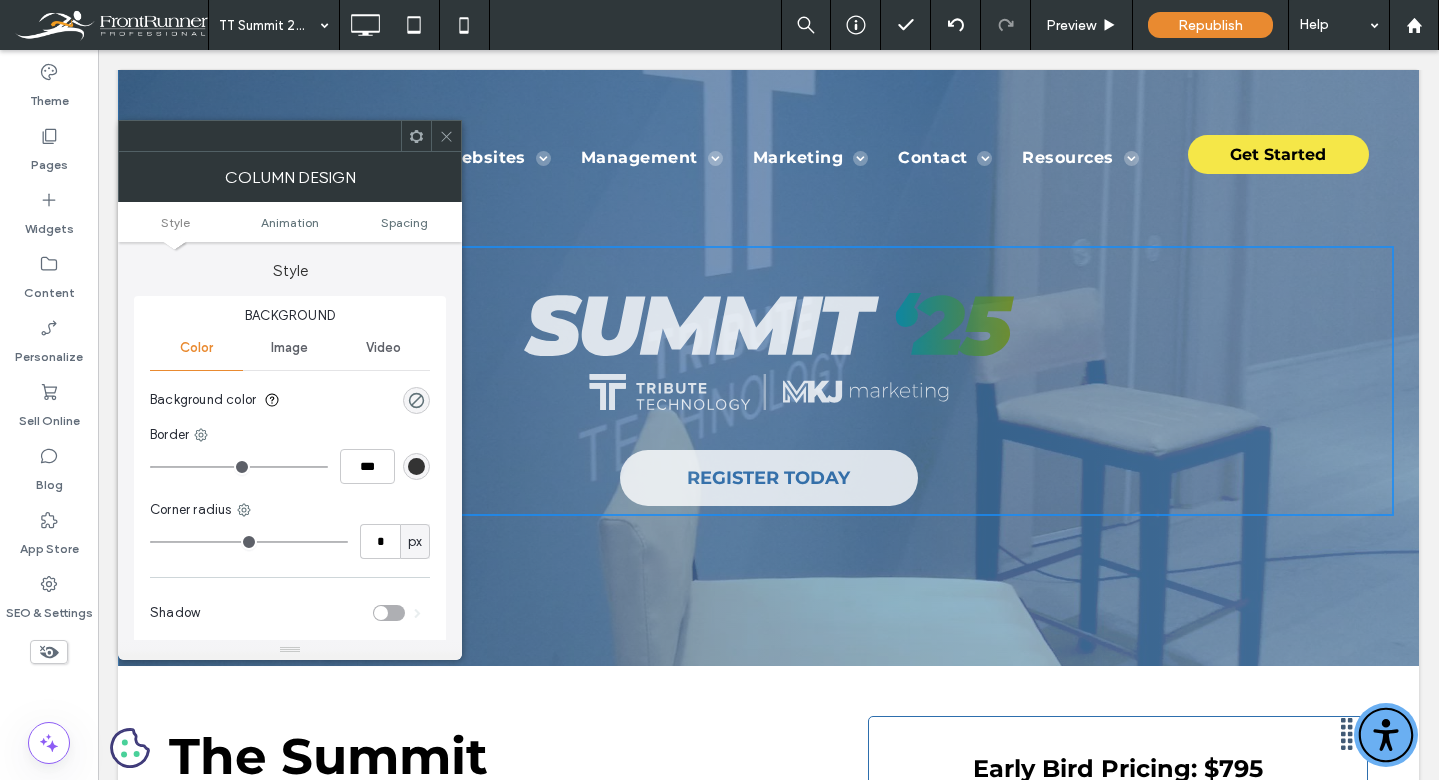 drag, startPoint x: 453, startPoint y: 140, endPoint x: 456, endPoint y: 239, distance: 99.04544 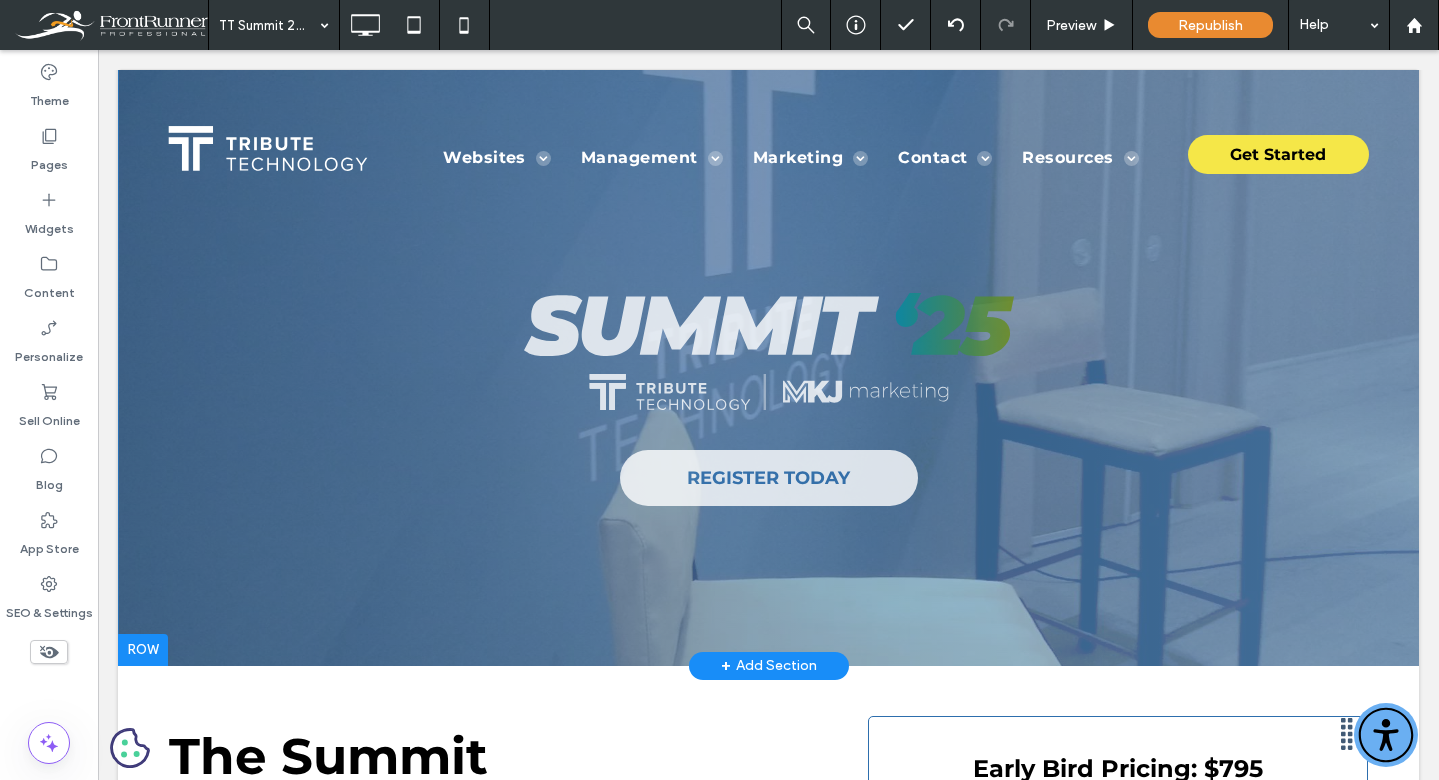 click at bounding box center (768, 306) 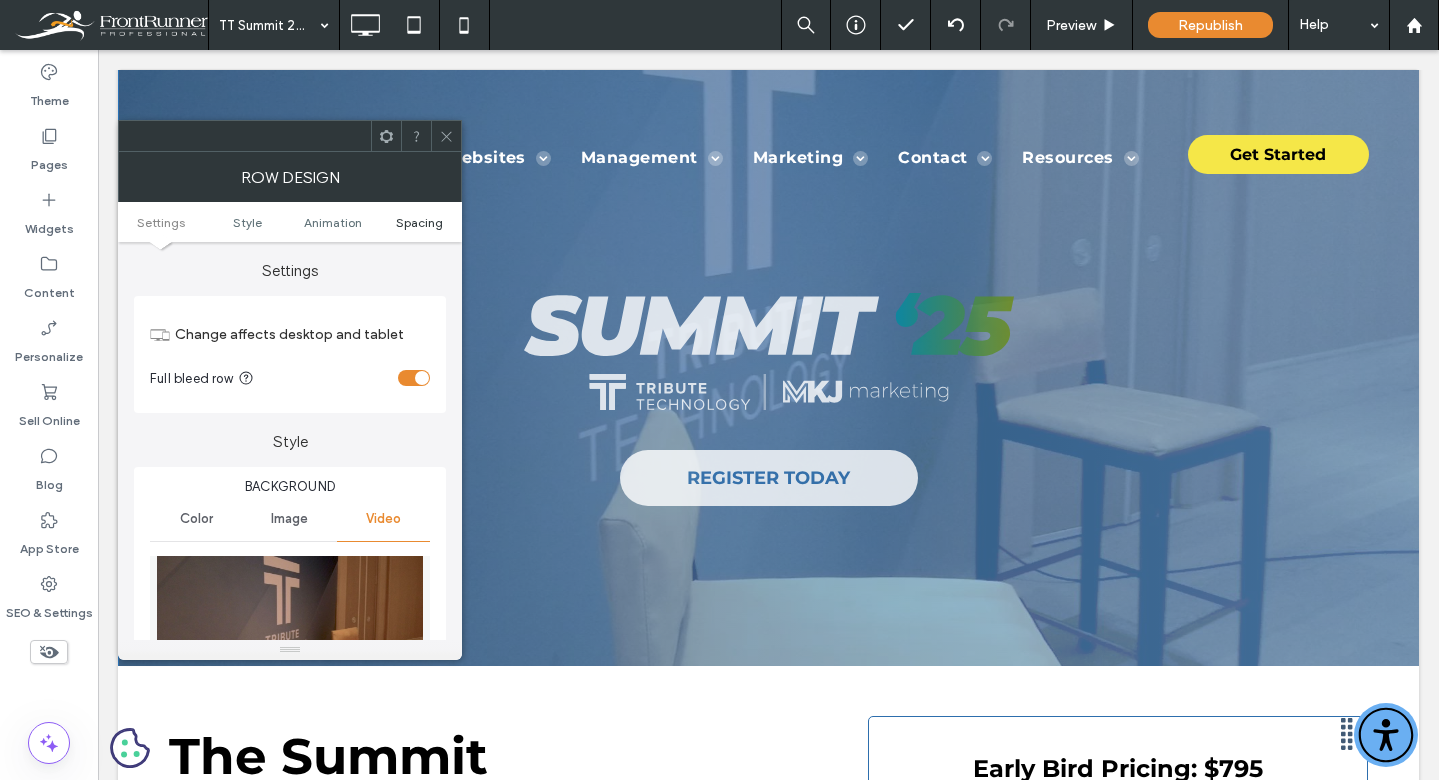 click on "Spacing" at bounding box center (419, 222) 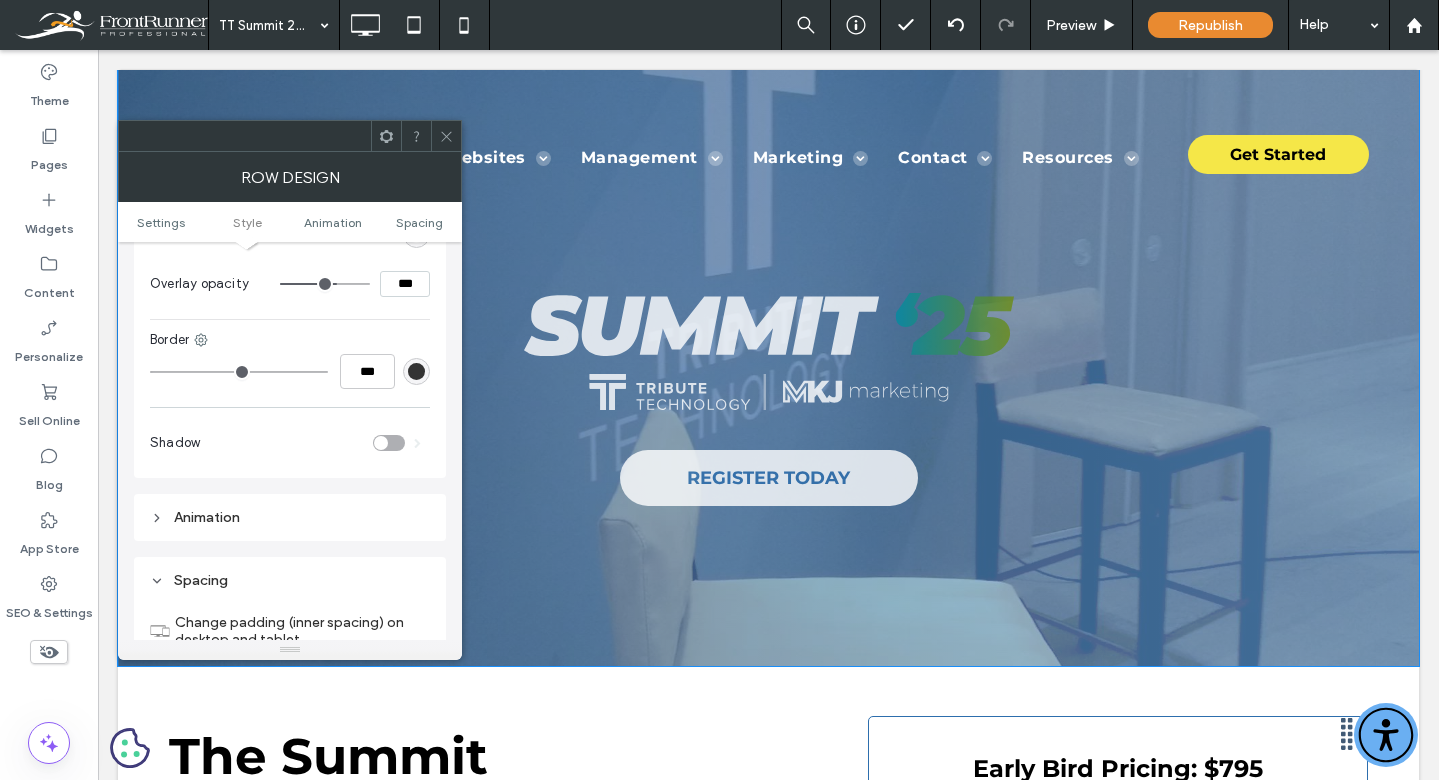scroll, scrollTop: 1381, scrollLeft: 0, axis: vertical 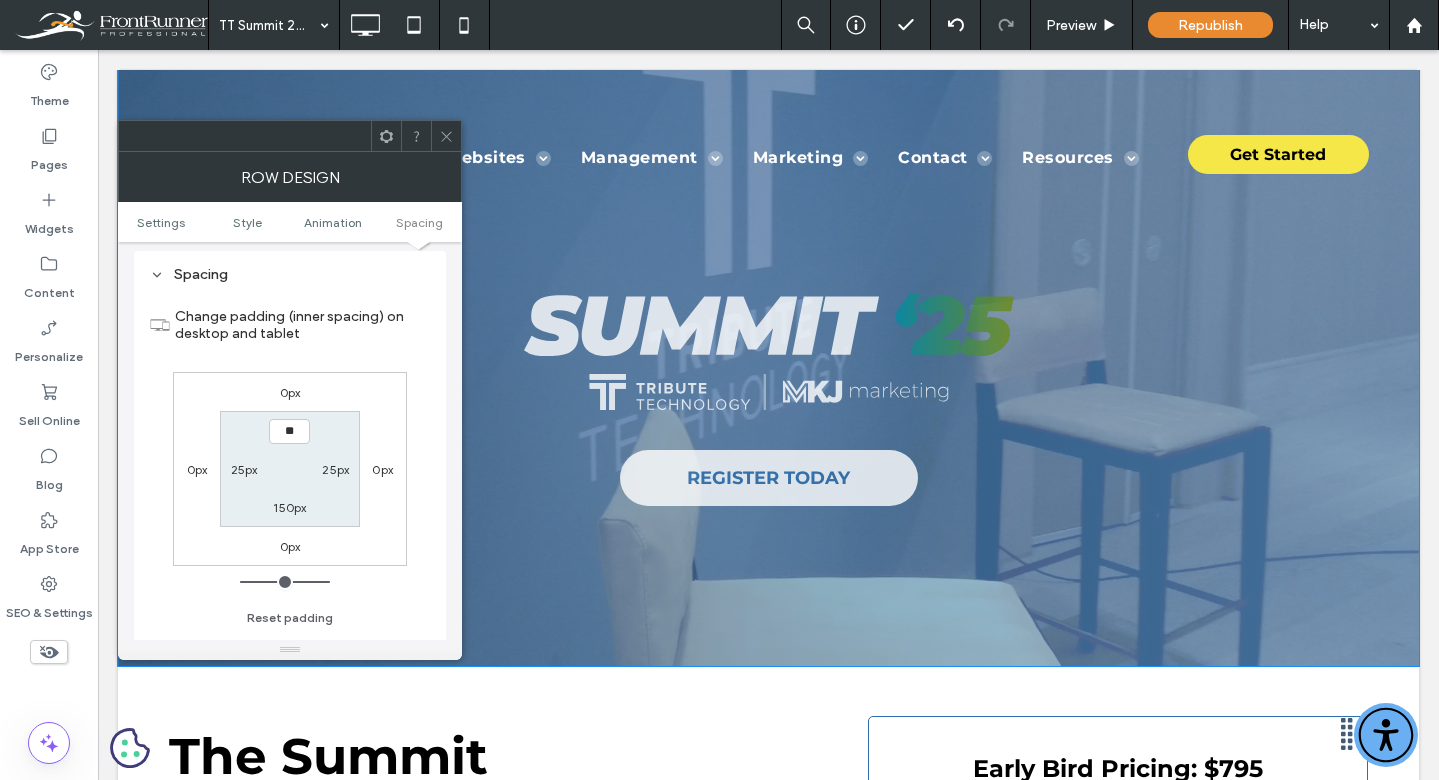 type on "***" 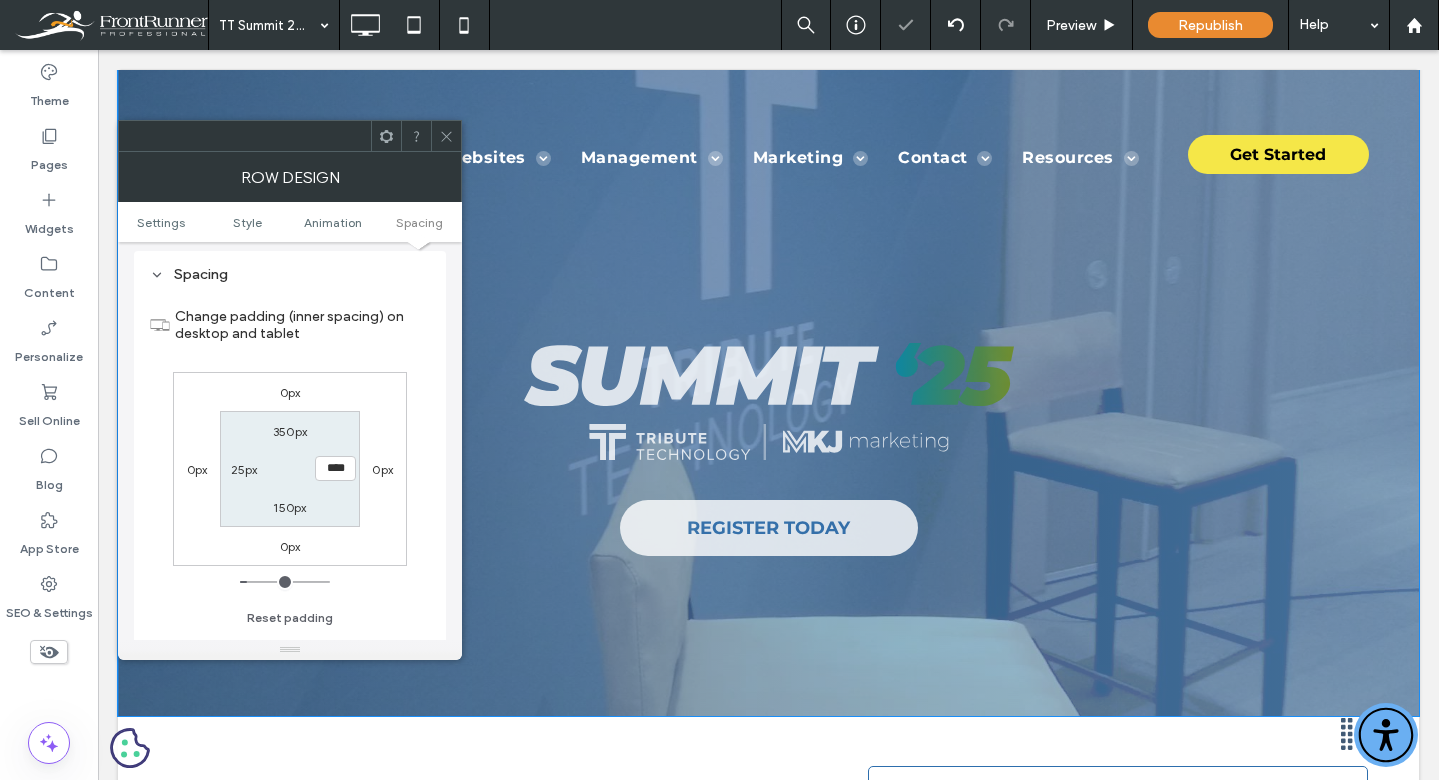 type on "***" 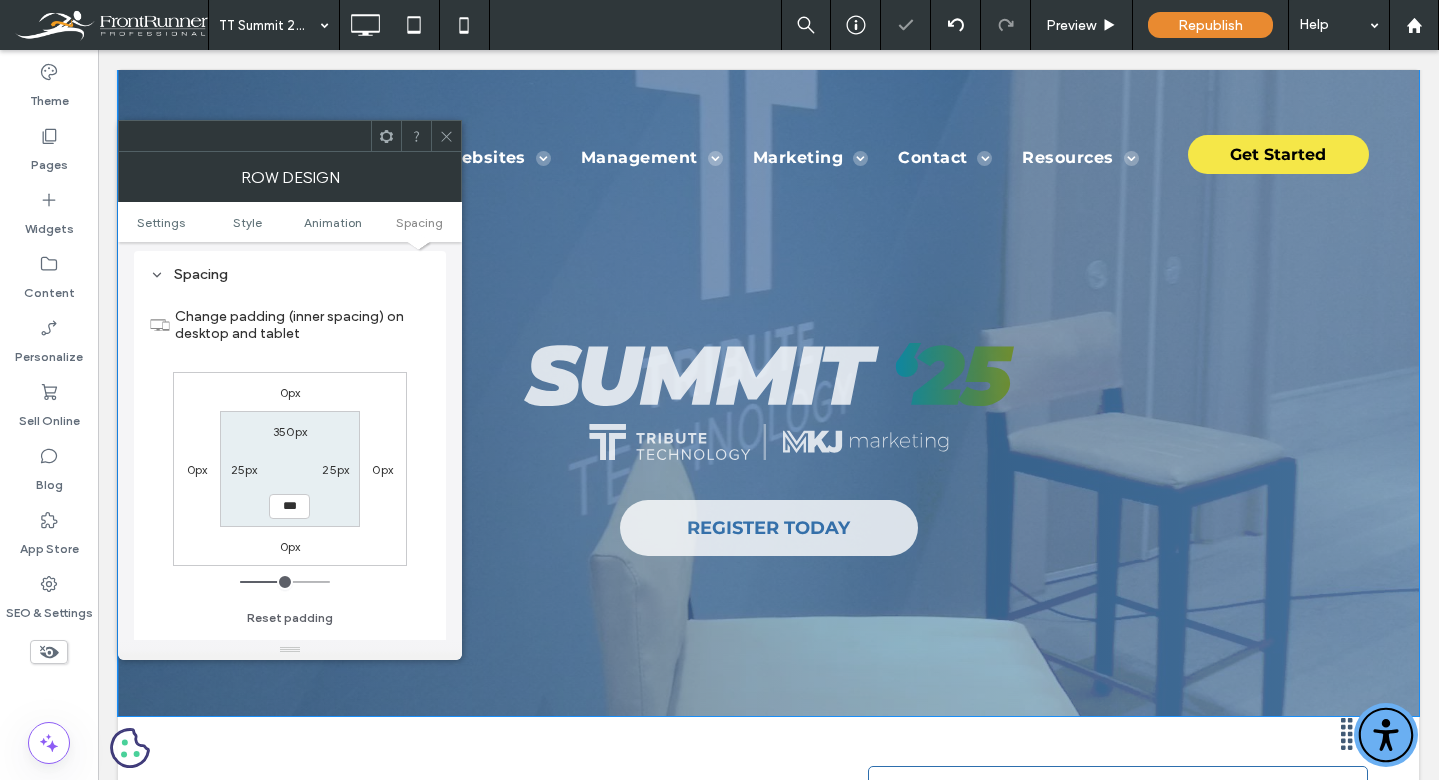 type on "***" 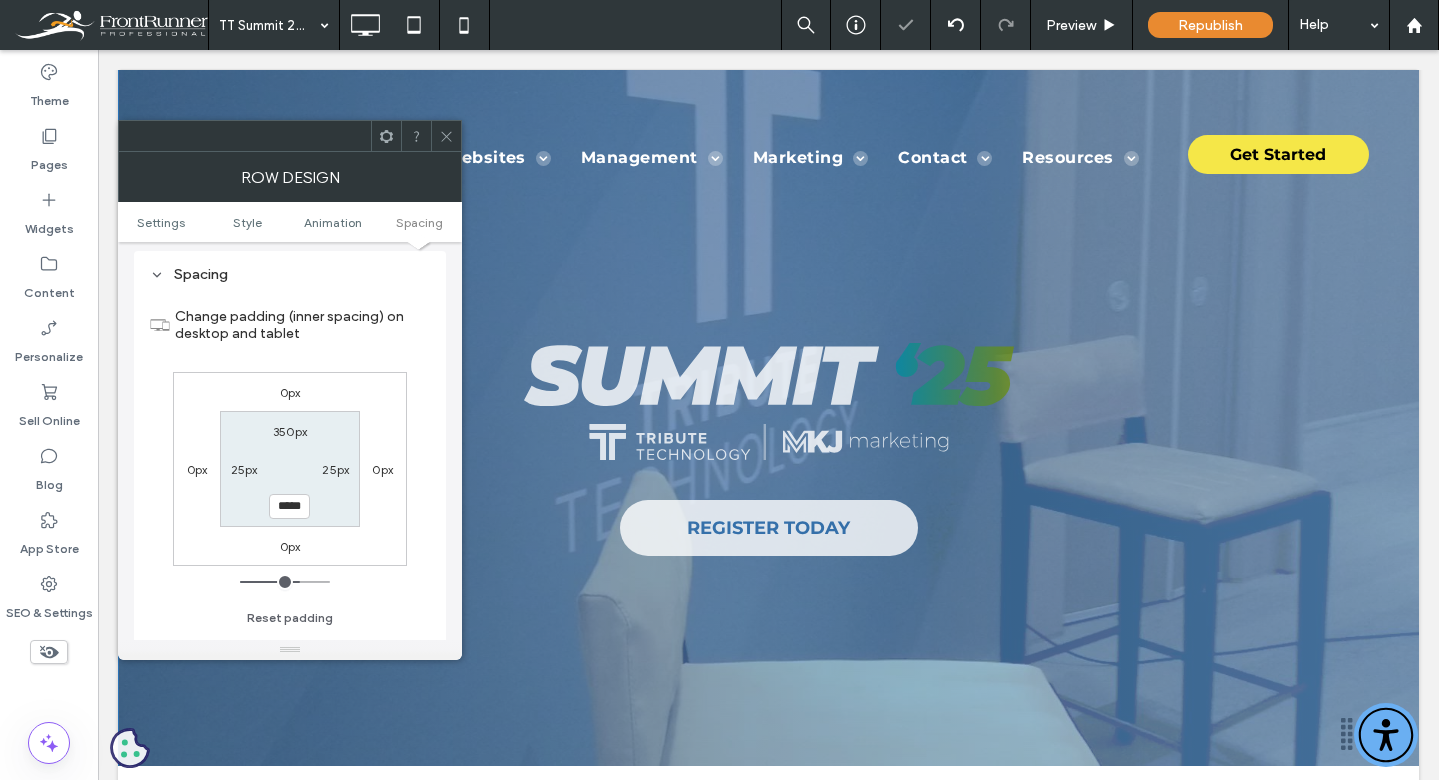 click 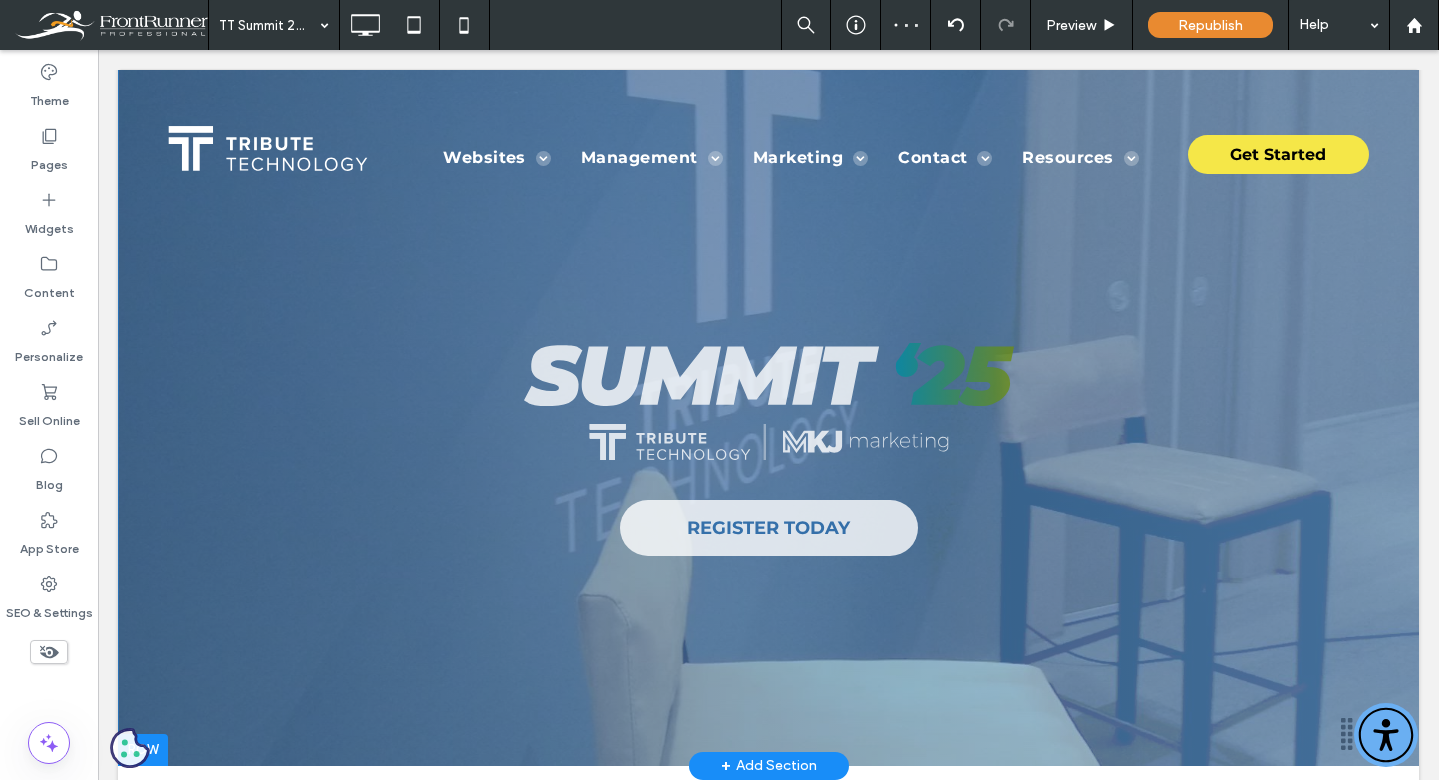 click at bounding box center [768, 356] 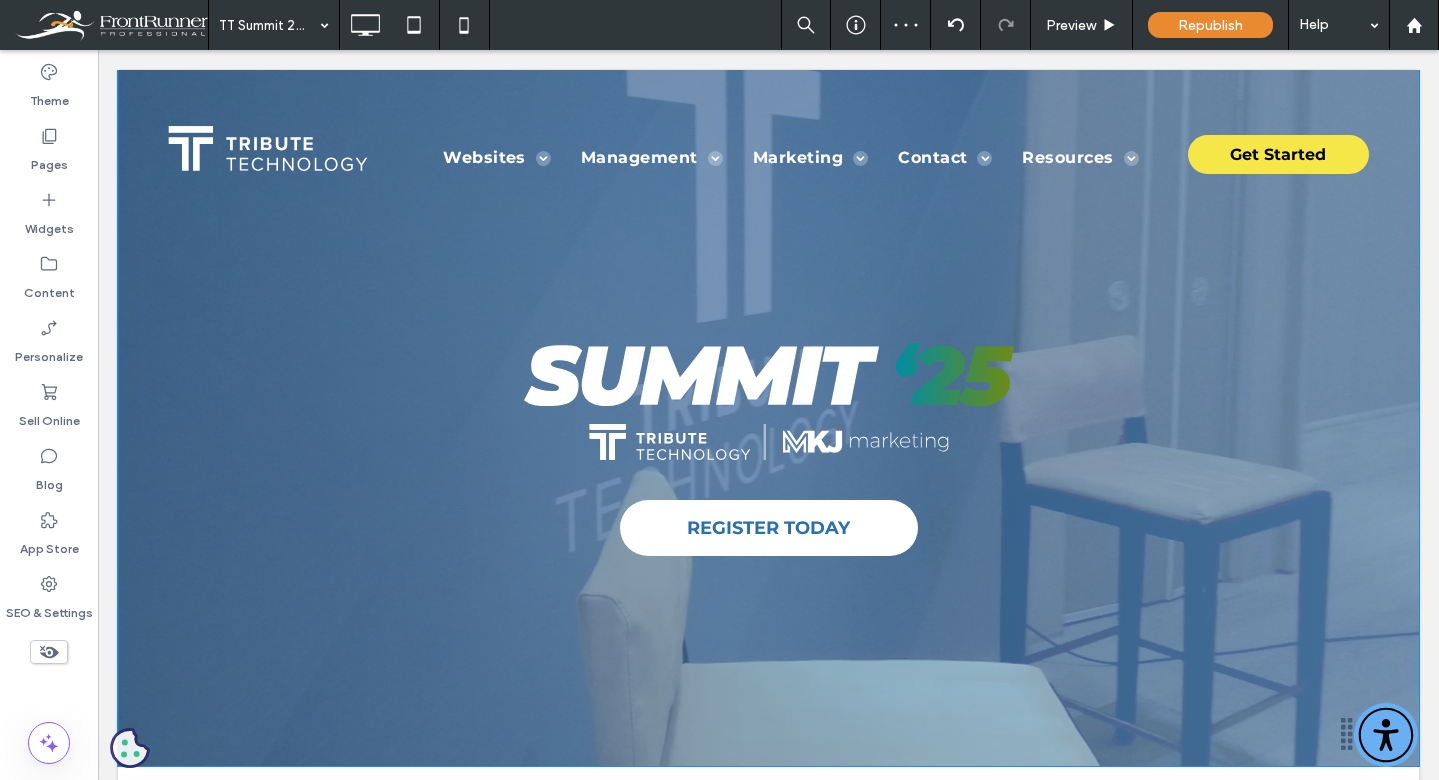scroll, scrollTop: 0, scrollLeft: 0, axis: both 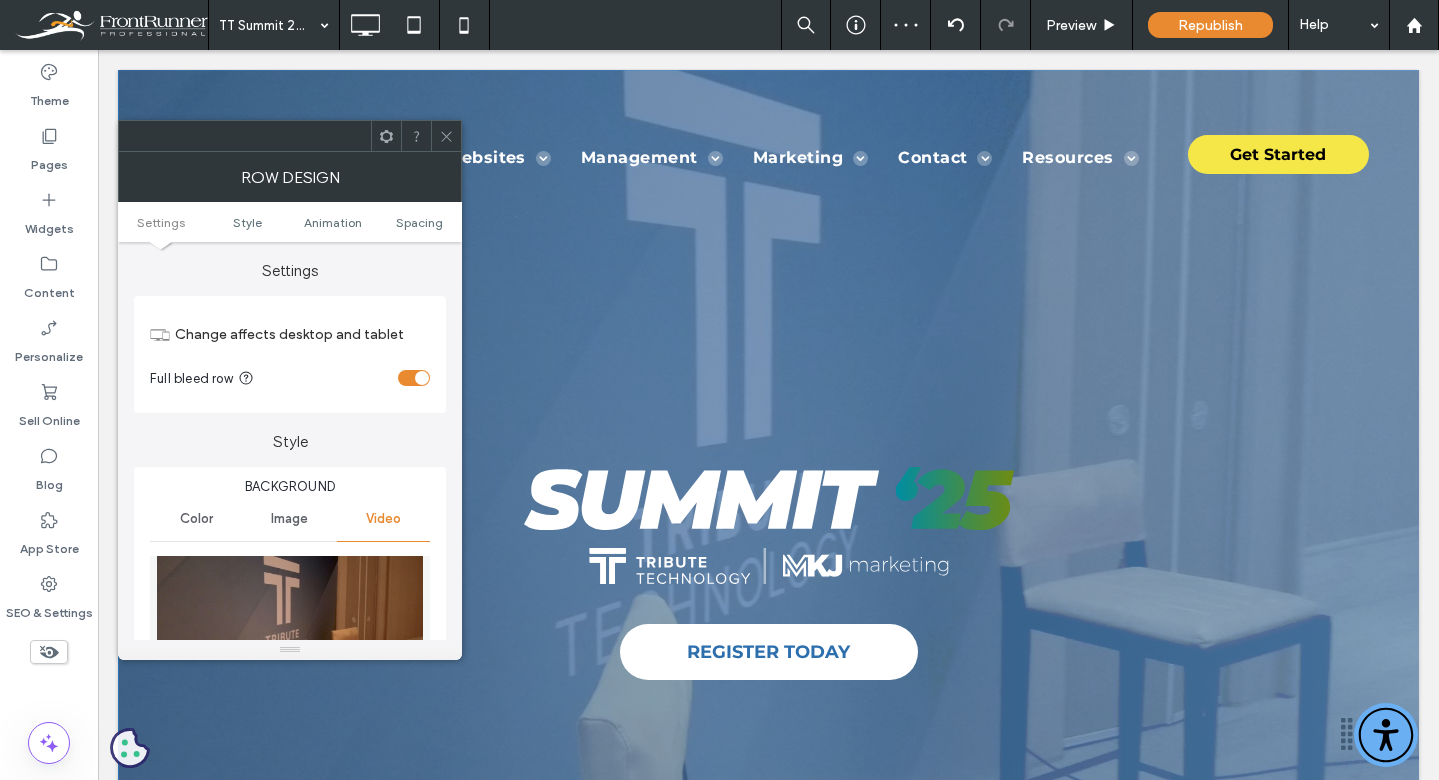 click 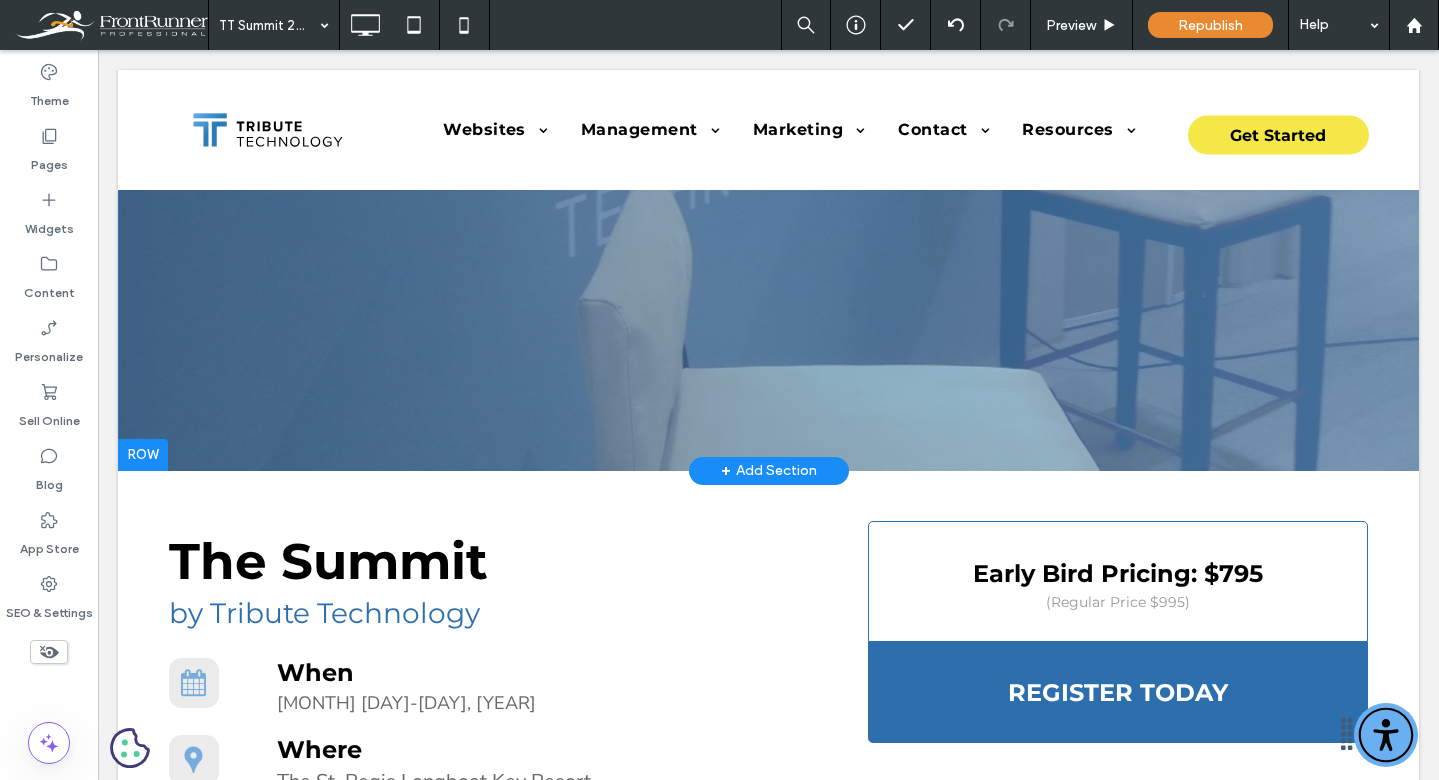 scroll, scrollTop: 0, scrollLeft: 0, axis: both 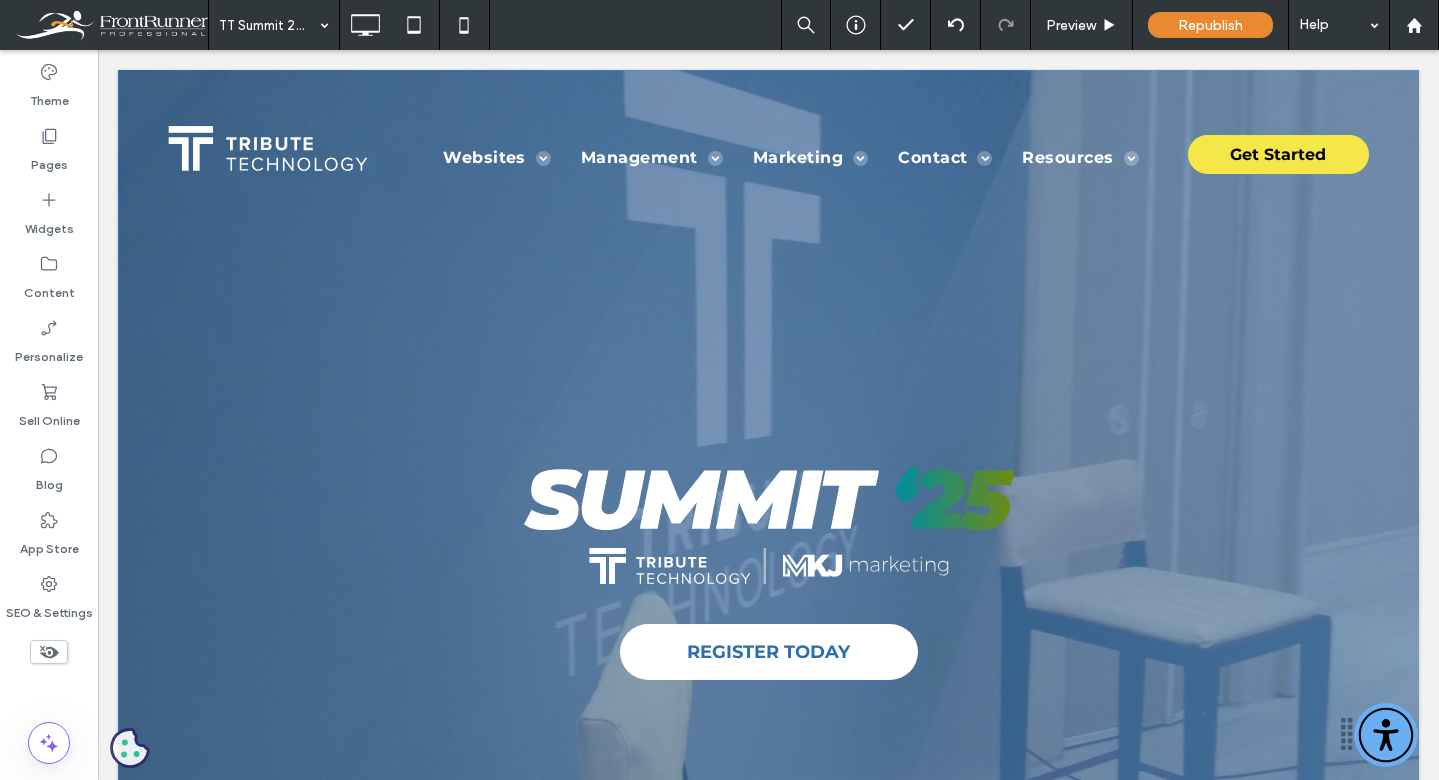 click at bounding box center [768, 480] 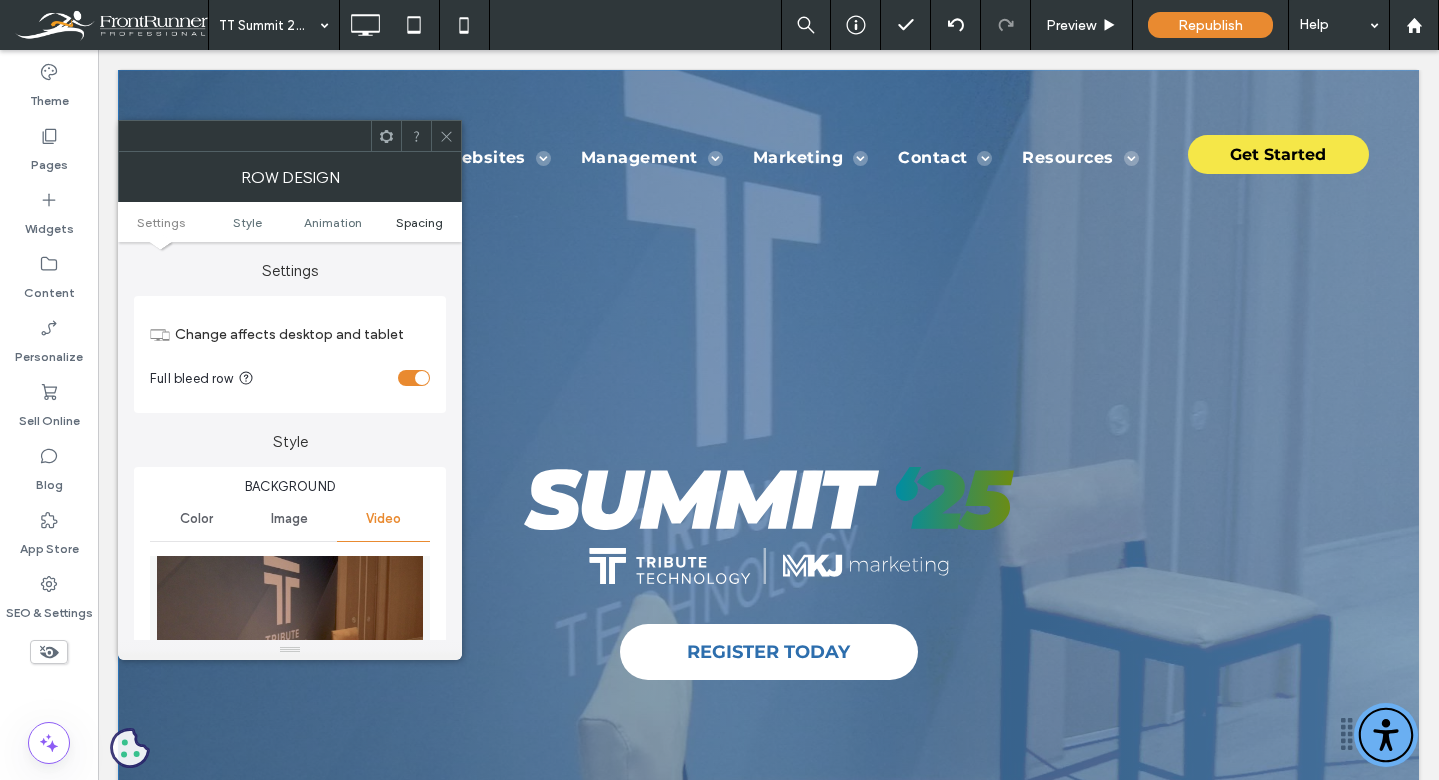 click on "Spacing" at bounding box center [419, 222] 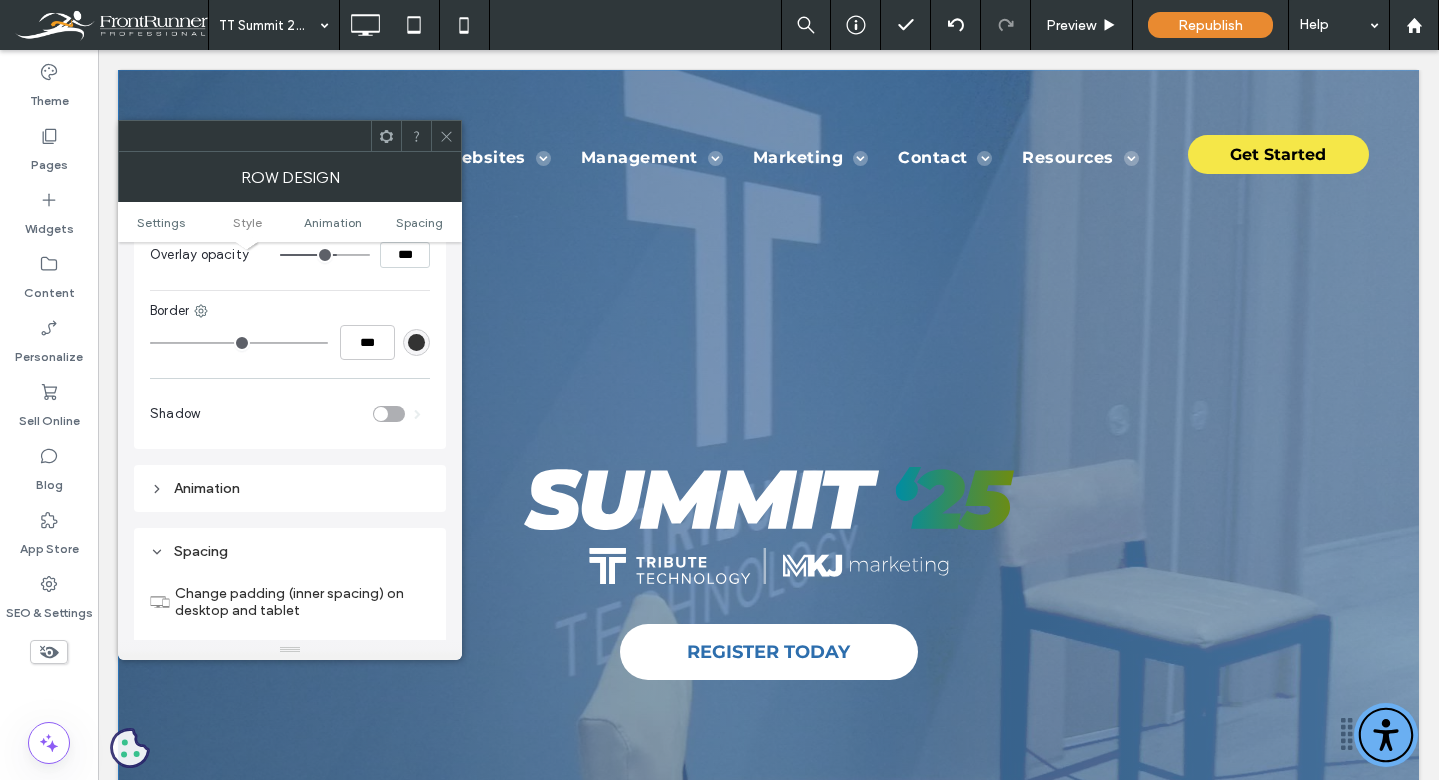scroll, scrollTop: 1381, scrollLeft: 0, axis: vertical 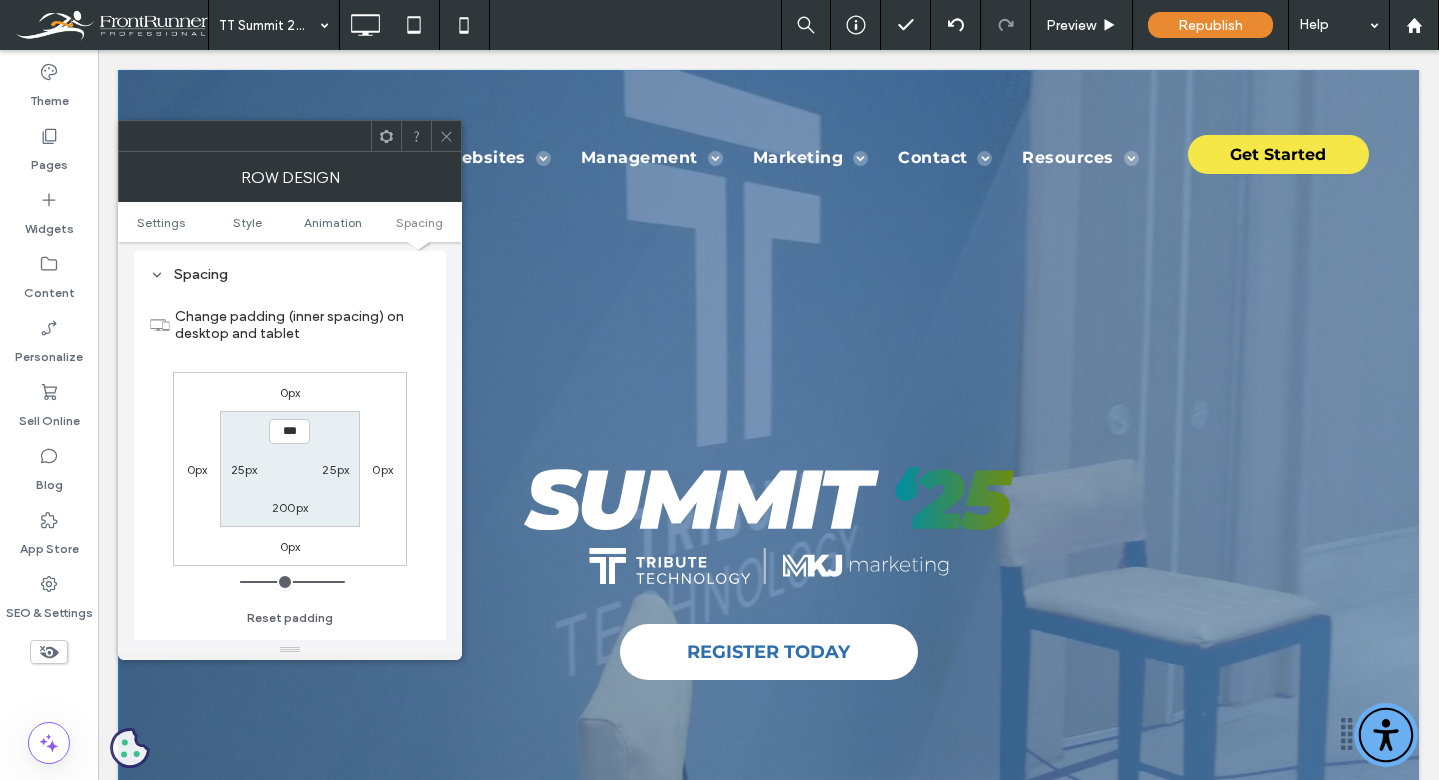type on "*****" 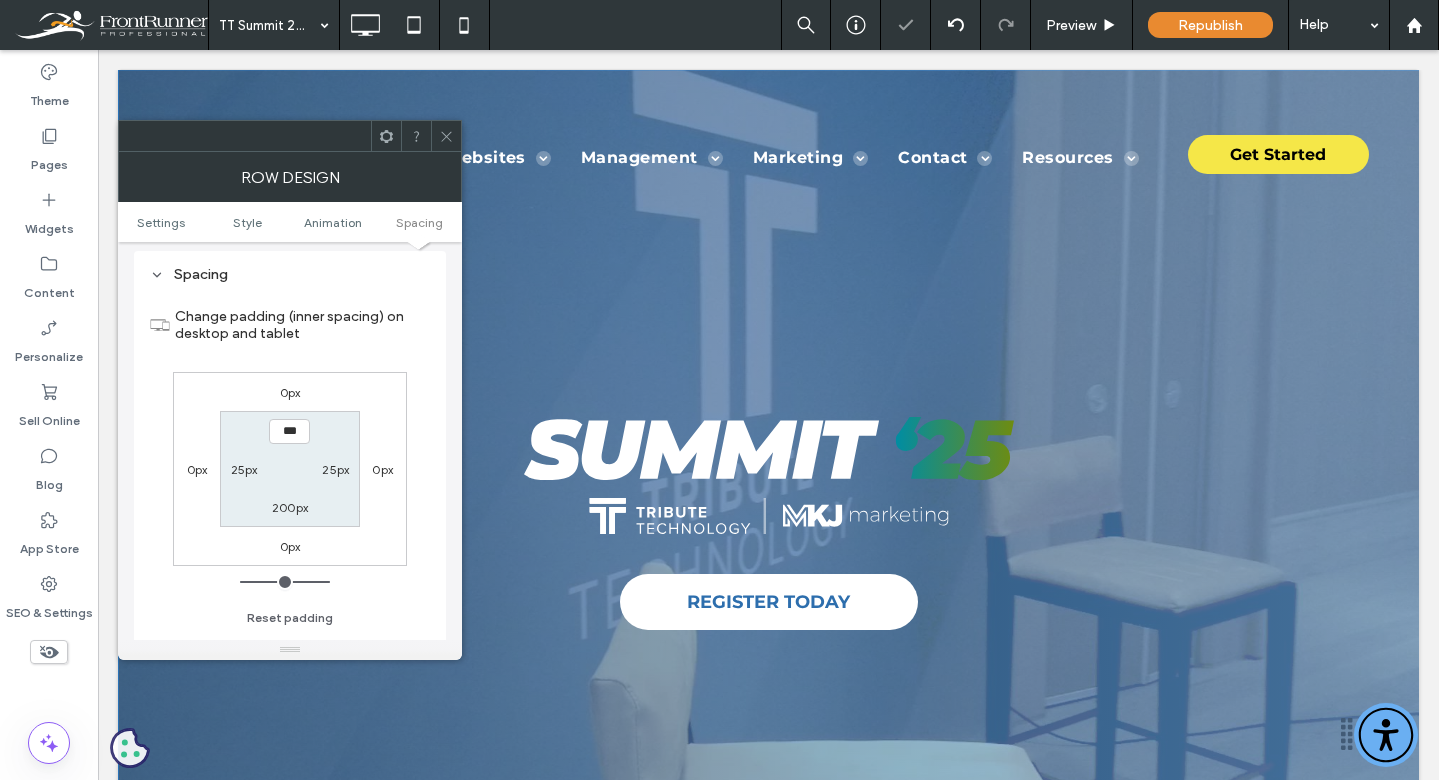 type on "*****" 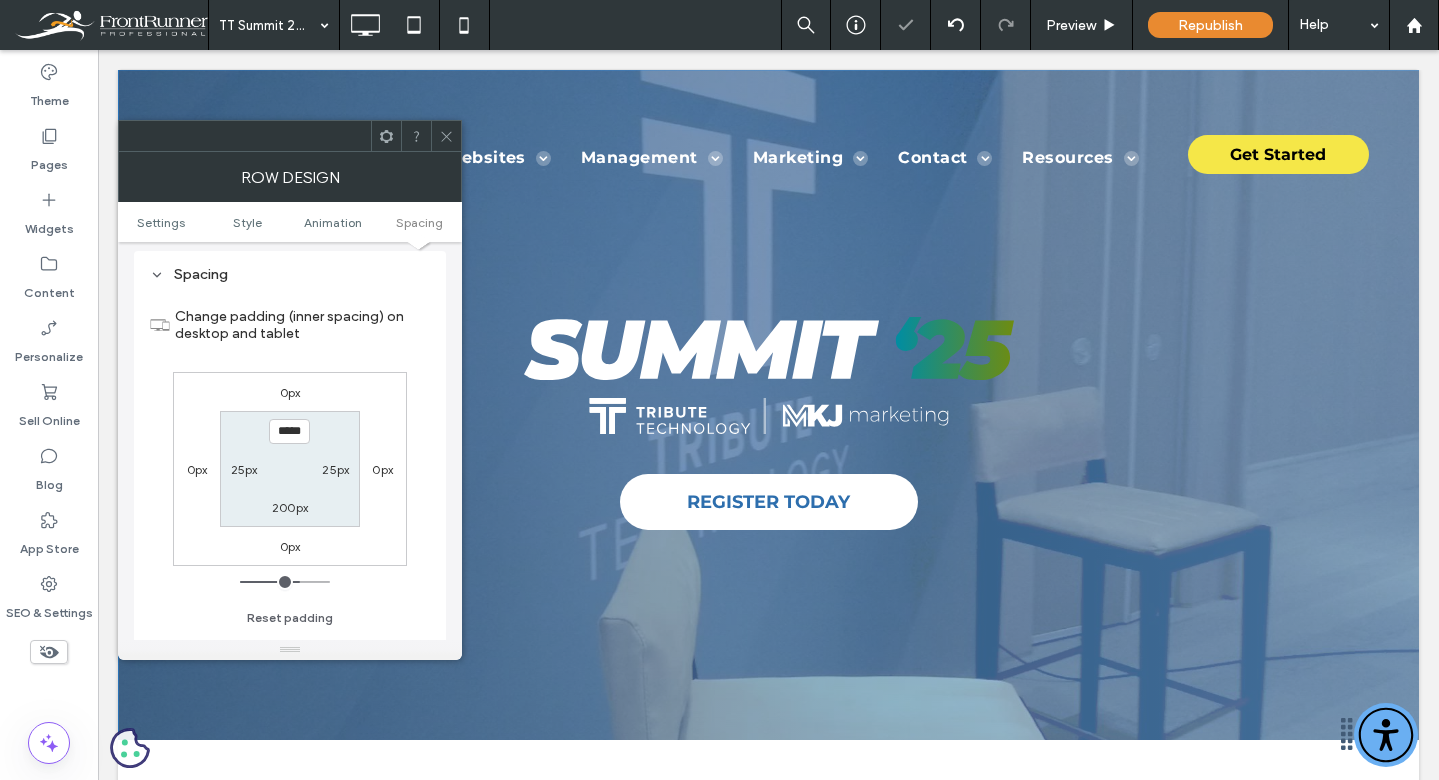 click 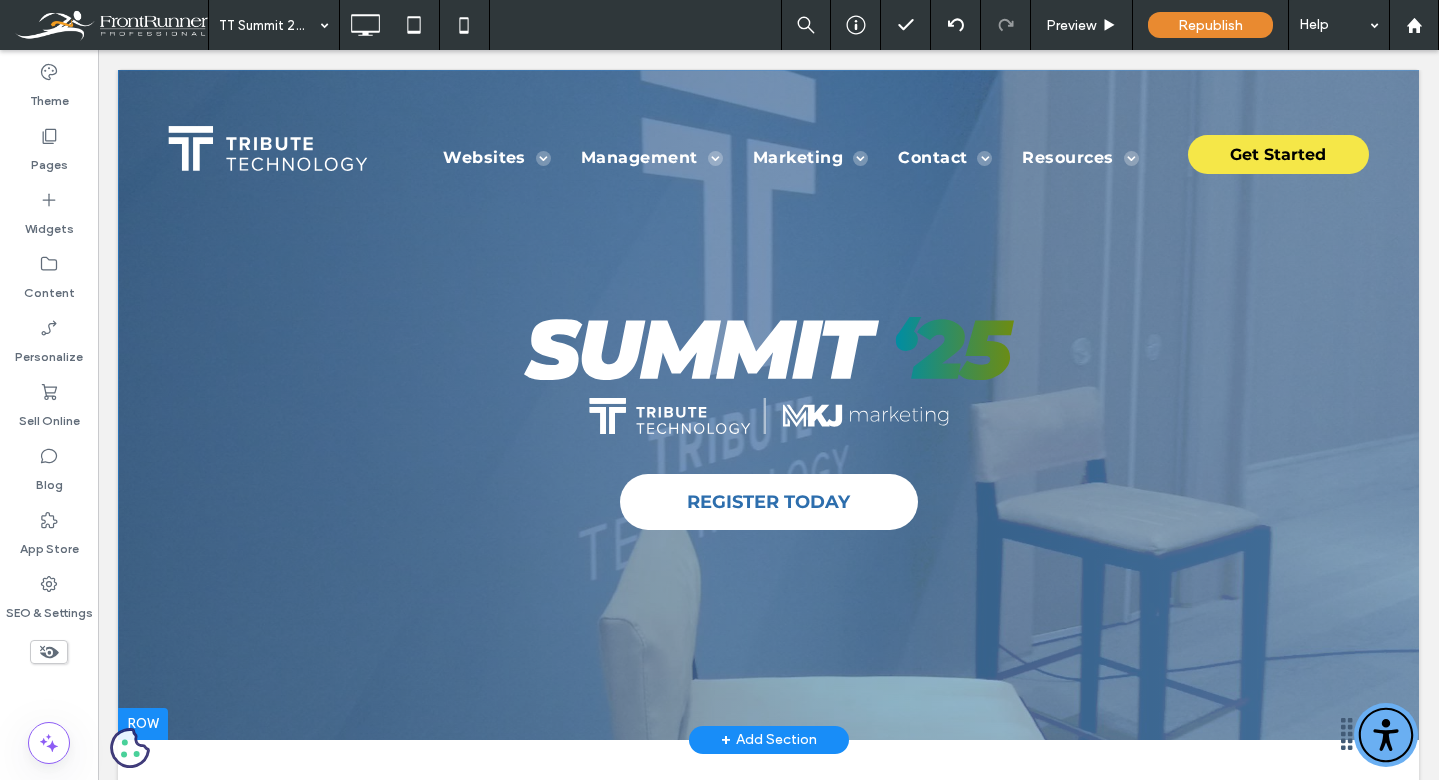 click at bounding box center [768, 405] 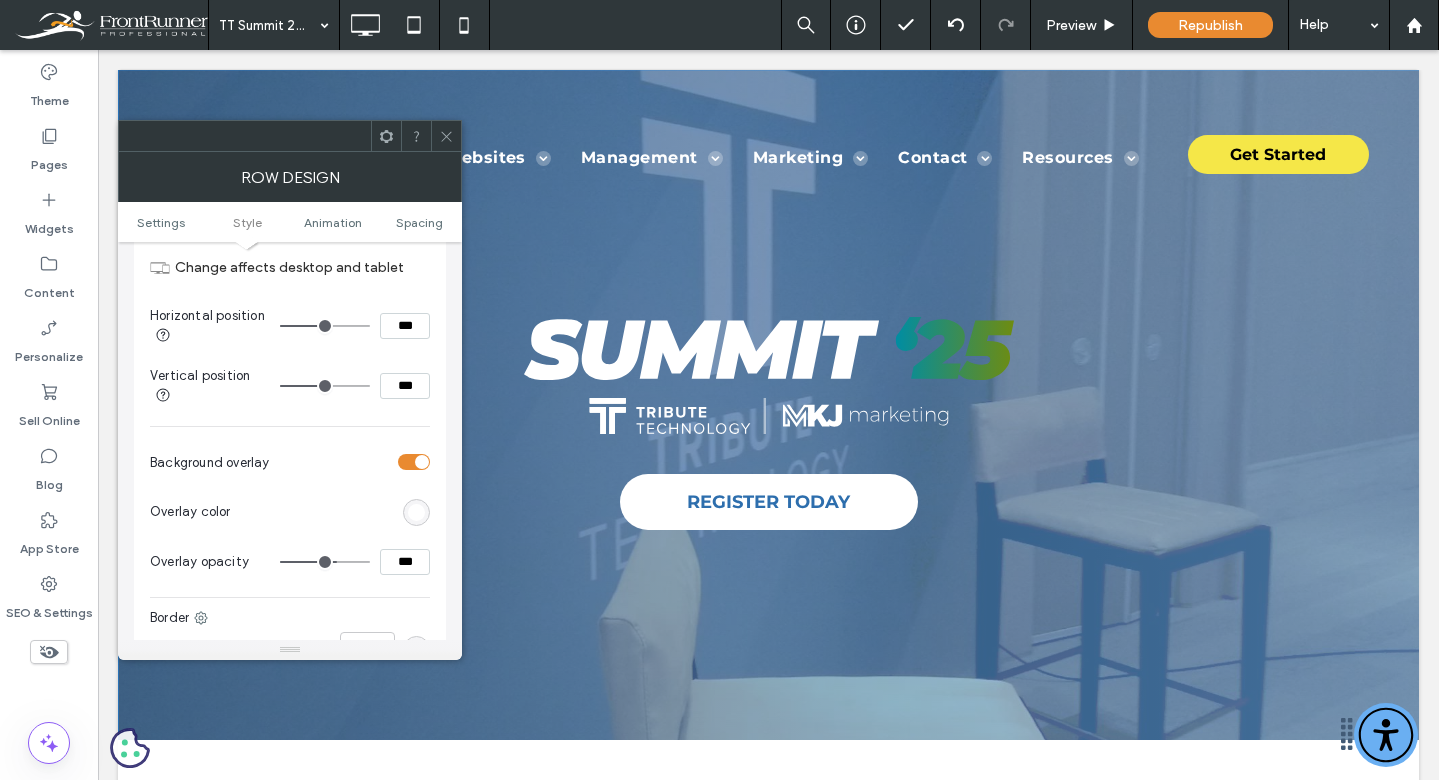 scroll, scrollTop: 818, scrollLeft: 0, axis: vertical 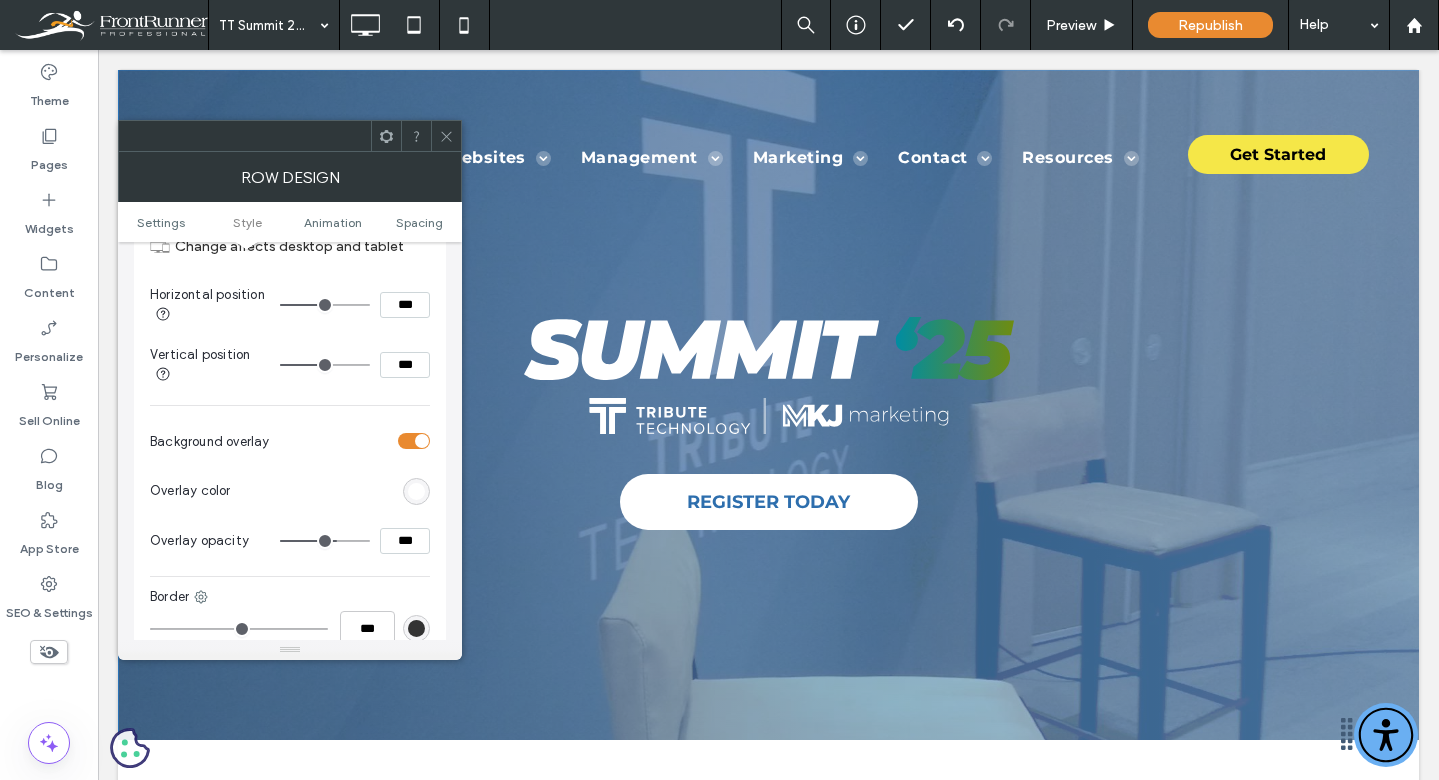 click at bounding box center (416, 491) 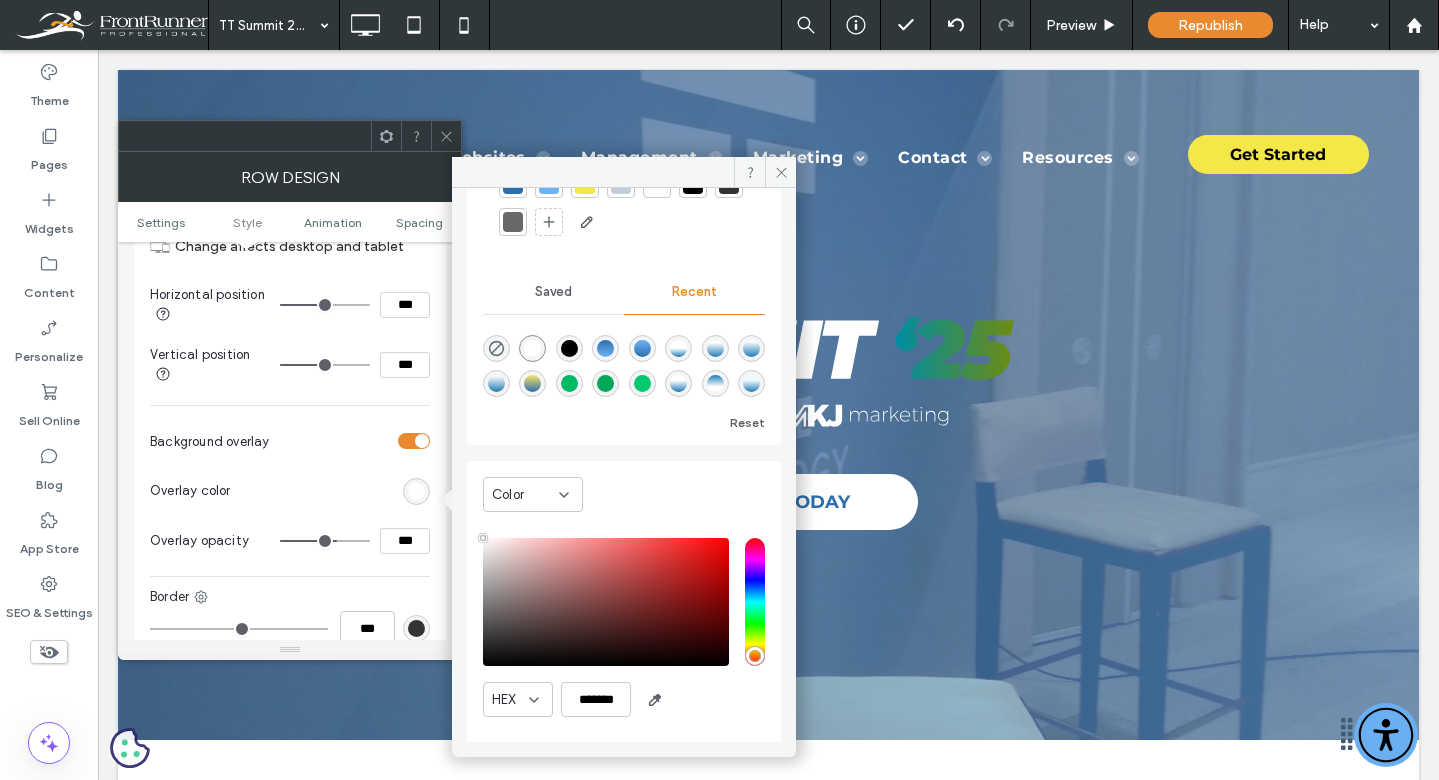 scroll, scrollTop: 107, scrollLeft: 0, axis: vertical 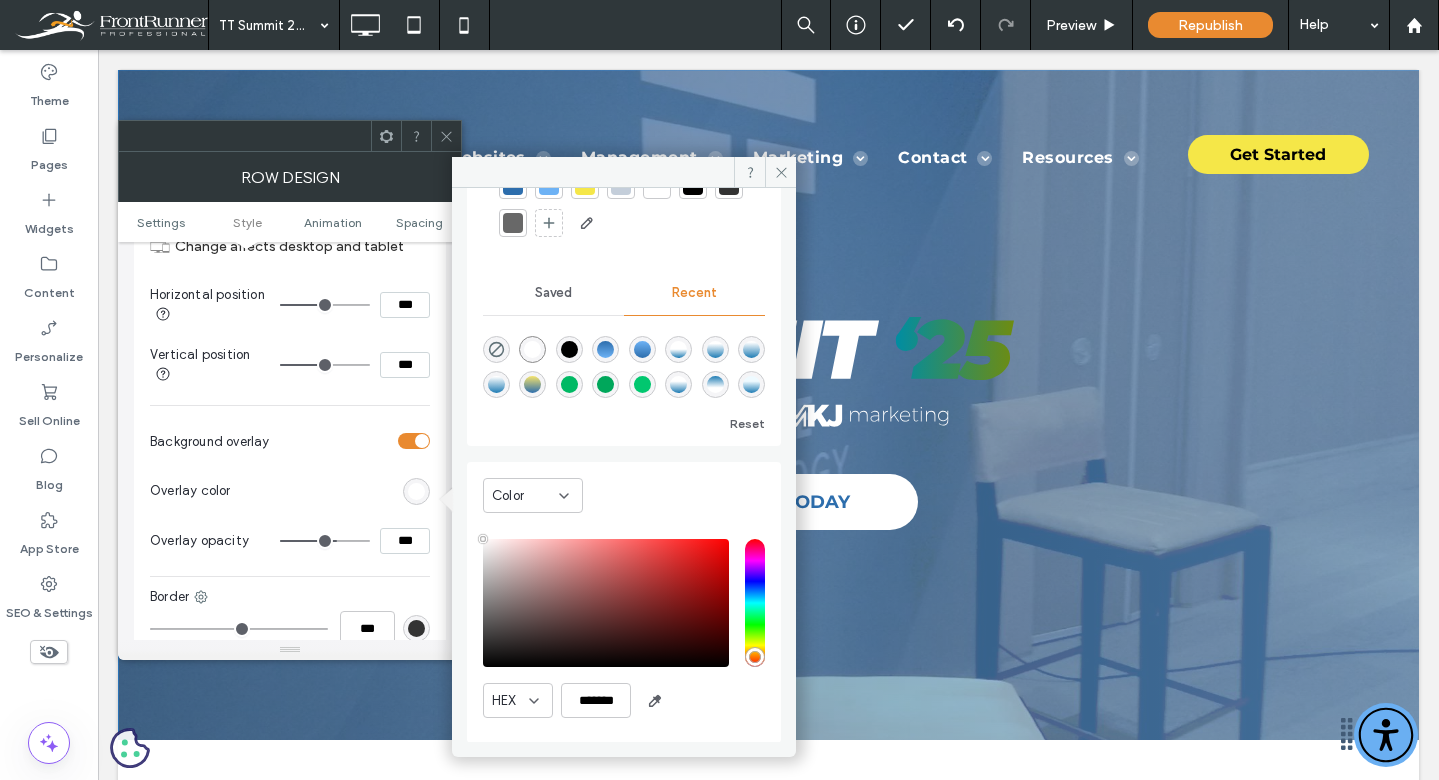 click on "HEX *******" at bounding box center [624, 700] 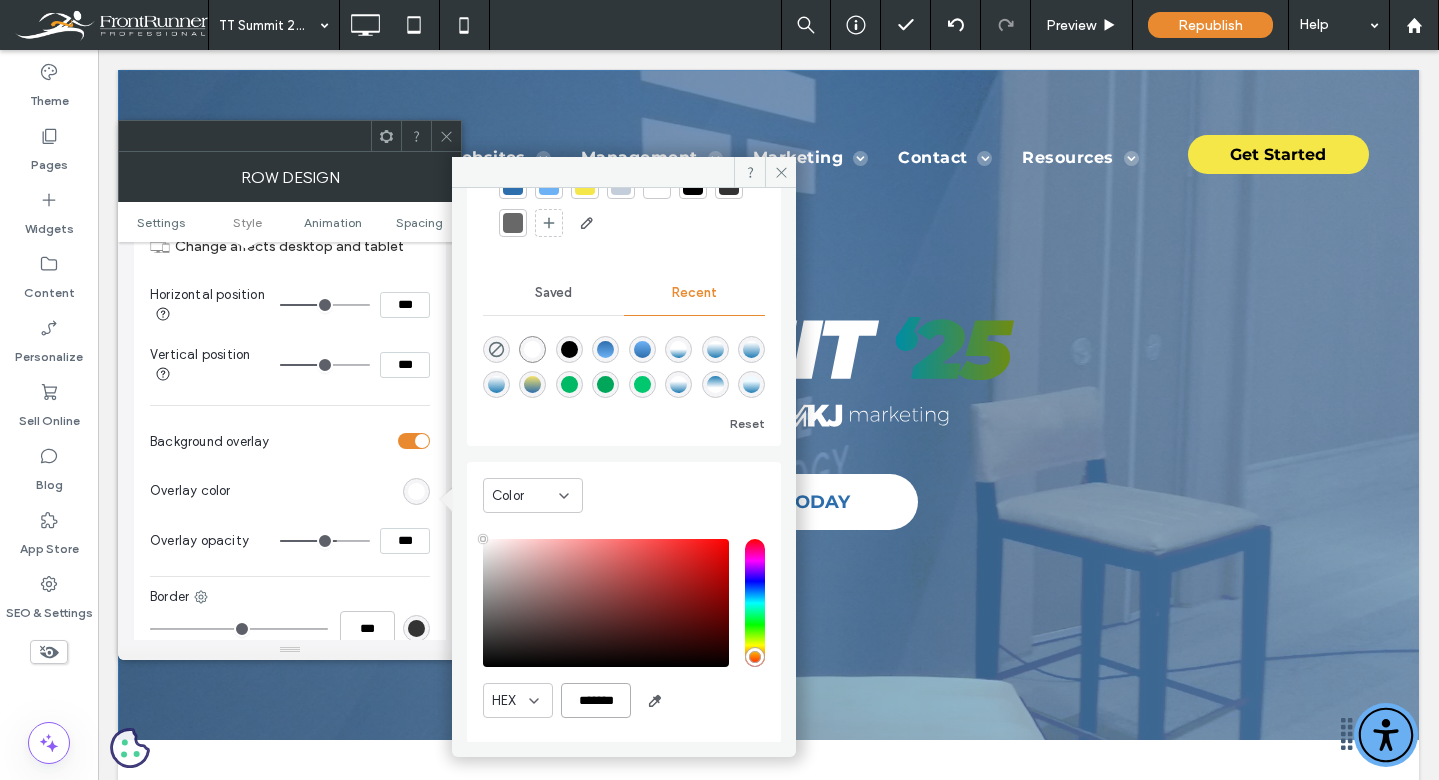click on "*******" at bounding box center (596, 700) 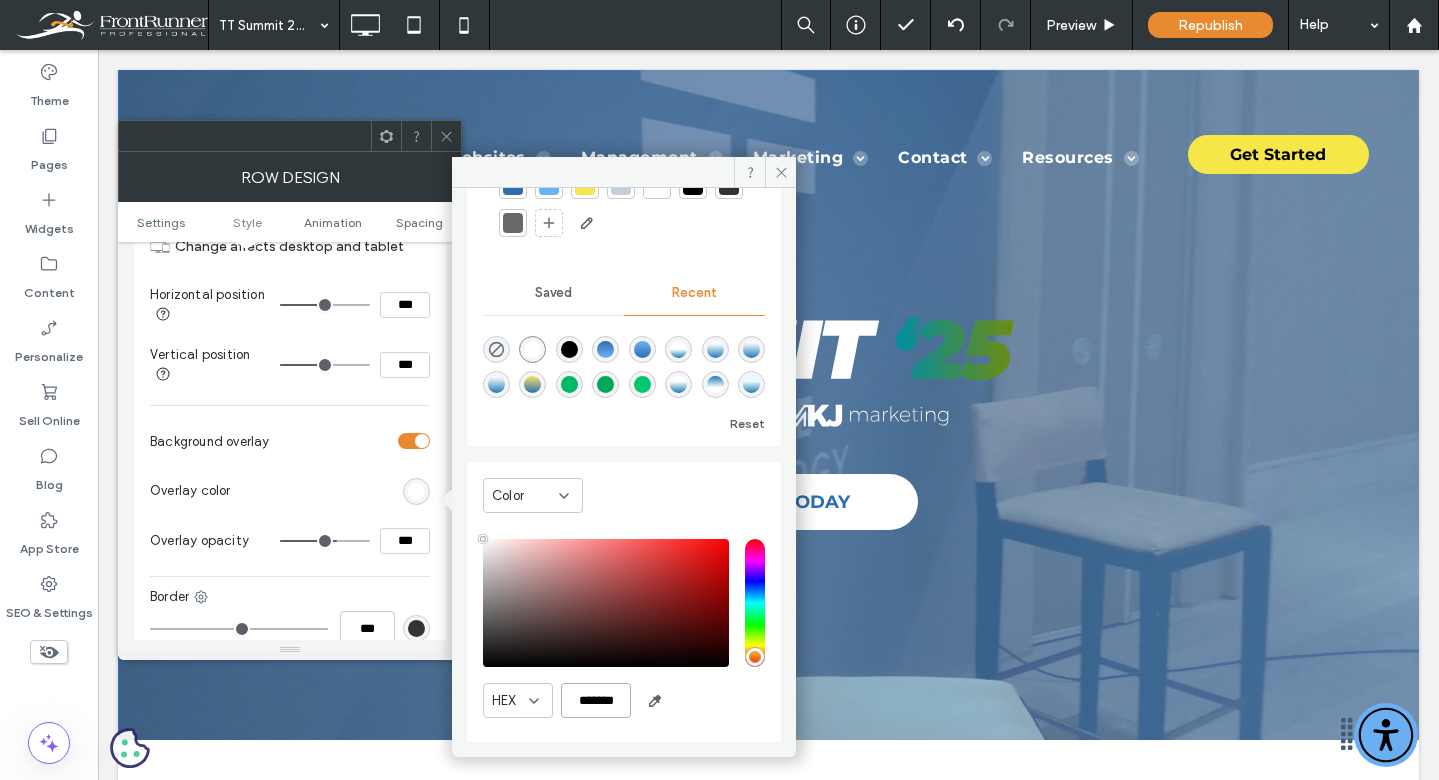 type on "*******" 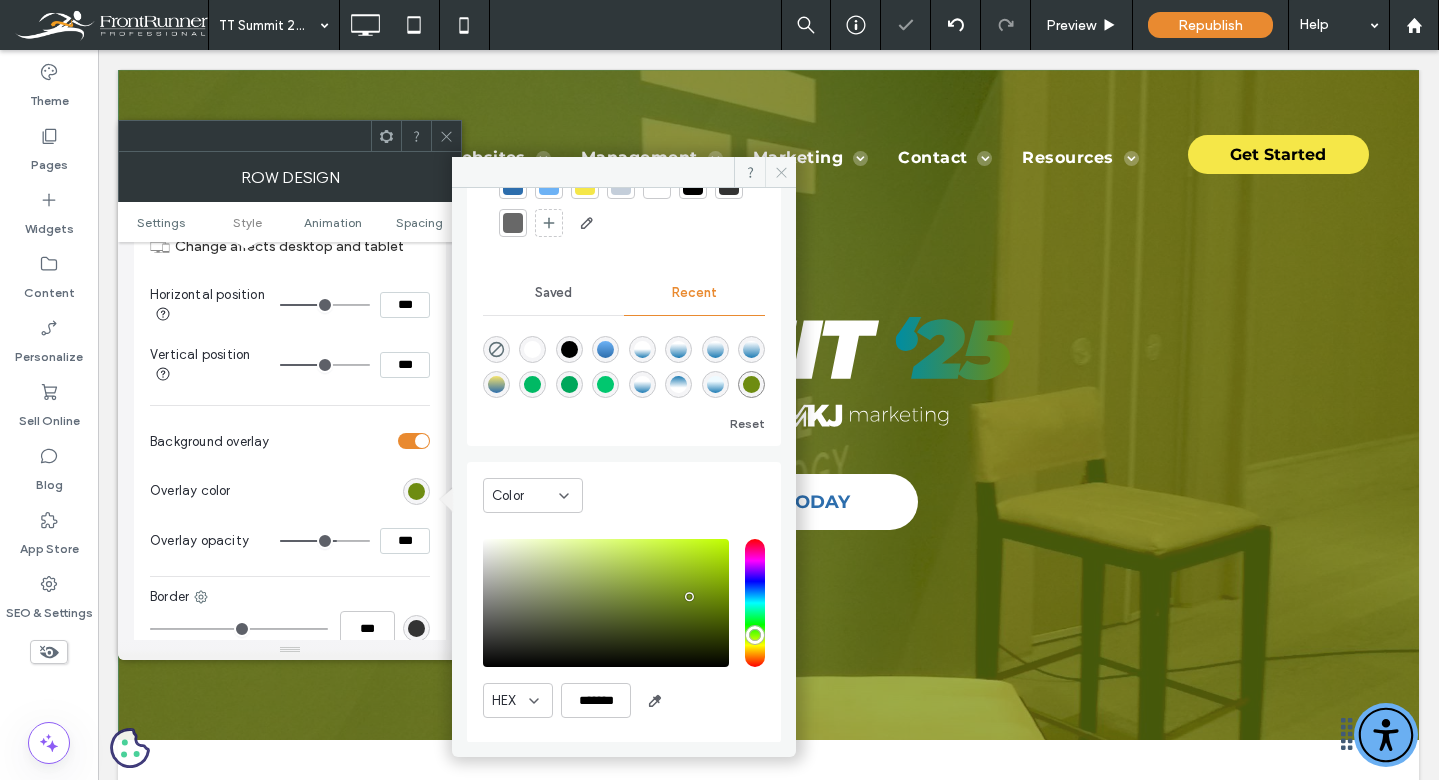 click 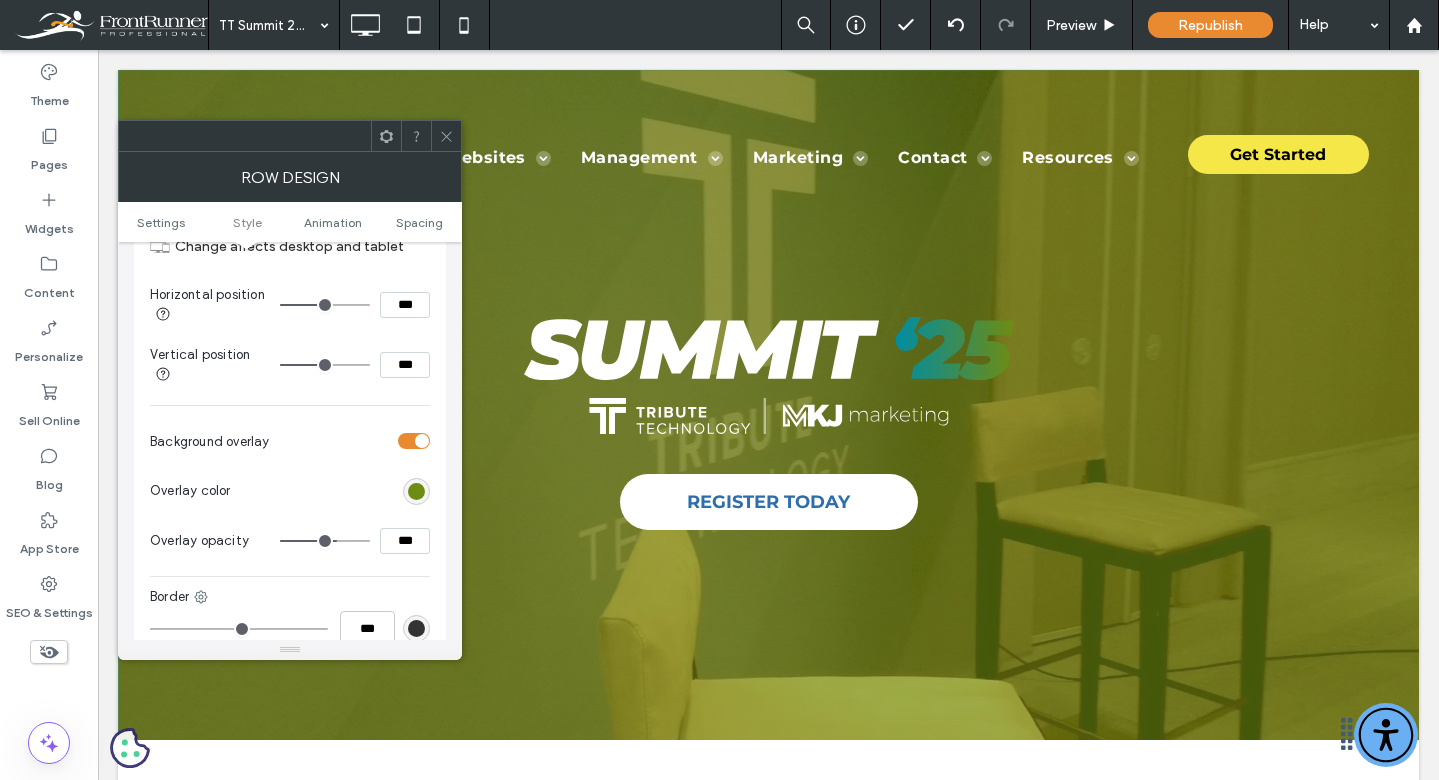 click at bounding box center (416, 491) 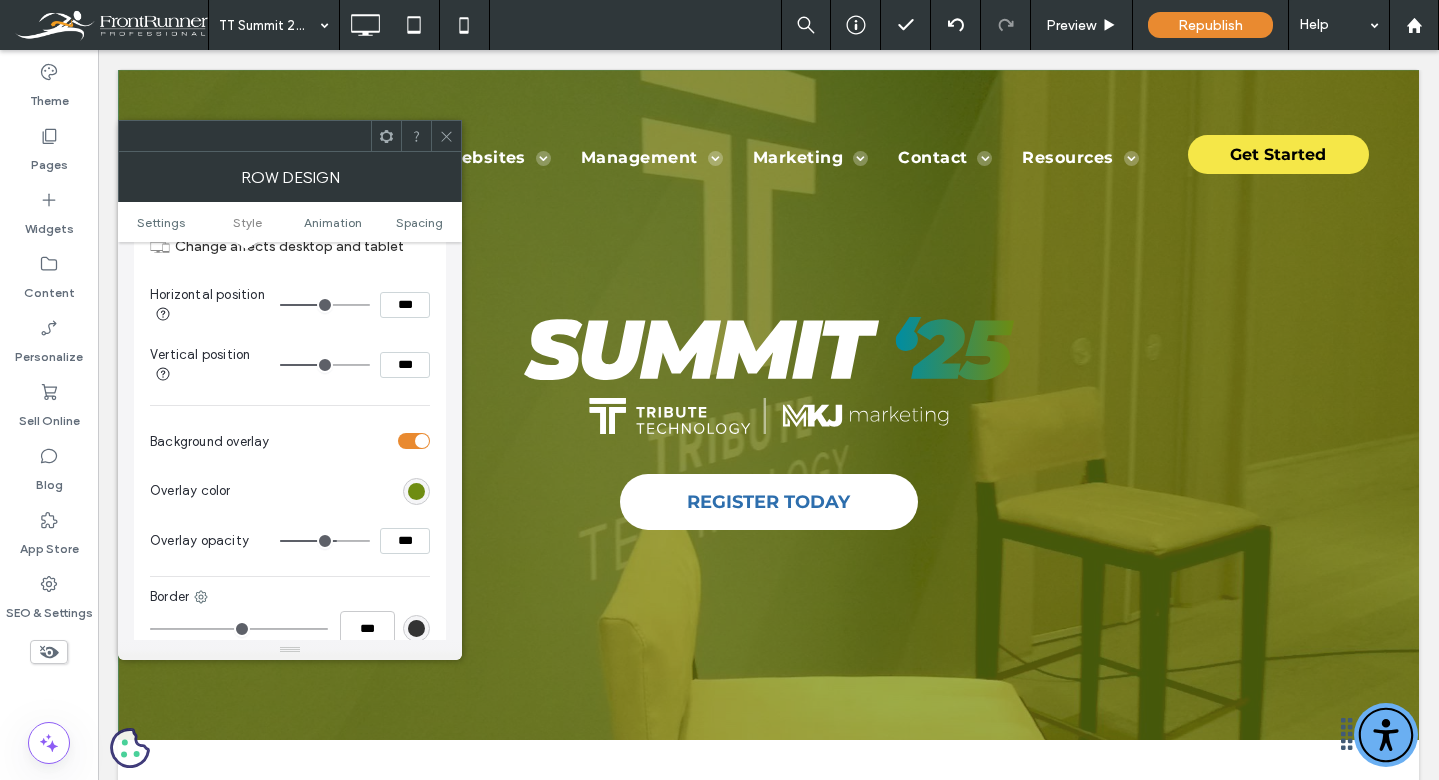 click at bounding box center (416, 491) 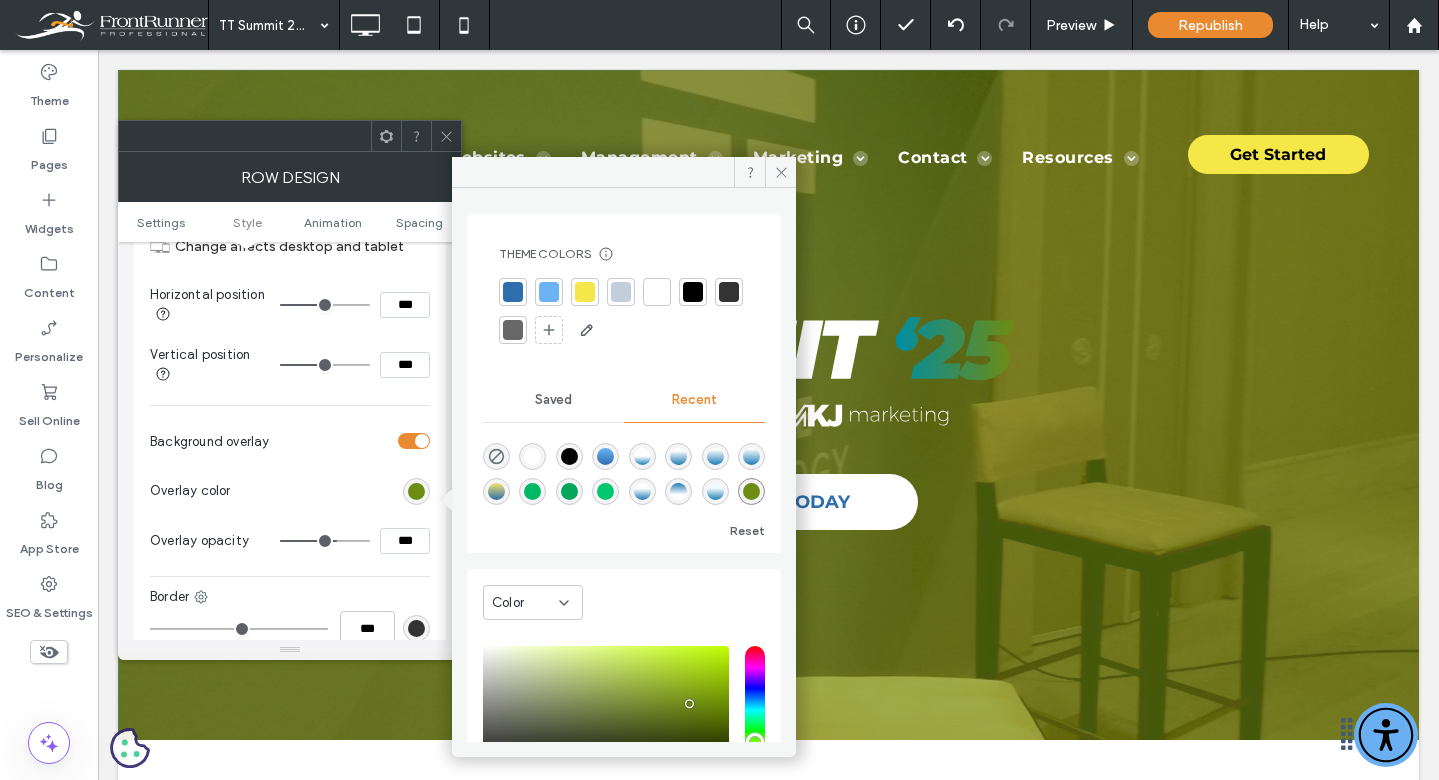 scroll, scrollTop: 108, scrollLeft: 0, axis: vertical 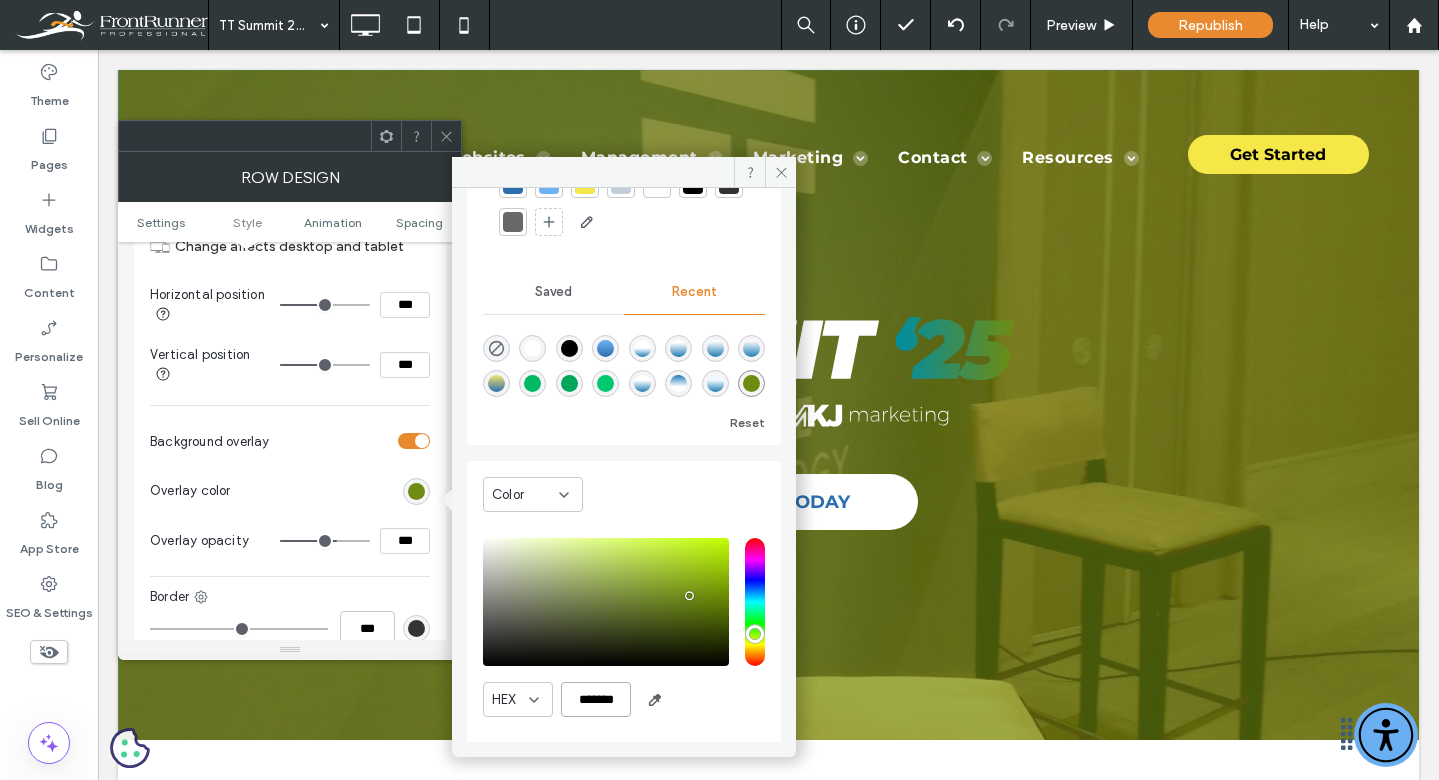 click on "*******" at bounding box center (596, 699) 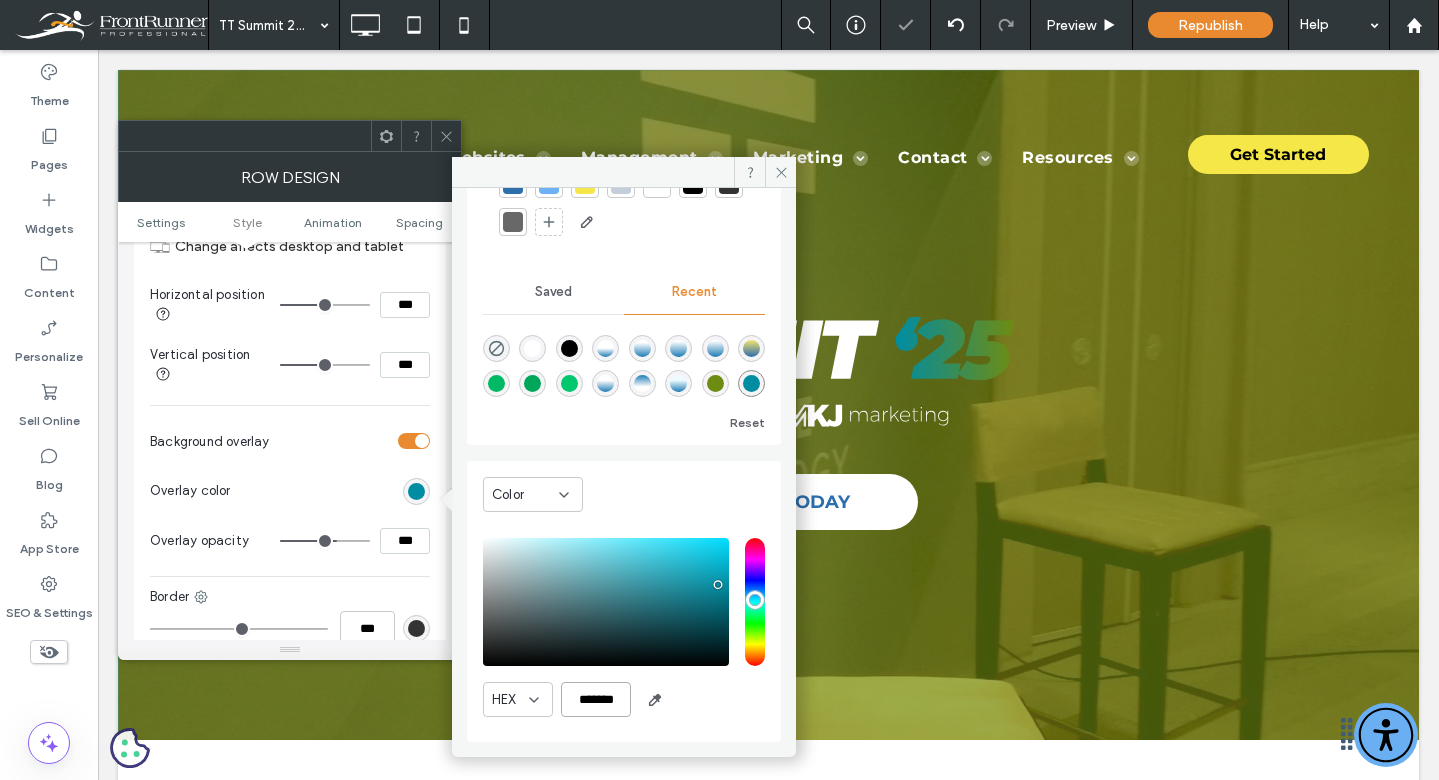 type on "*******" 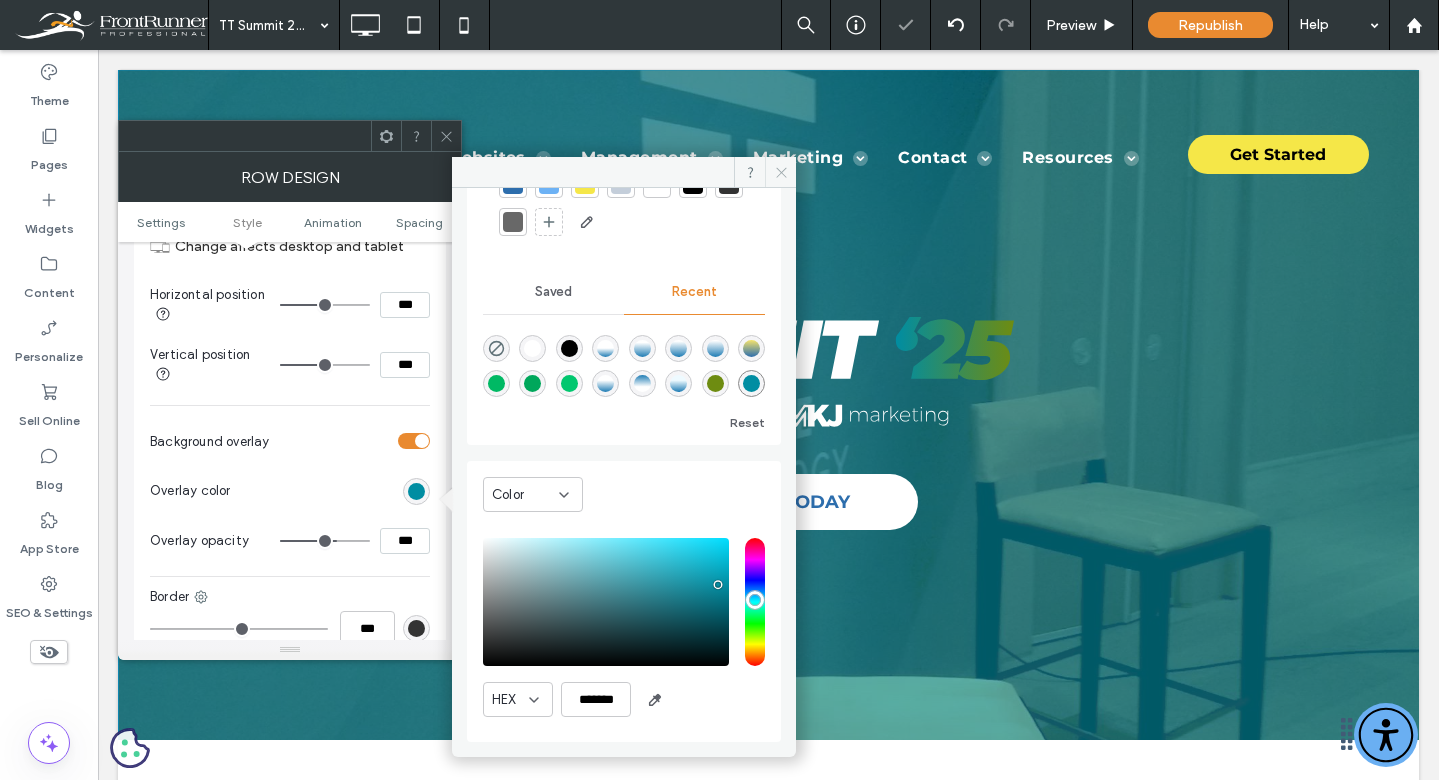 click at bounding box center [780, 172] 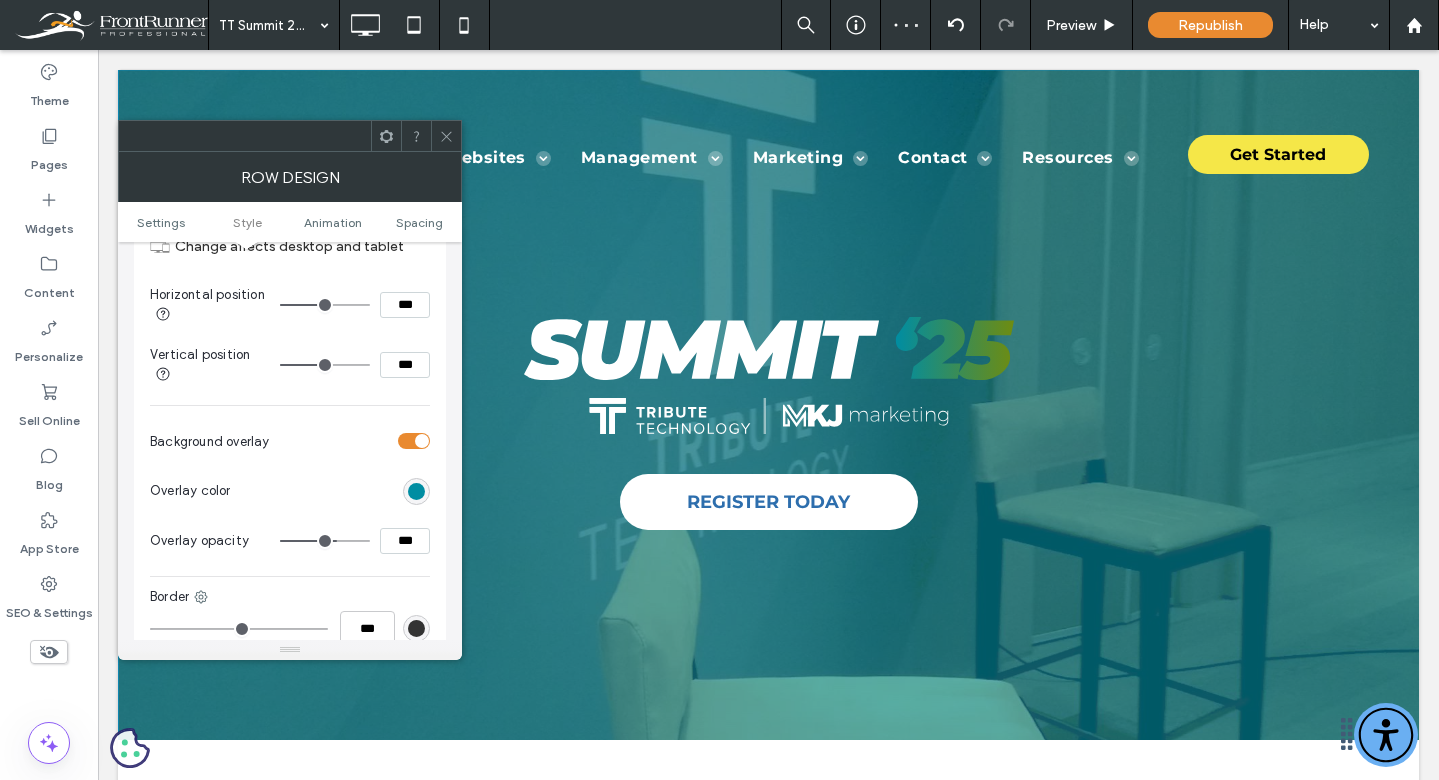 click at bounding box center [446, 136] 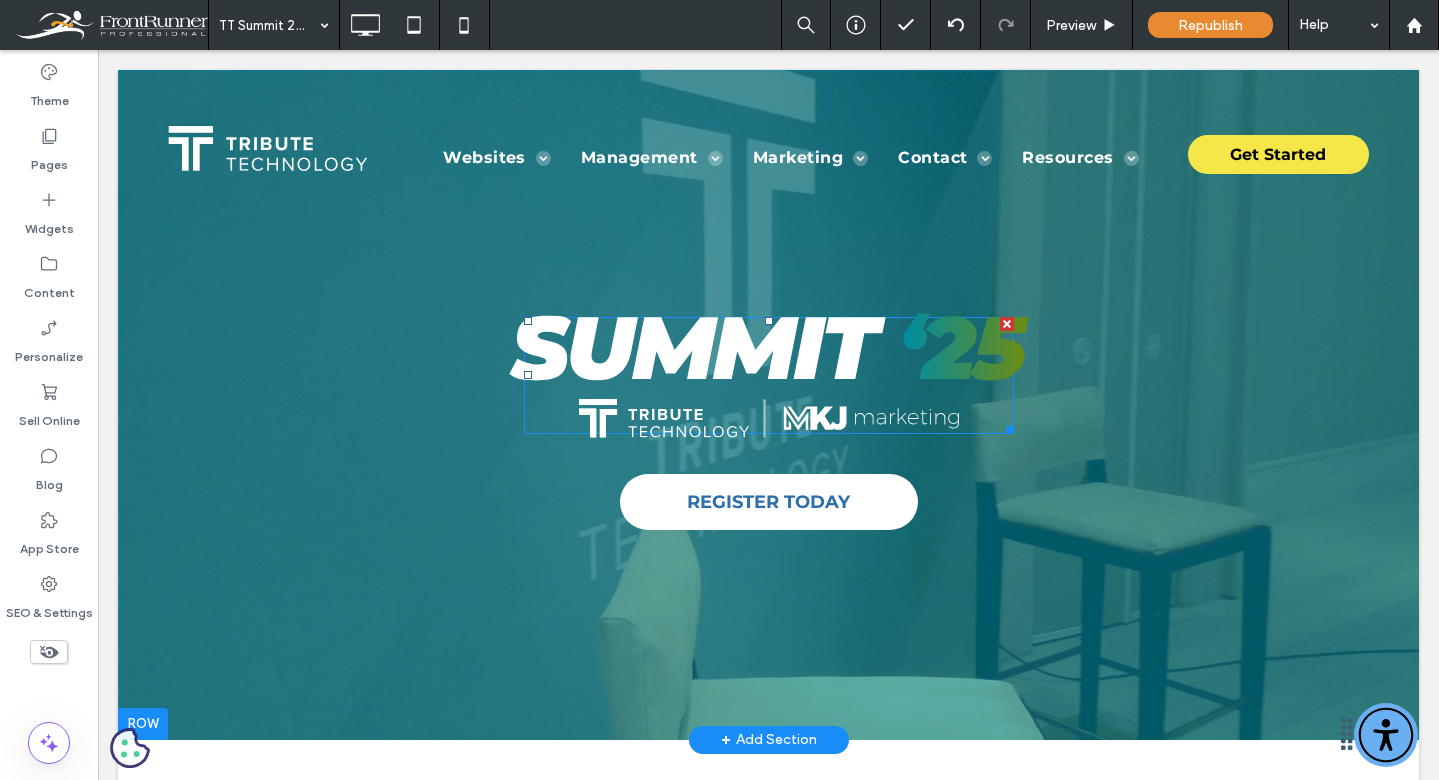 click at bounding box center [768, 375] 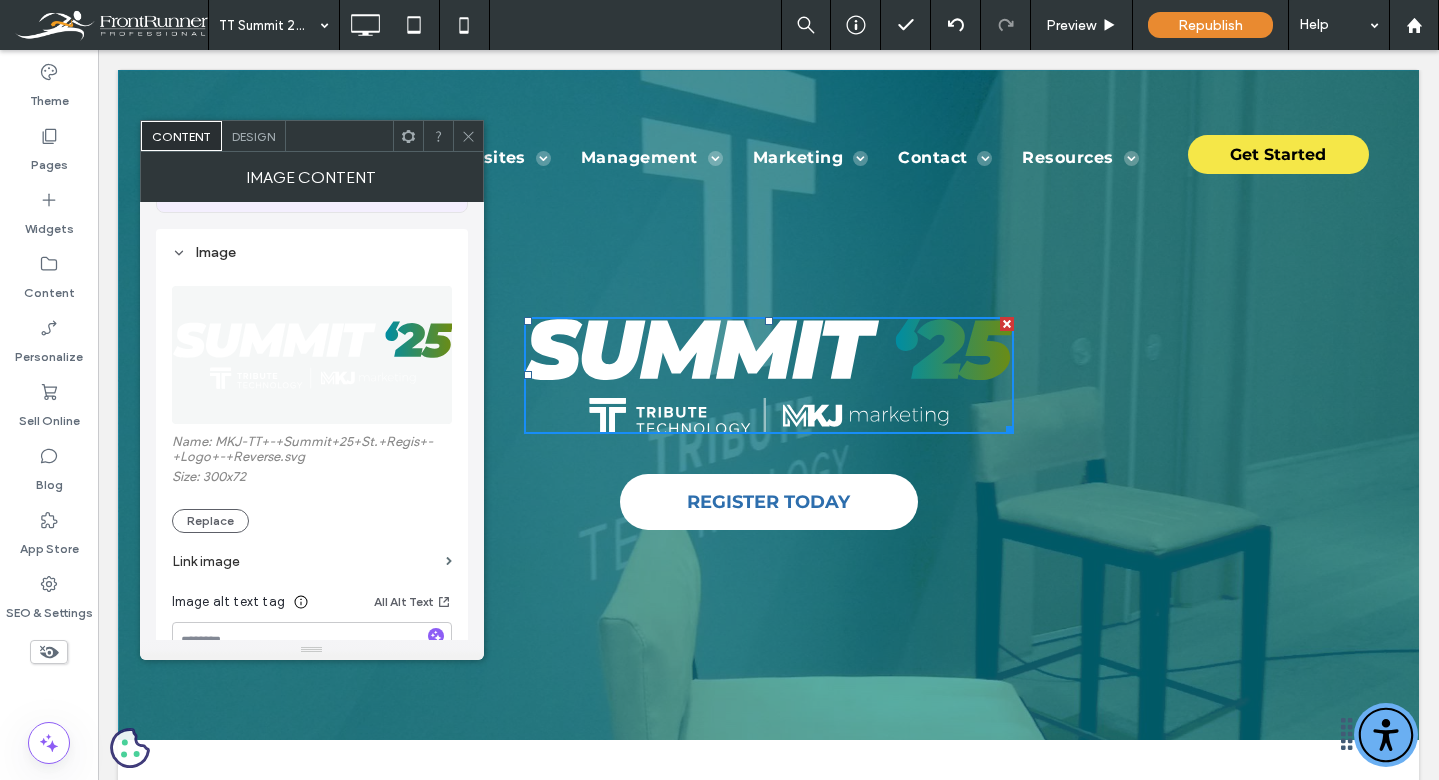 scroll, scrollTop: 172, scrollLeft: 0, axis: vertical 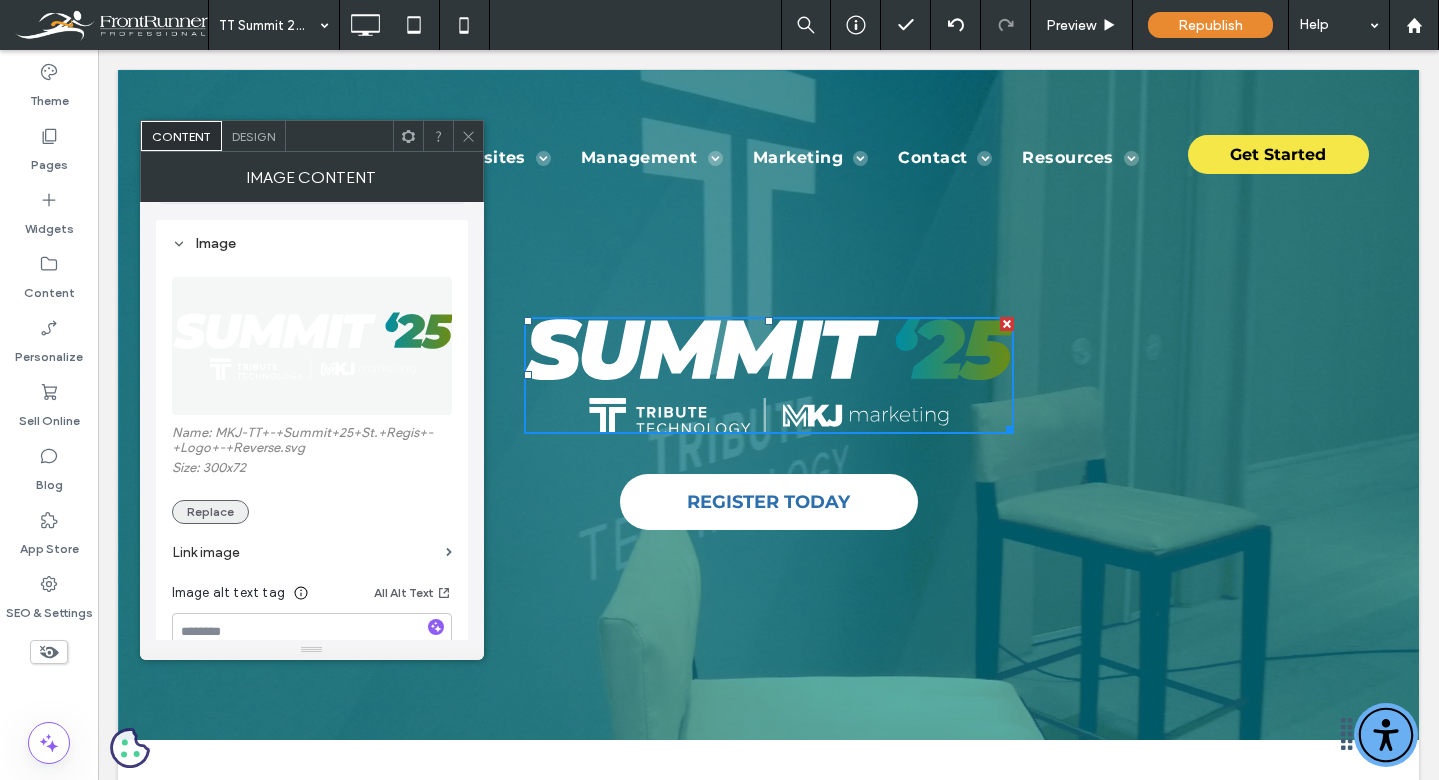 click on "Replace" at bounding box center [210, 512] 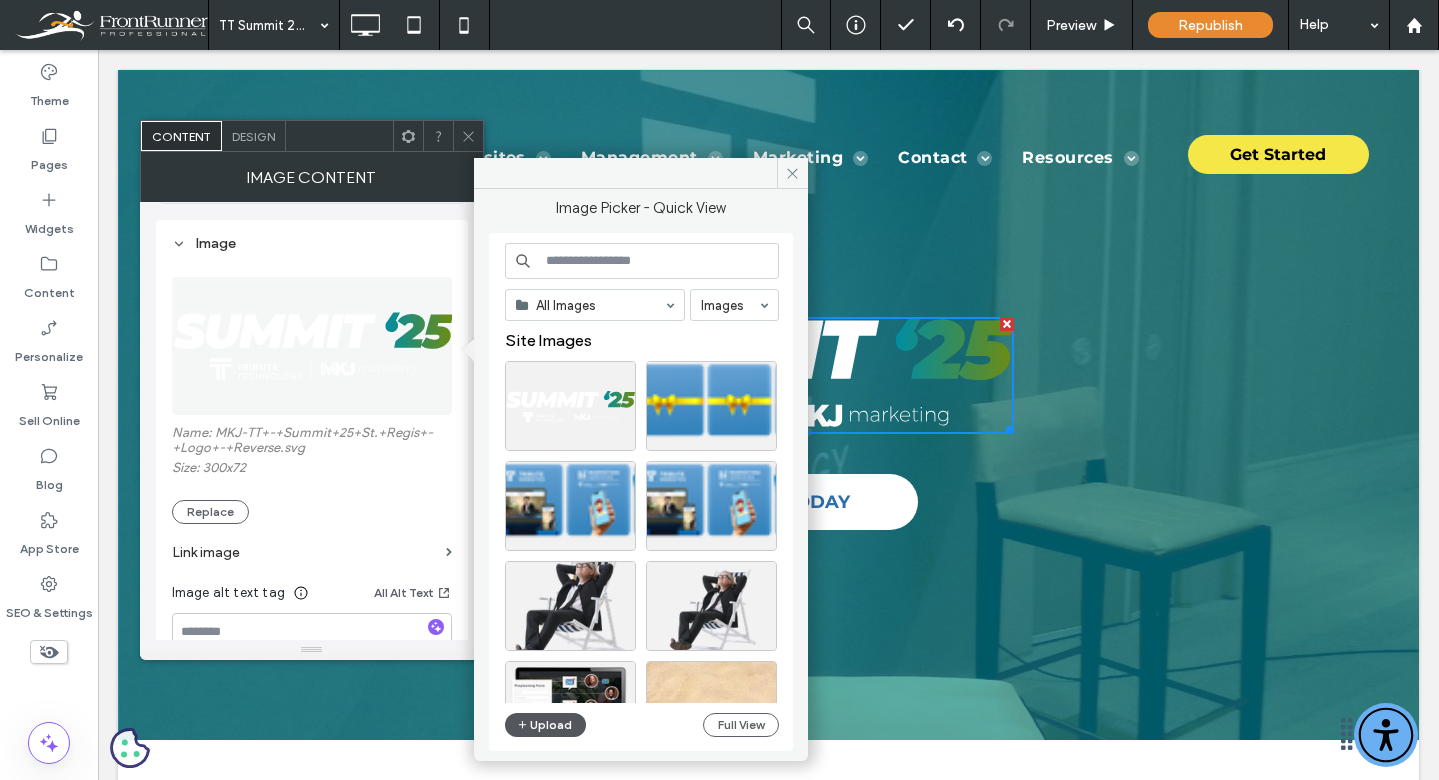 click on "Upload" at bounding box center (546, 725) 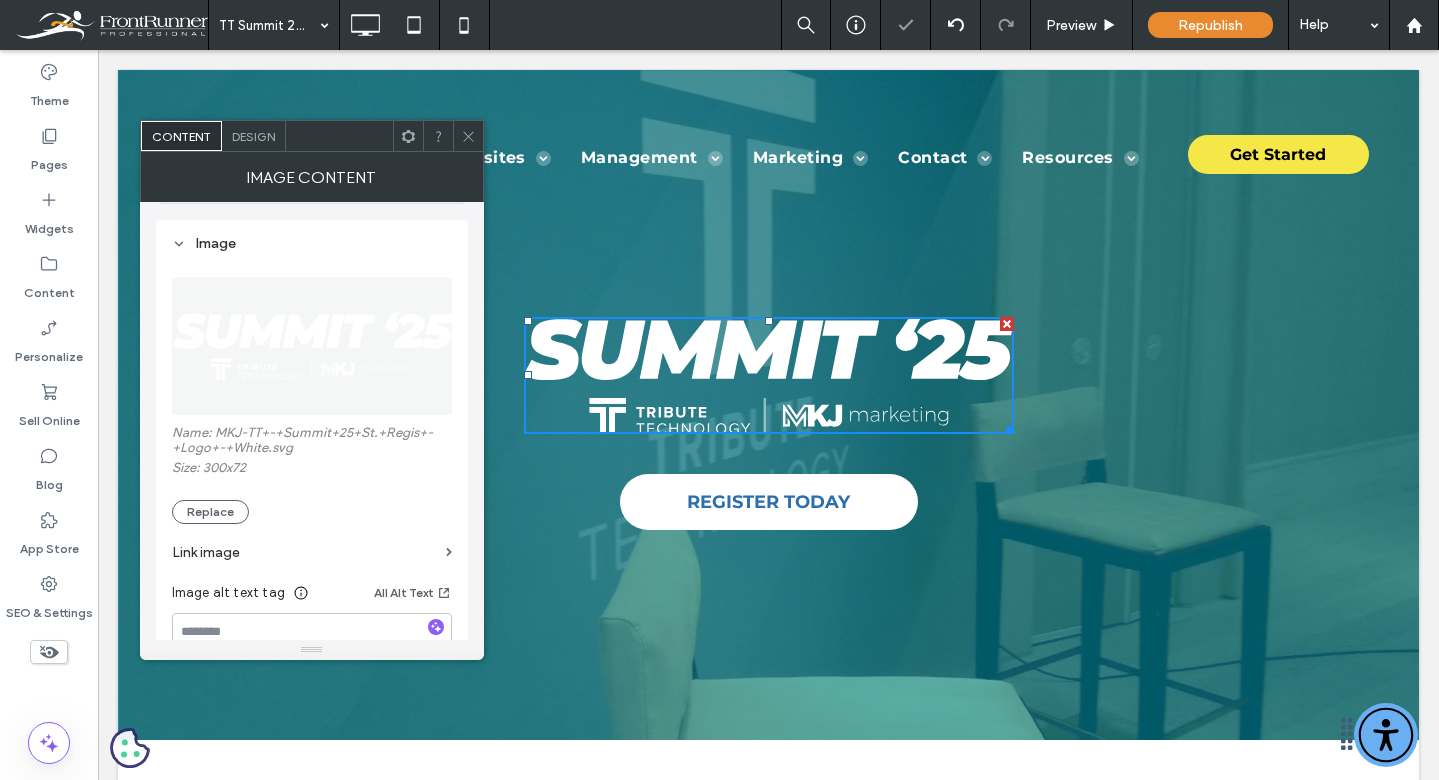click 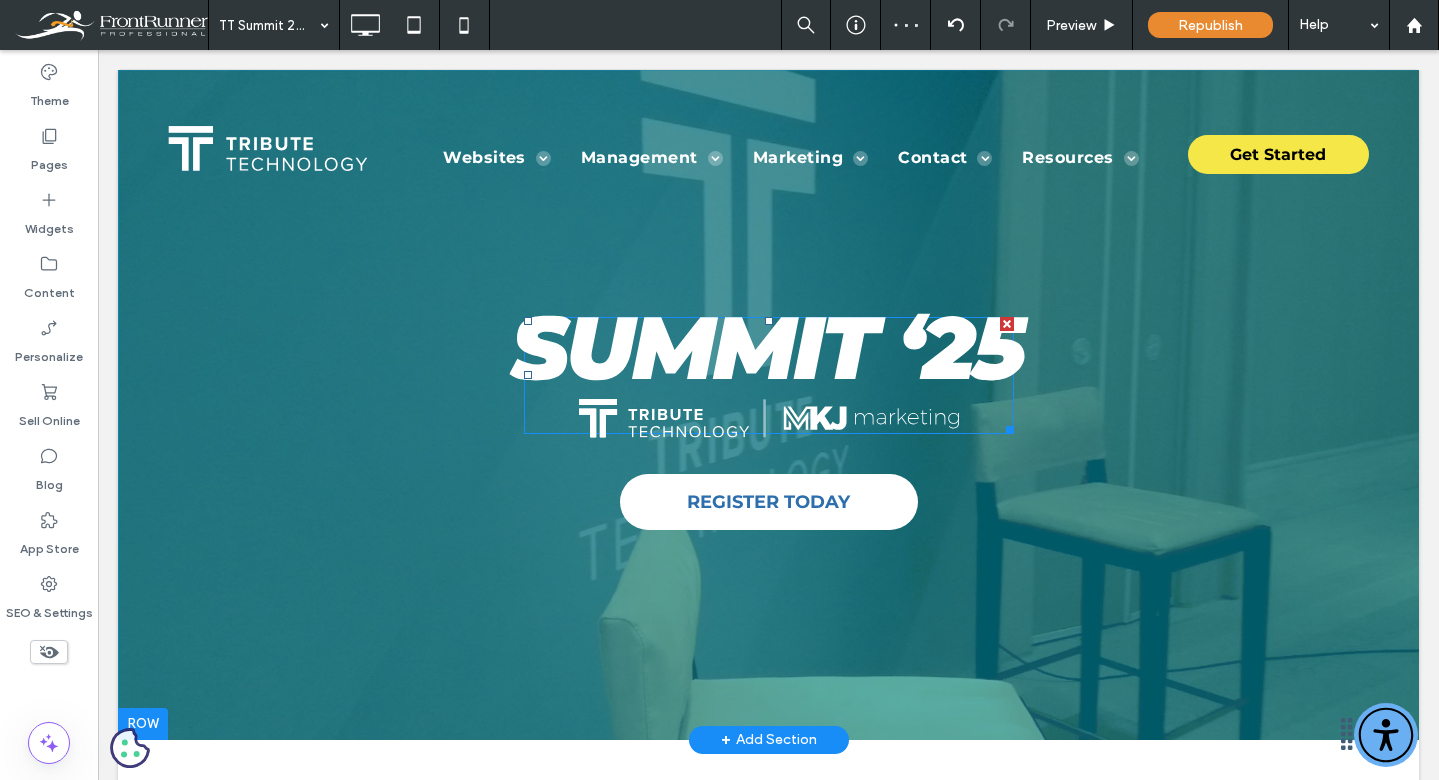 click at bounding box center [768, 375] 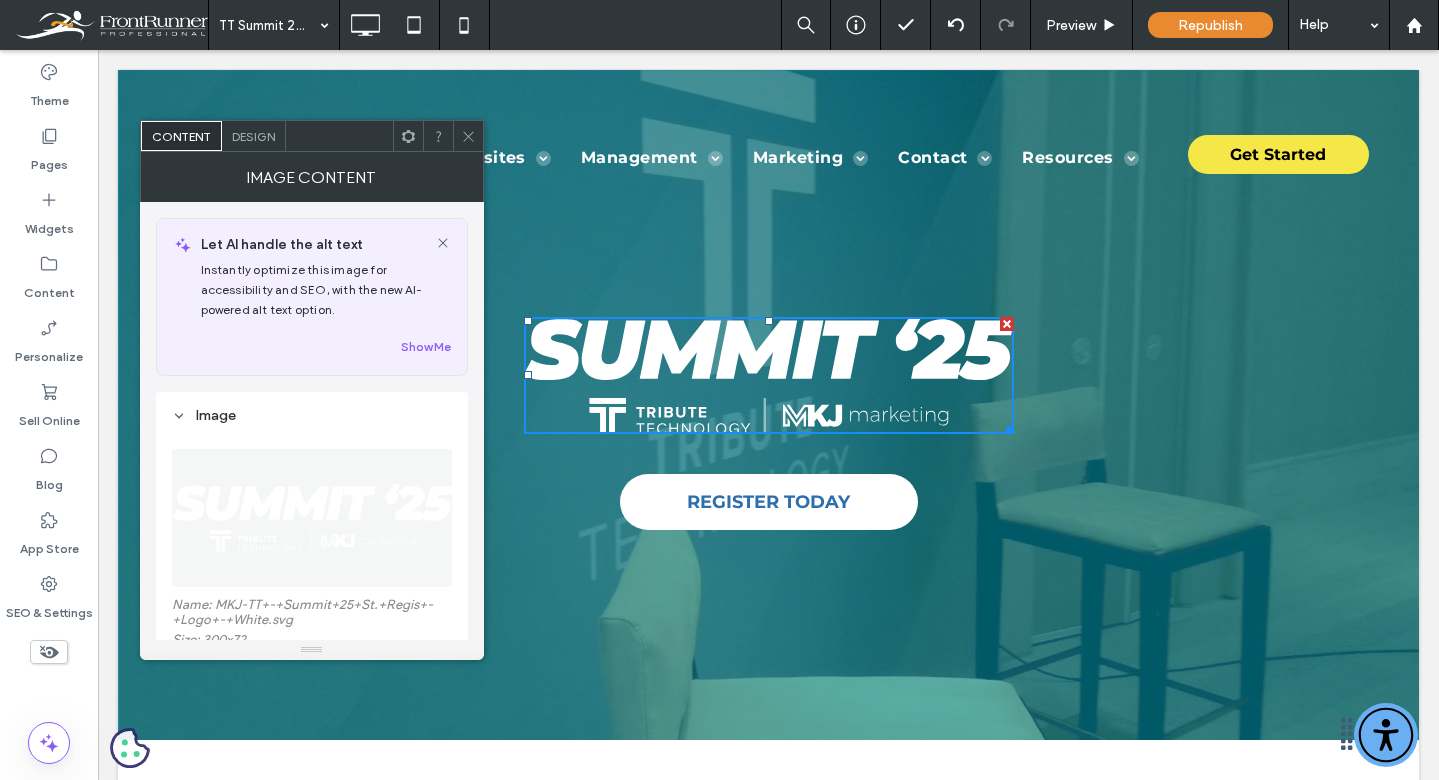 click at bounding box center [313, 518] 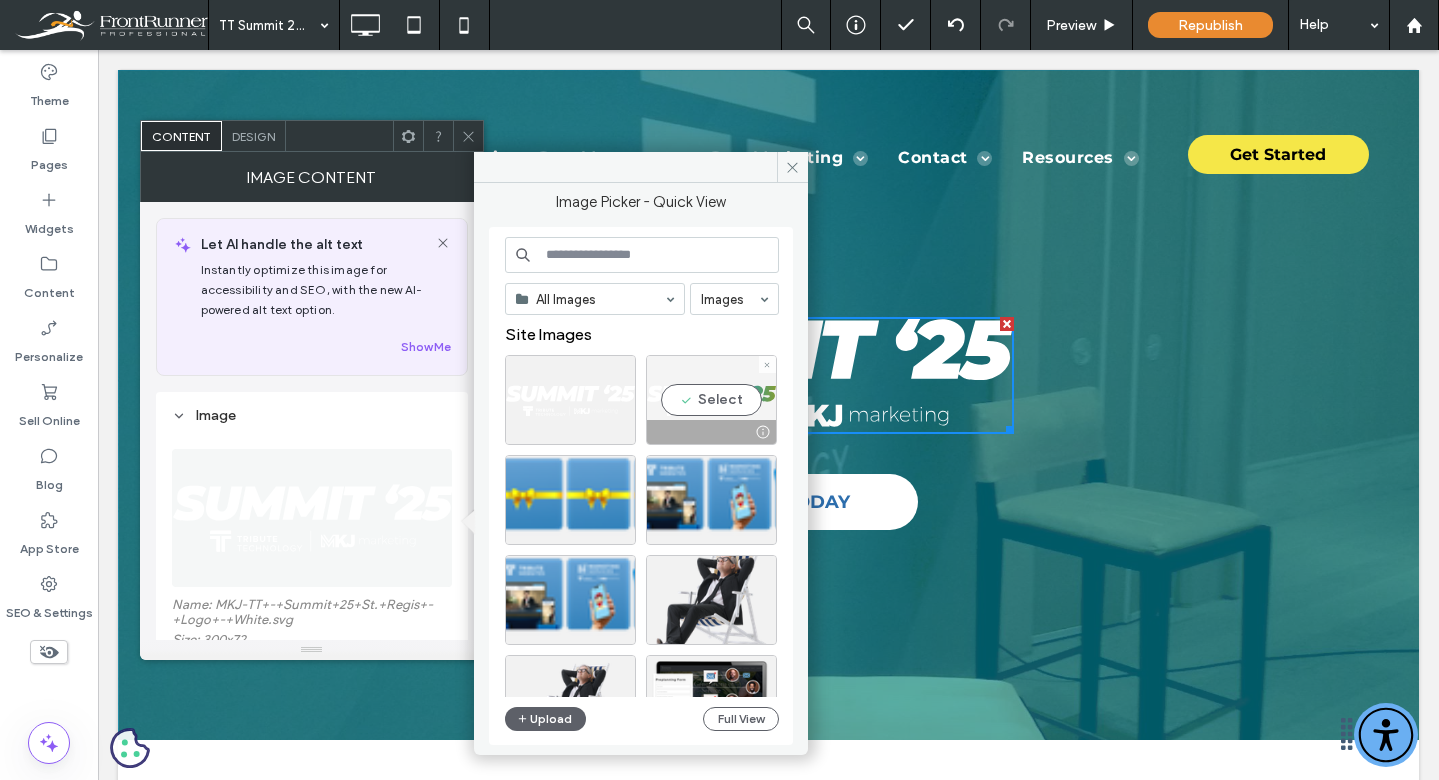 click on "Select" at bounding box center [711, 400] 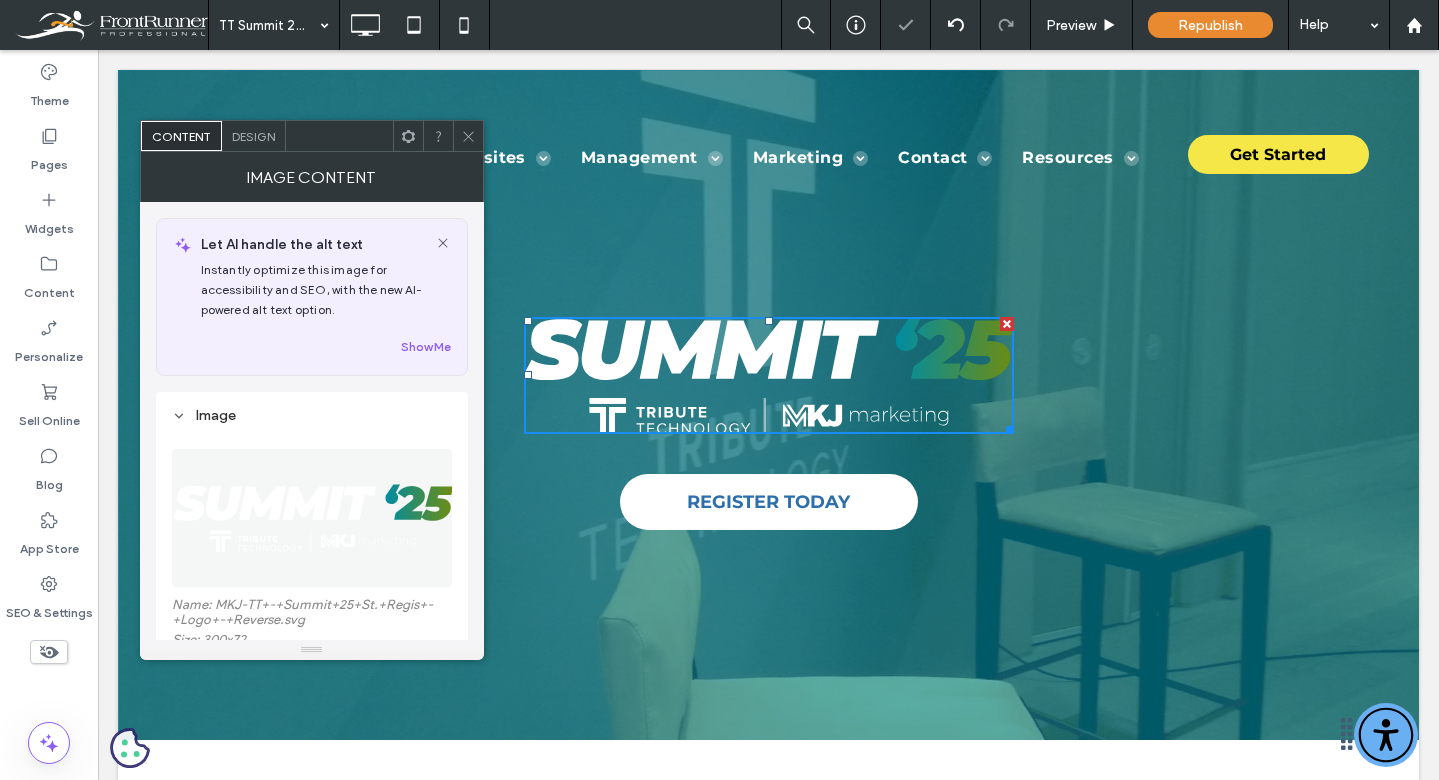 click 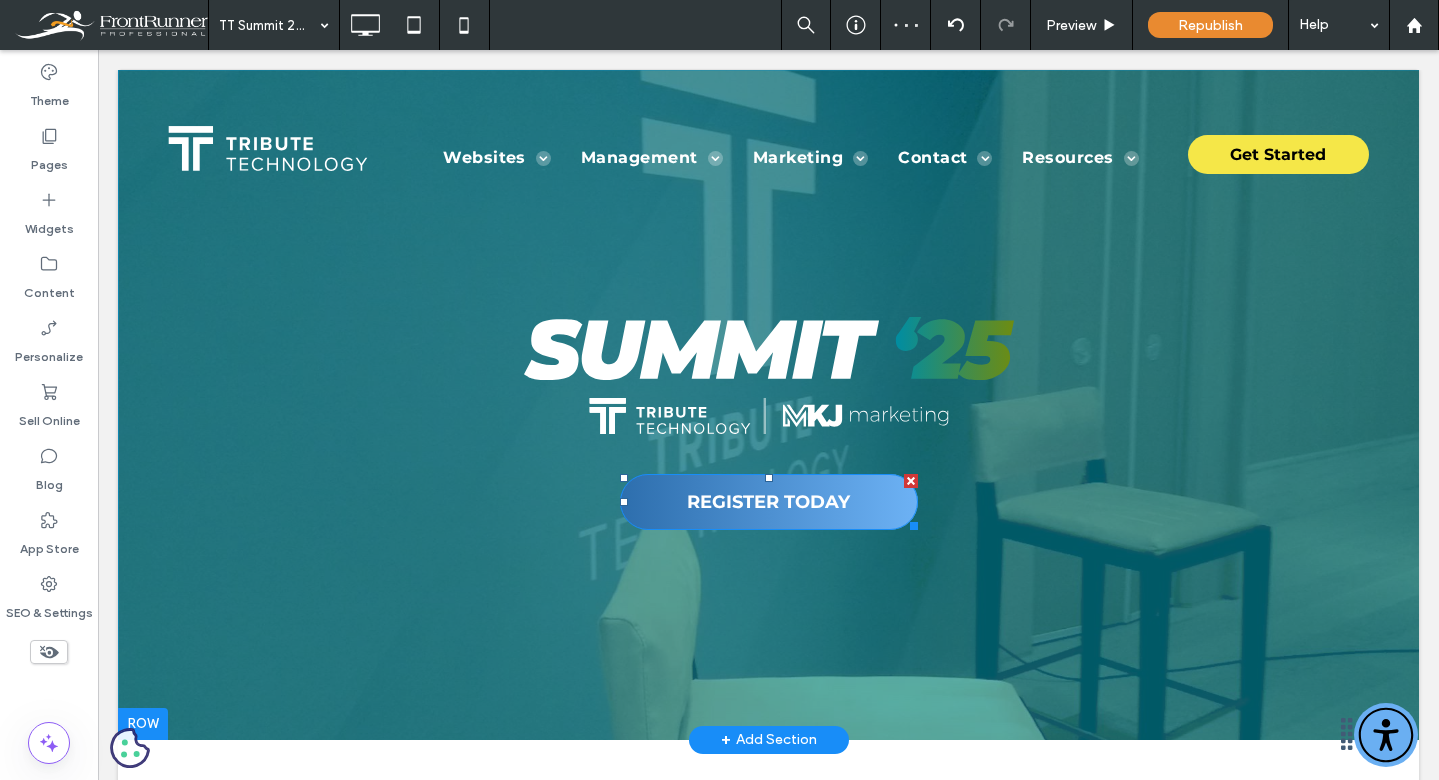 click on "REGISTER TODAY" at bounding box center (768, 502) 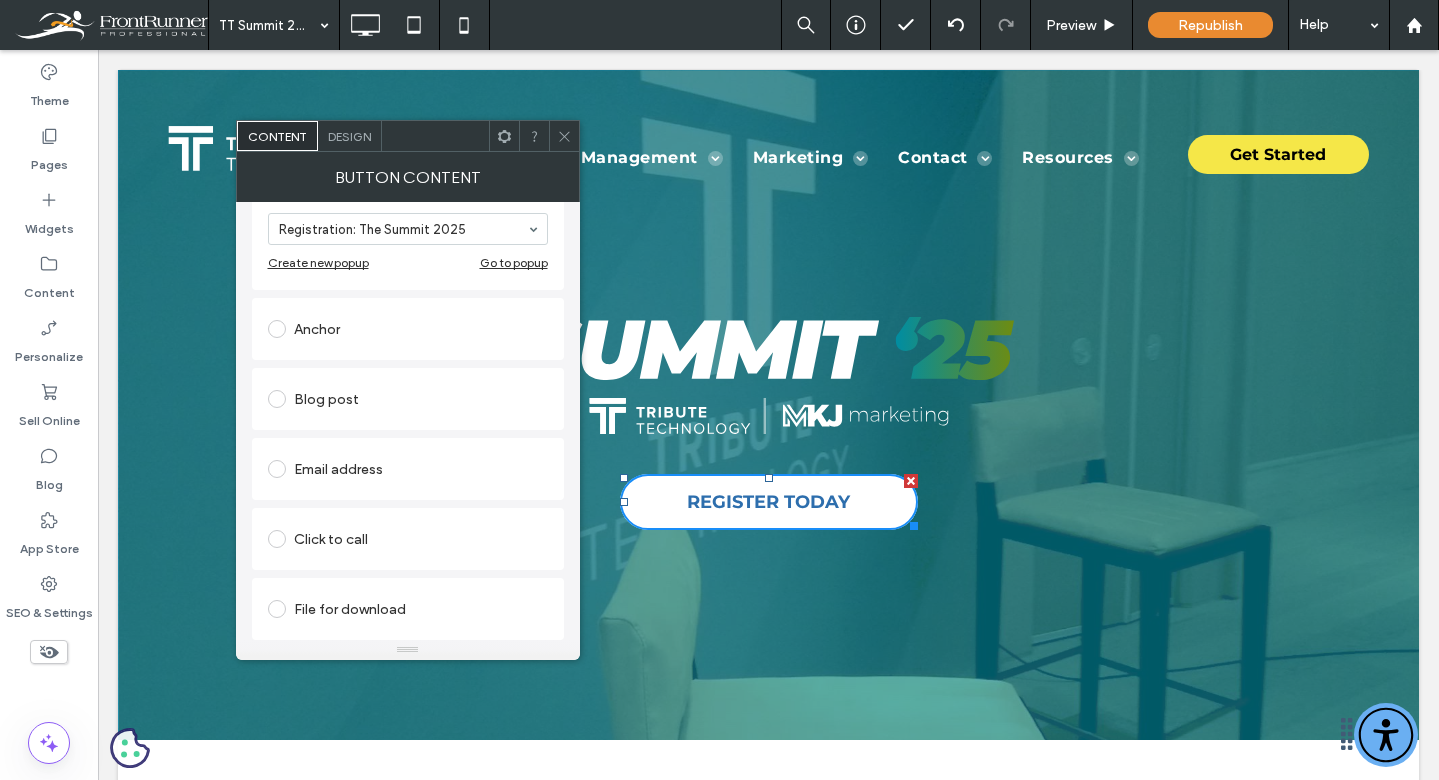 scroll, scrollTop: 0, scrollLeft: 0, axis: both 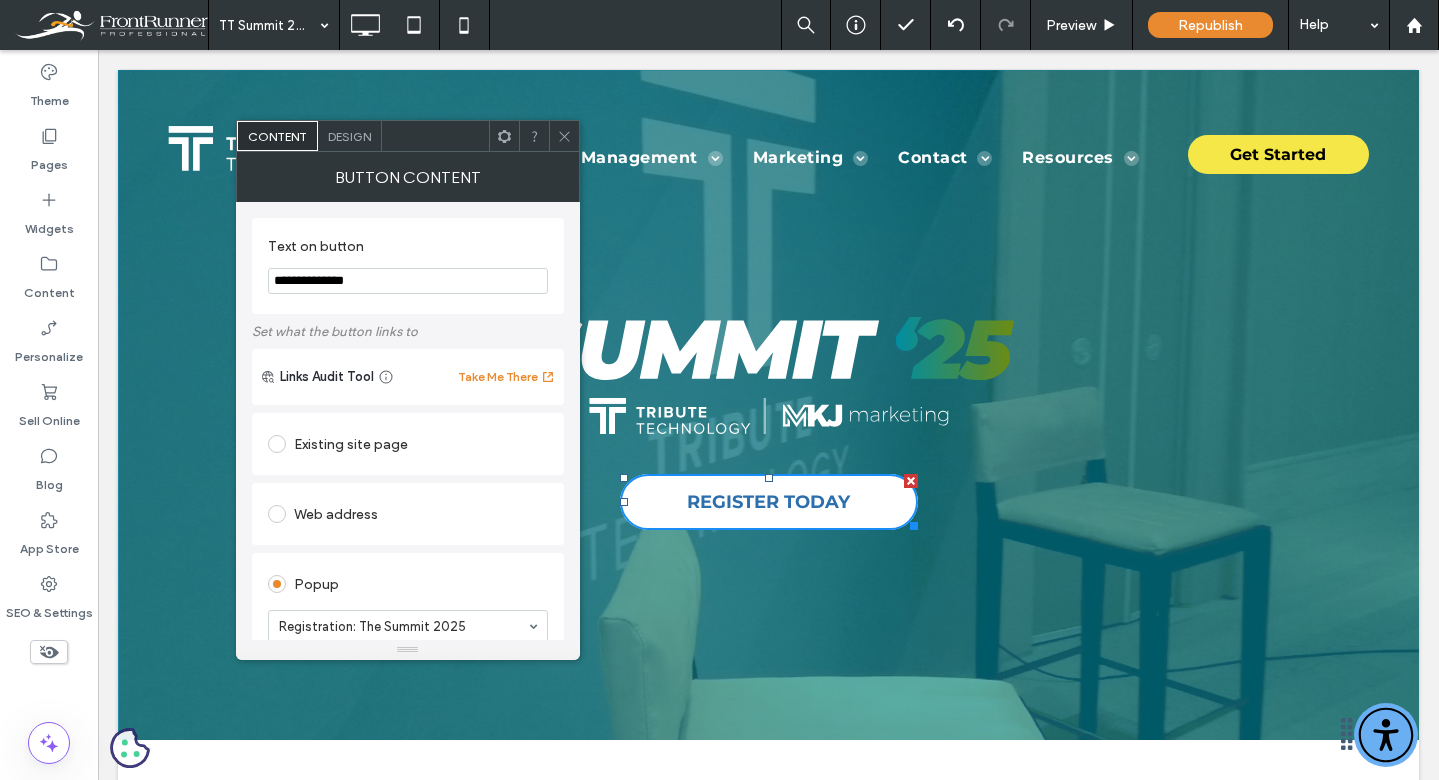 click on "Design" at bounding box center [350, 136] 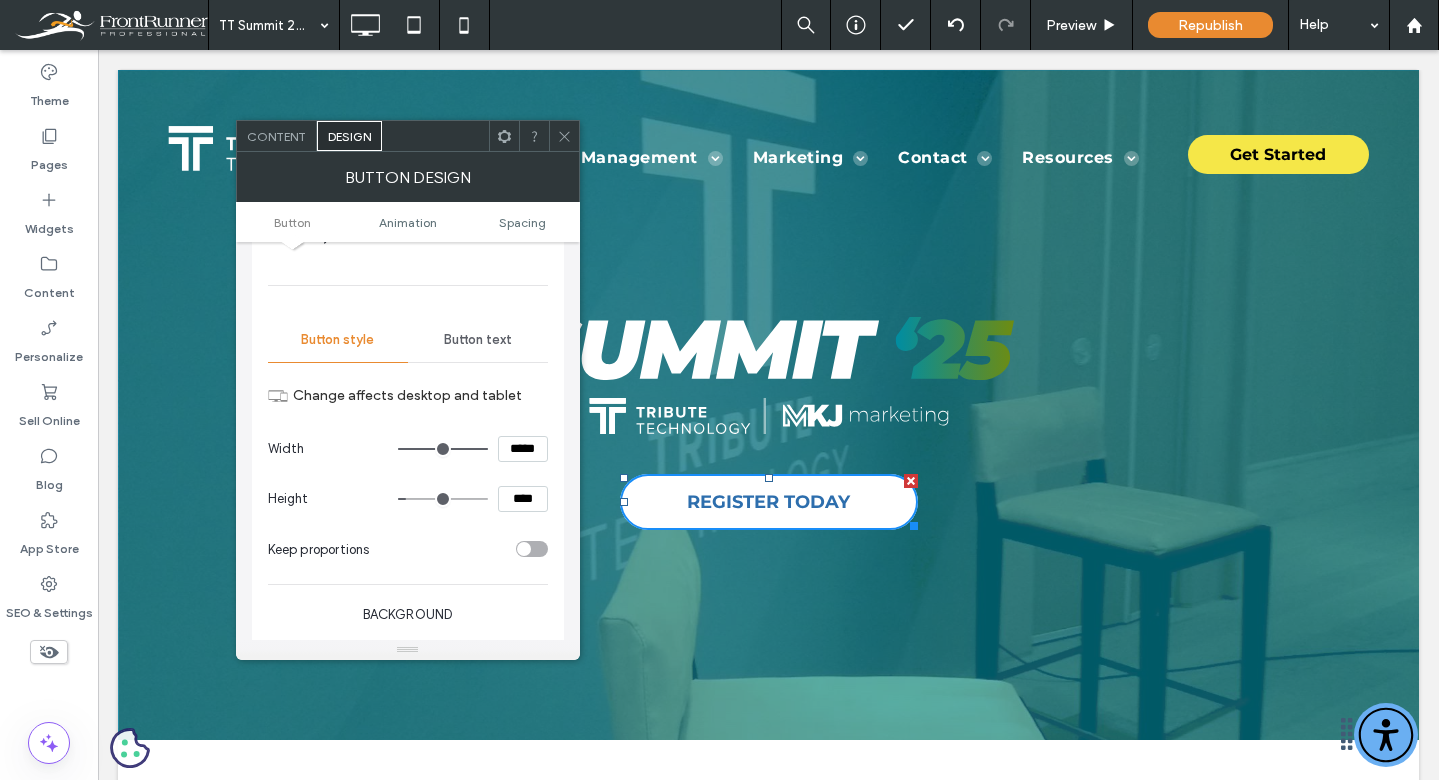 scroll, scrollTop: 138, scrollLeft: 0, axis: vertical 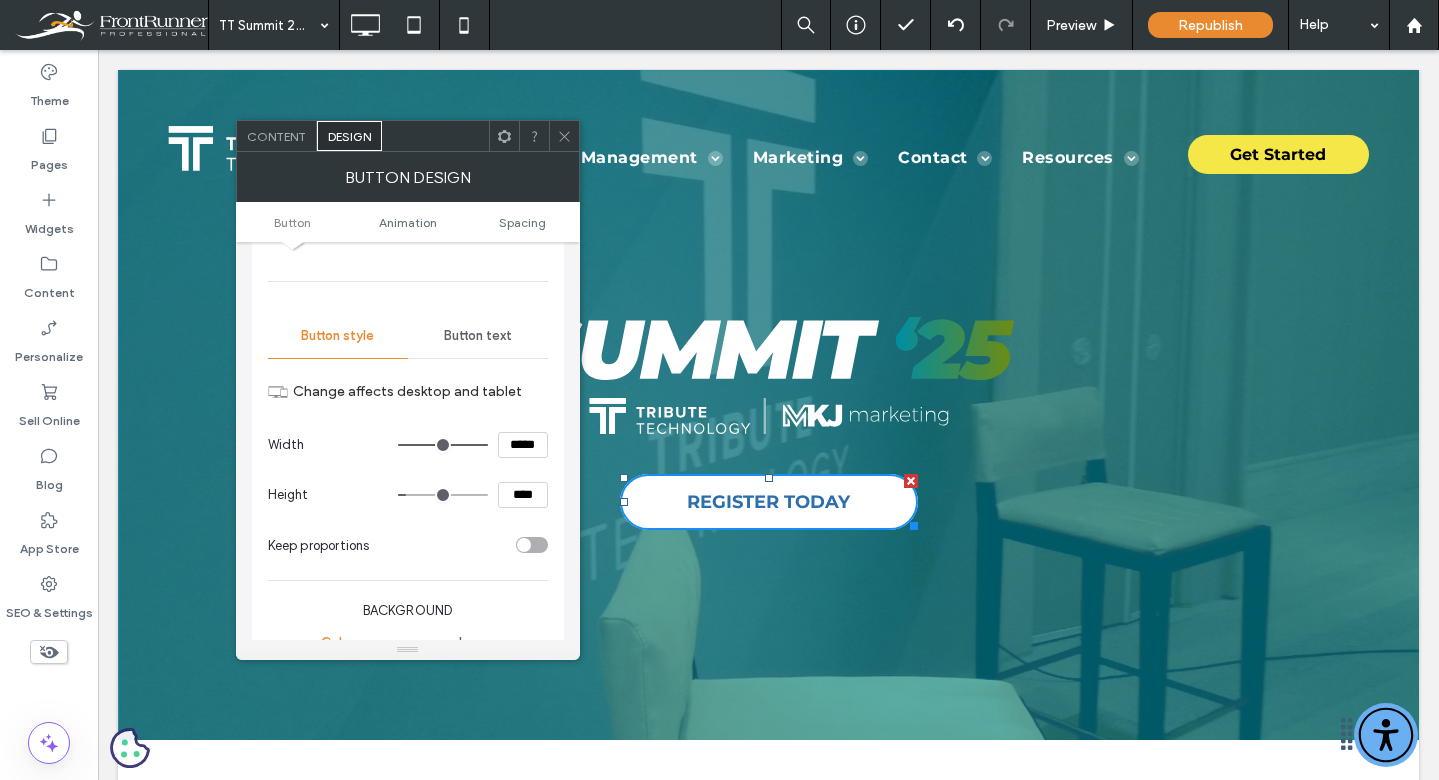 click on "Button text" at bounding box center (478, 336) 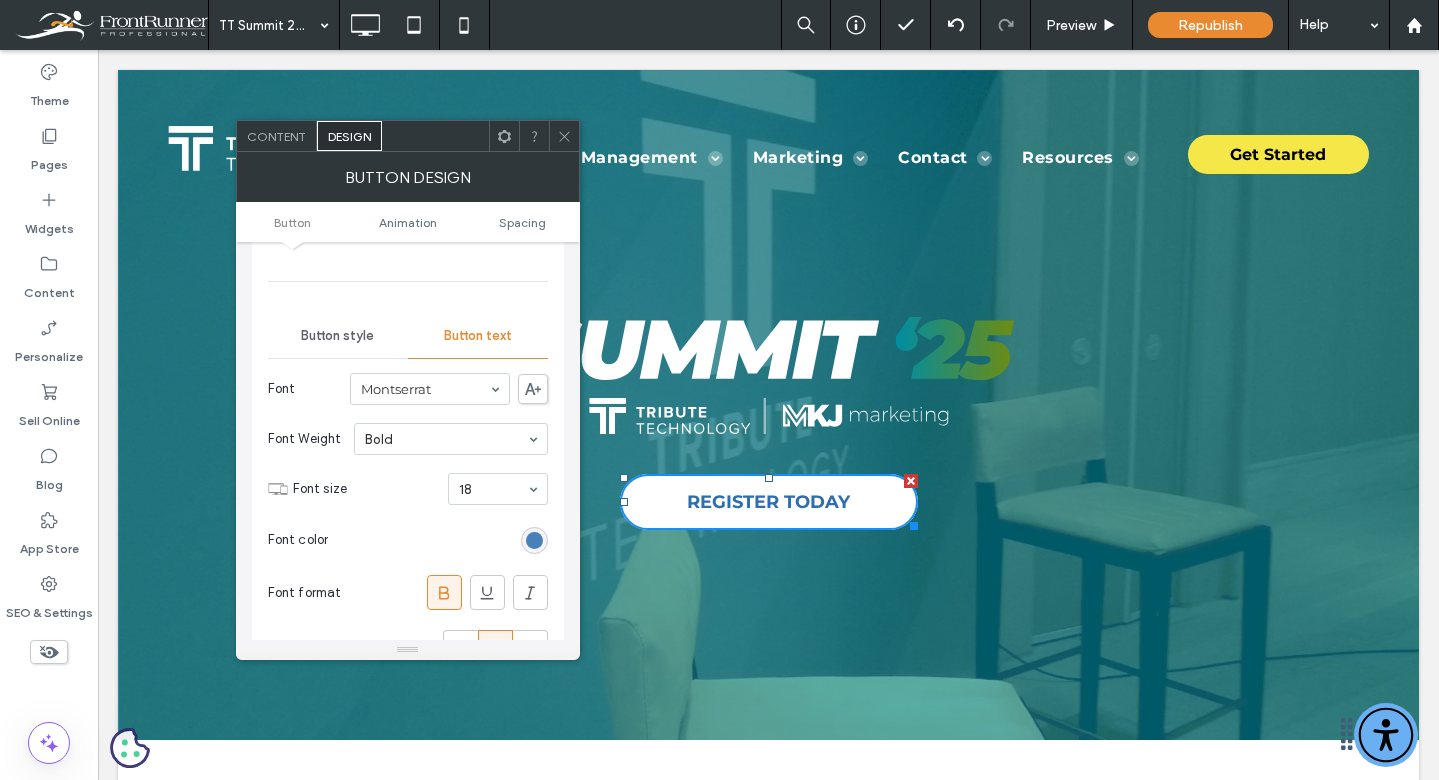 click at bounding box center [534, 540] 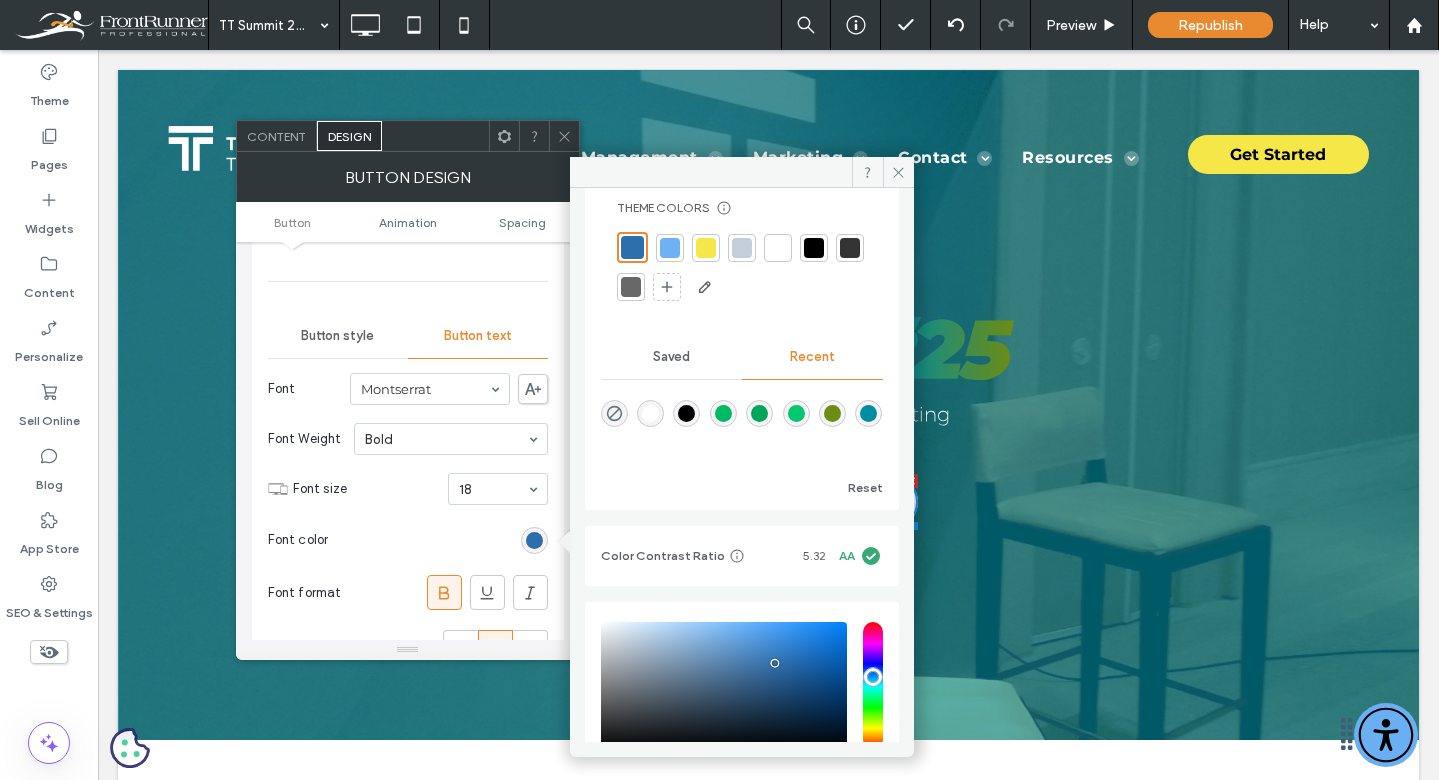 scroll, scrollTop: 44, scrollLeft: 0, axis: vertical 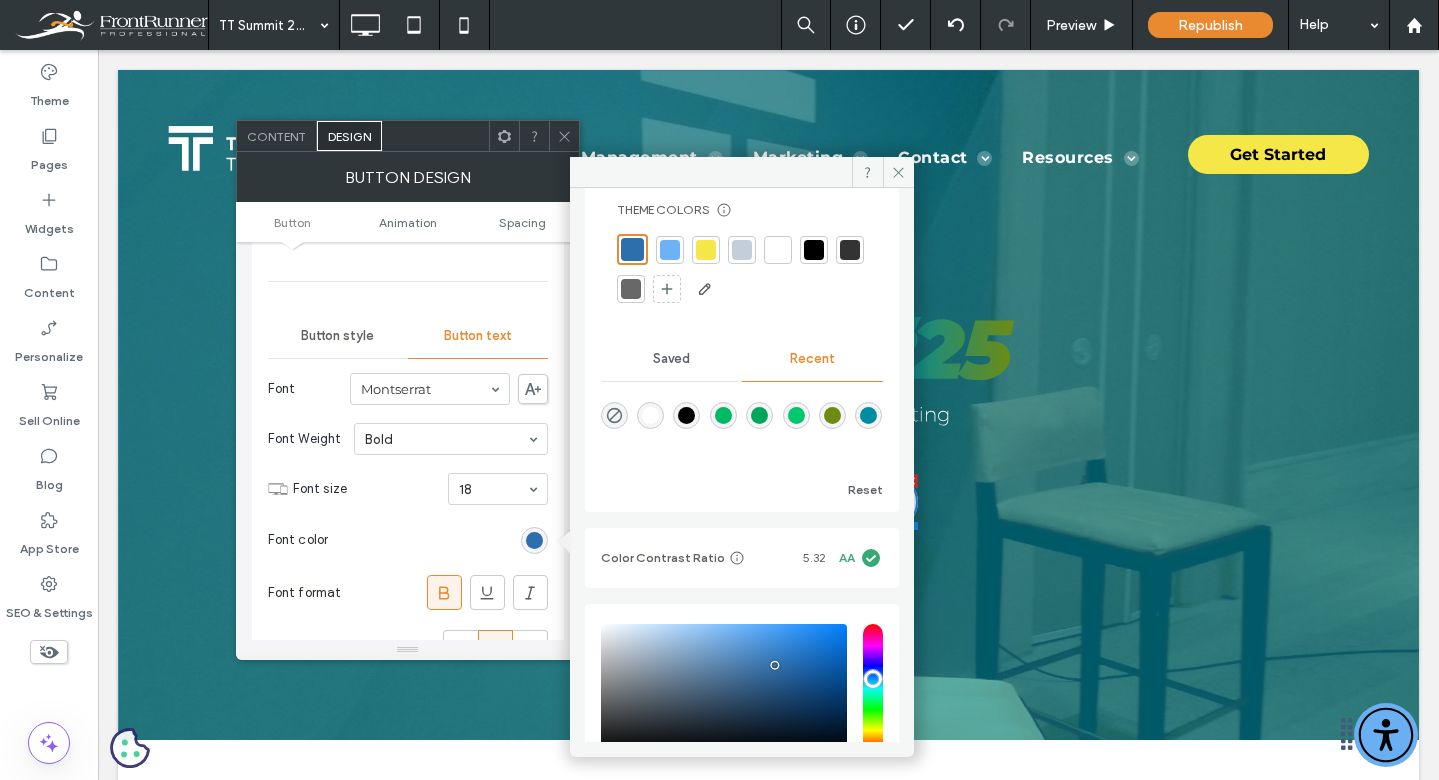 click at bounding box center (832, 415) 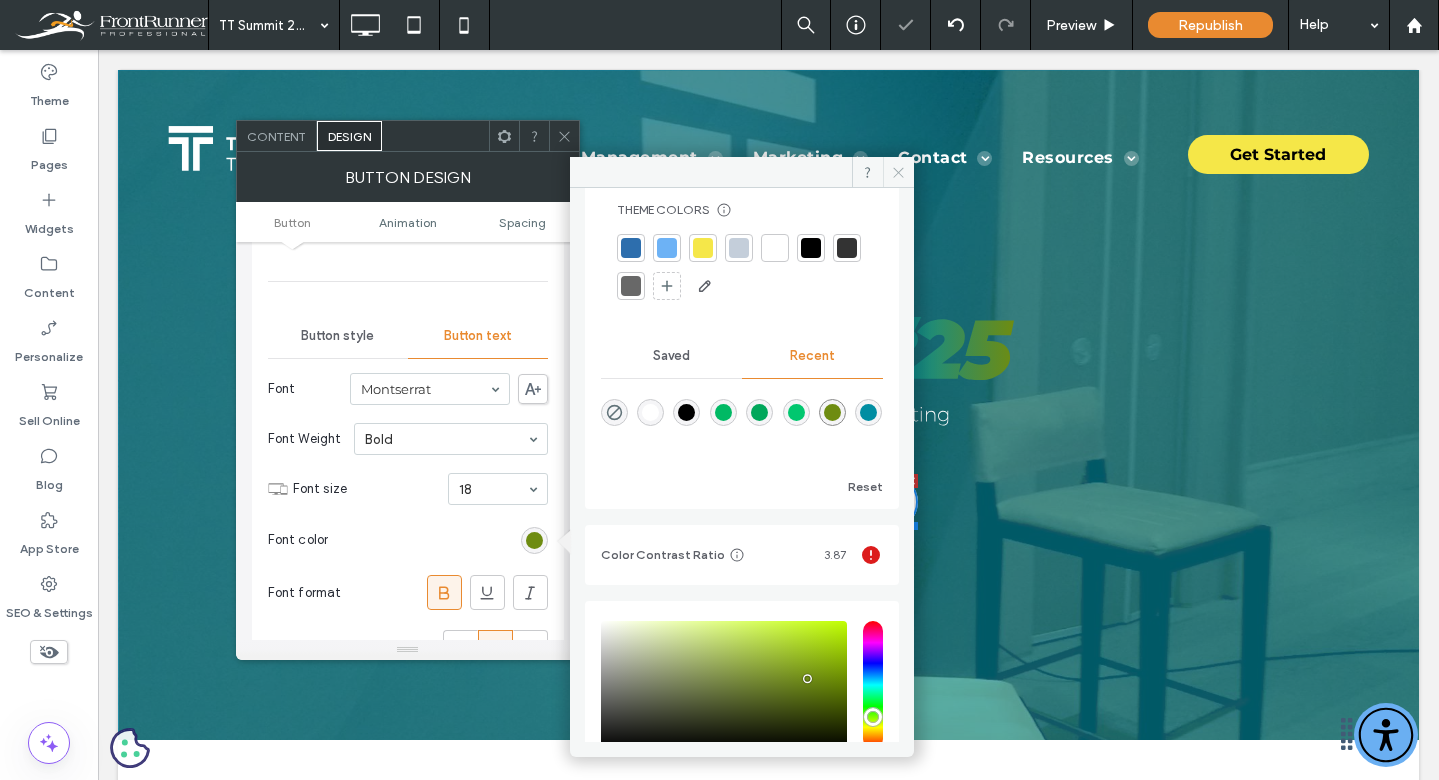click at bounding box center (898, 172) 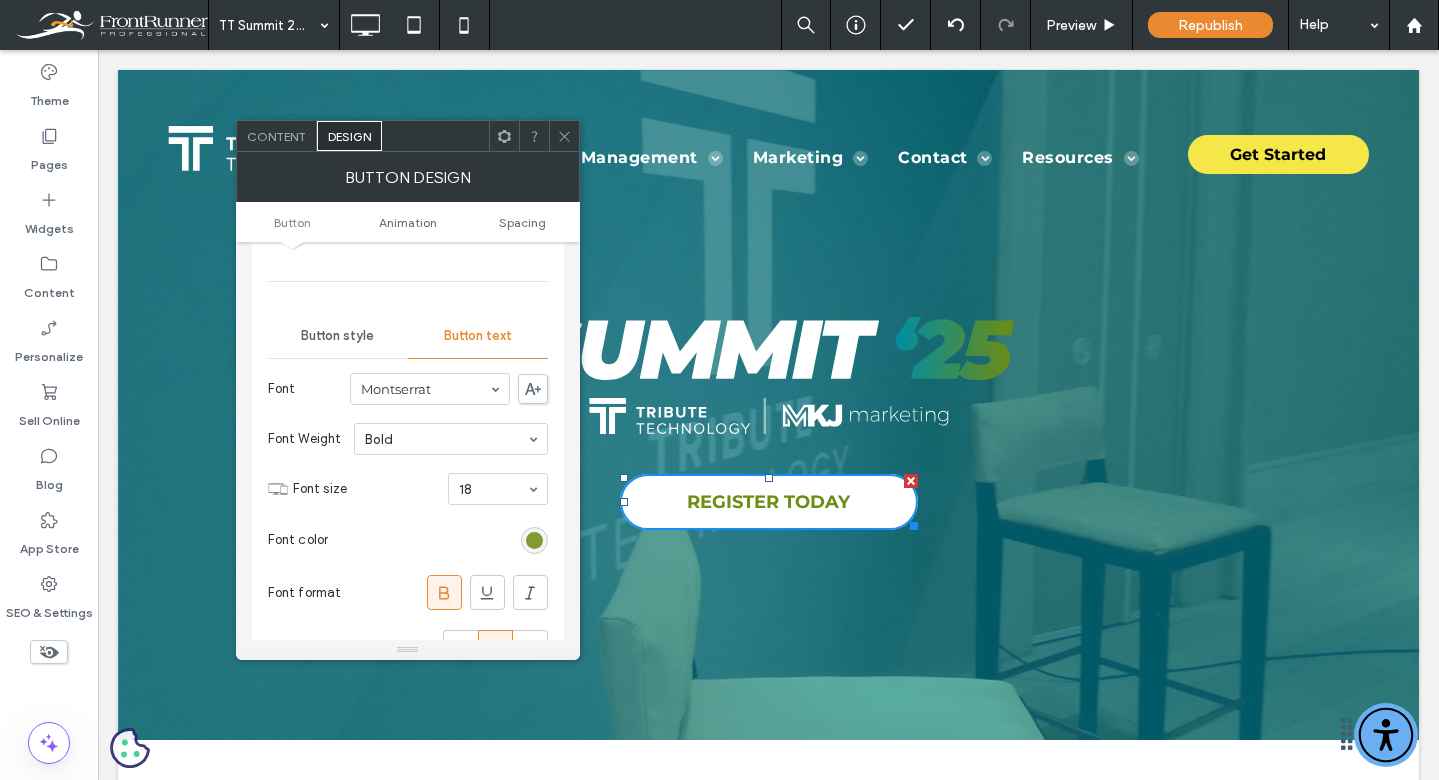 click at bounding box center (534, 540) 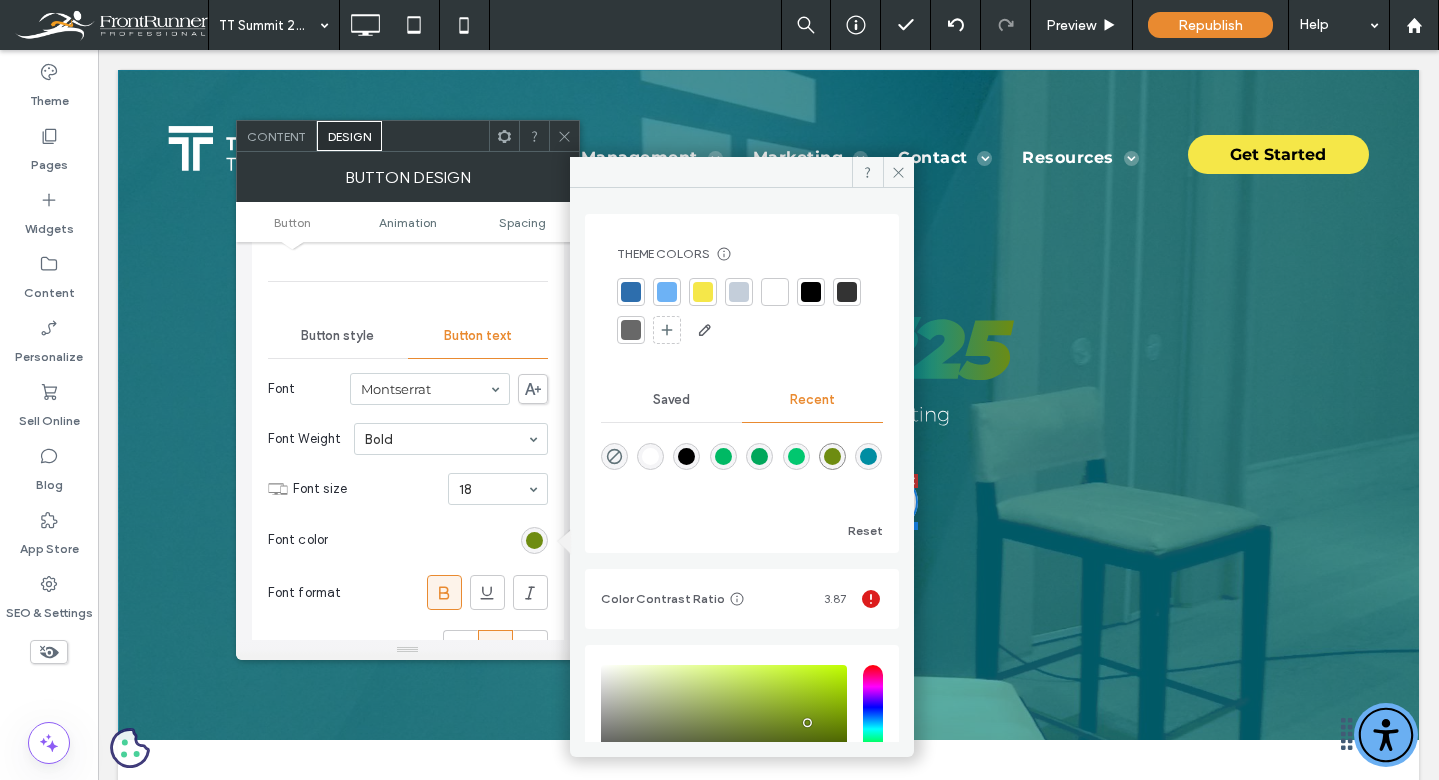 click at bounding box center [868, 456] 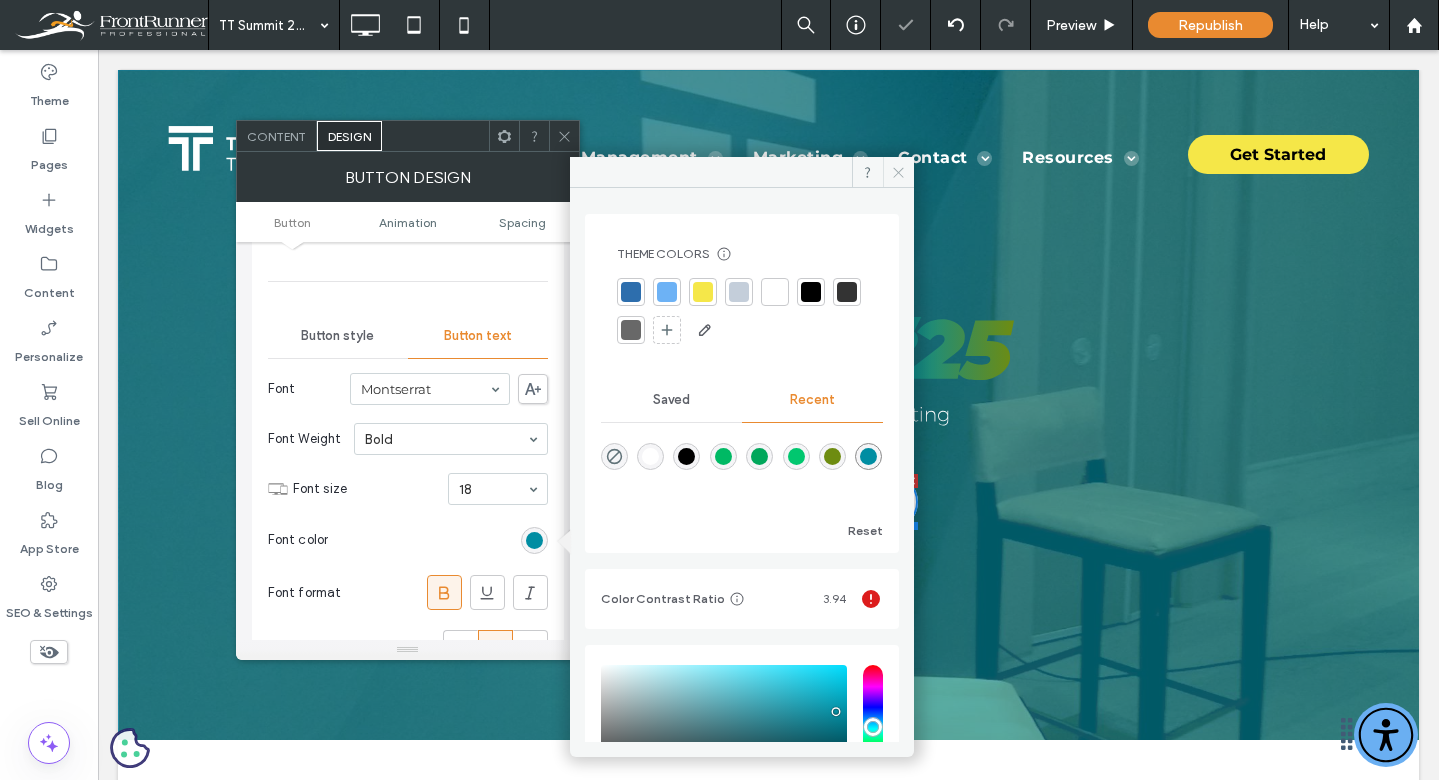 click 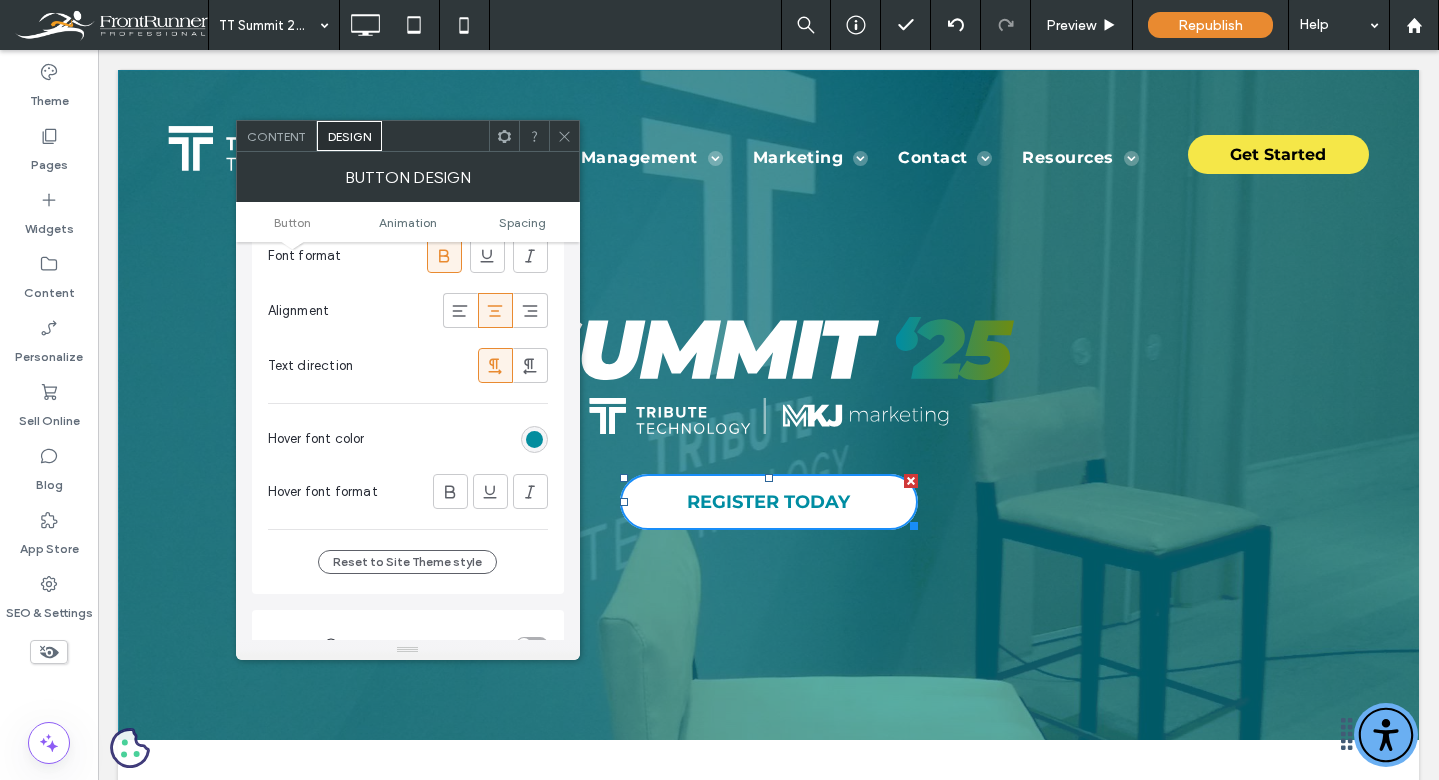 scroll, scrollTop: 429, scrollLeft: 0, axis: vertical 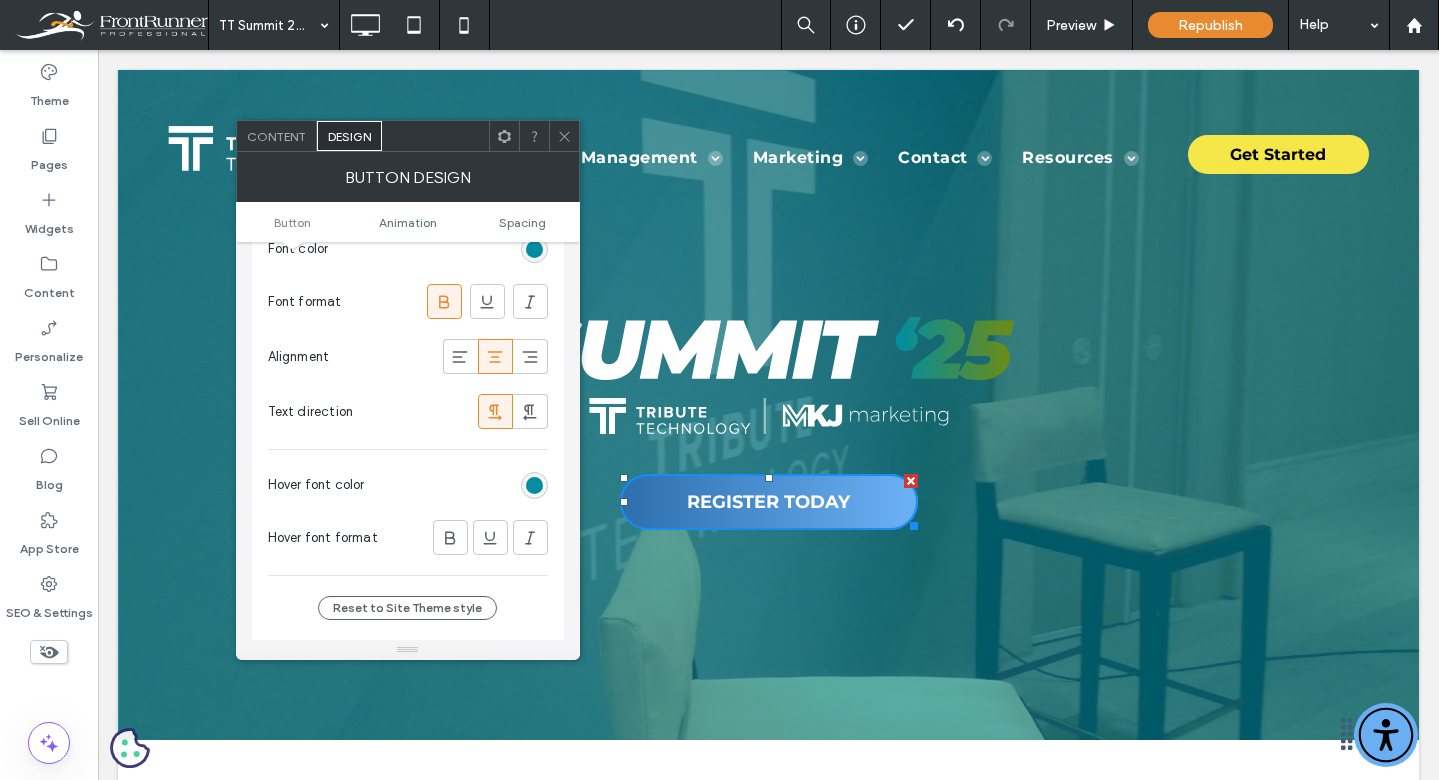 click on "Hover font color" at bounding box center (408, 485) 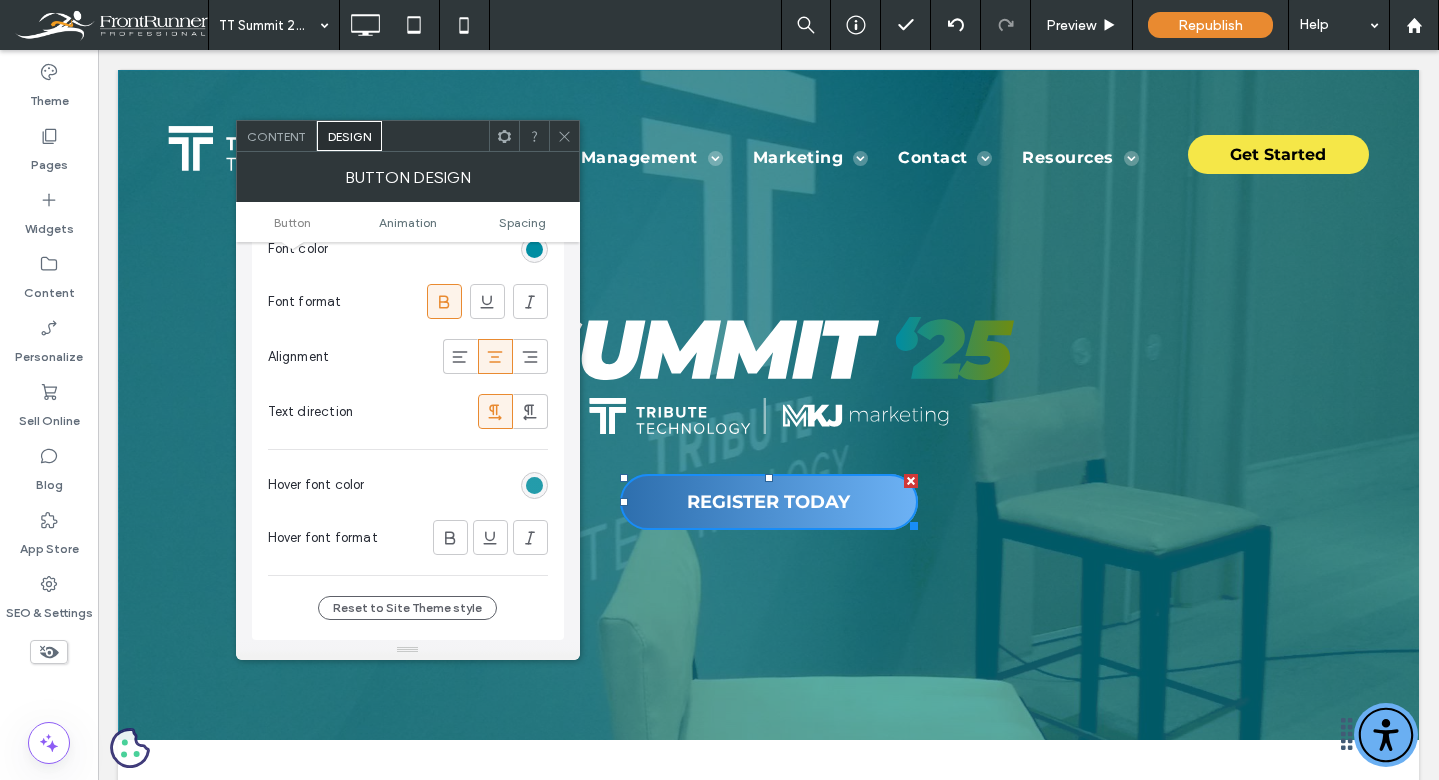 click at bounding box center (534, 485) 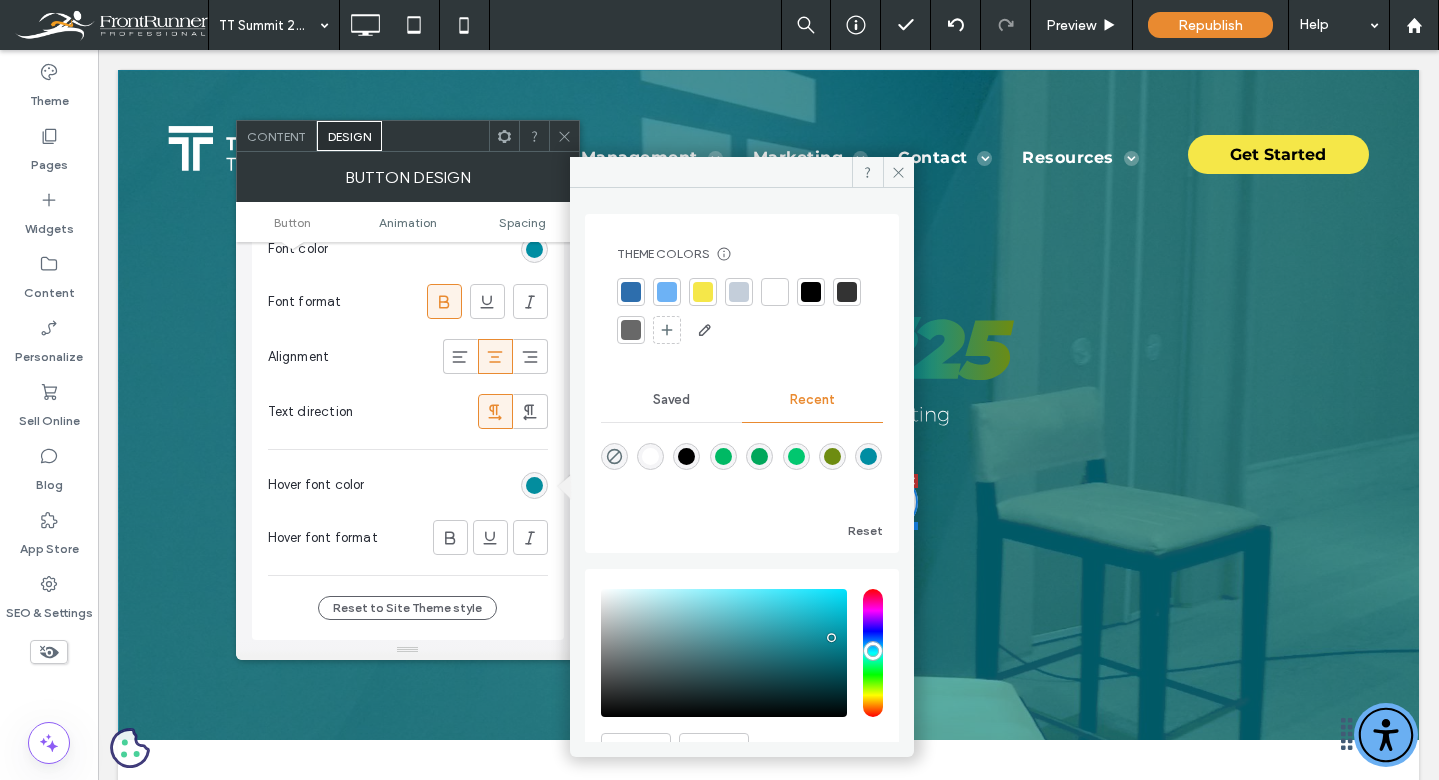click at bounding box center (775, 292) 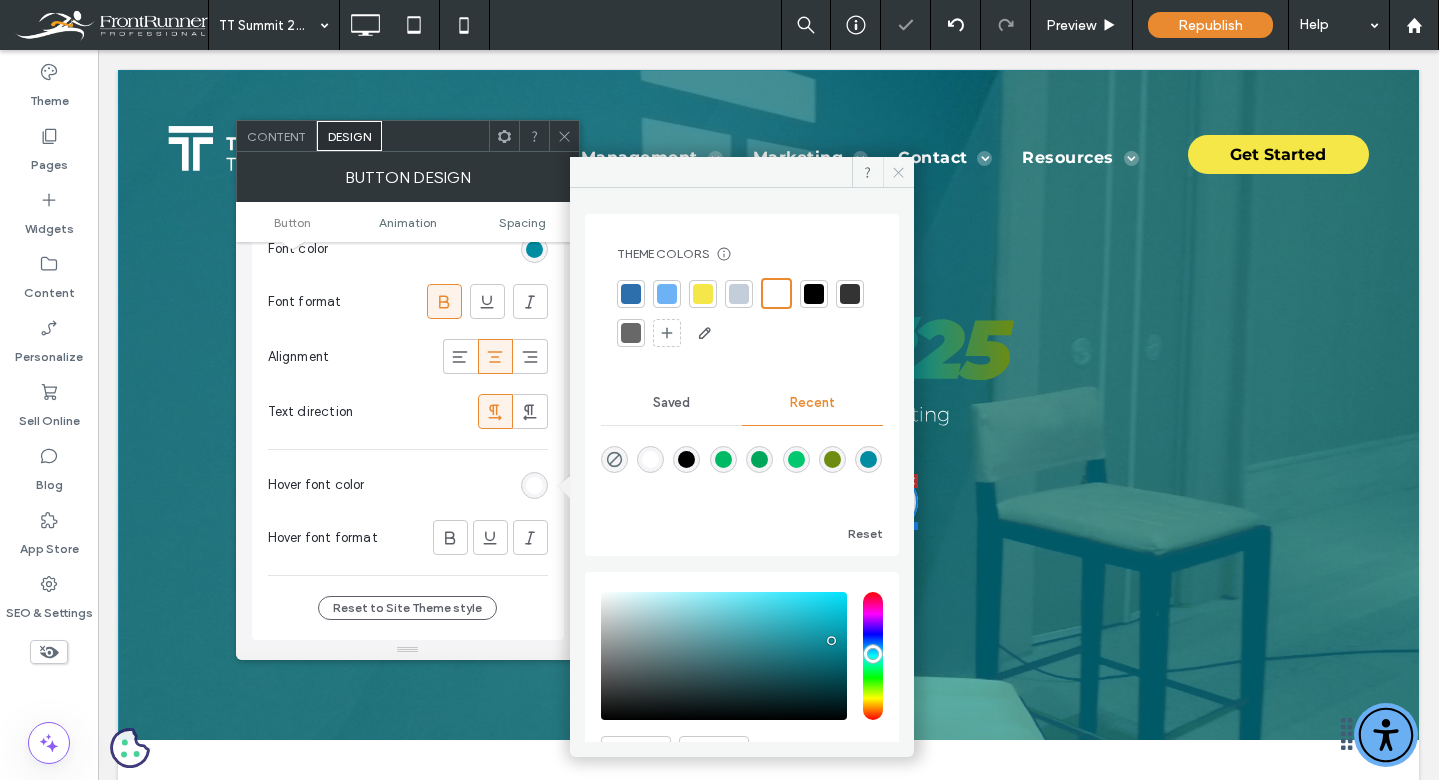 drag, startPoint x: 902, startPoint y: 165, endPoint x: 525, endPoint y: 218, distance: 380.70724 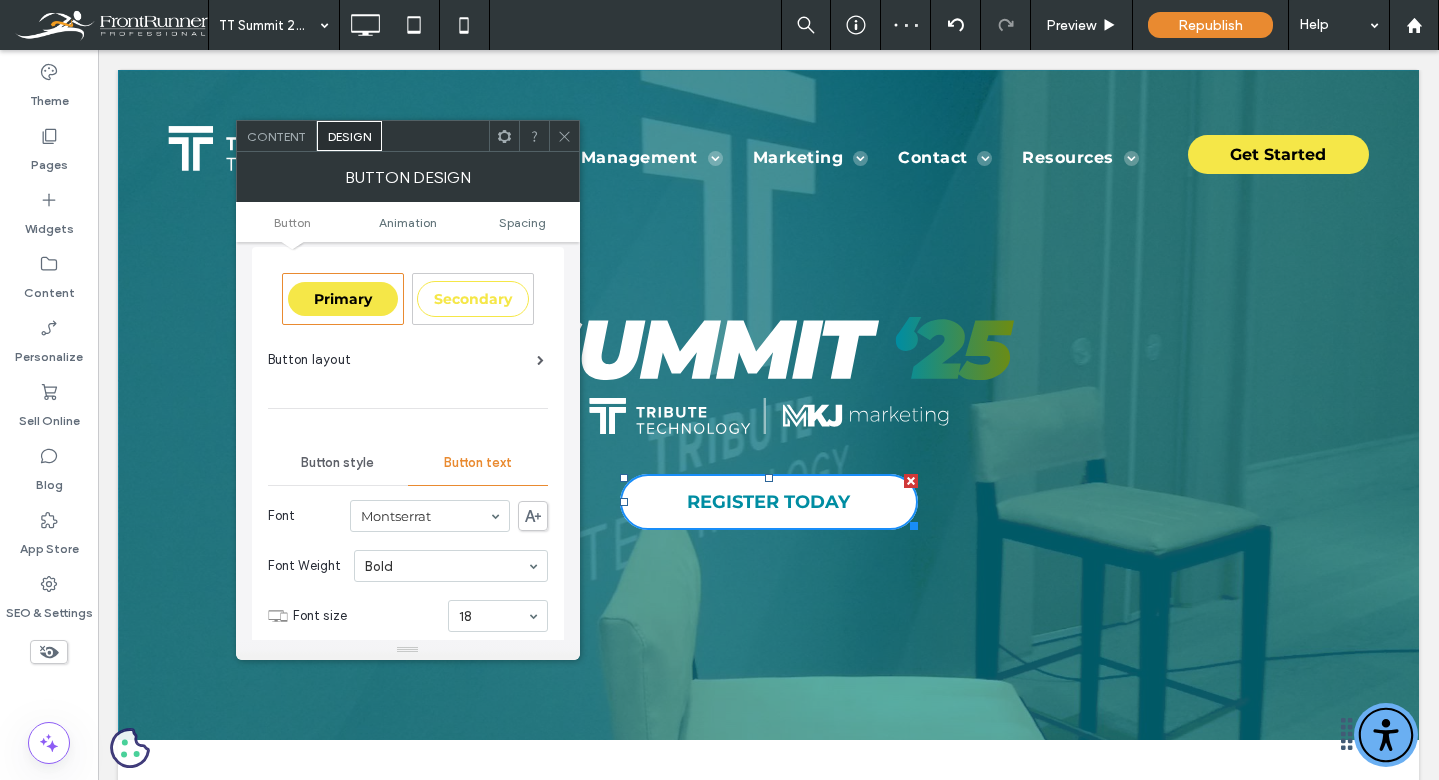 scroll, scrollTop: 0, scrollLeft: 0, axis: both 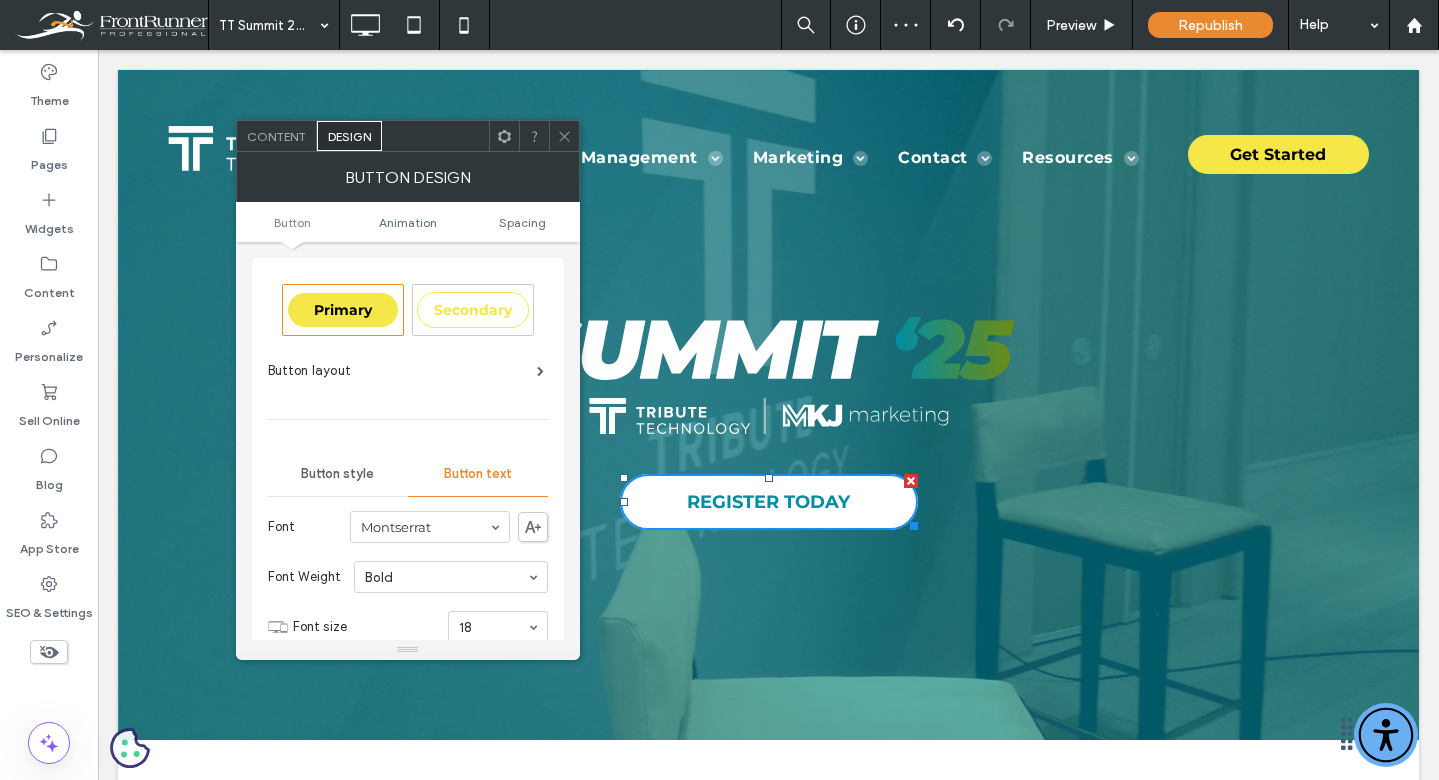 click on "Button style" at bounding box center [337, 474] 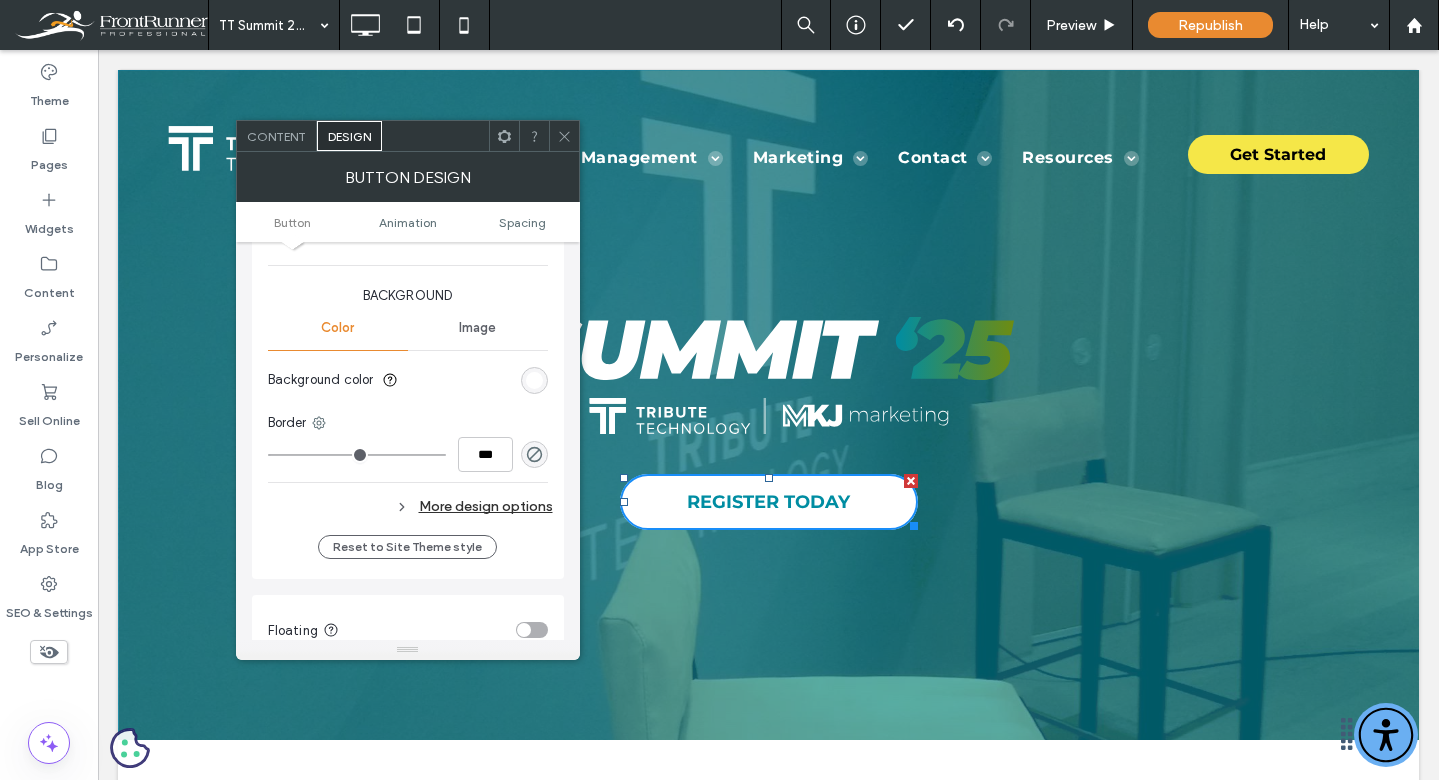 click on "More design options" at bounding box center (410, 506) 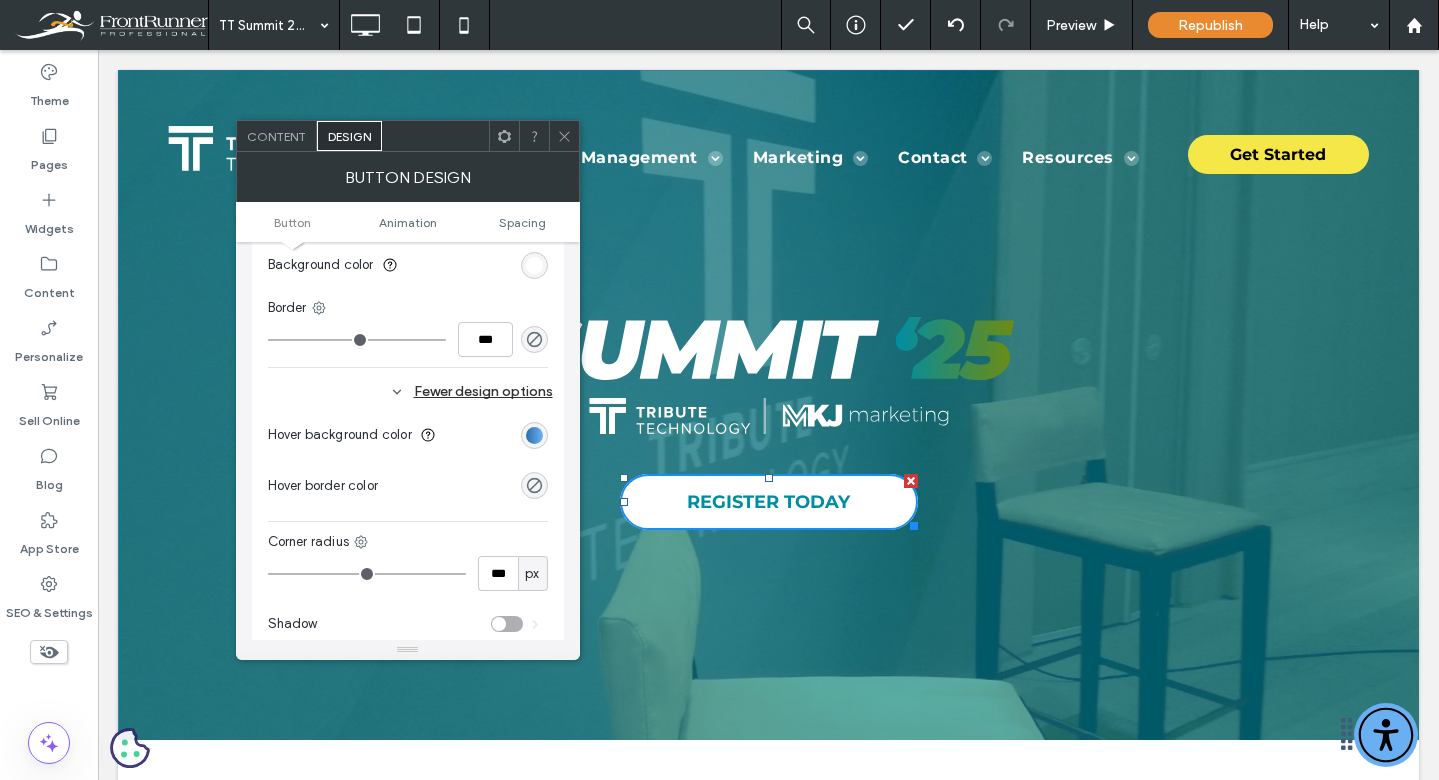 scroll, scrollTop: 595, scrollLeft: 0, axis: vertical 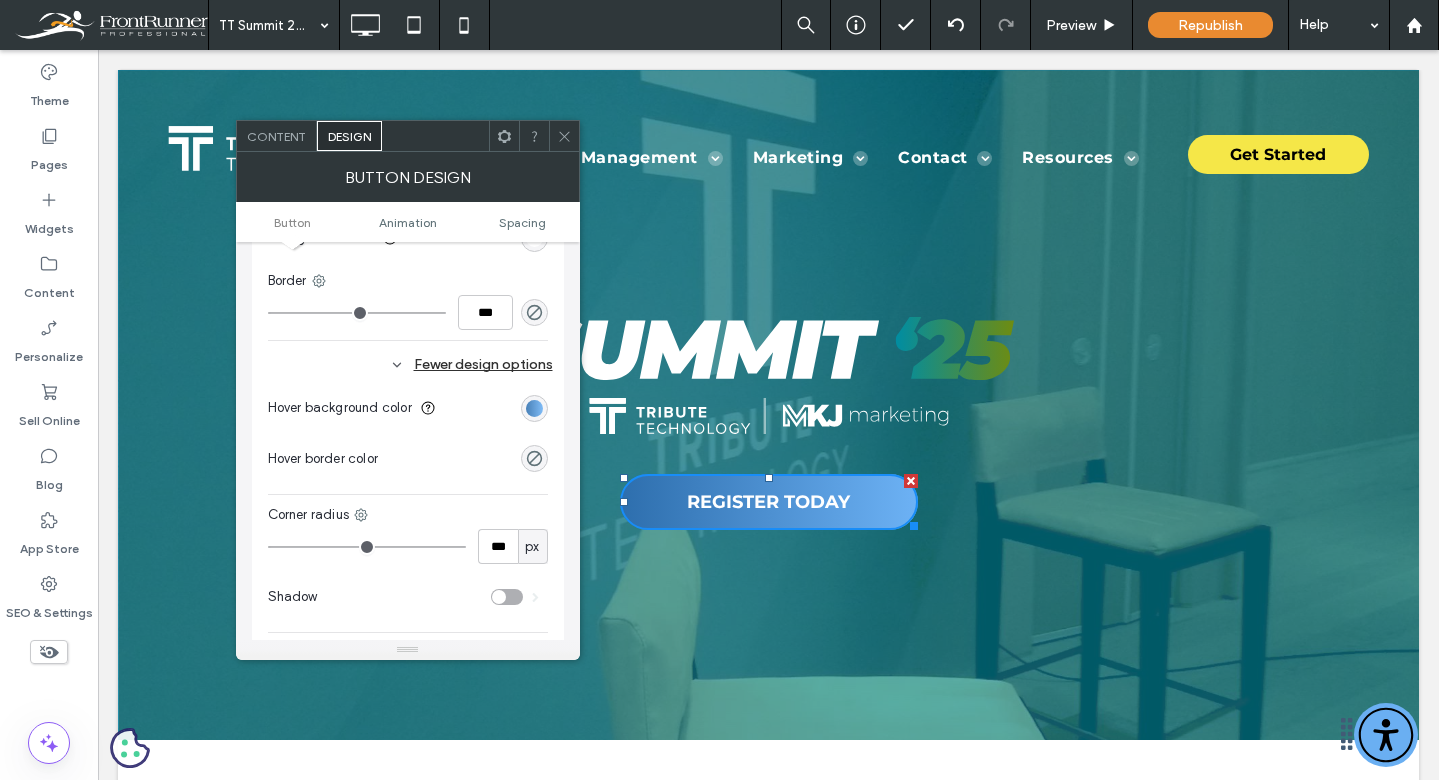 click at bounding box center [534, 408] 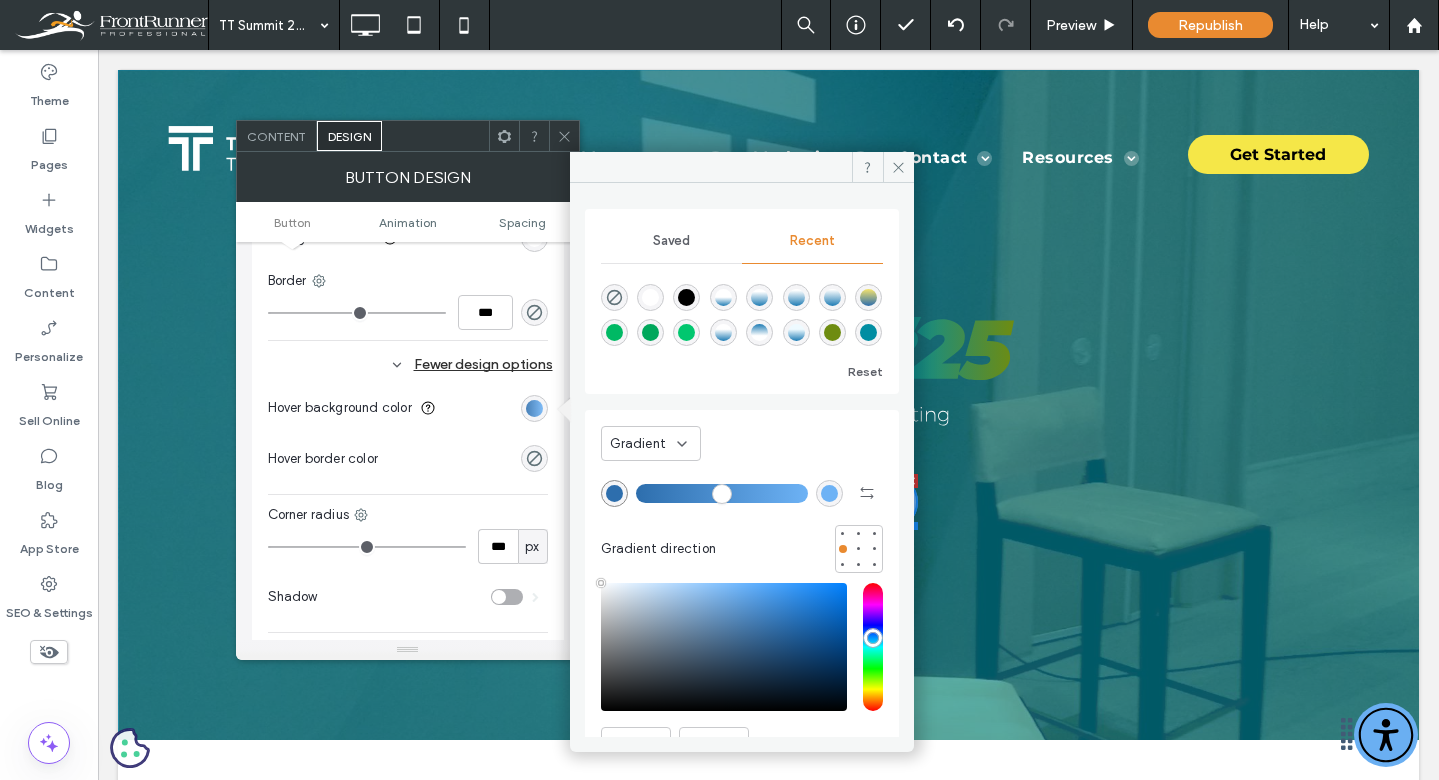 type on "****" 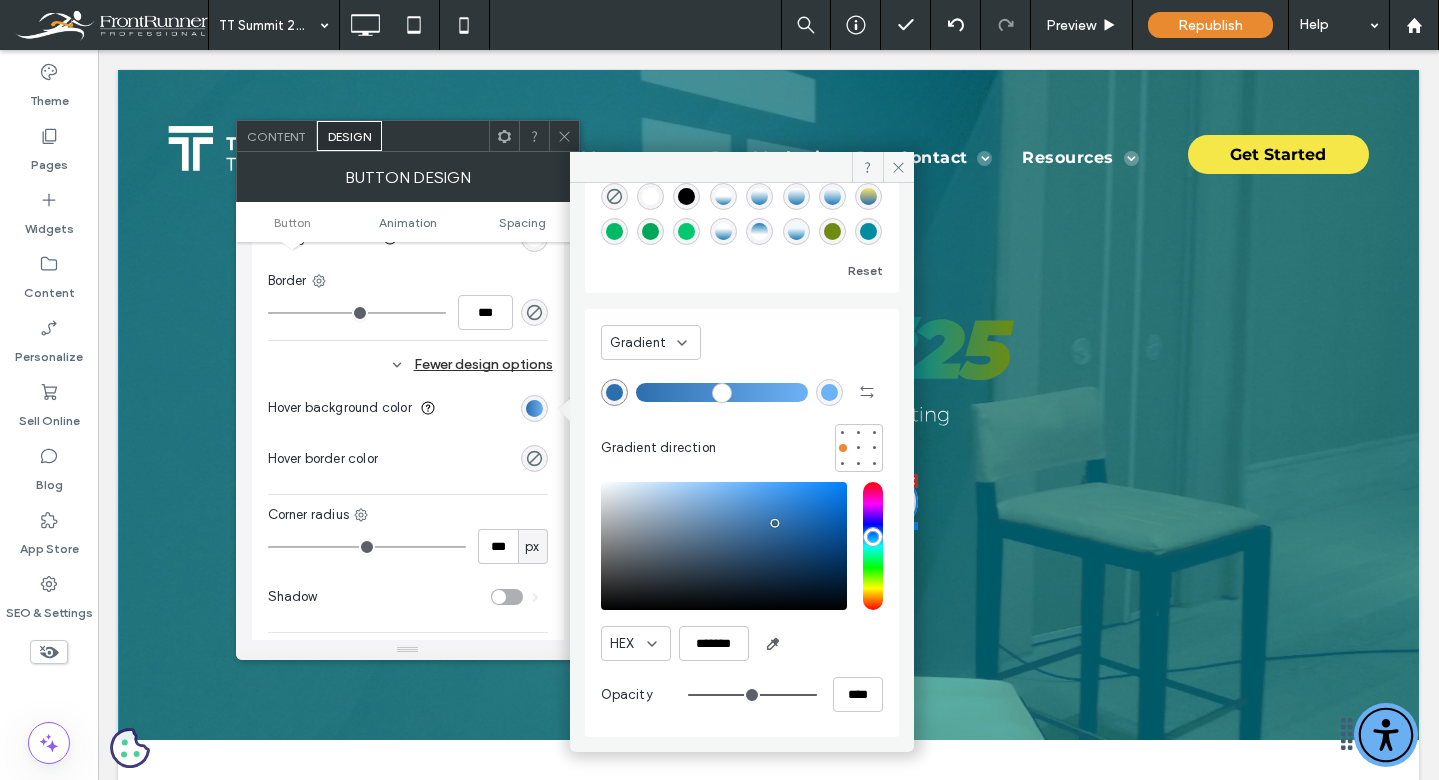 scroll, scrollTop: 100, scrollLeft: 0, axis: vertical 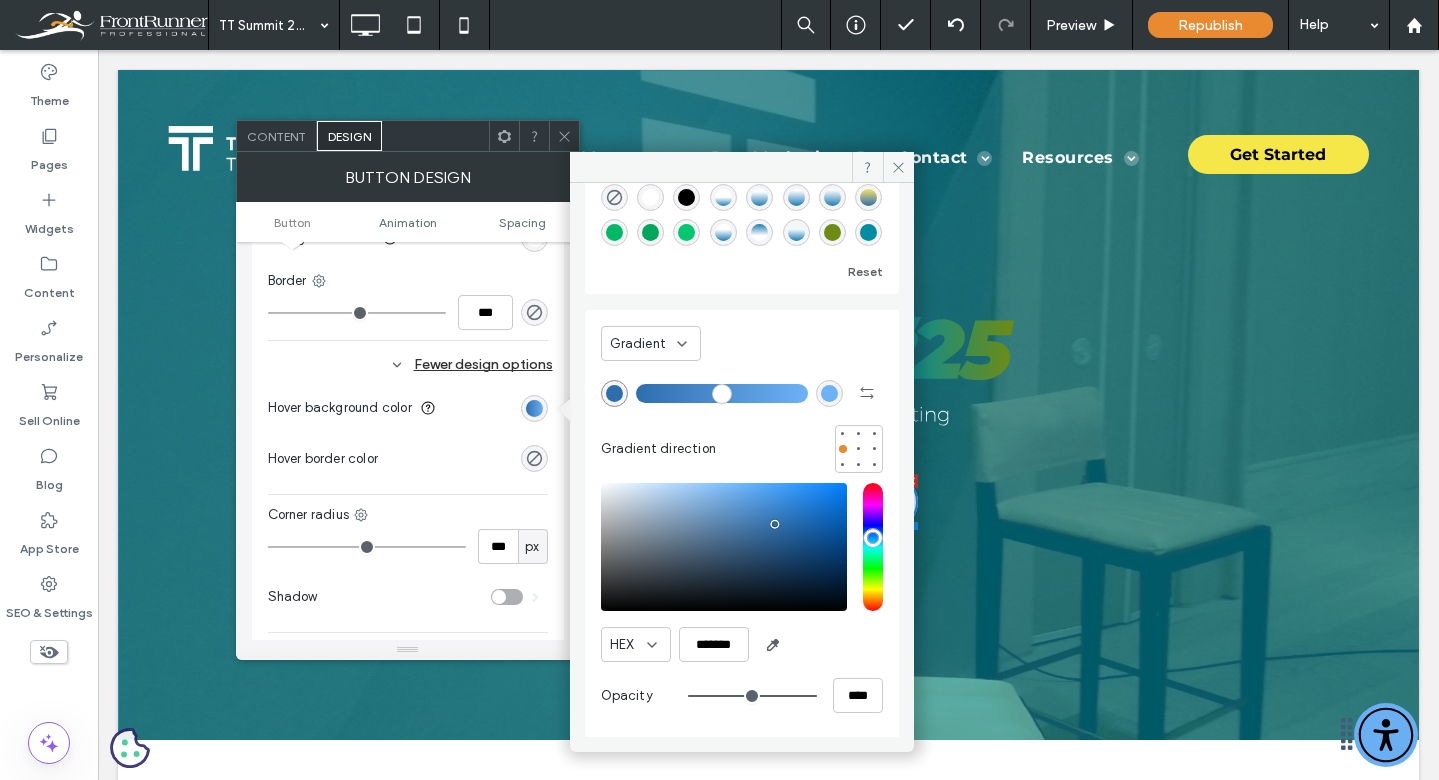 click at bounding box center [614, 393] 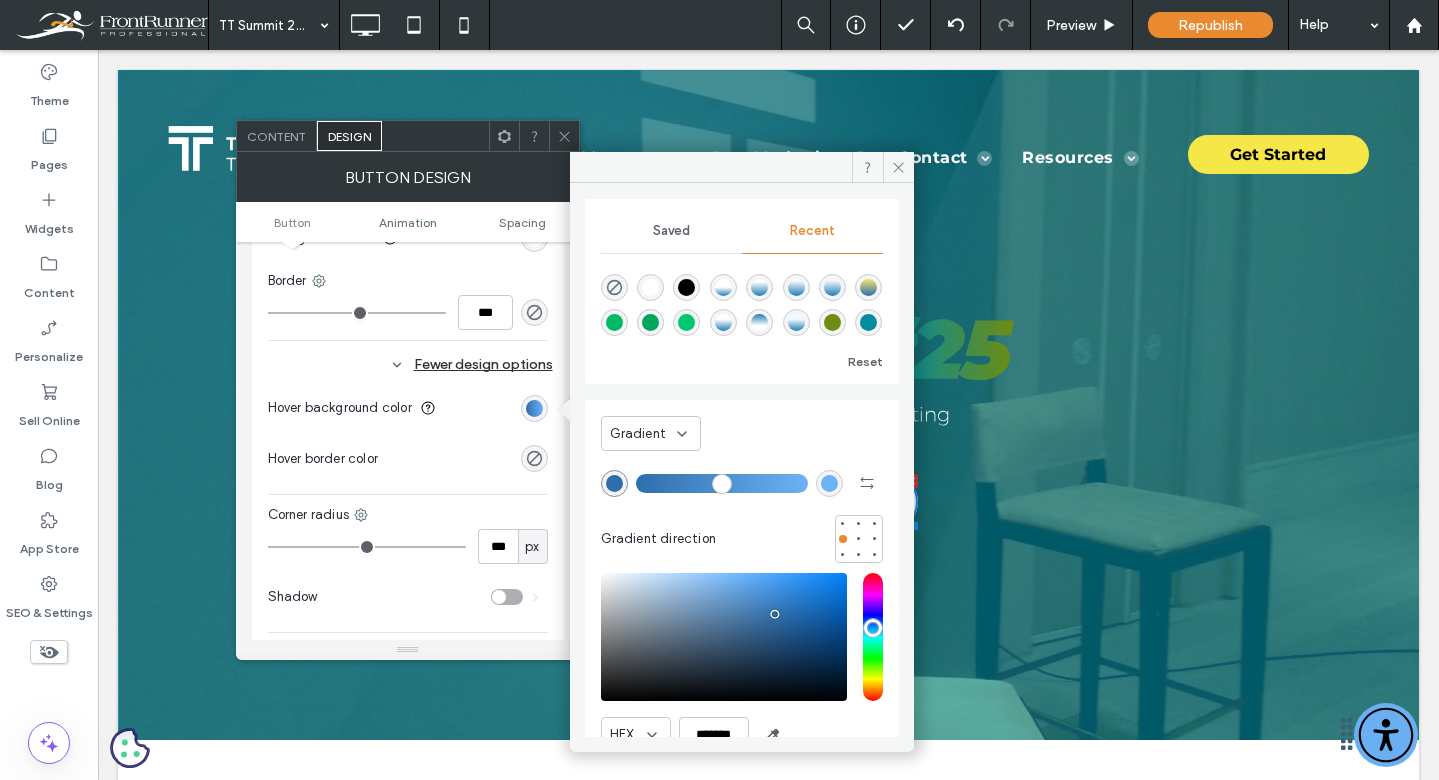 scroll, scrollTop: 101, scrollLeft: 0, axis: vertical 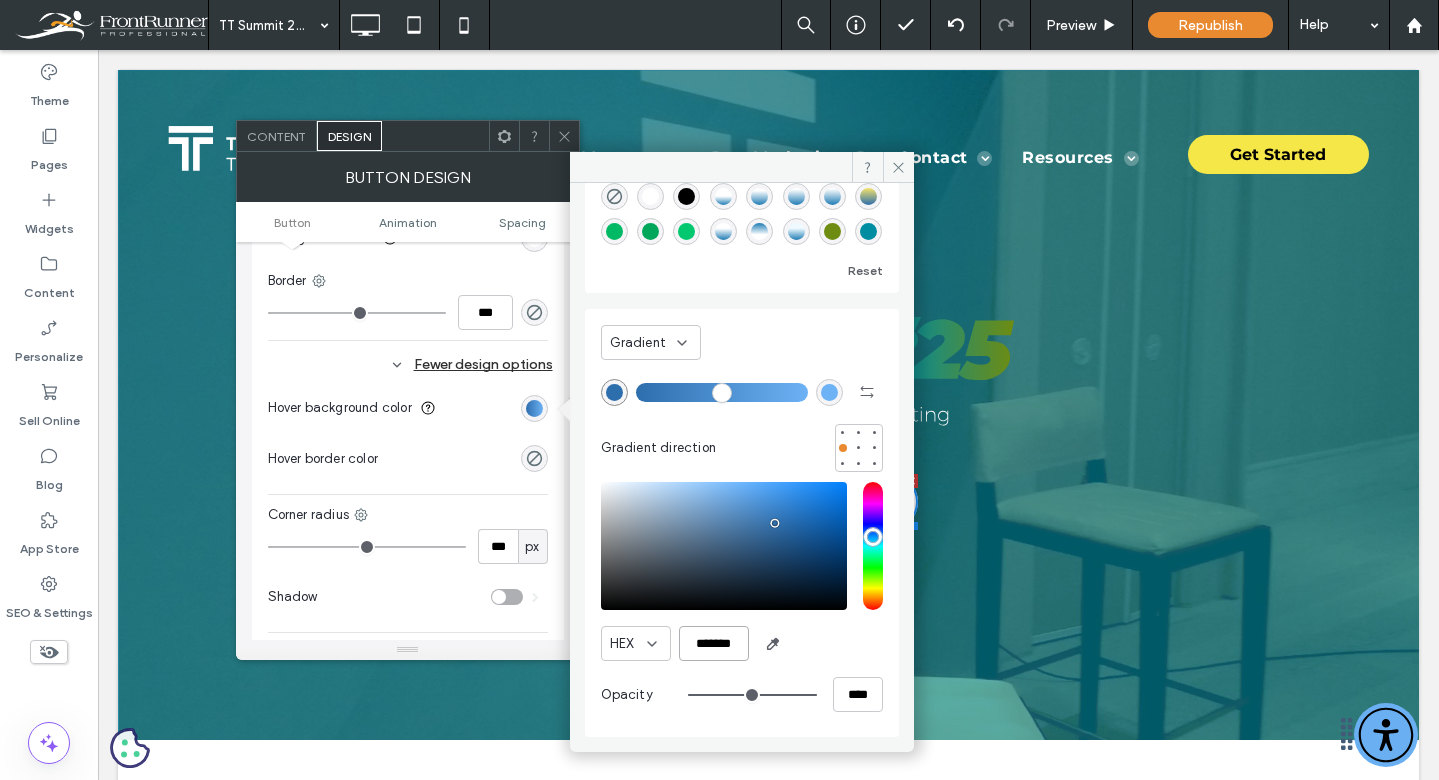 click on "*******" at bounding box center (714, 643) 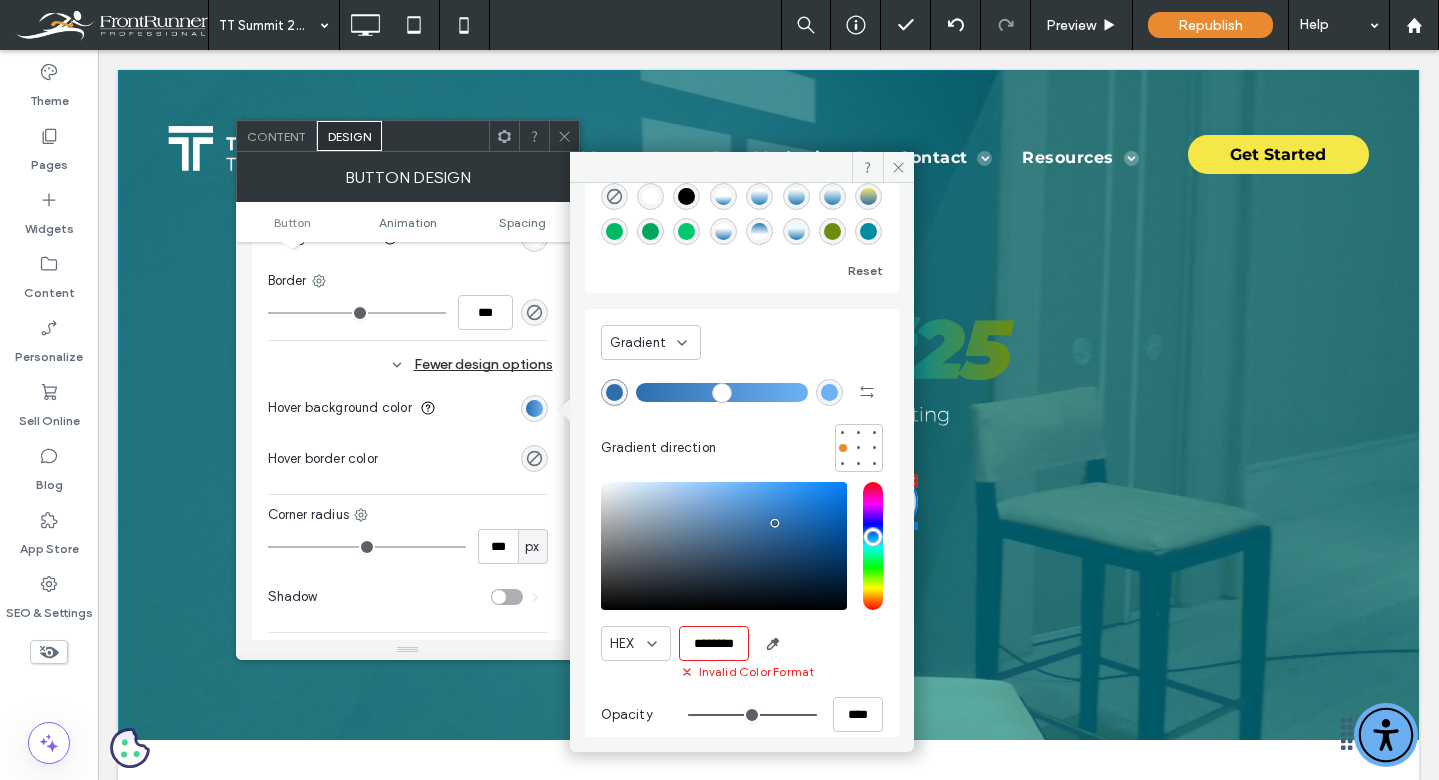 paste 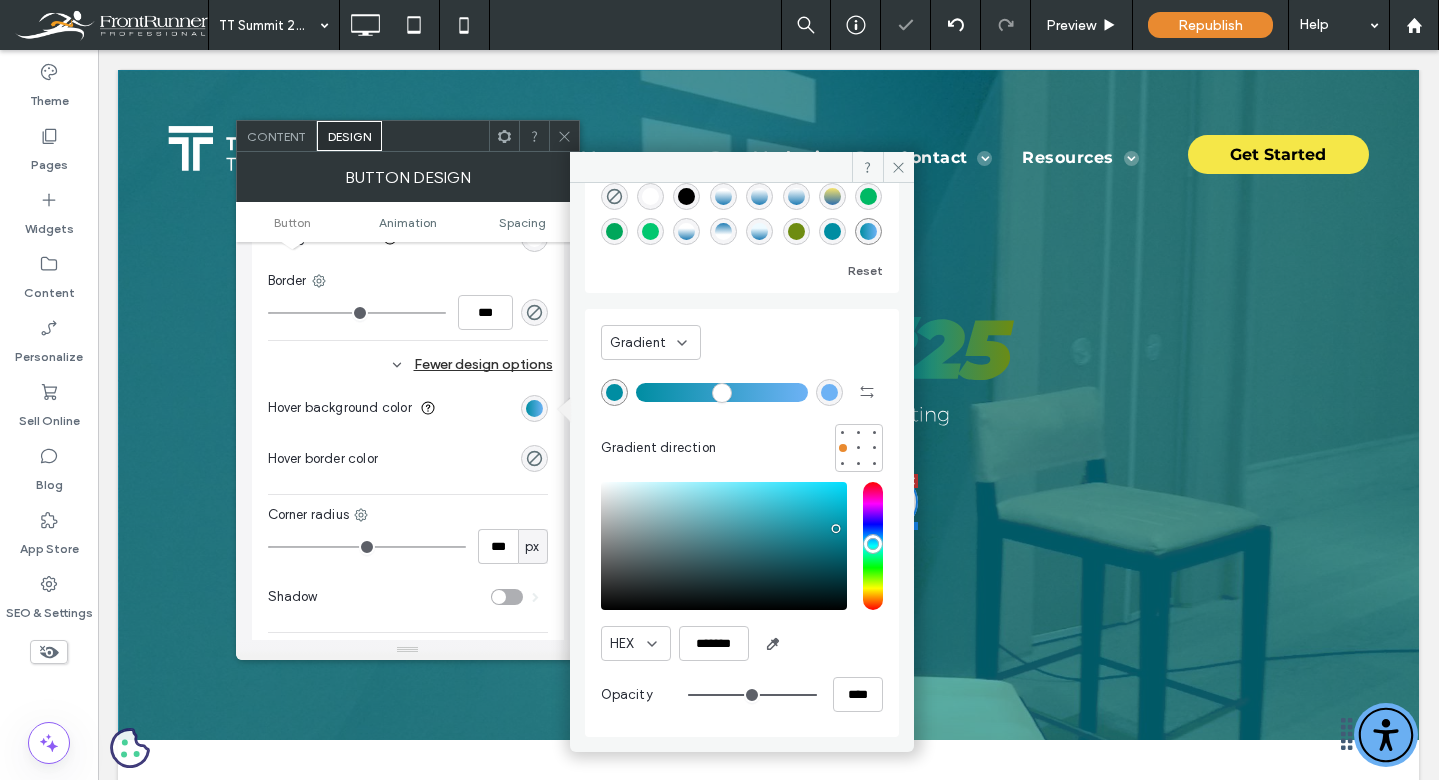 click at bounding box center [829, 392] 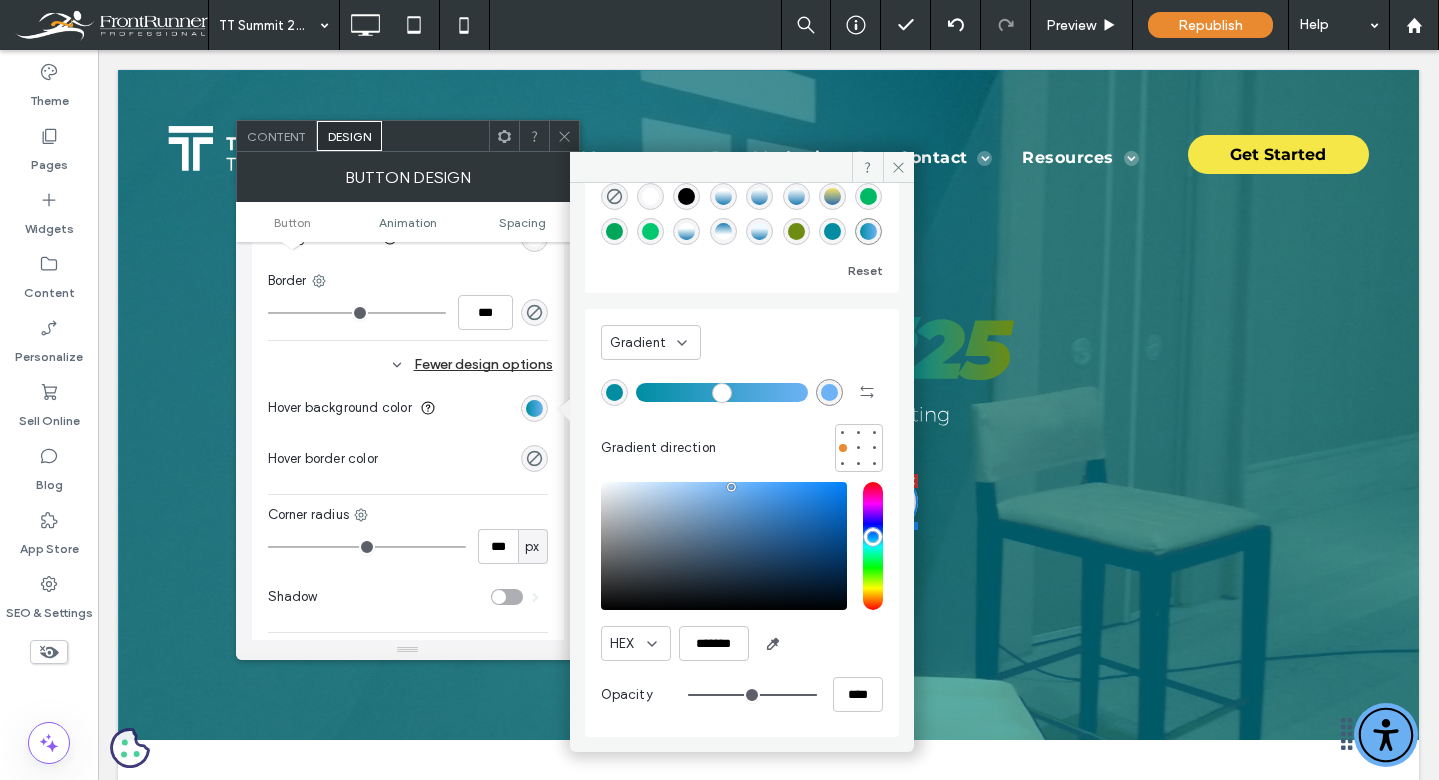 click at bounding box center (829, 392) 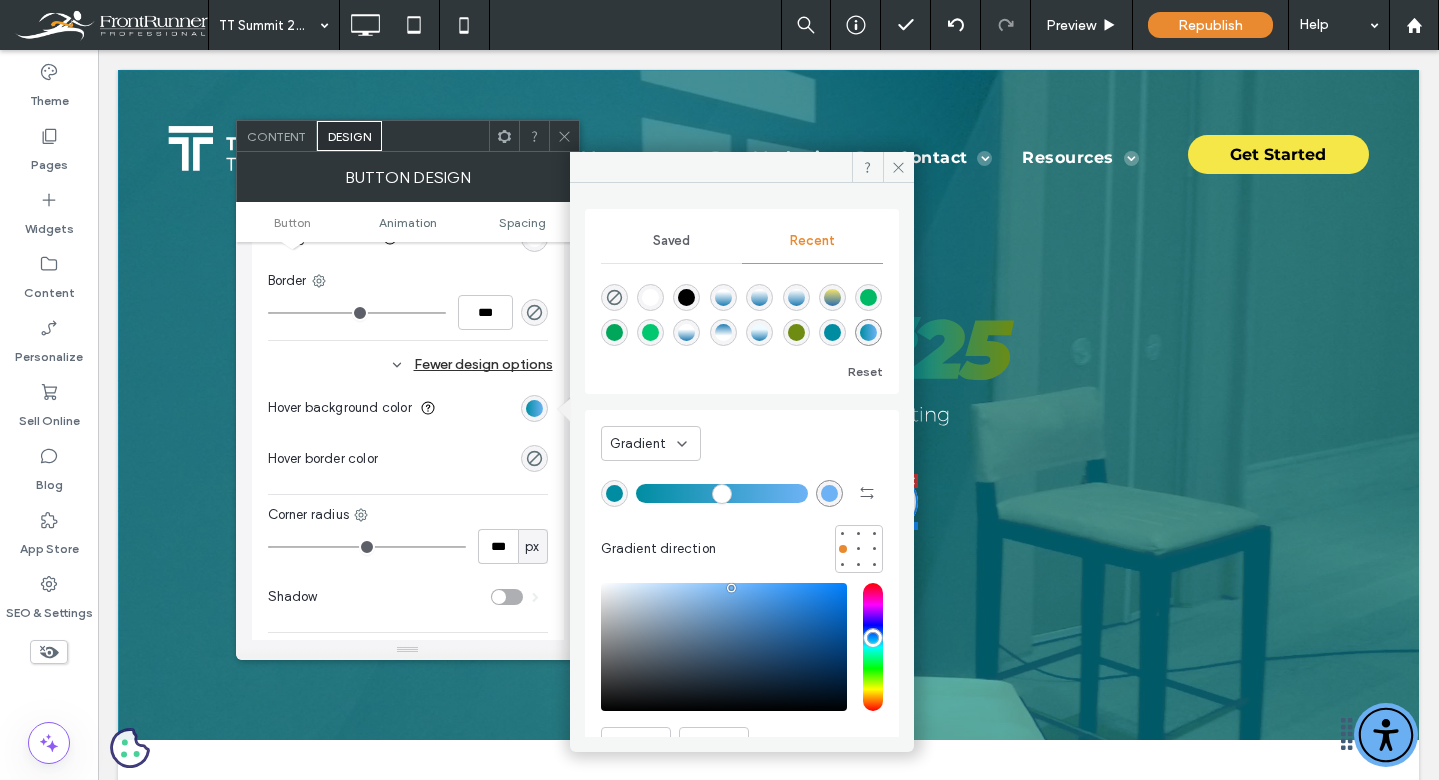 scroll, scrollTop: 41, scrollLeft: 0, axis: vertical 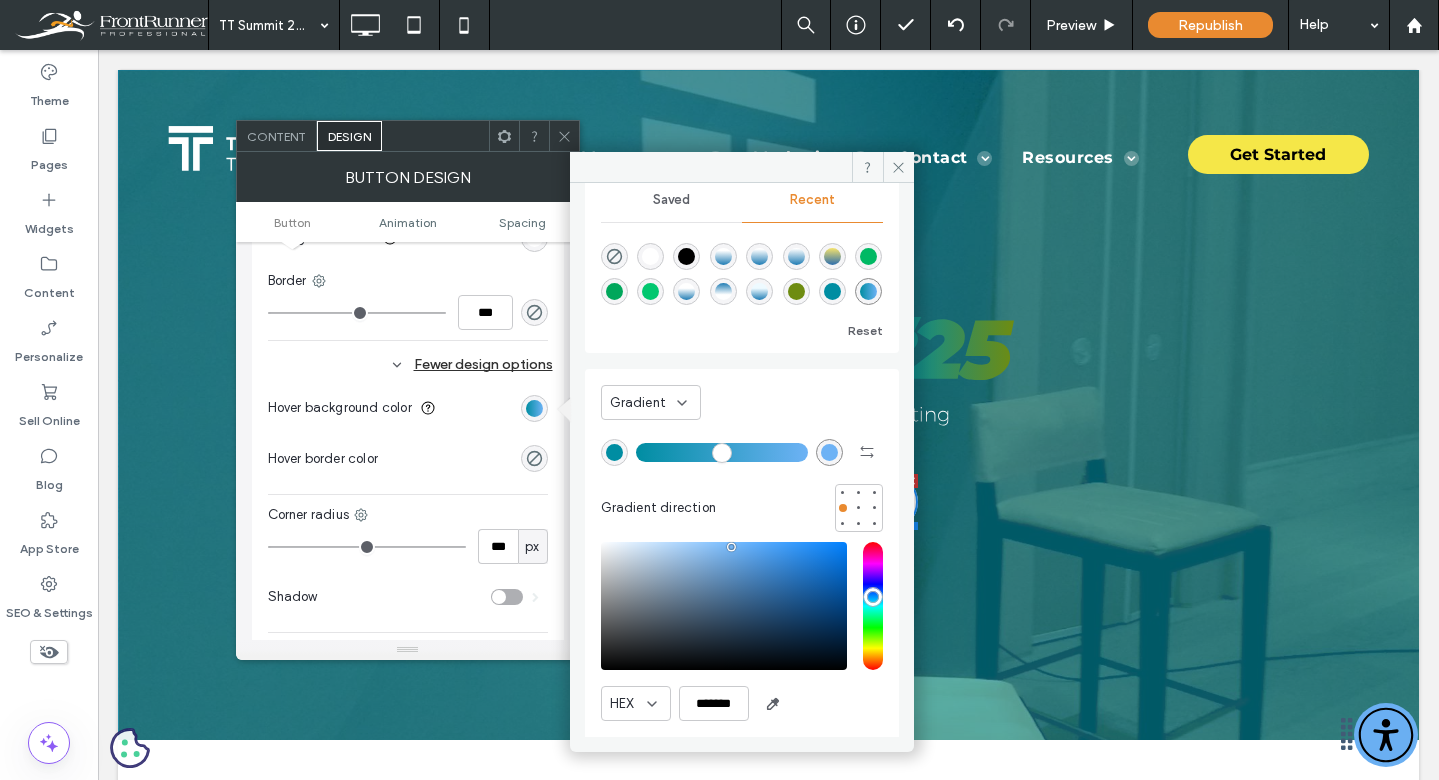 click at bounding box center (796, 291) 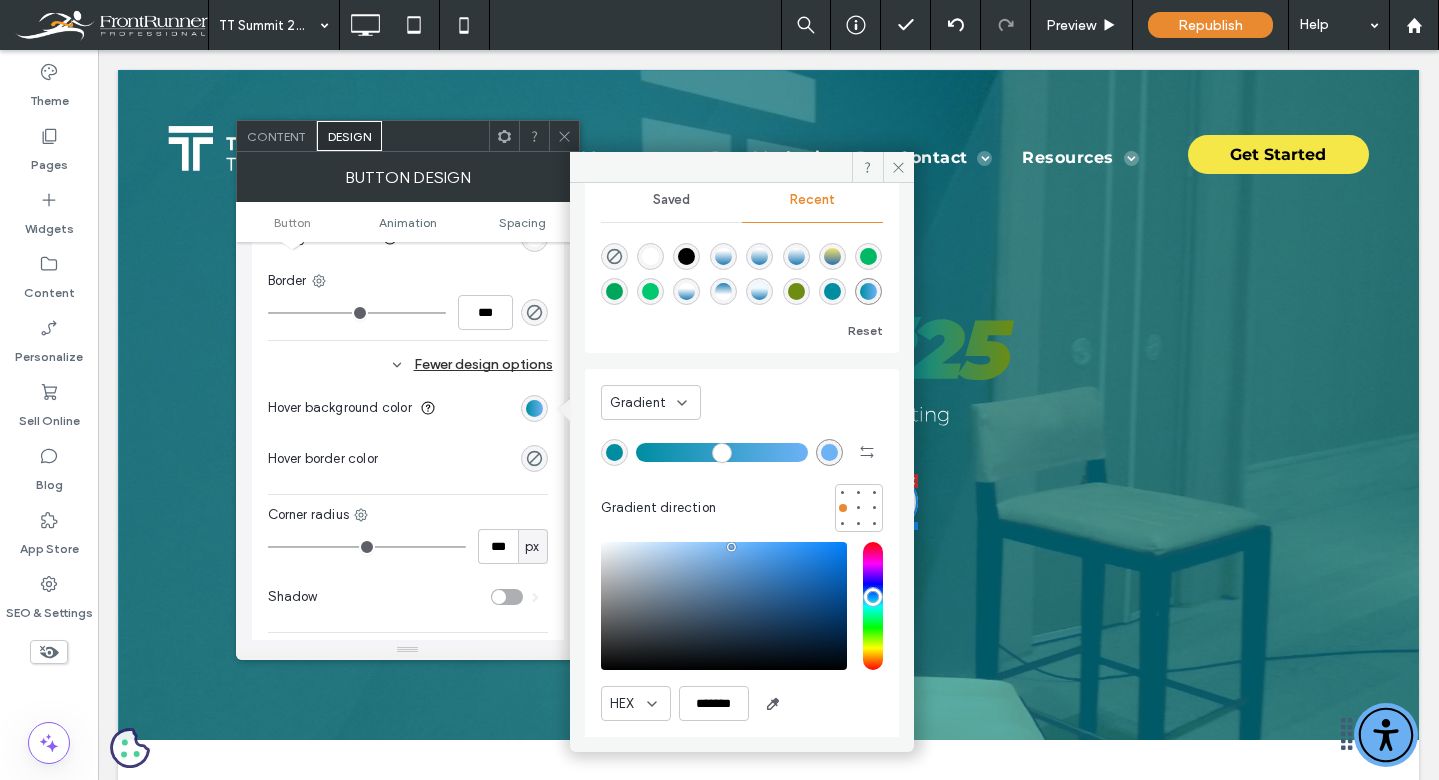 type on "*******" 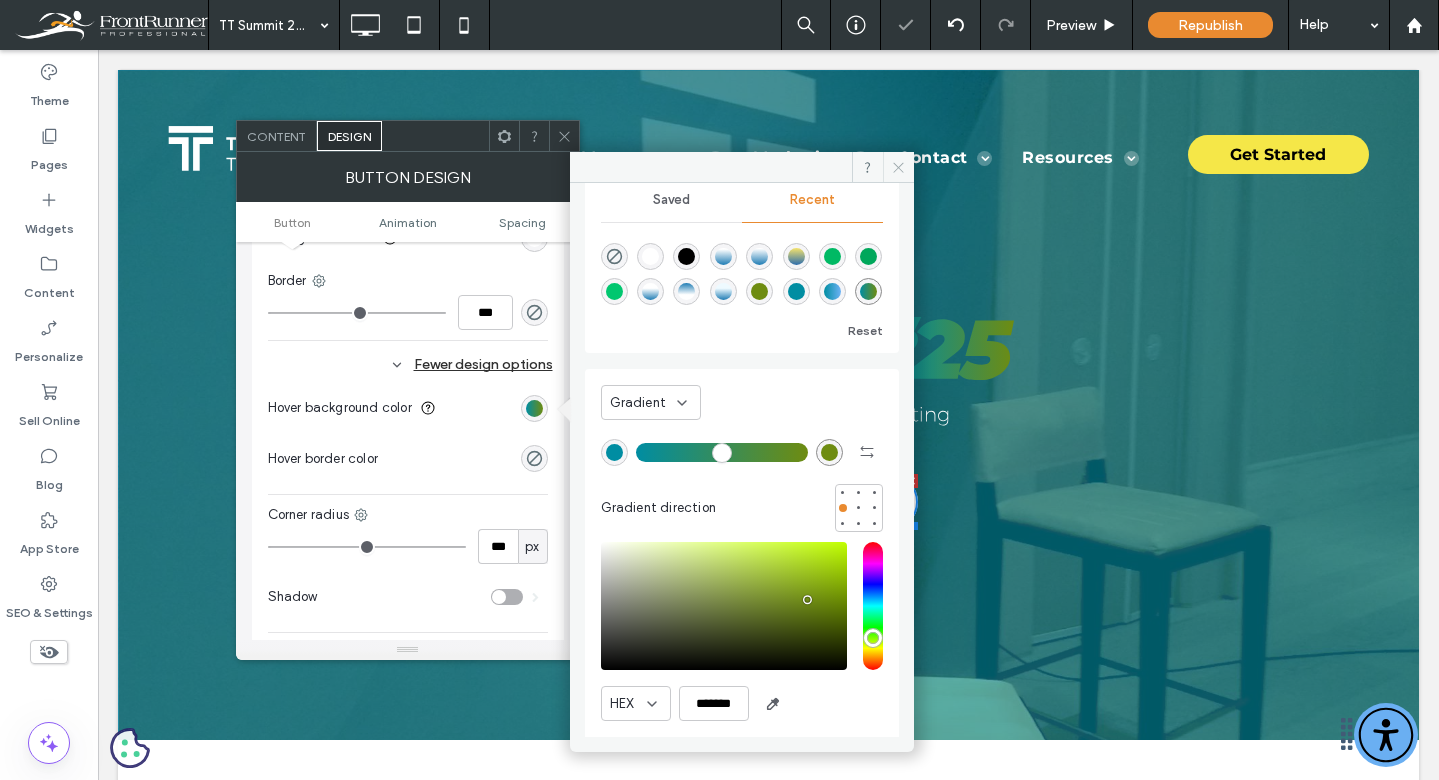 click 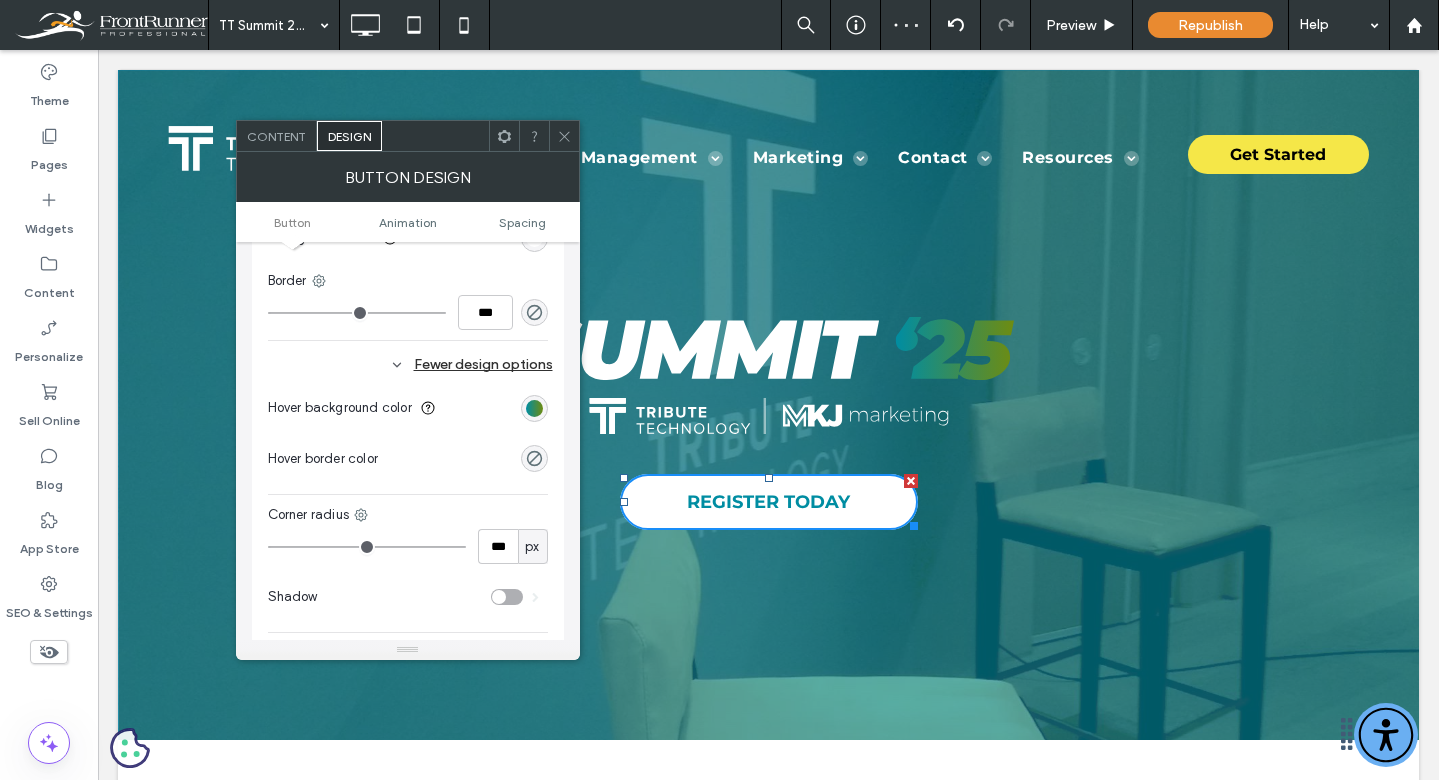 click at bounding box center [564, 136] 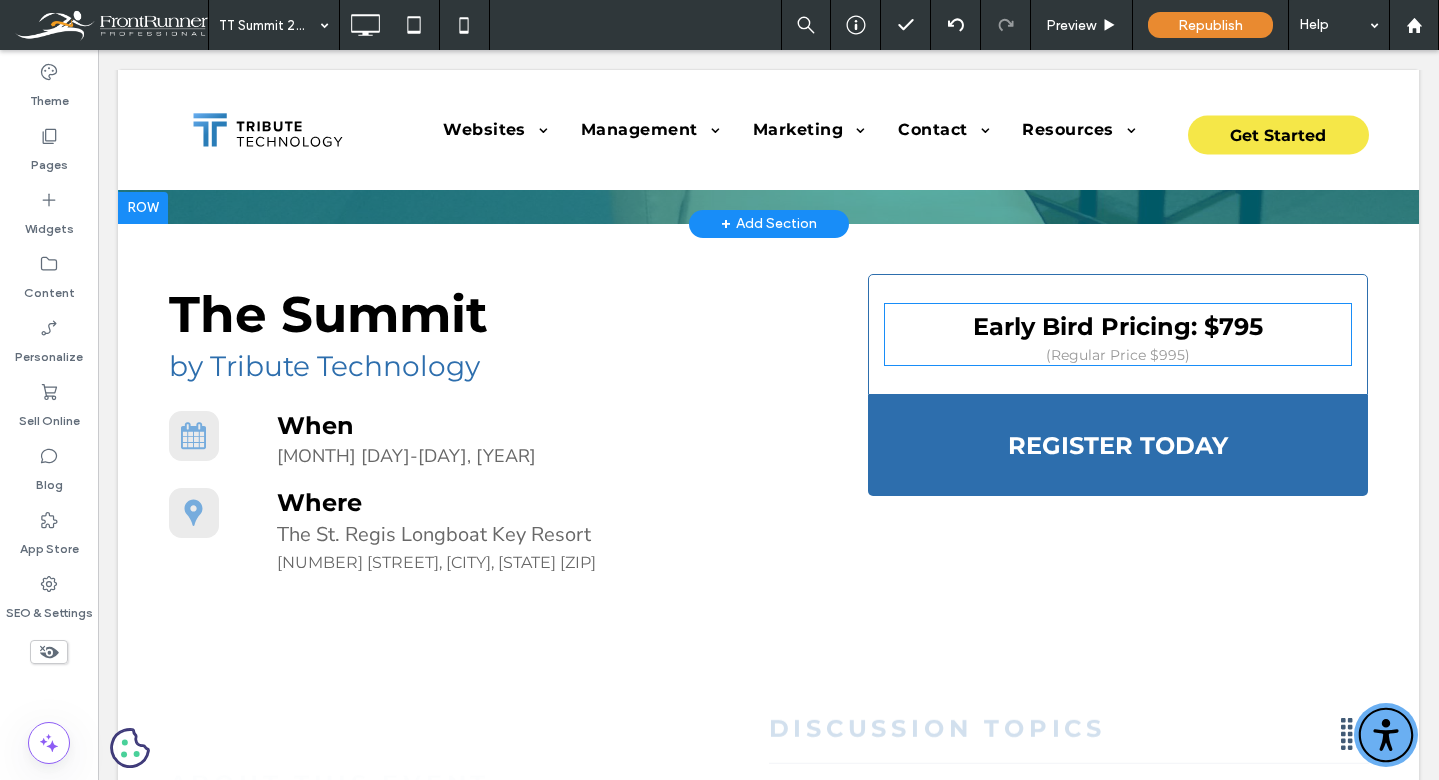 scroll, scrollTop: 542, scrollLeft: 0, axis: vertical 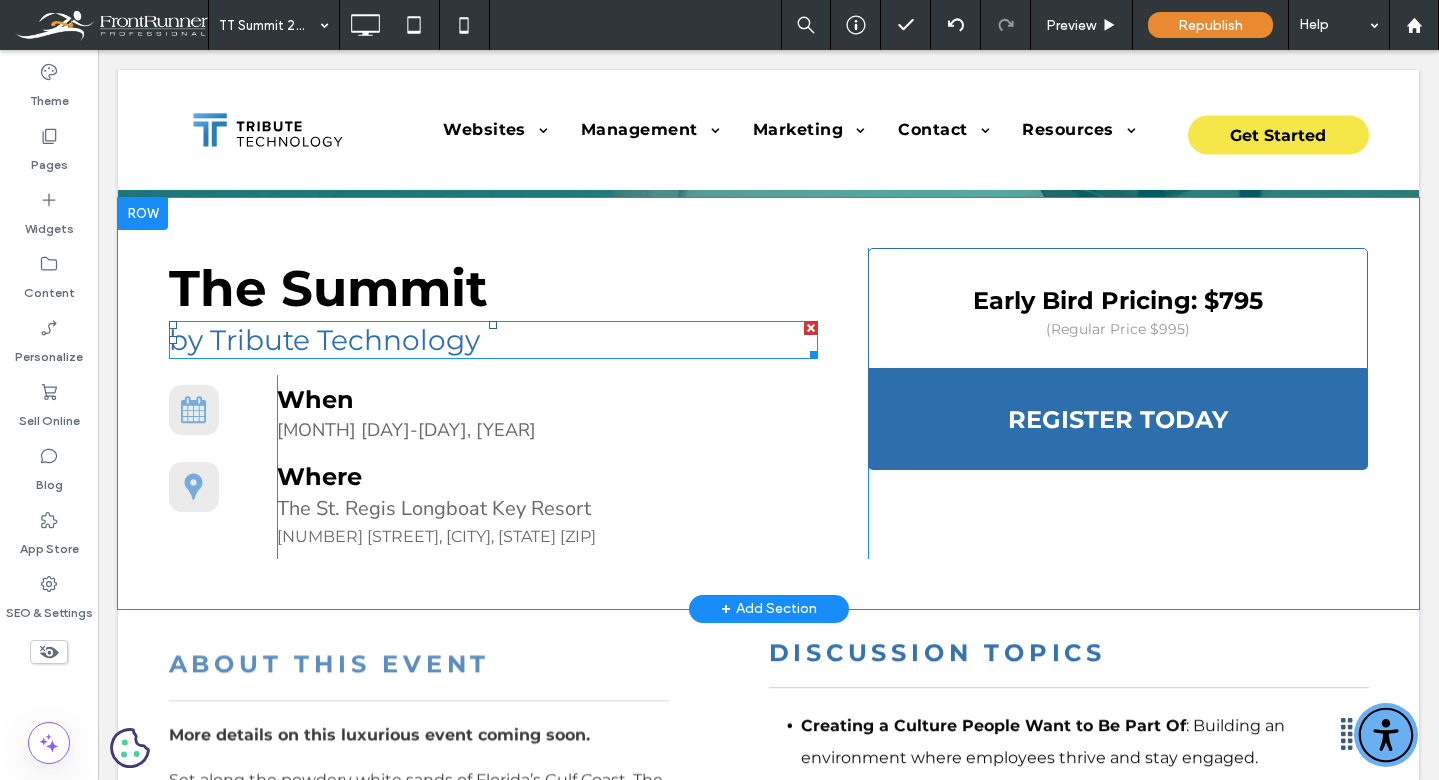 click on "by Tribute Technology" at bounding box center [324, 340] 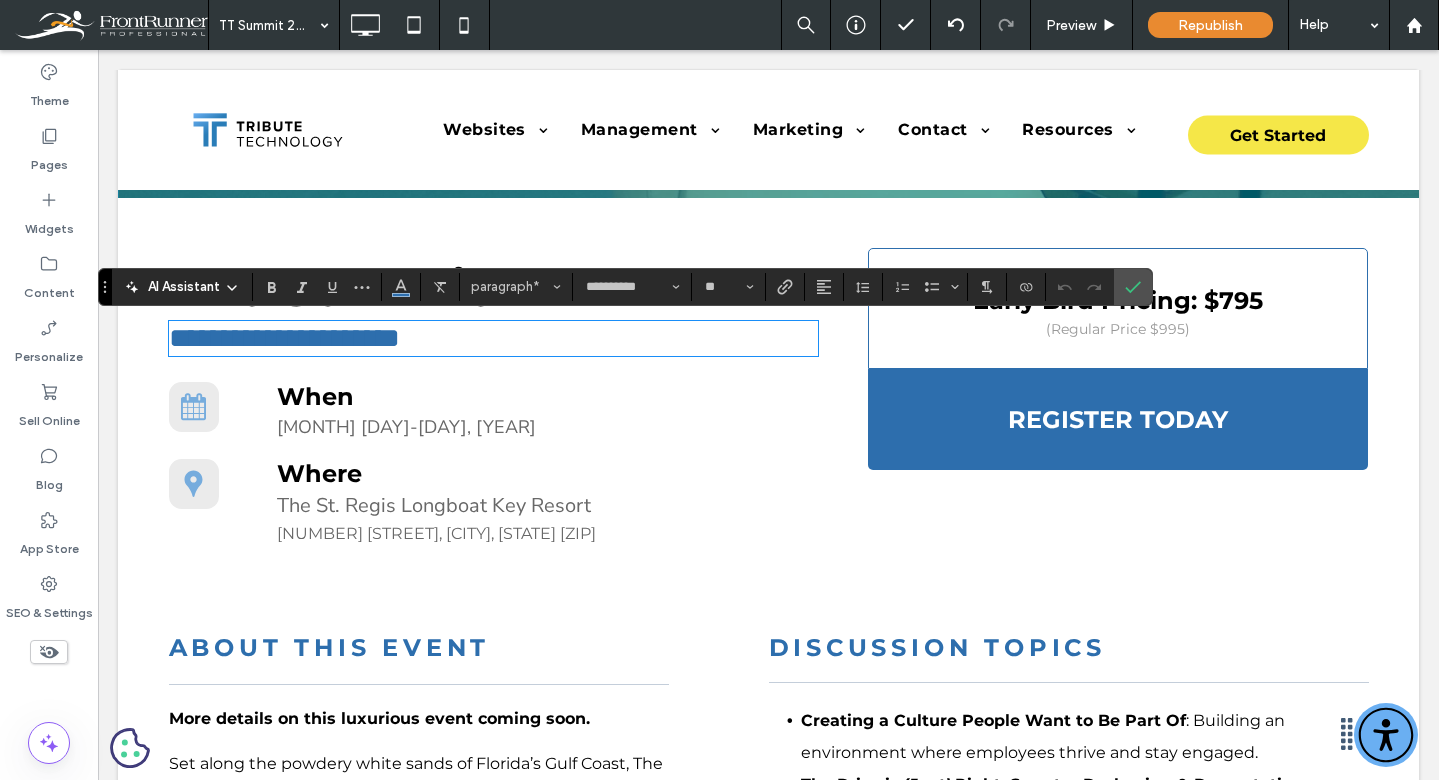 scroll, scrollTop: 524, scrollLeft: 0, axis: vertical 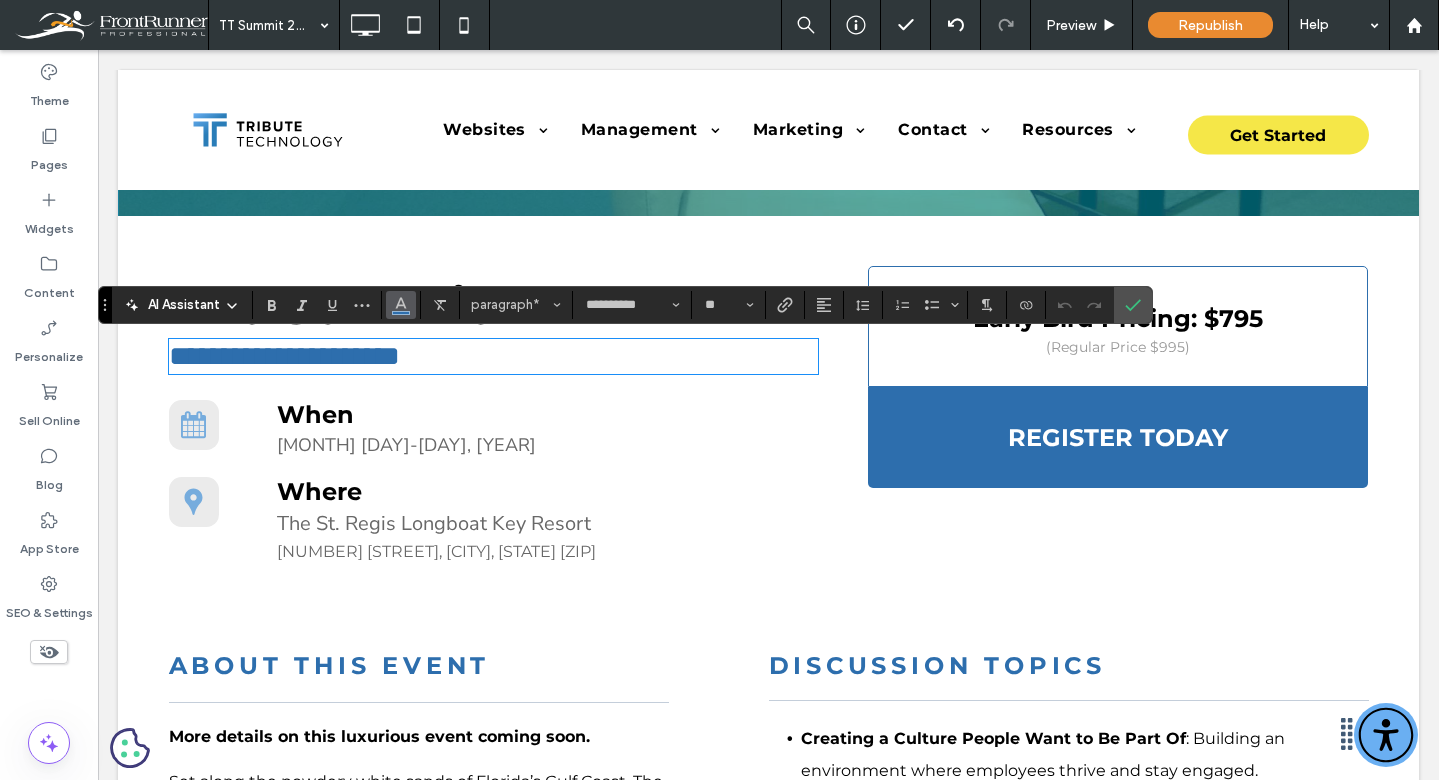 click at bounding box center (401, 303) 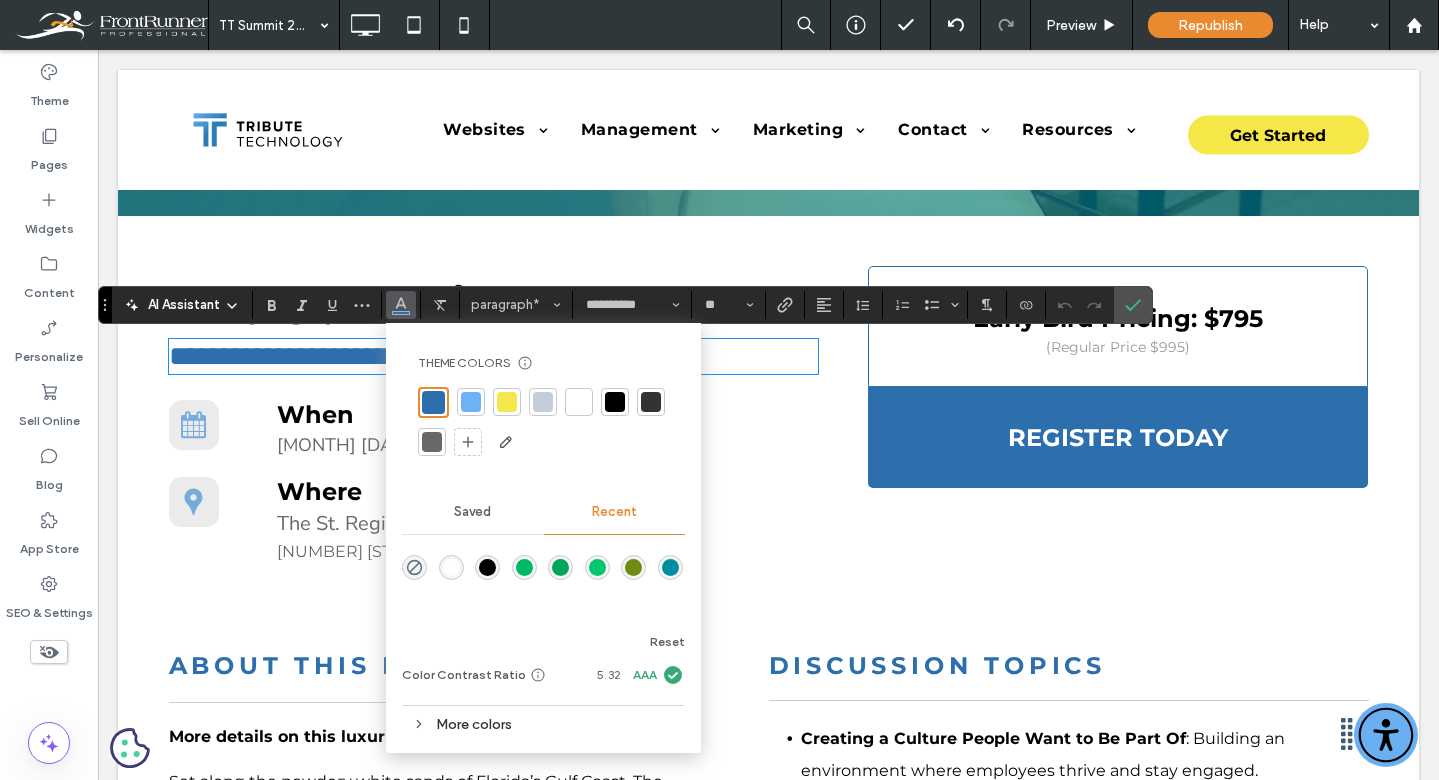 click at bounding box center (670, 567) 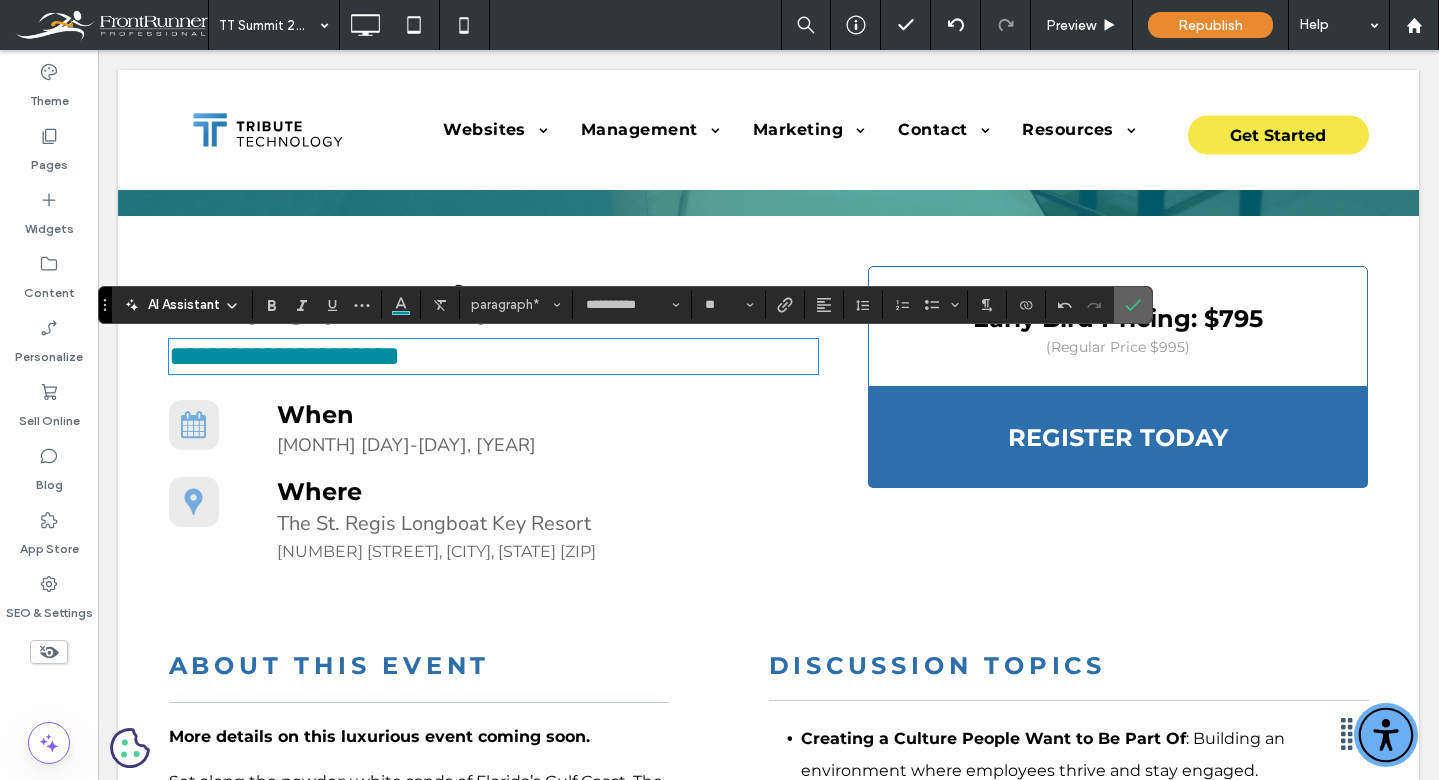 click 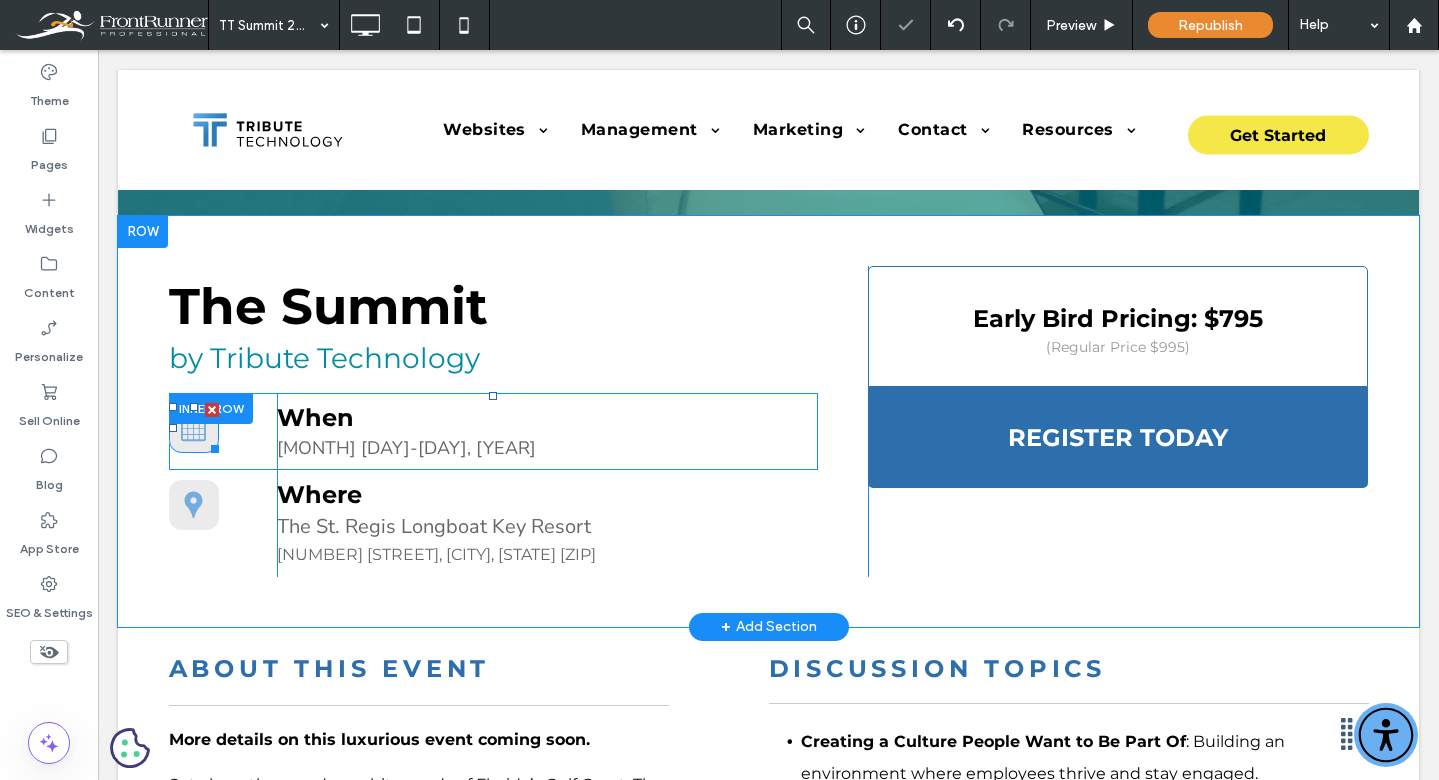 click 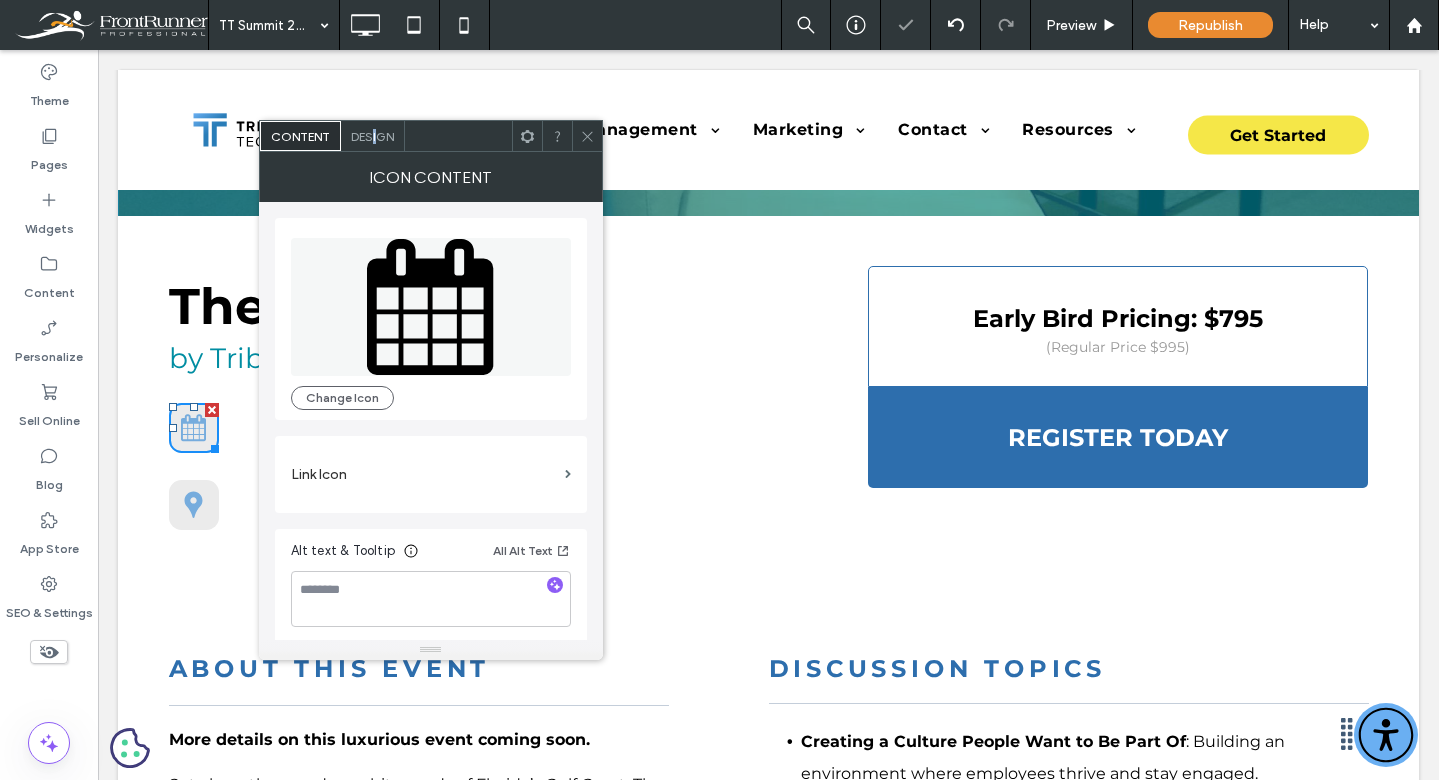 click on "Design" at bounding box center (372, 136) 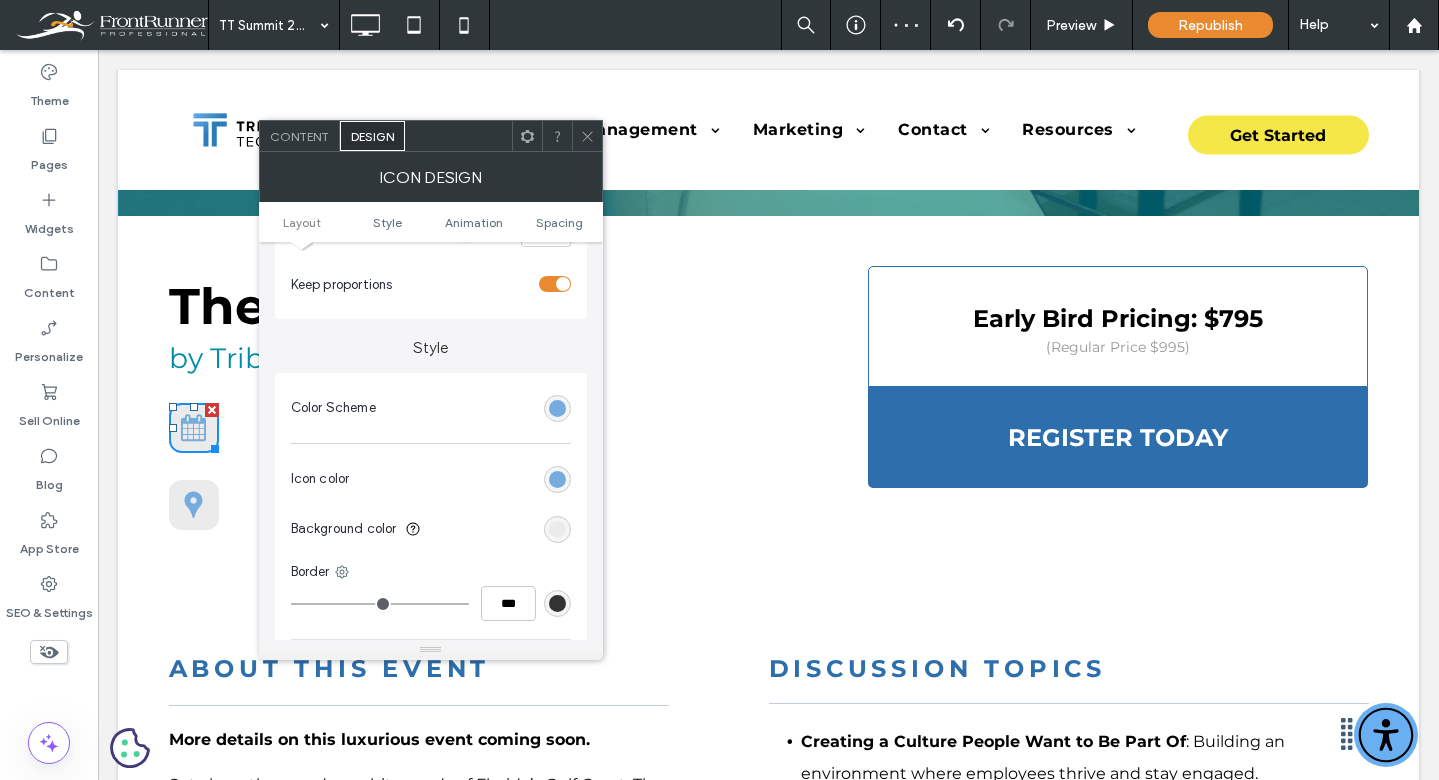 scroll, scrollTop: 343, scrollLeft: 0, axis: vertical 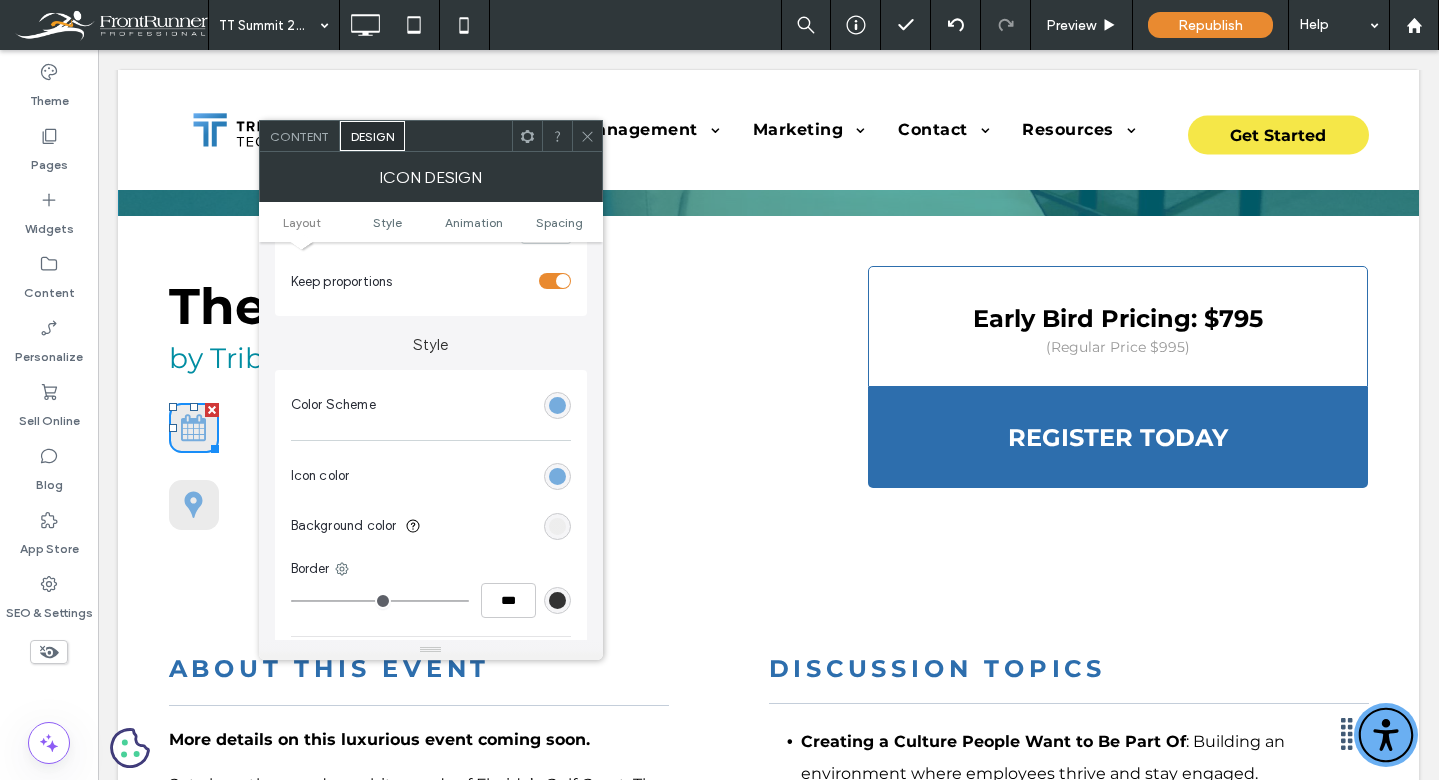 click at bounding box center (557, 526) 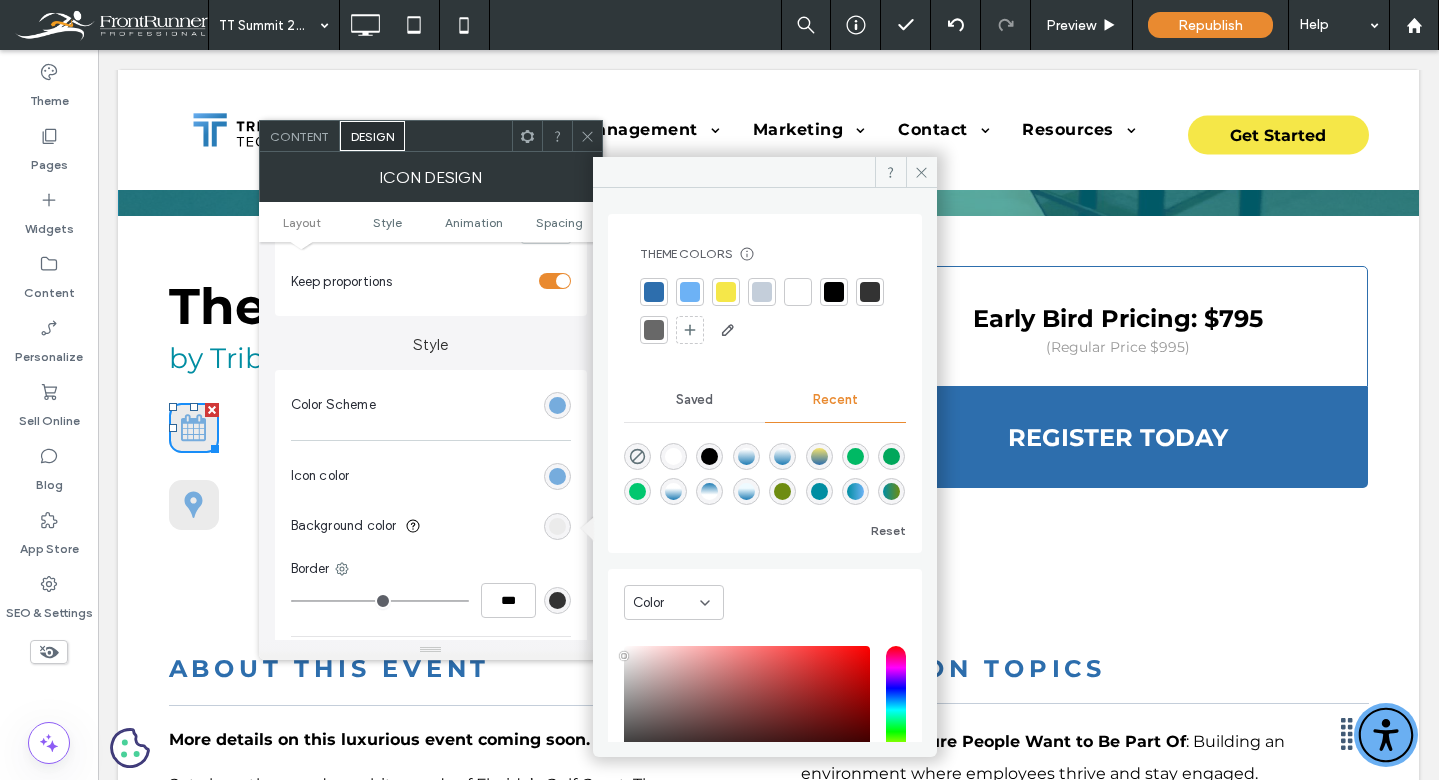 click at bounding box center [782, 491] 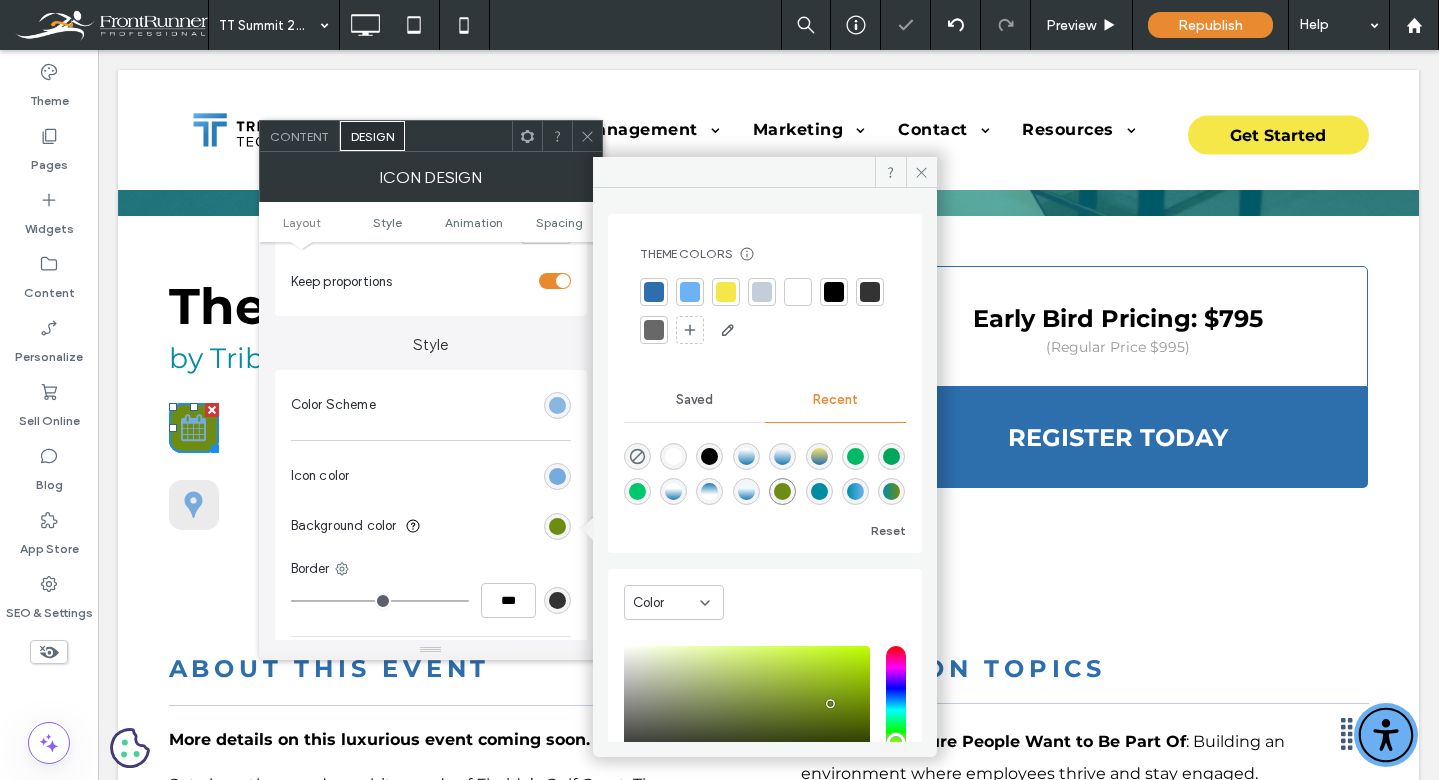 click at bounding box center (557, 405) 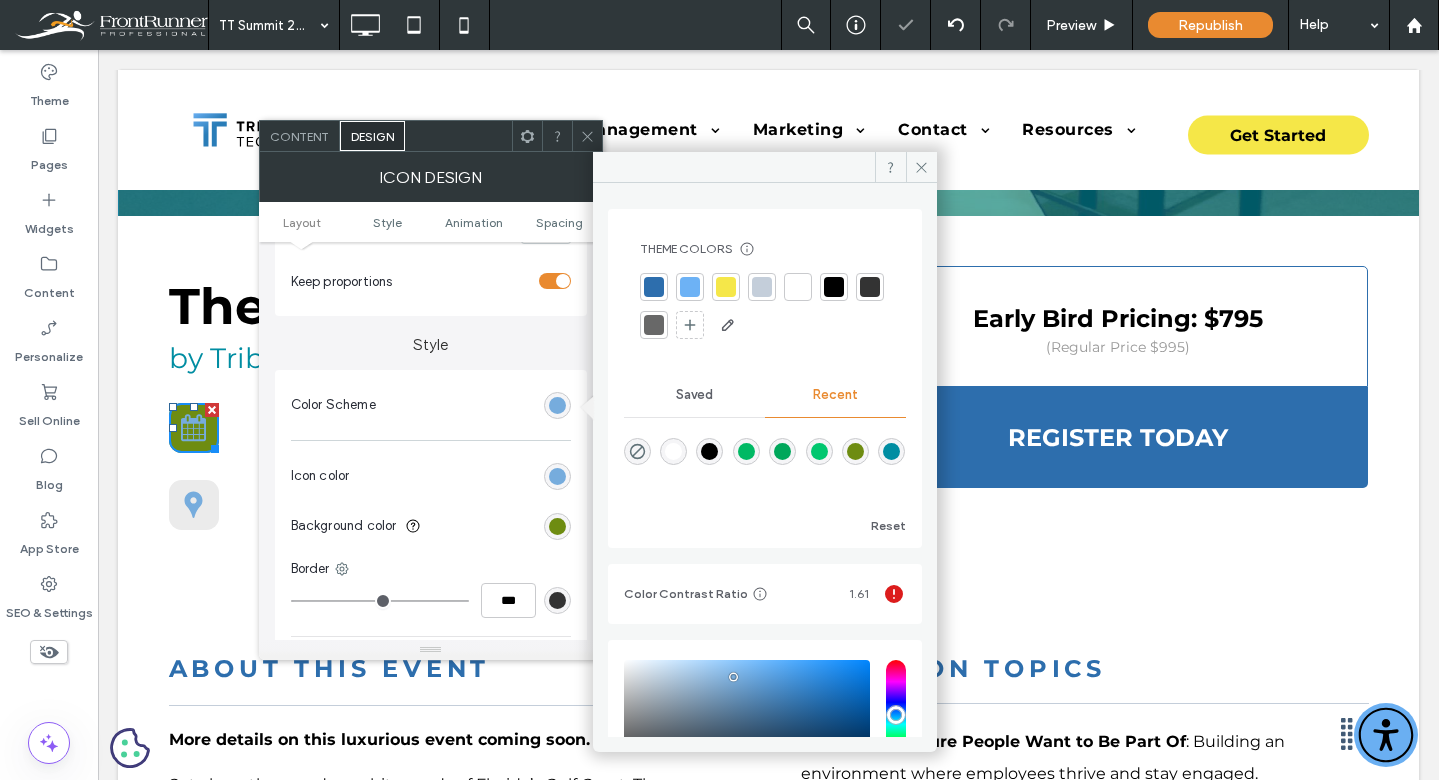 click at bounding box center (557, 476) 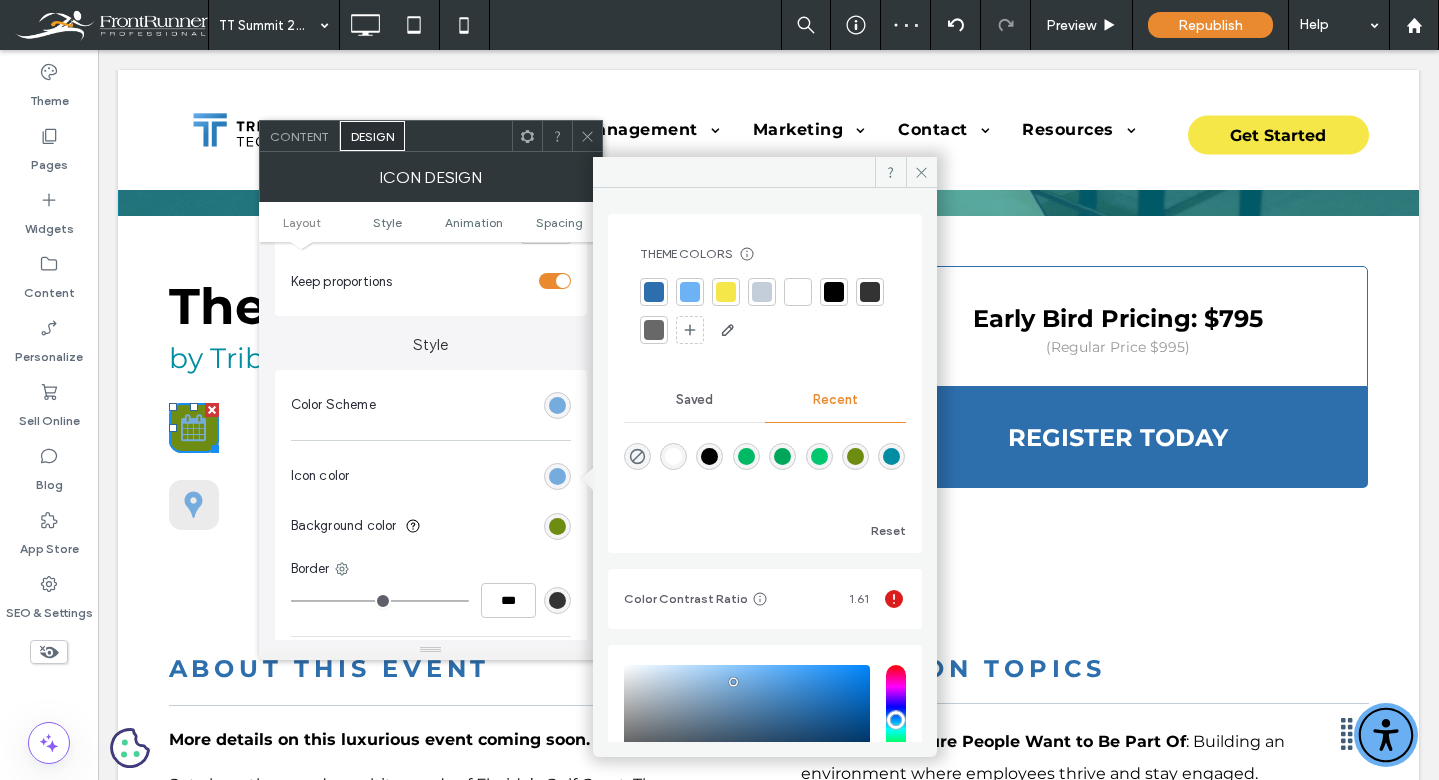 click at bounding box center [673, 456] 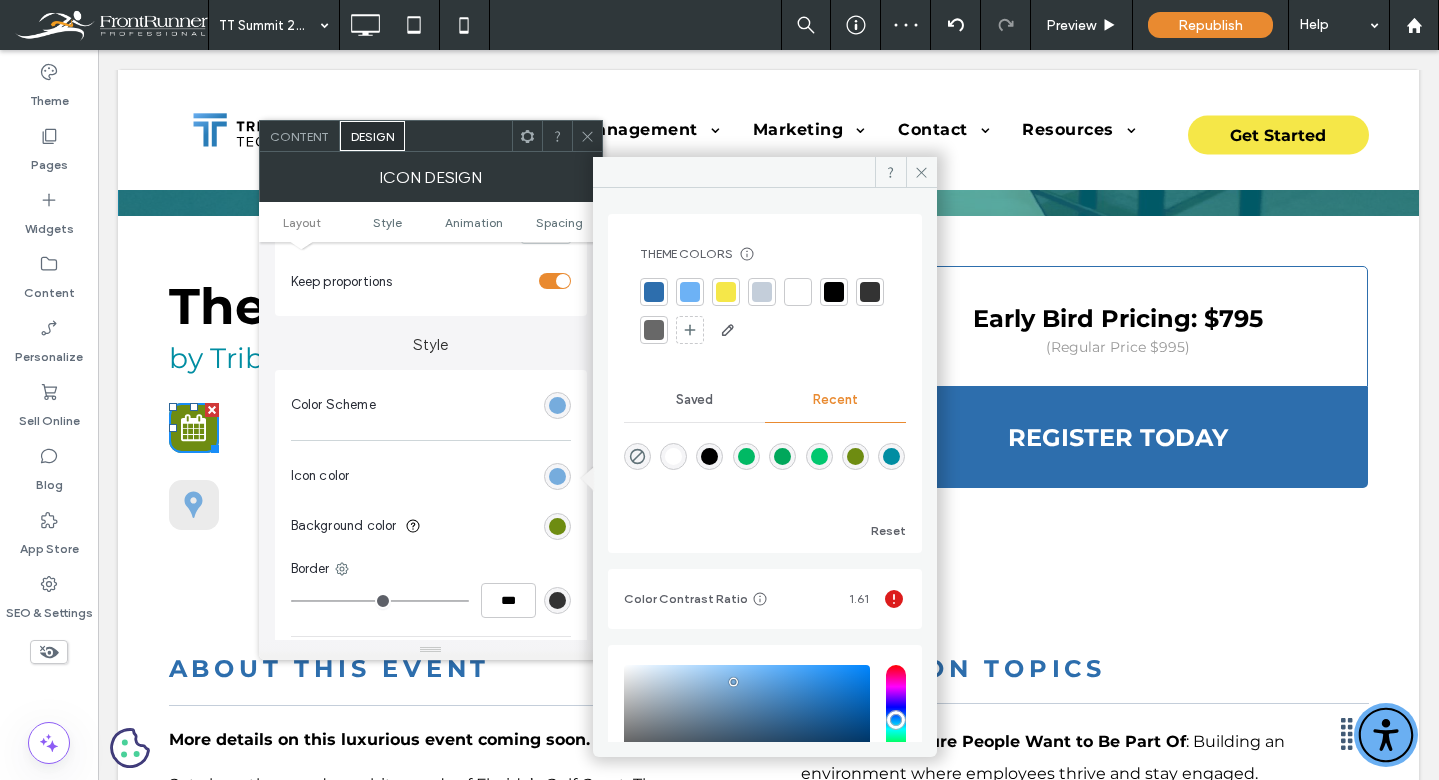 type on "*******" 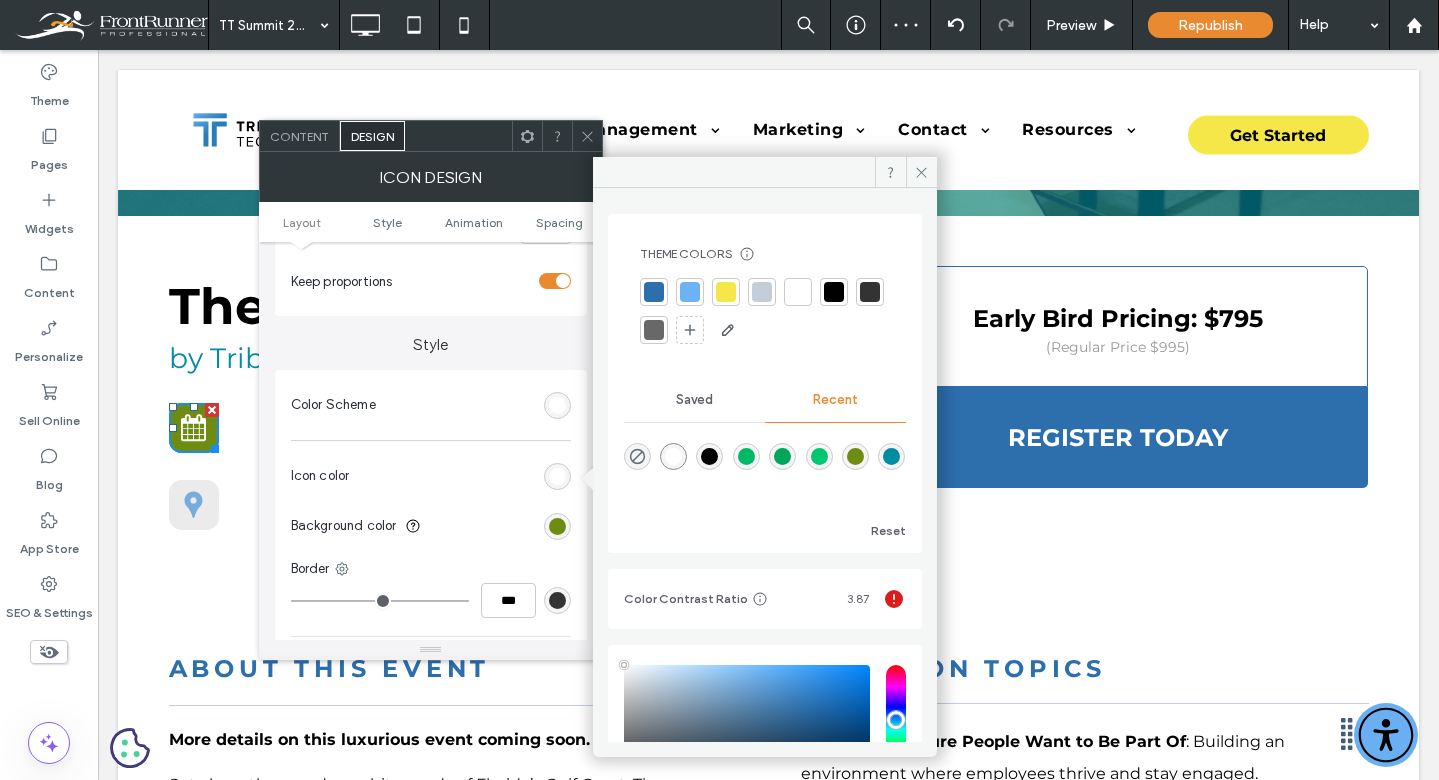 click 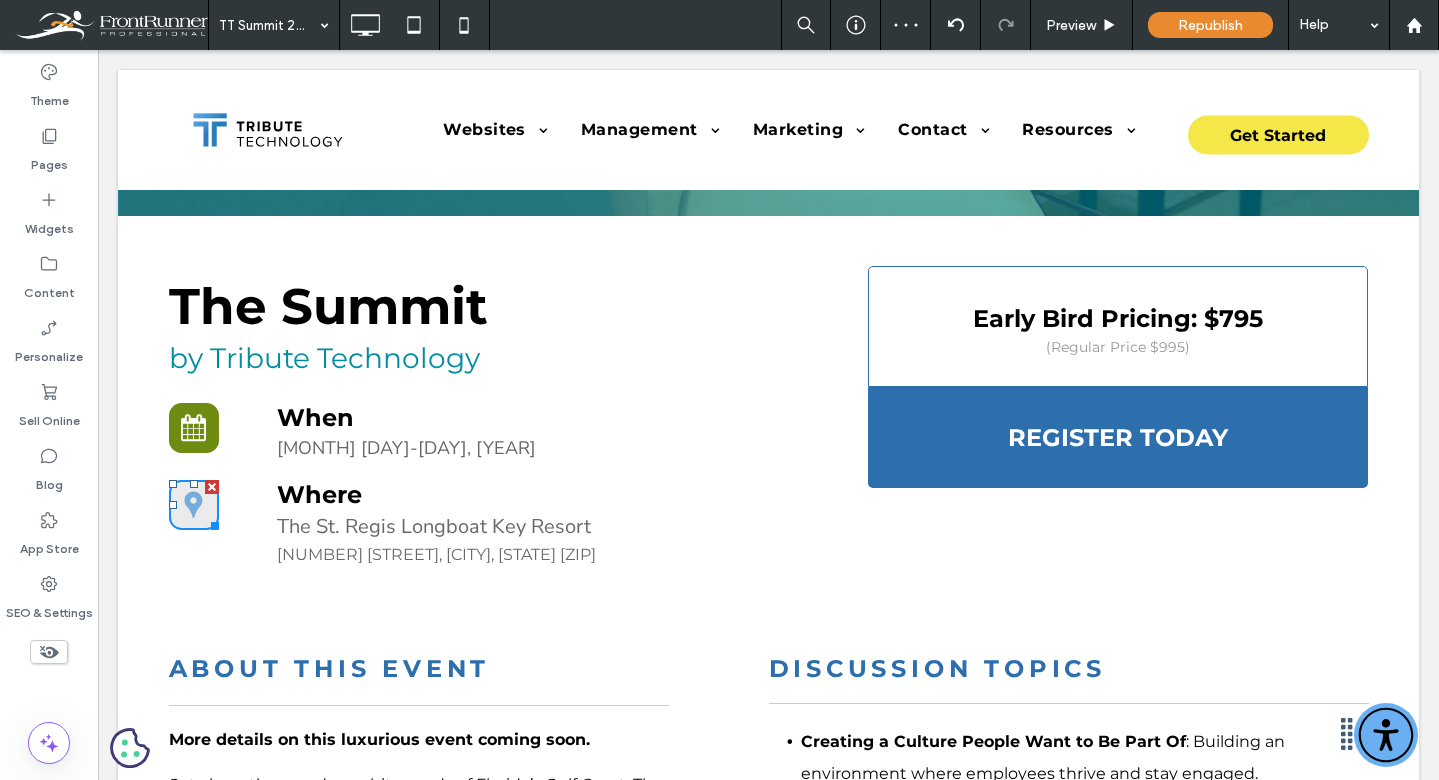 click 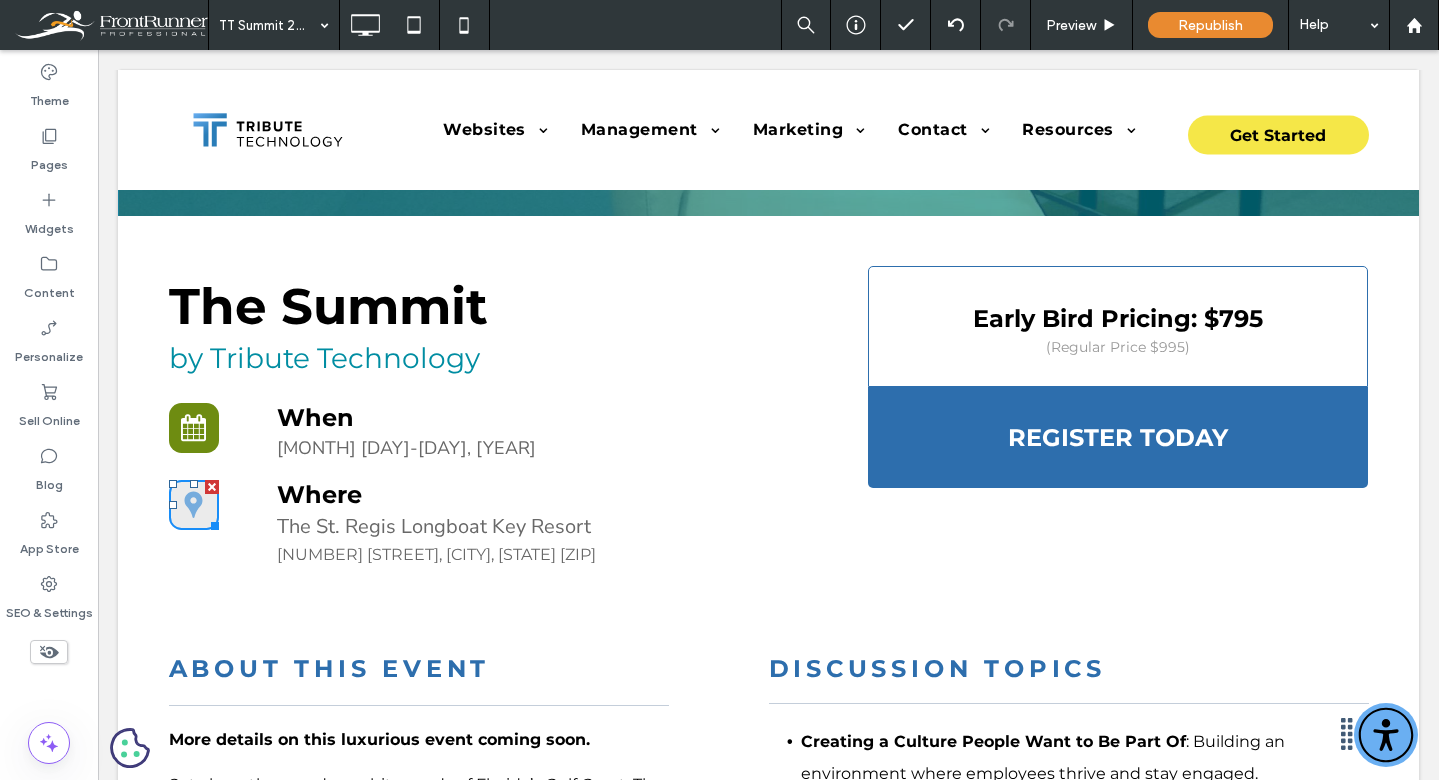 click 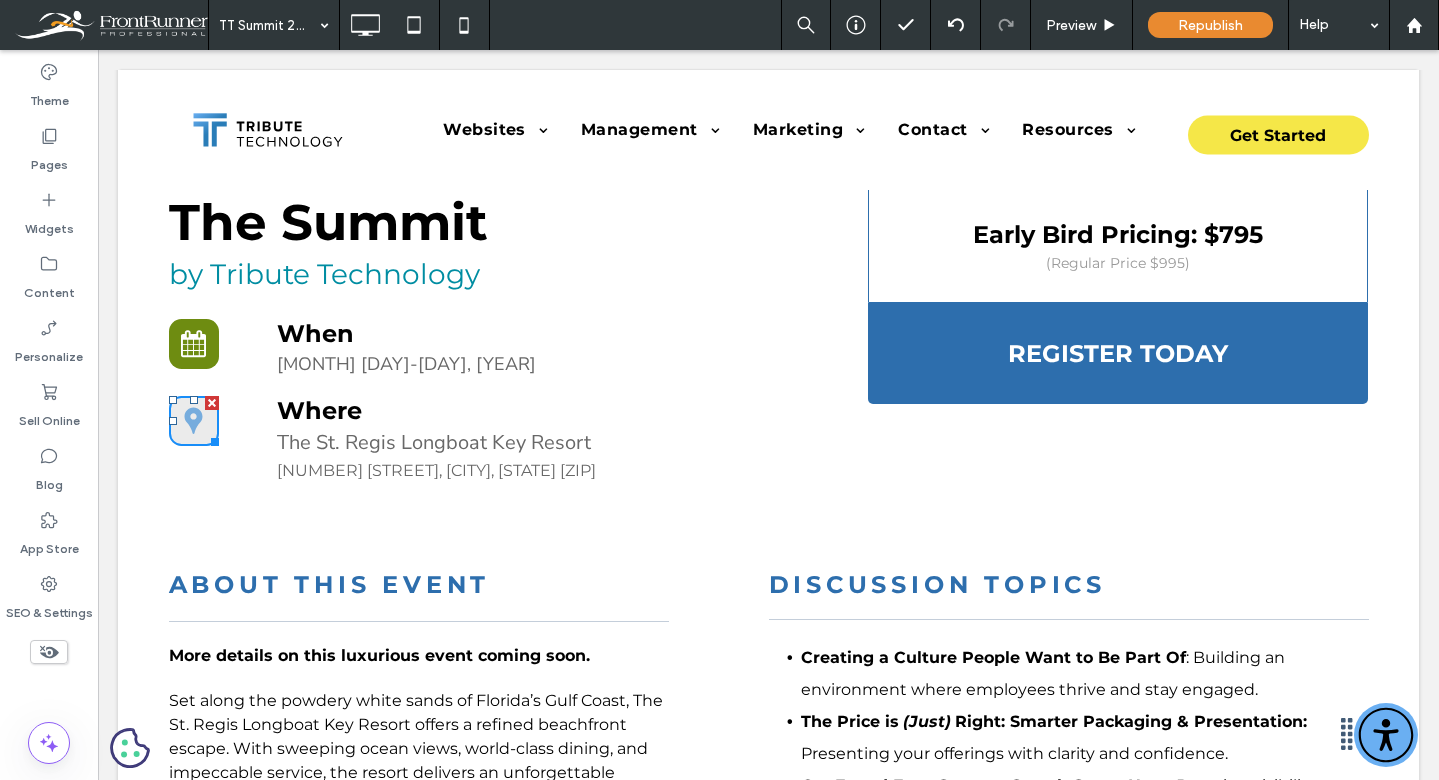 scroll, scrollTop: 578, scrollLeft: 0, axis: vertical 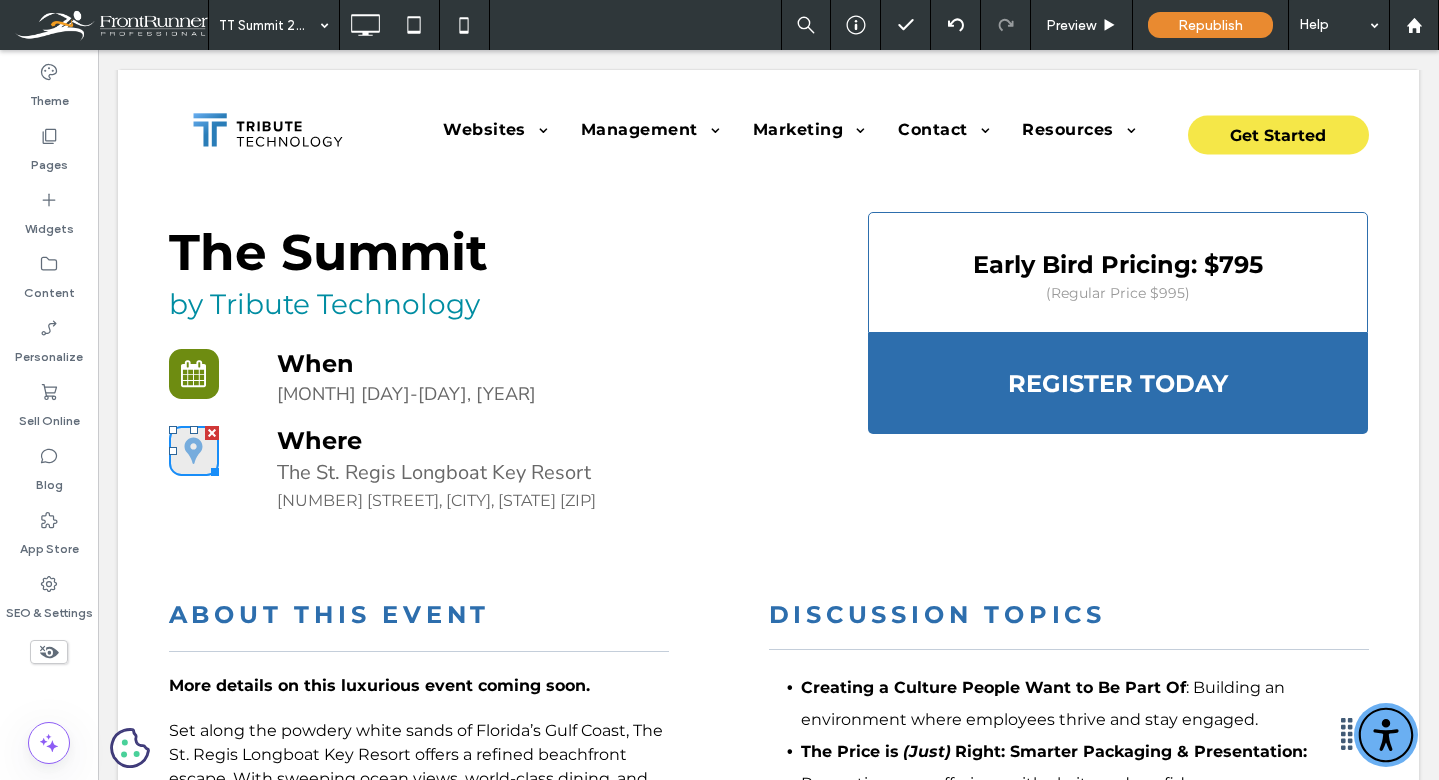 drag, startPoint x: 186, startPoint y: 462, endPoint x: 196, endPoint y: 464, distance: 10.198039 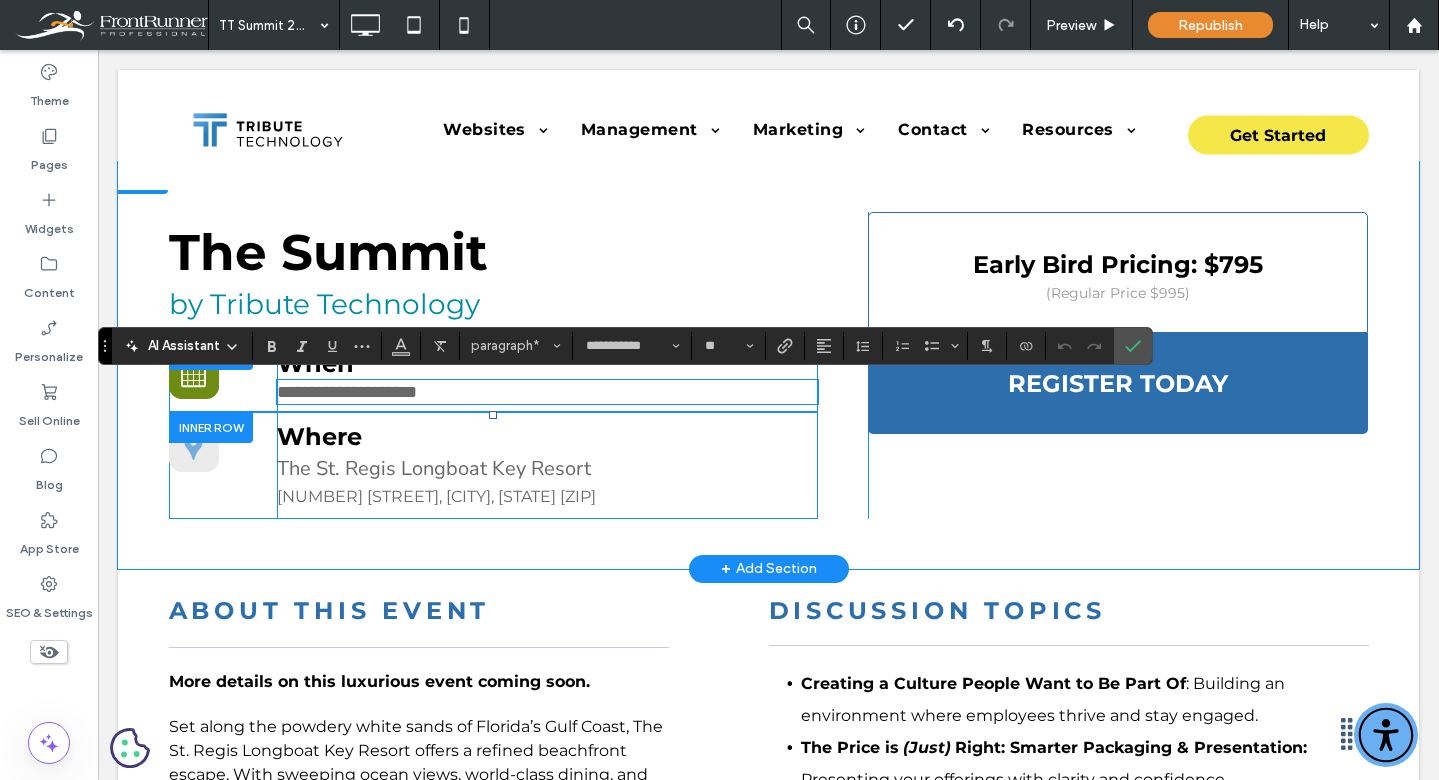 click on "Click To Paste
Where
The St. Regis Longboat Key Resort [NUMBER] [STREET], [CITY], [STATE] [ZIP]
Click To Paste" at bounding box center (494, 465) 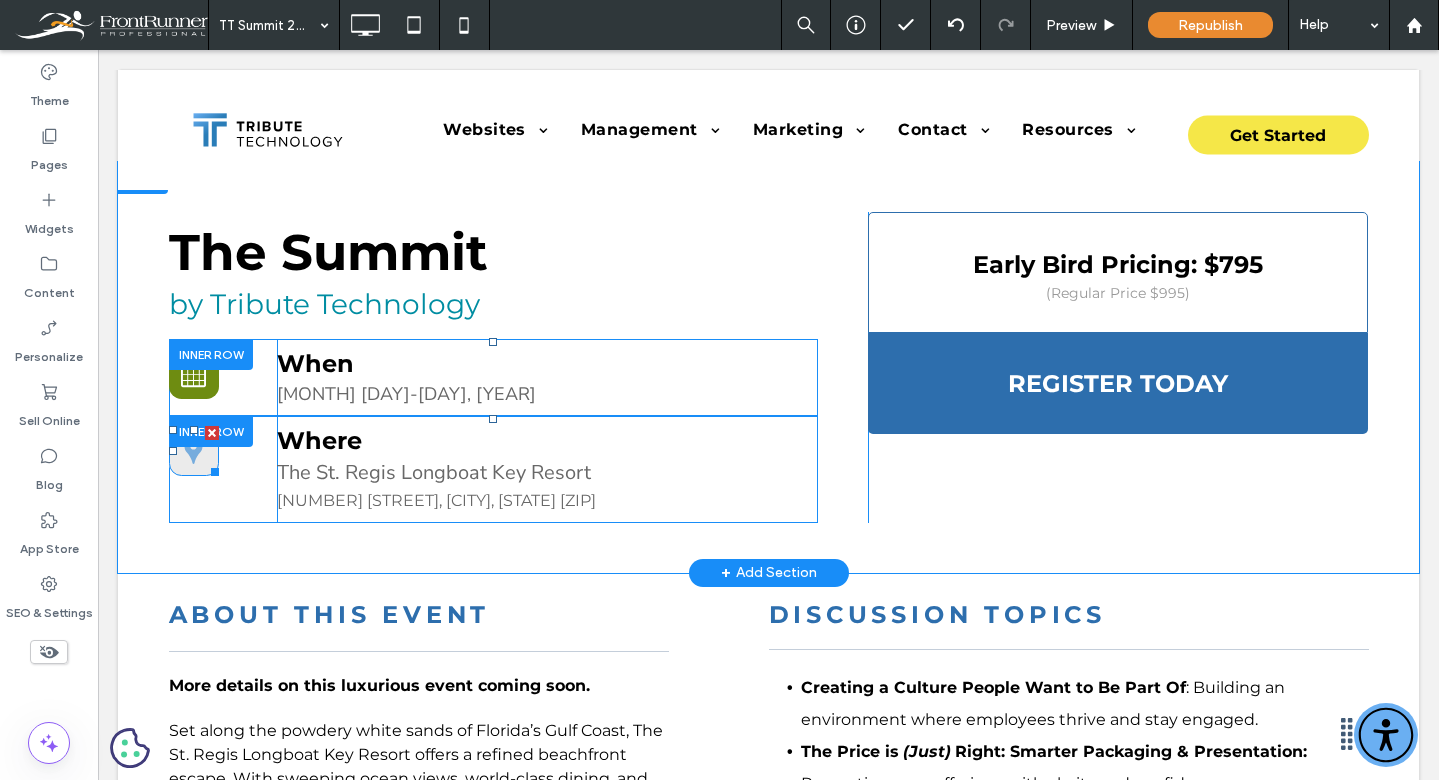 click 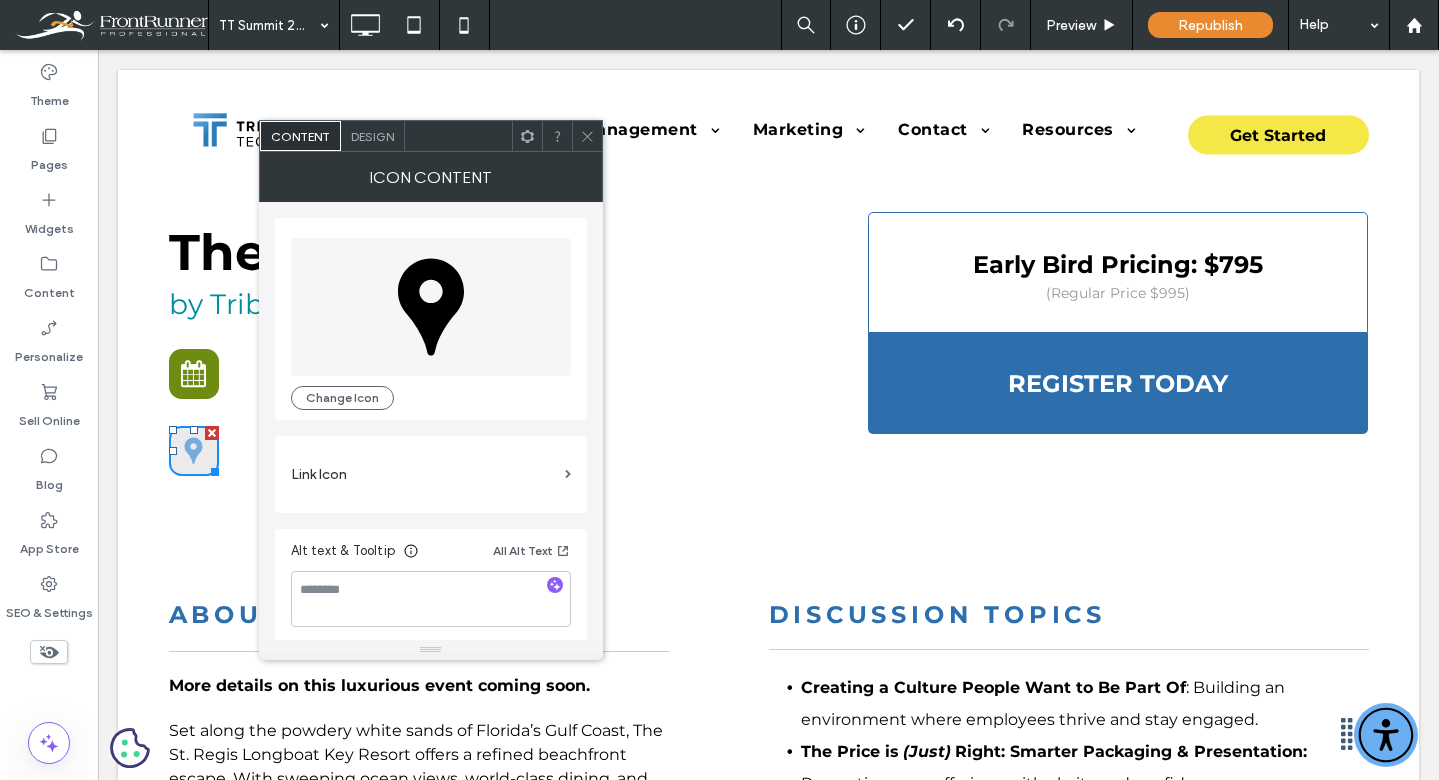 click on "Design" at bounding box center (372, 136) 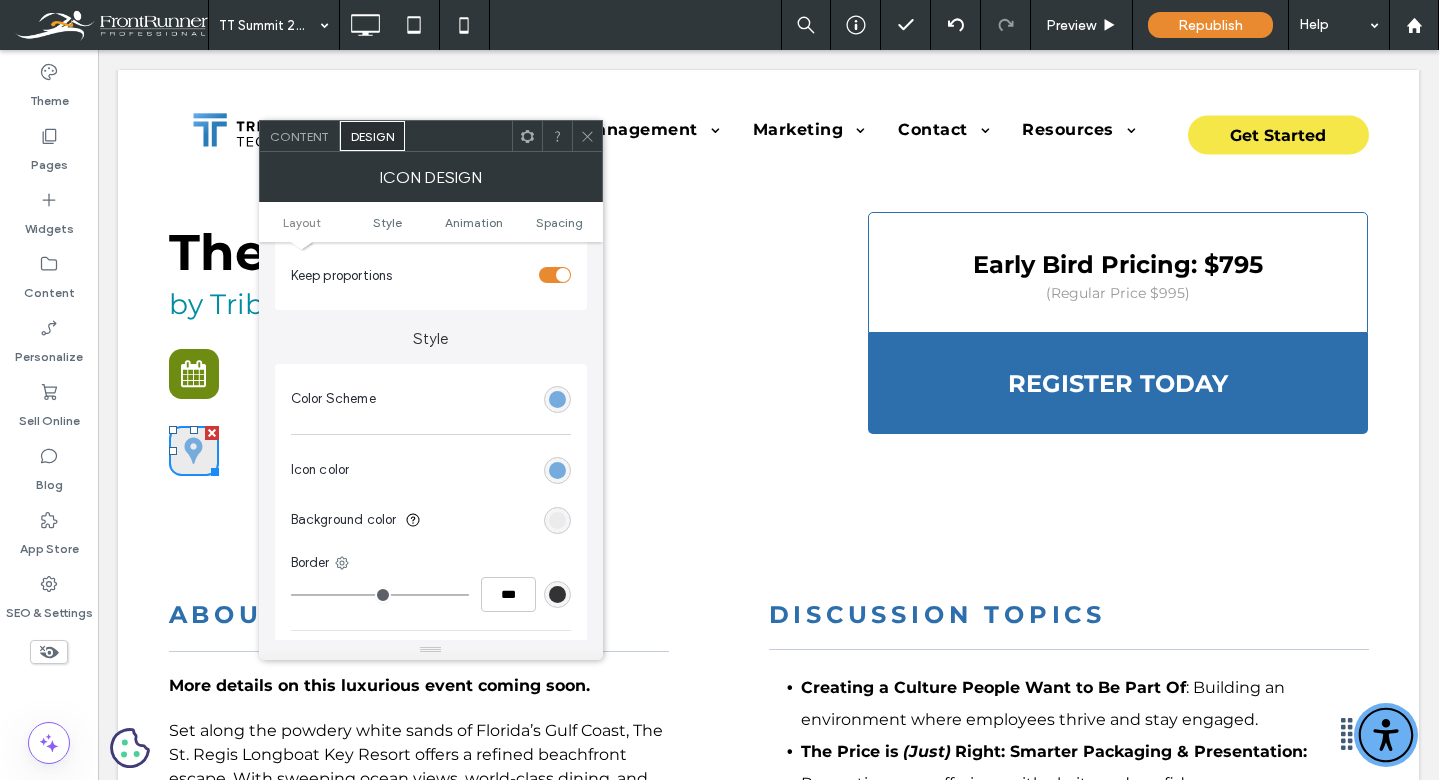 scroll, scrollTop: 350, scrollLeft: 0, axis: vertical 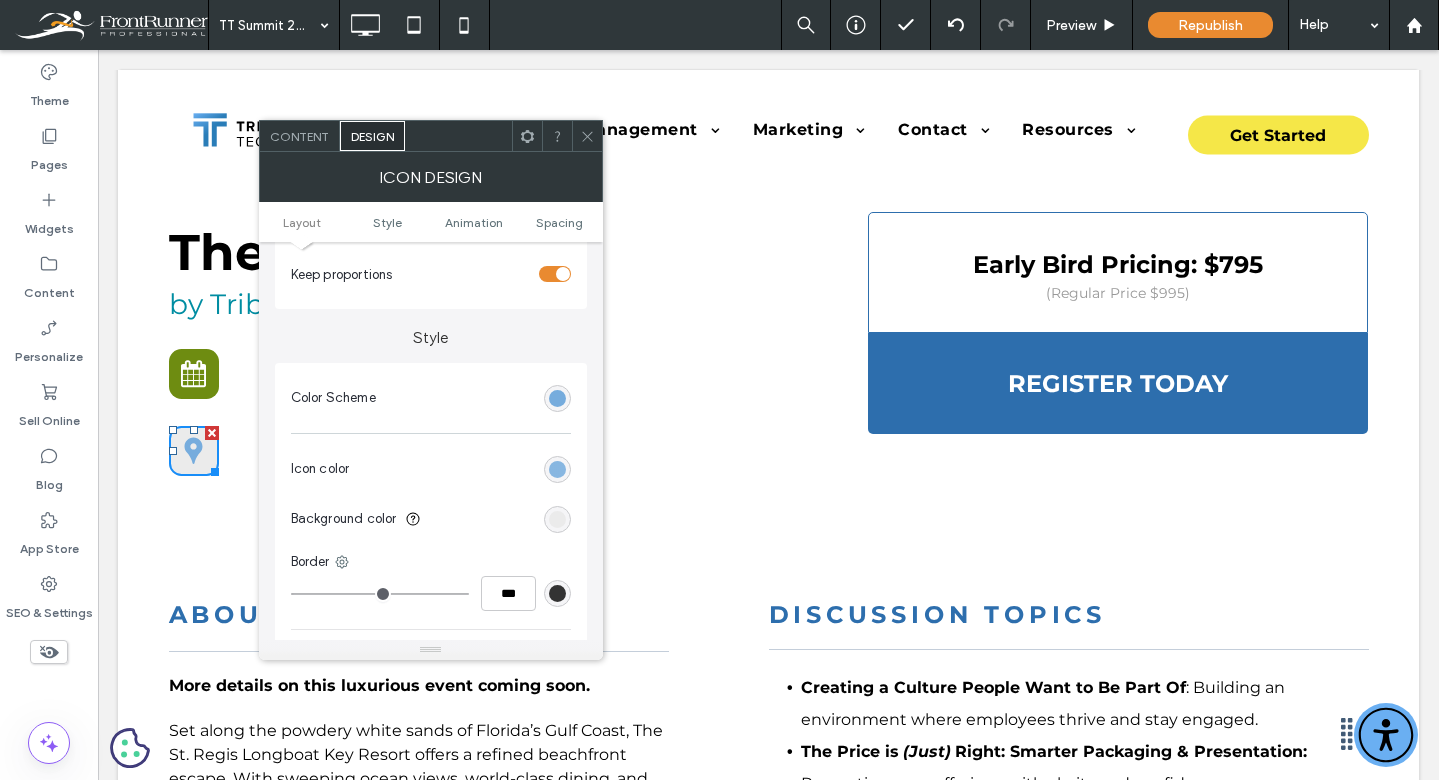 click at bounding box center (557, 469) 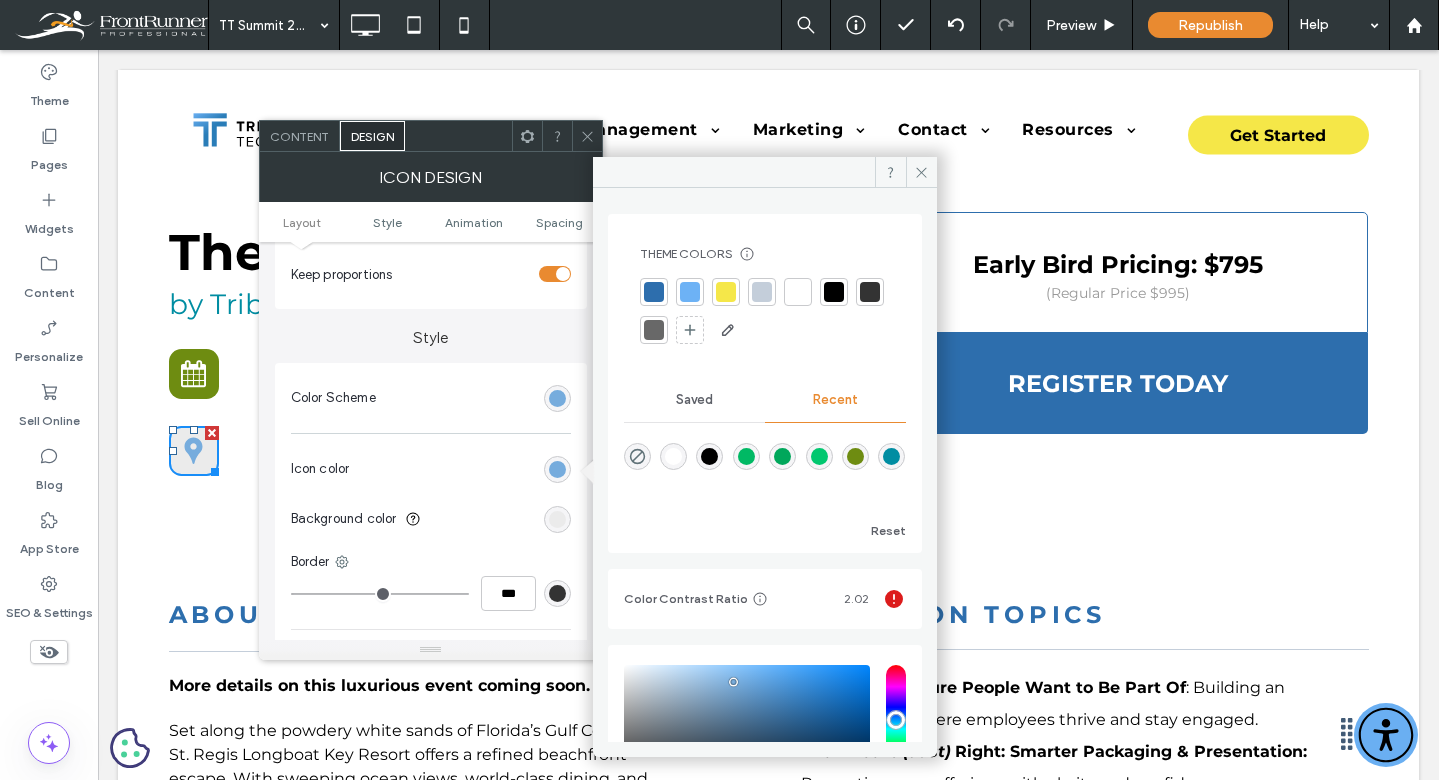 click at bounding box center (798, 292) 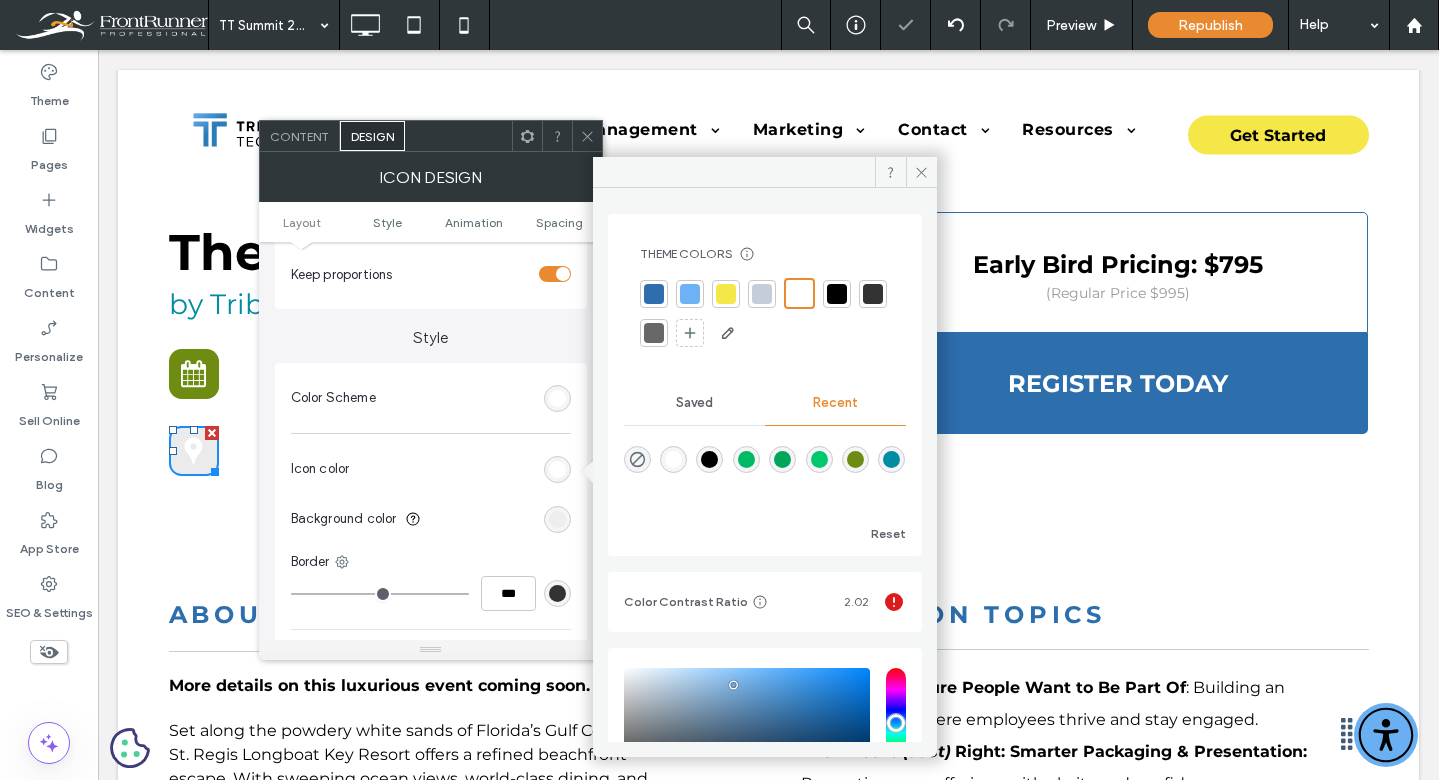 click at bounding box center (557, 519) 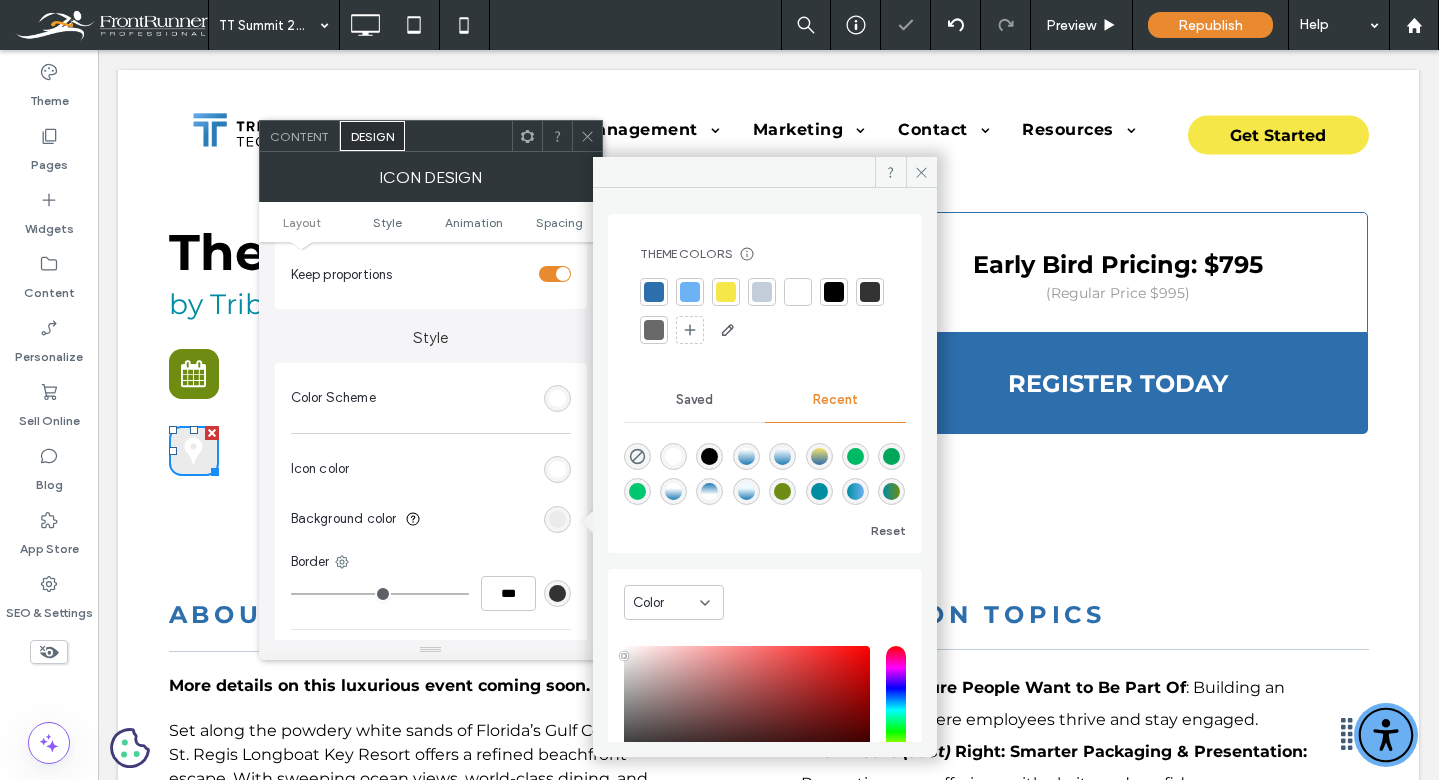 click at bounding box center [782, 491] 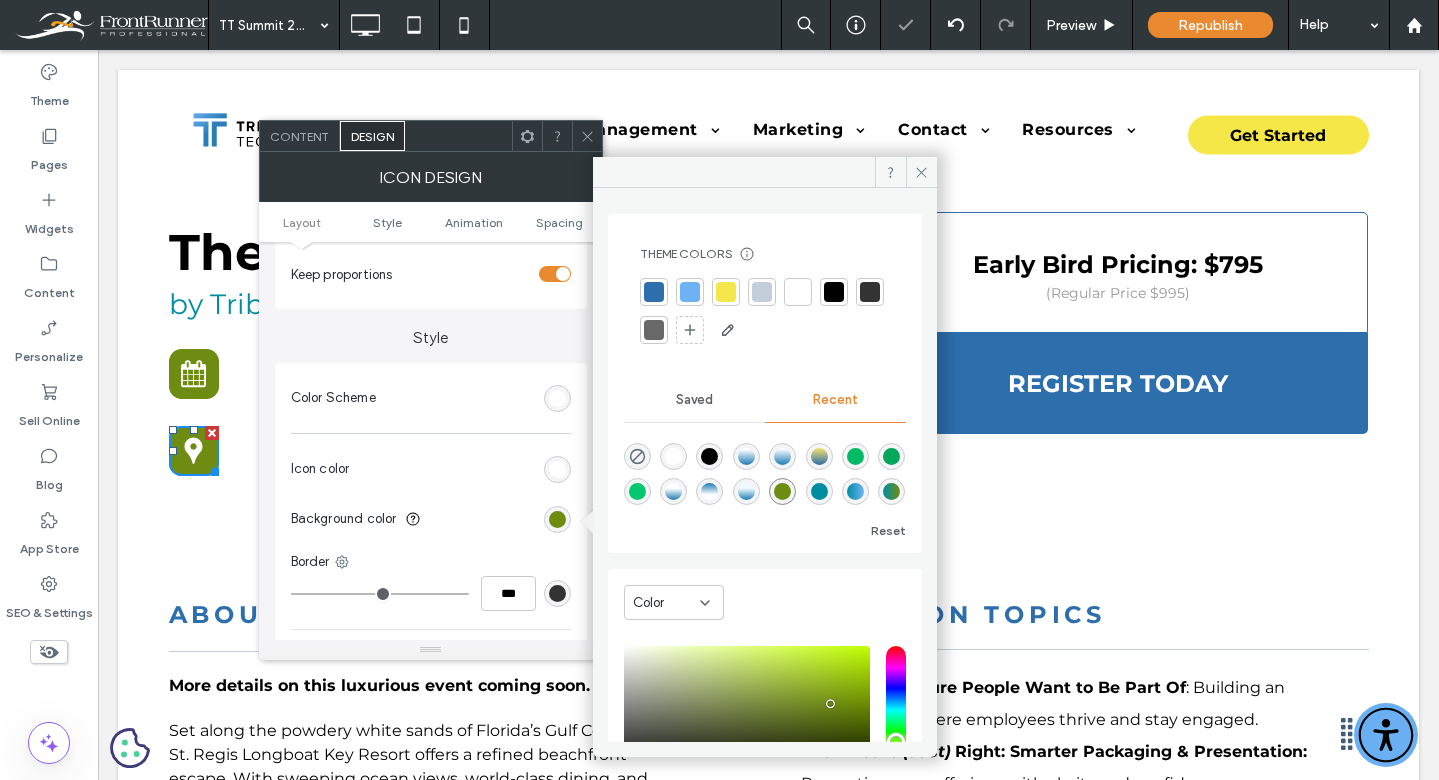 click 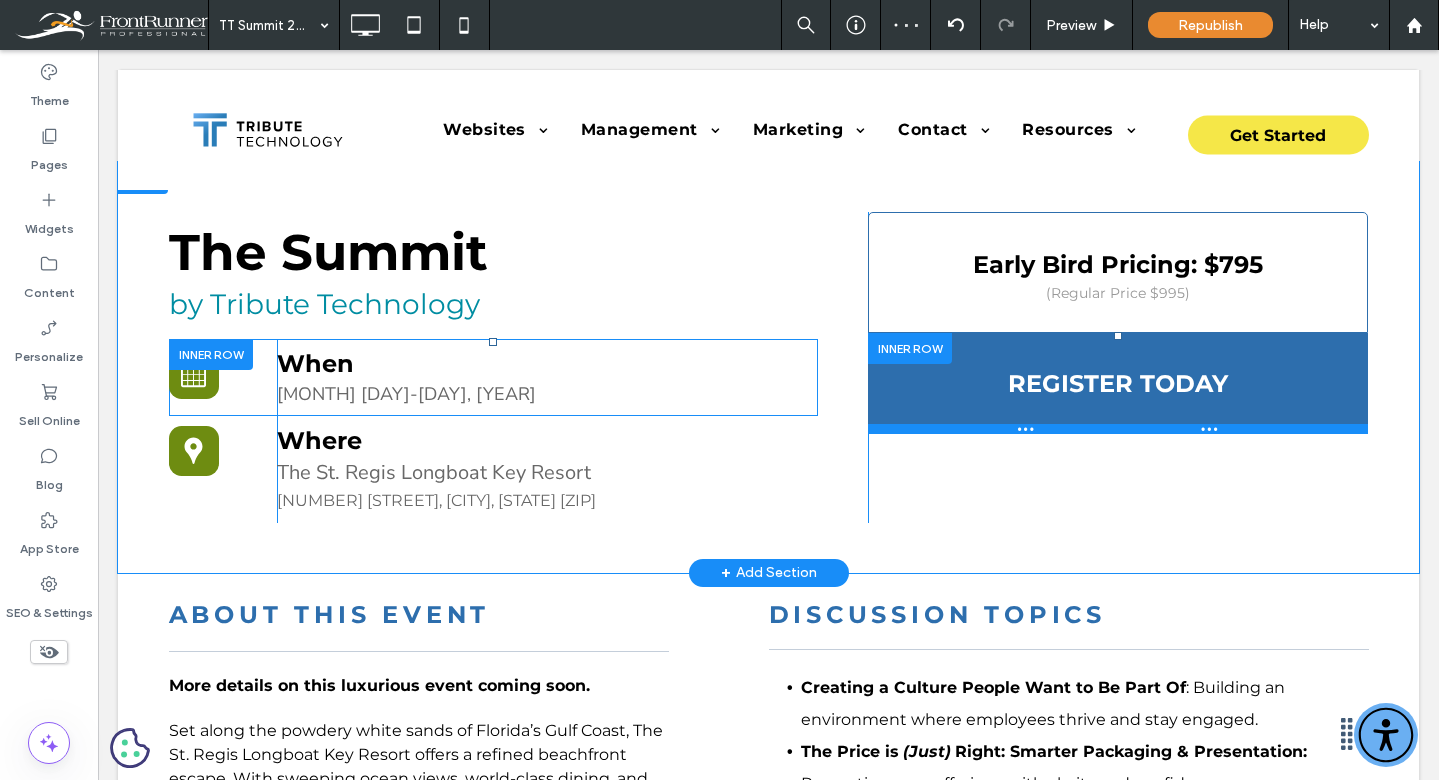 click at bounding box center [1118, 429] 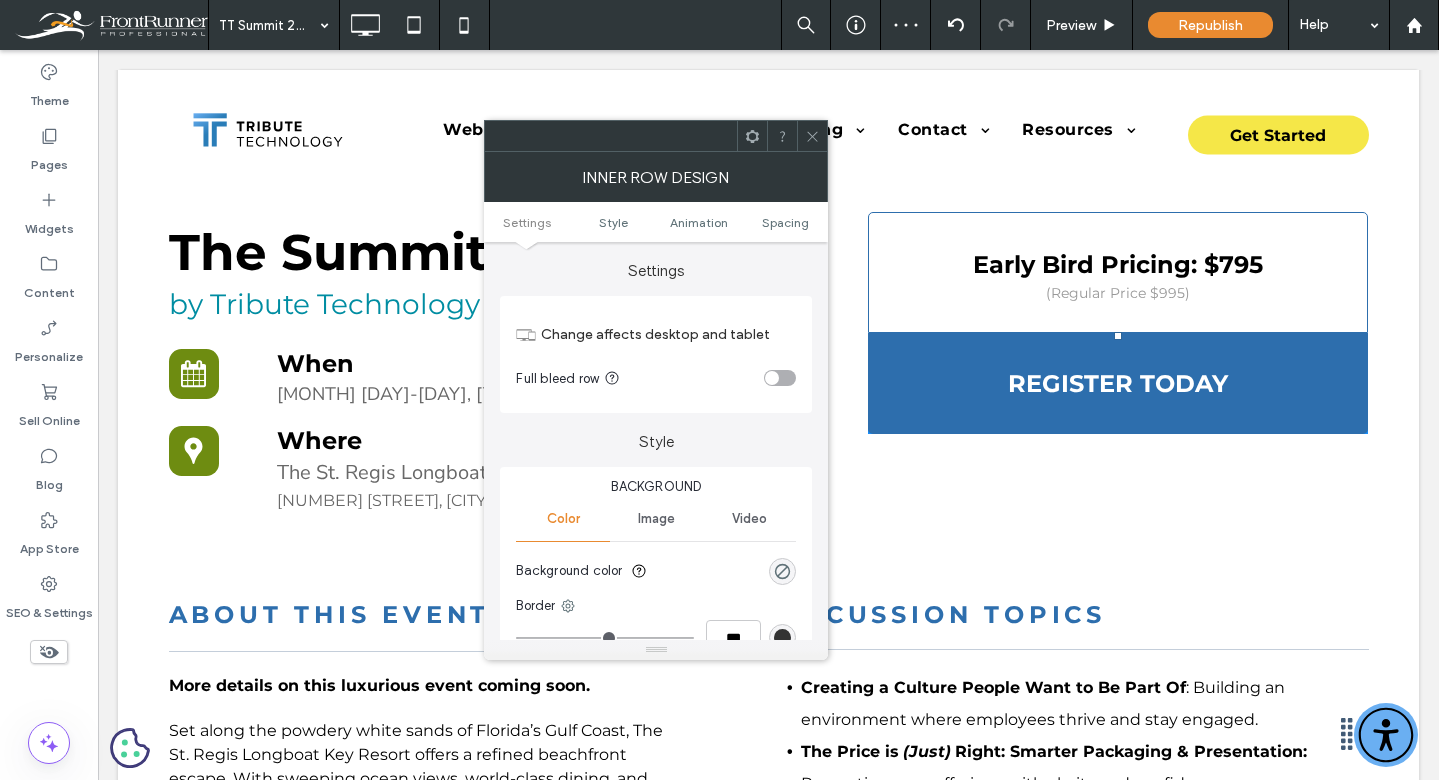 click 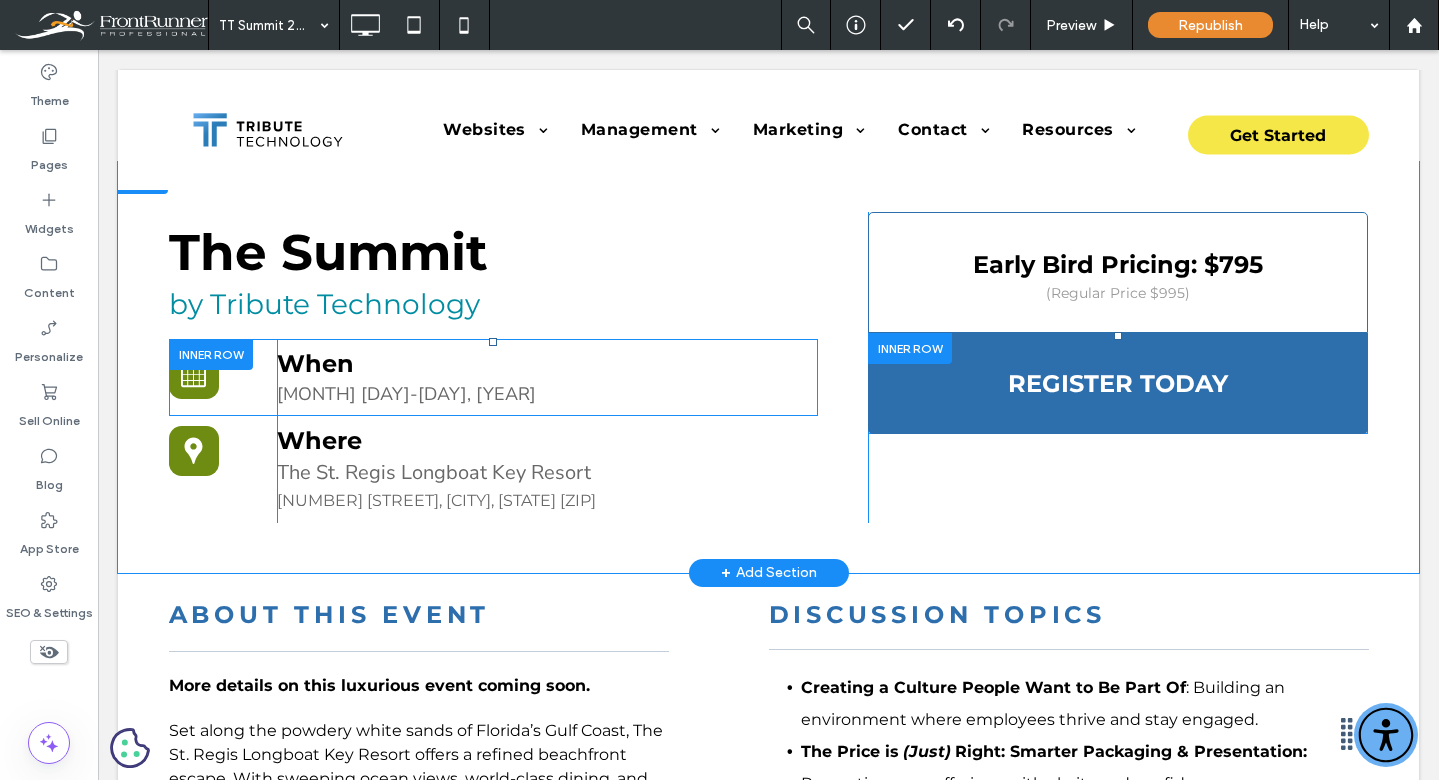 click on "REGISTER TODAY
Click To Paste" at bounding box center [1118, 383] 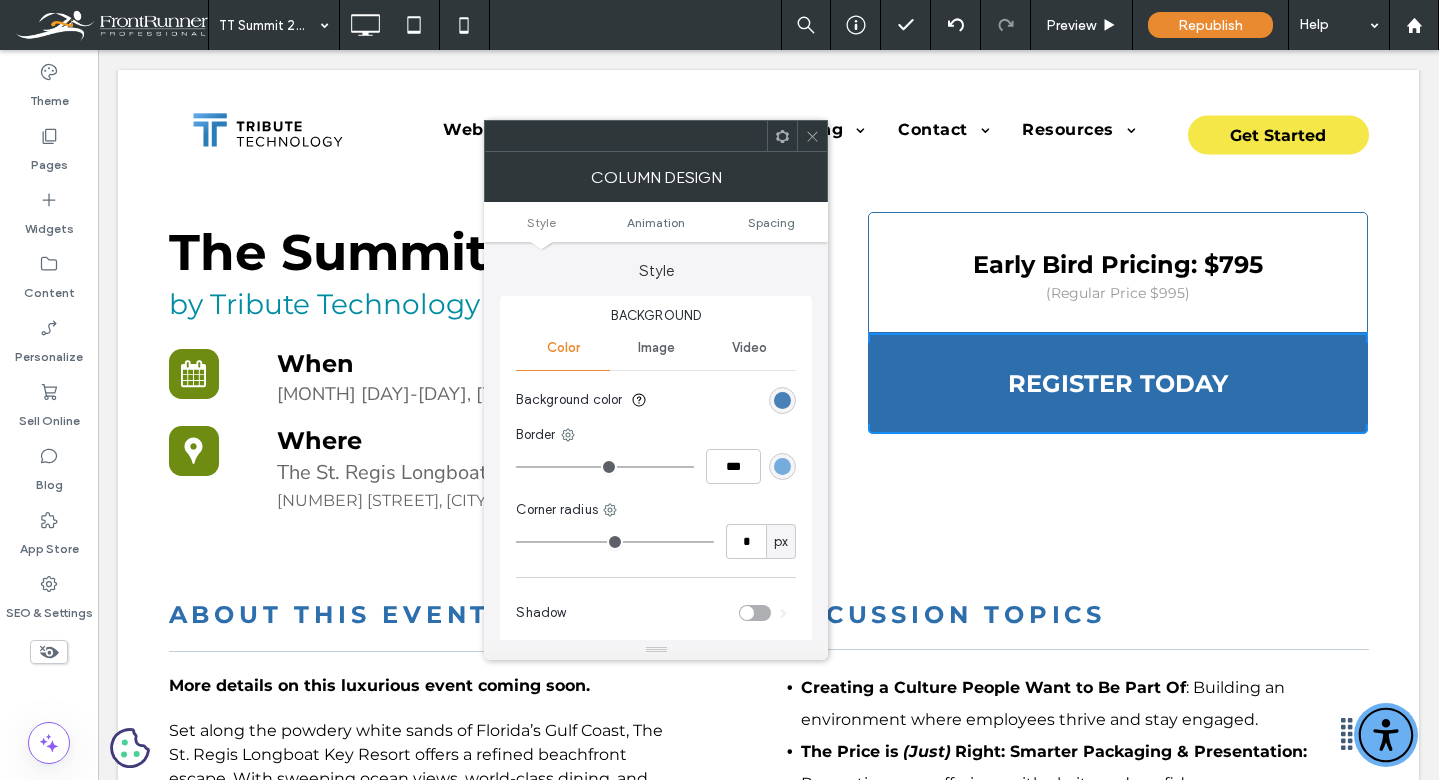 click at bounding box center [782, 400] 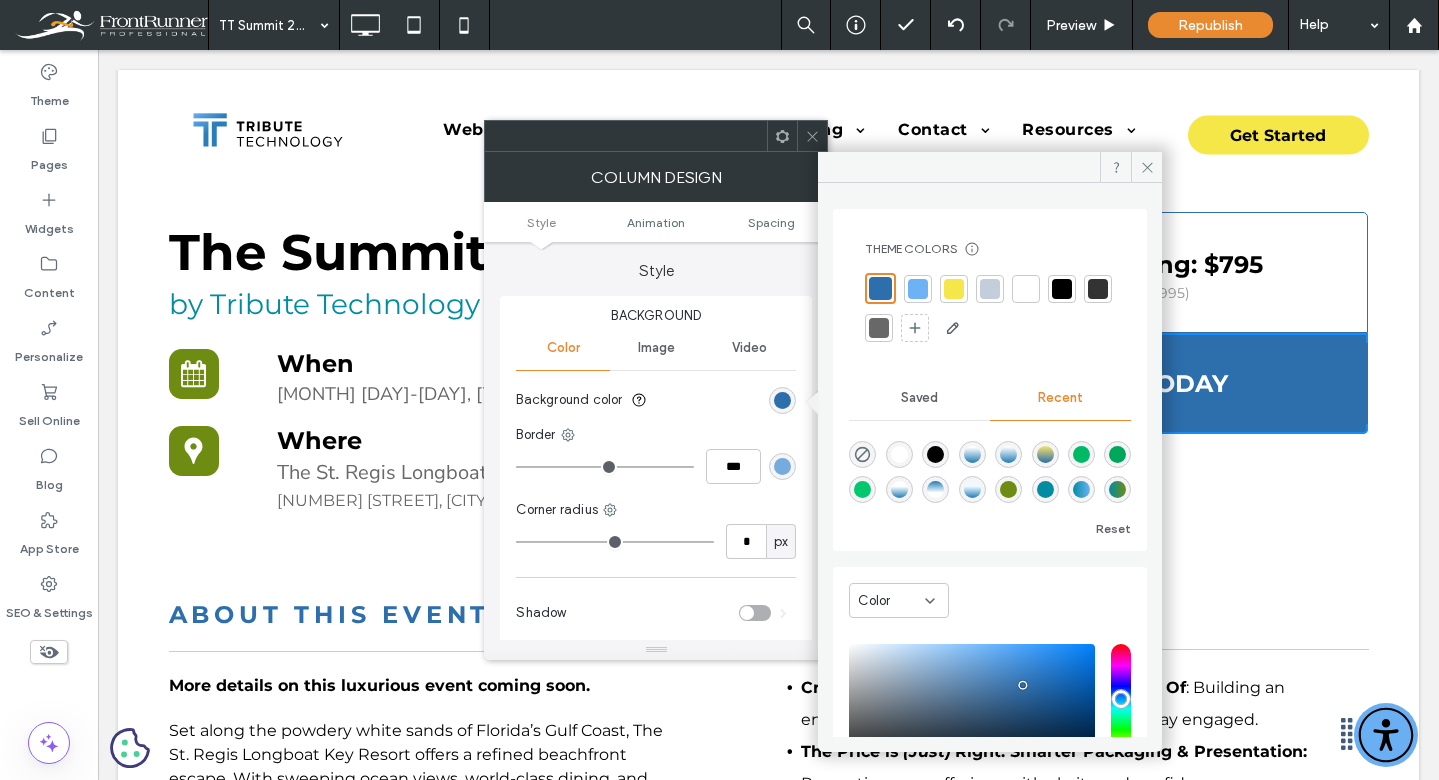 click at bounding box center [1008, 489] 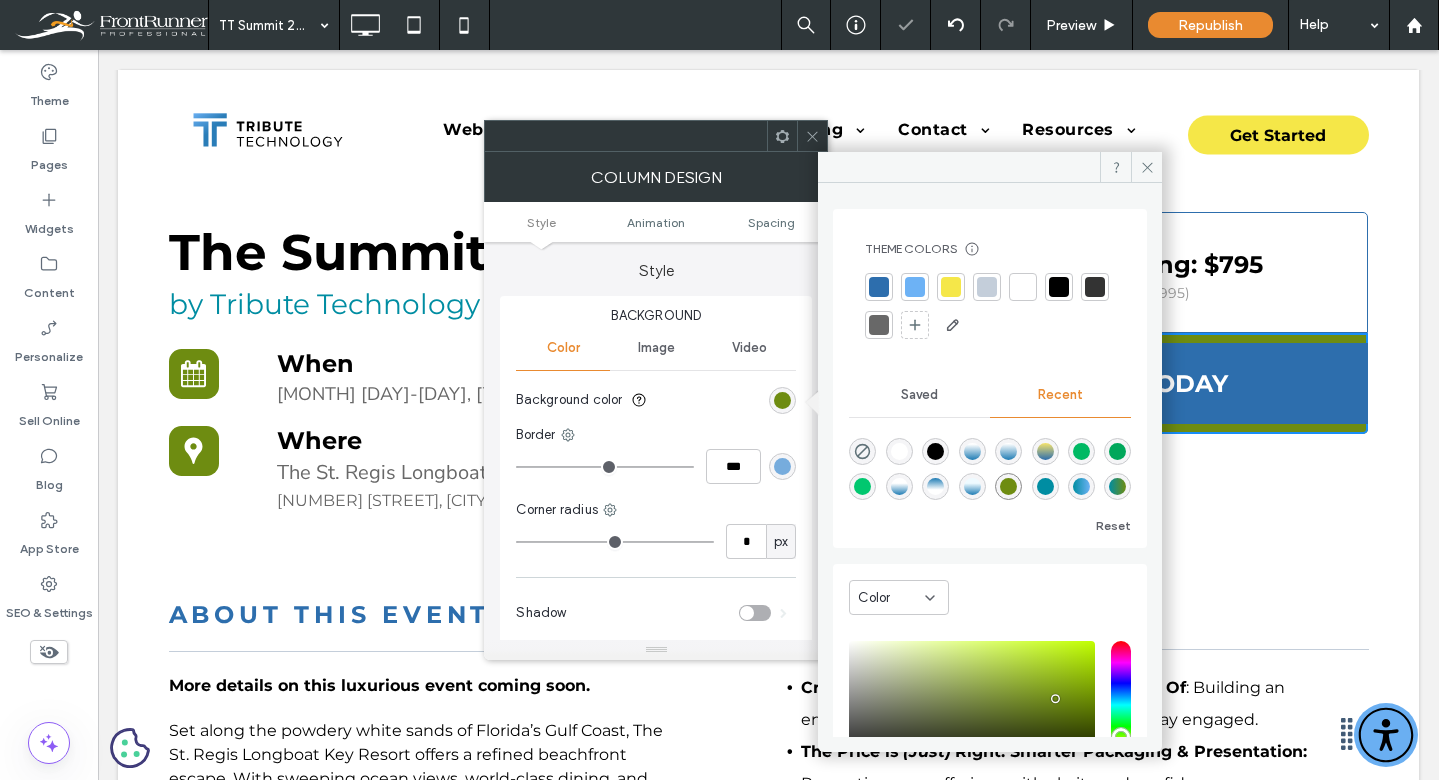click at bounding box center (1045, 486) 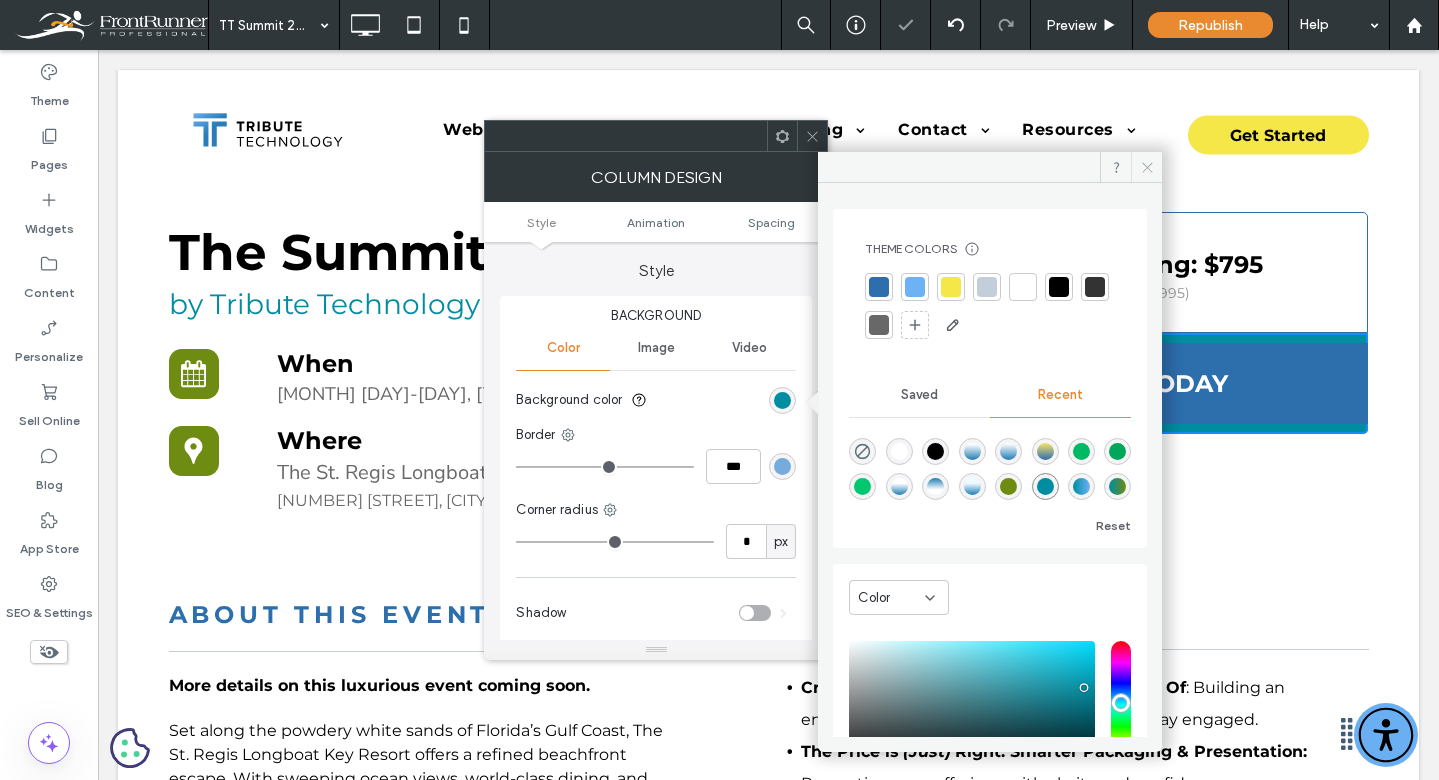 click 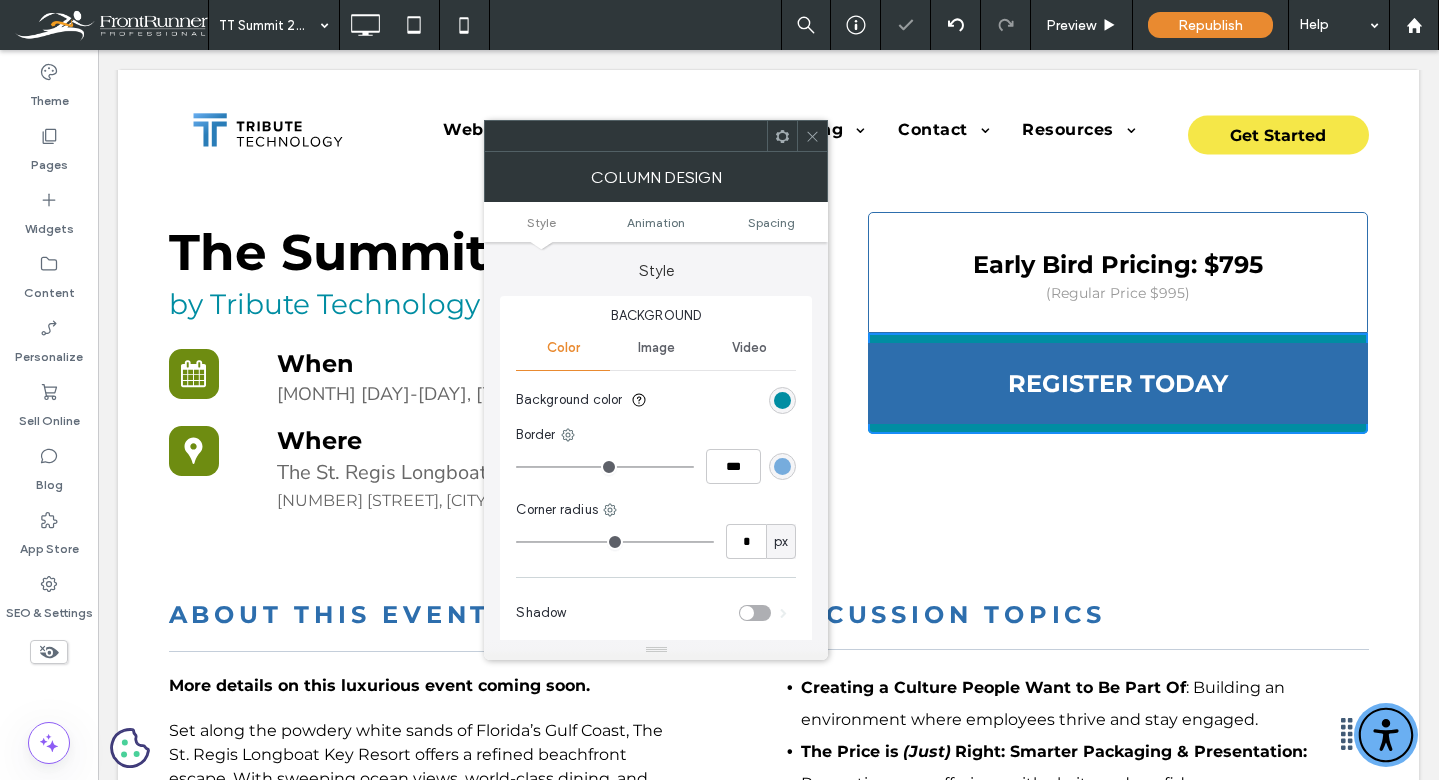 drag, startPoint x: 810, startPoint y: 136, endPoint x: 827, endPoint y: 182, distance: 49.0408 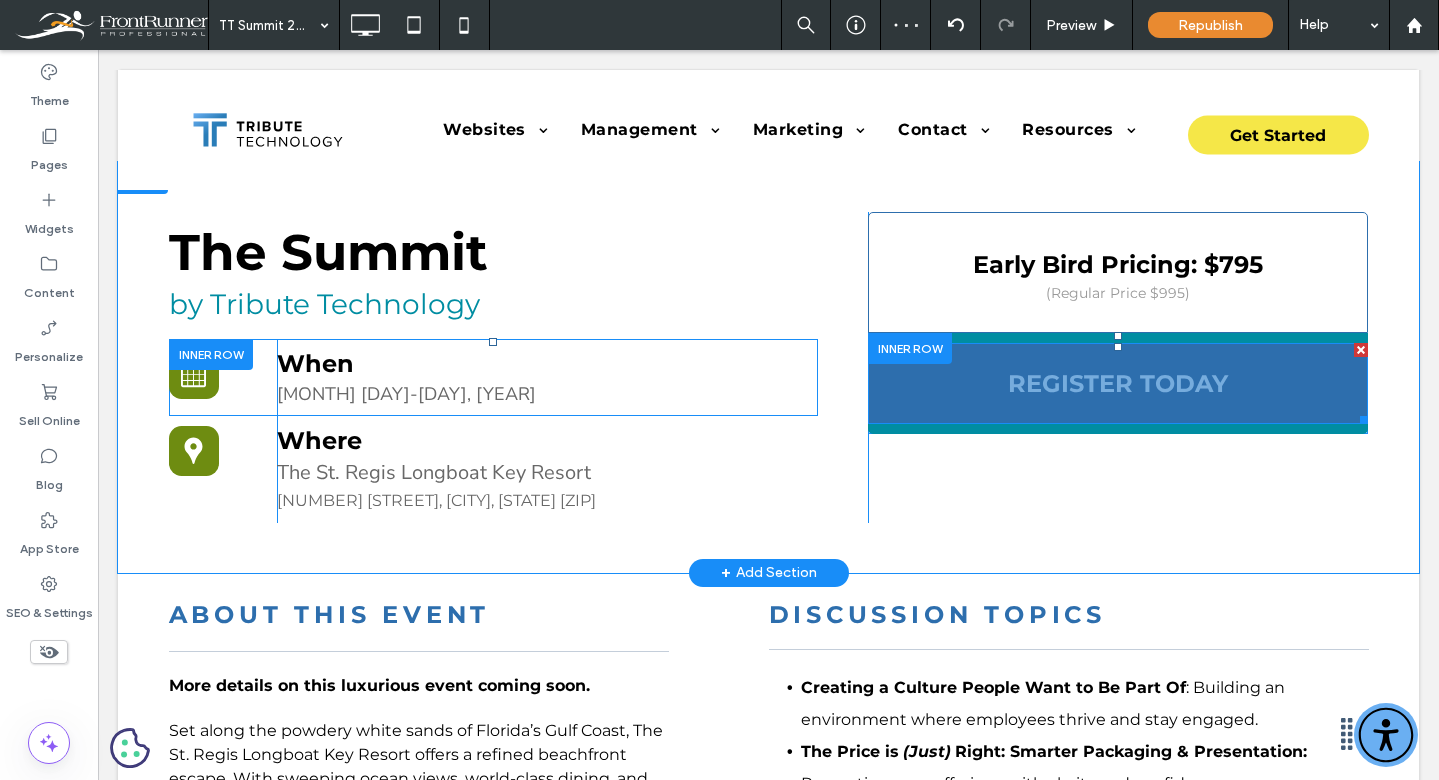 click on "REGISTER TODAY" at bounding box center [1118, 383] 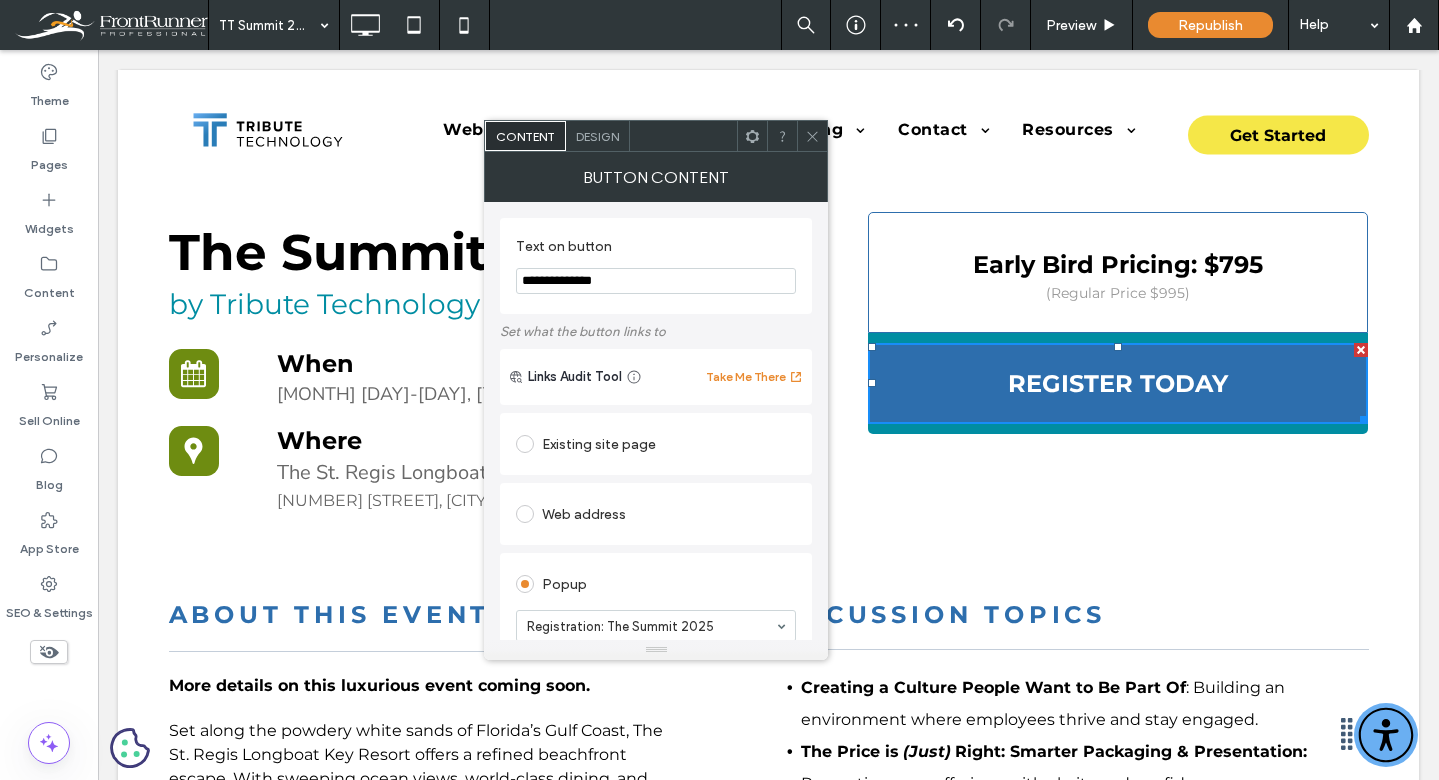click on "Design" at bounding box center [598, 136] 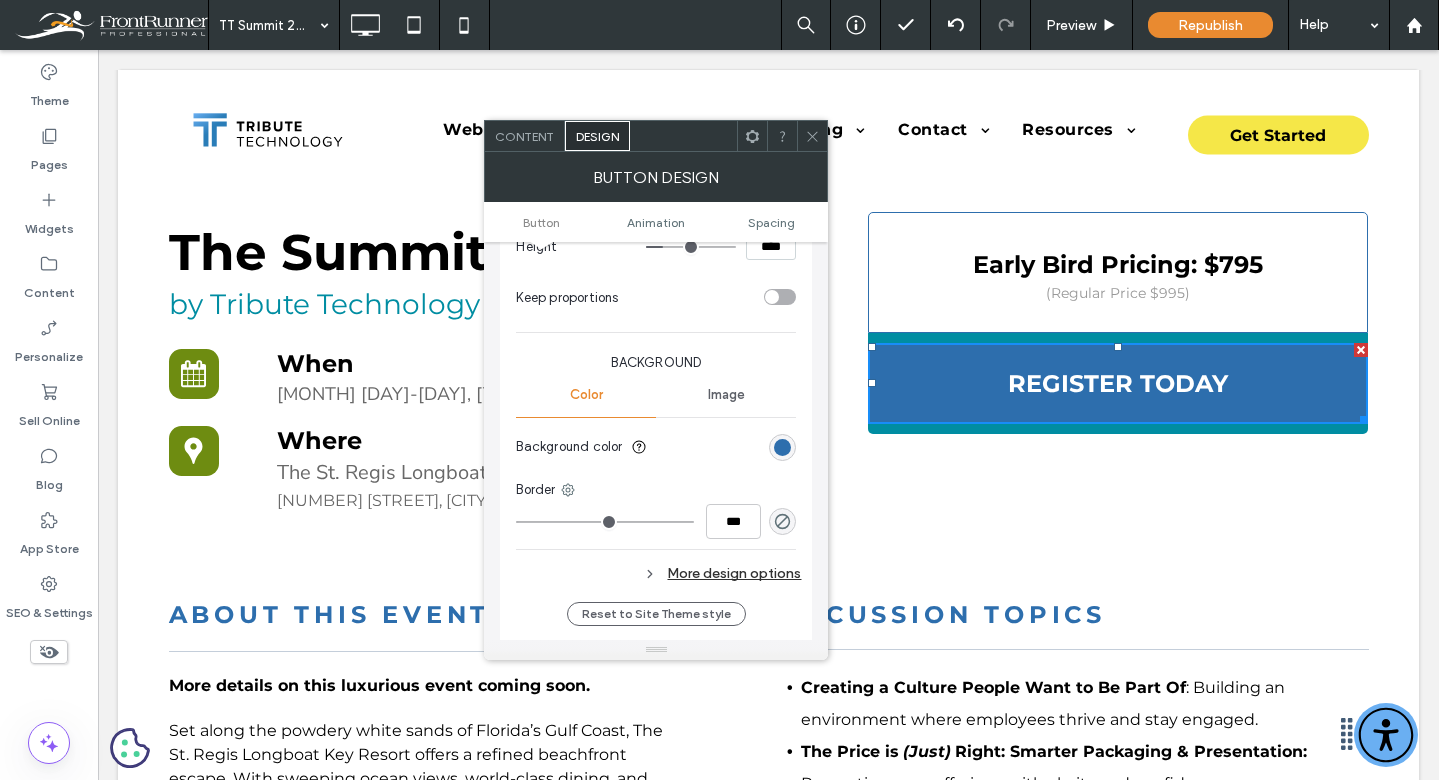 scroll, scrollTop: 397, scrollLeft: 0, axis: vertical 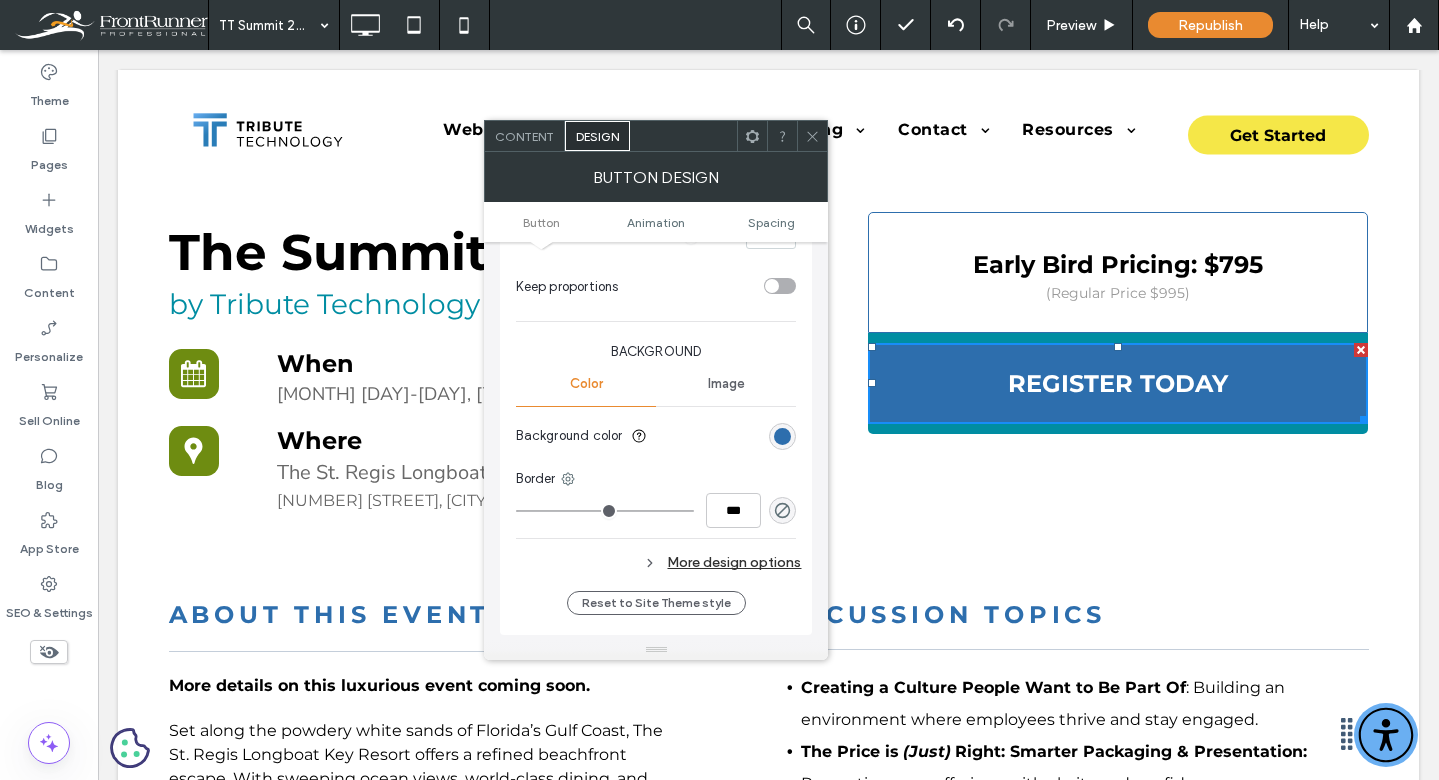 click at bounding box center (782, 436) 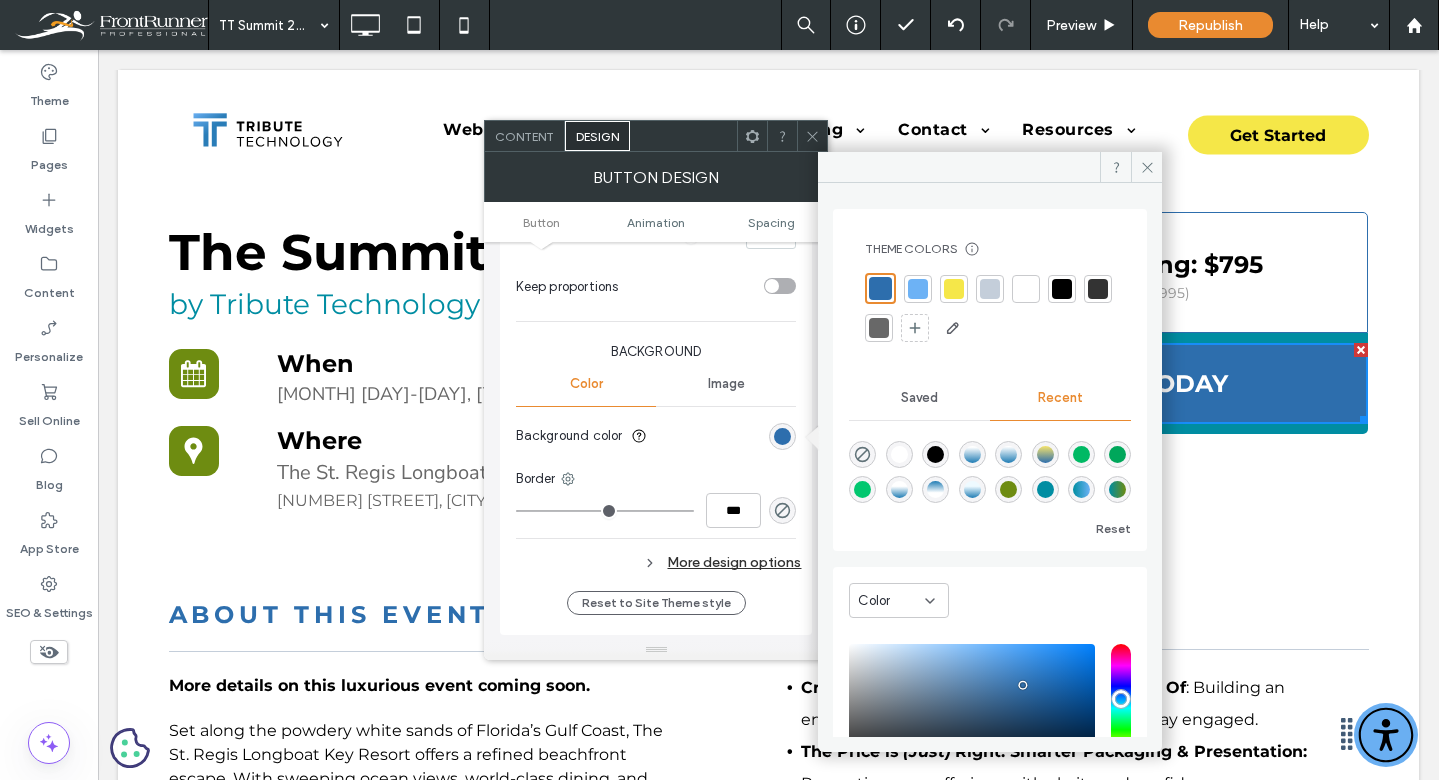 drag, startPoint x: 1106, startPoint y: 491, endPoint x: 1107, endPoint y: 336, distance: 155.00322 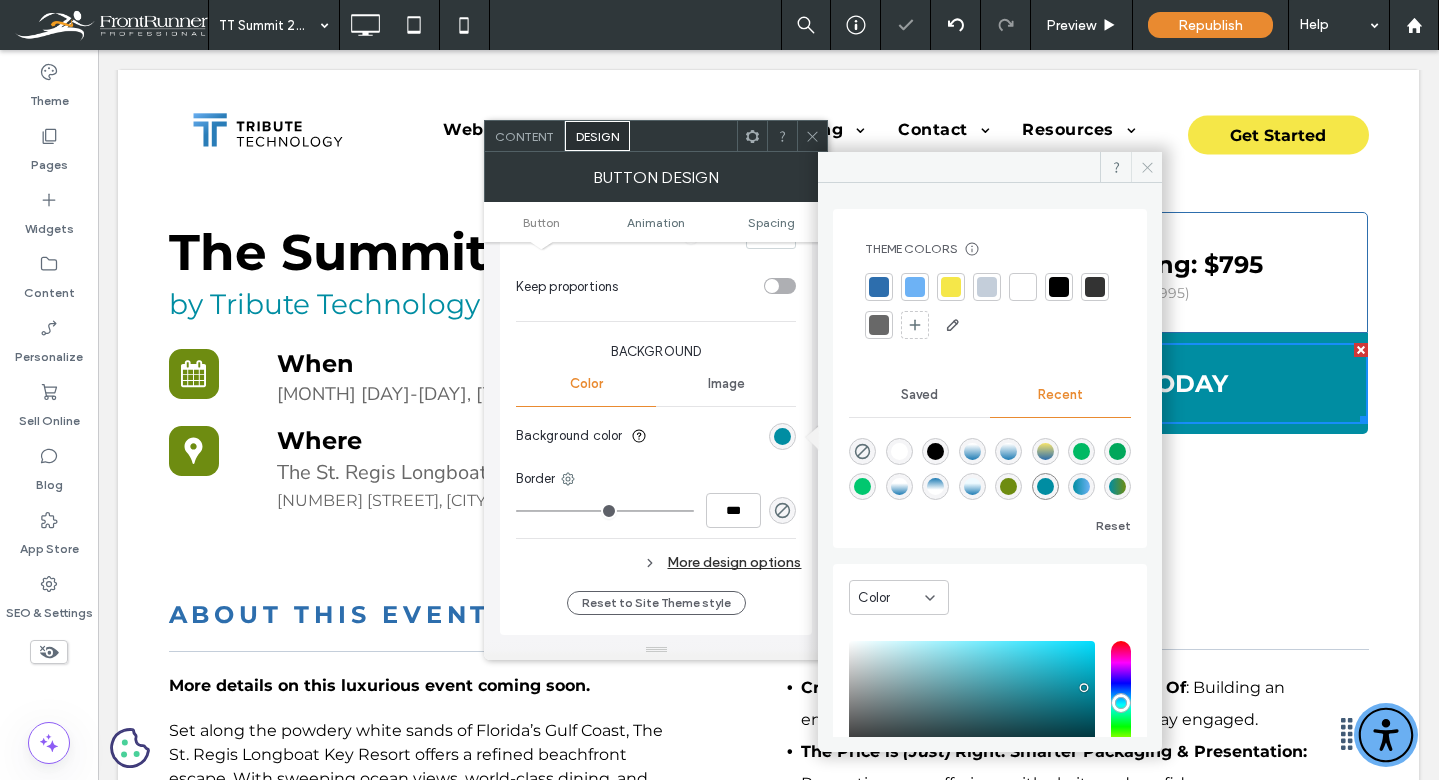 click 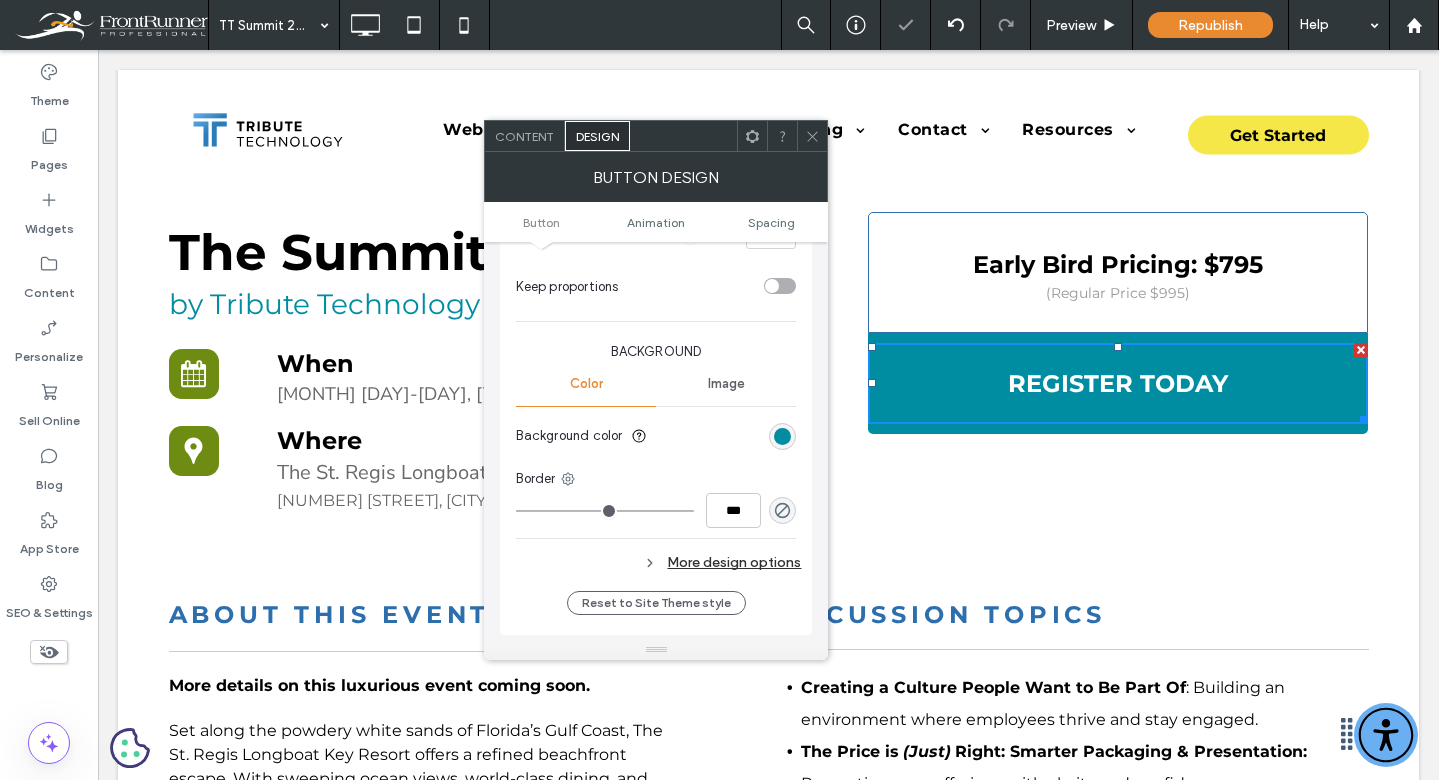 click 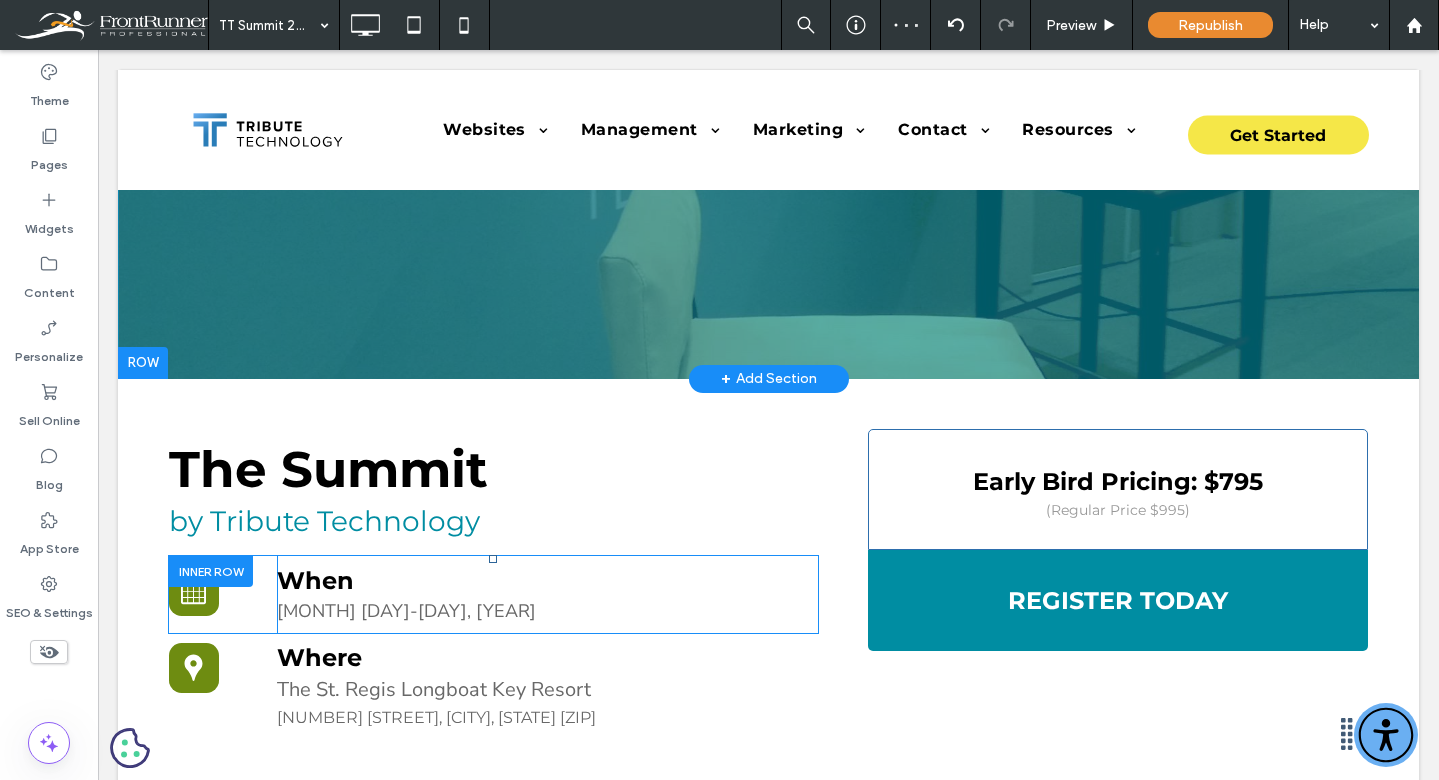 scroll, scrollTop: 382, scrollLeft: 0, axis: vertical 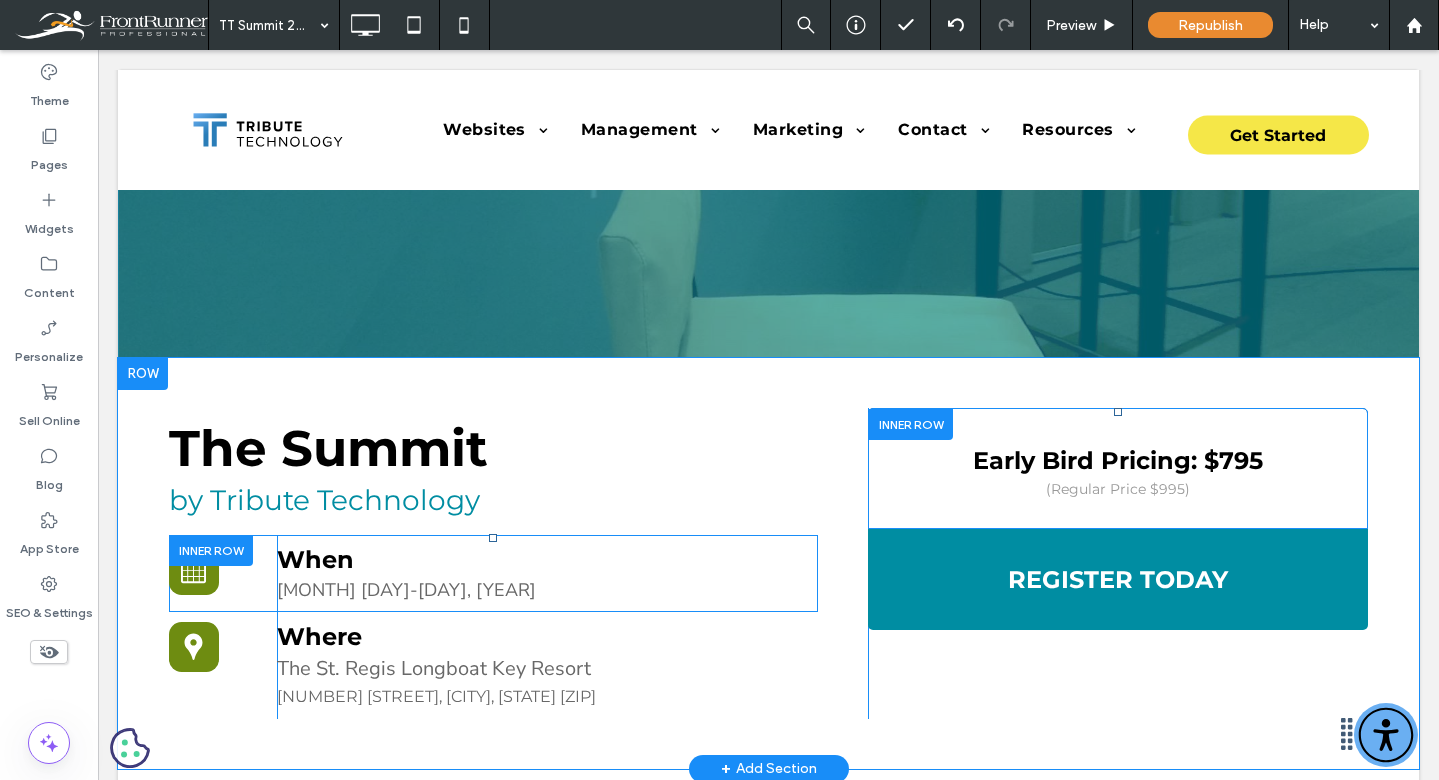 click on "Early Bird Pricing: [PRICE] (Regular Price [PRICE])
Click To Paste" at bounding box center [1118, 468] 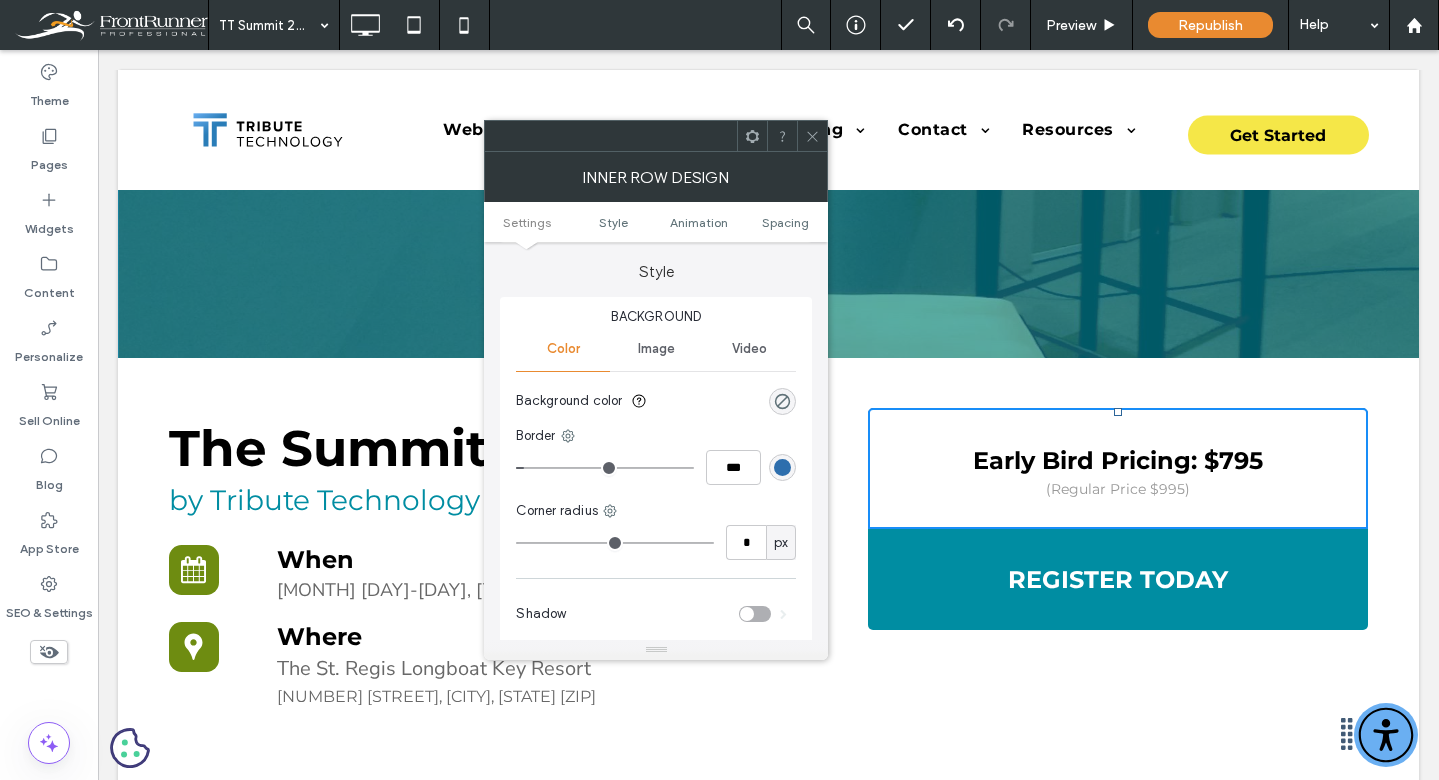 scroll, scrollTop: 174, scrollLeft: 0, axis: vertical 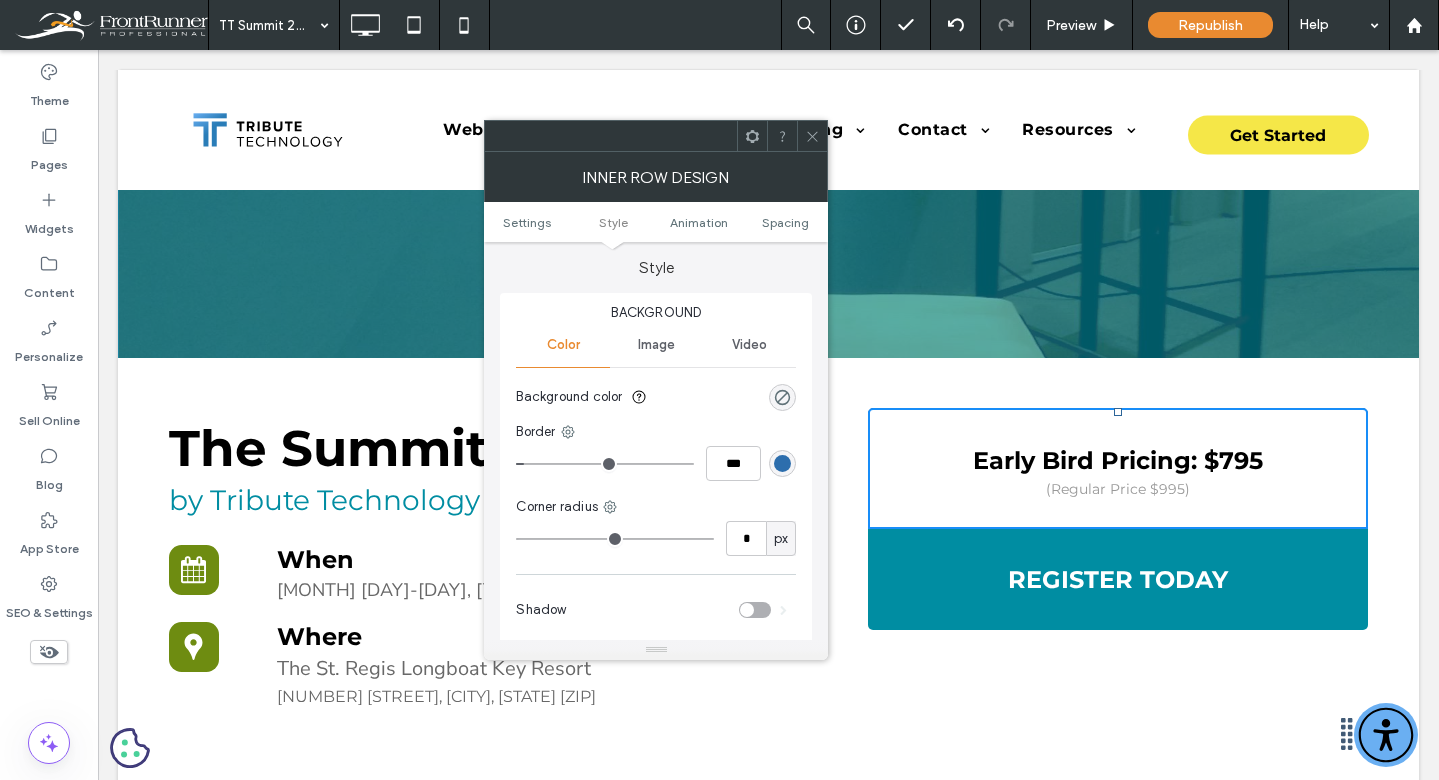 drag, startPoint x: 786, startPoint y: 466, endPoint x: 776, endPoint y: 468, distance: 10.198039 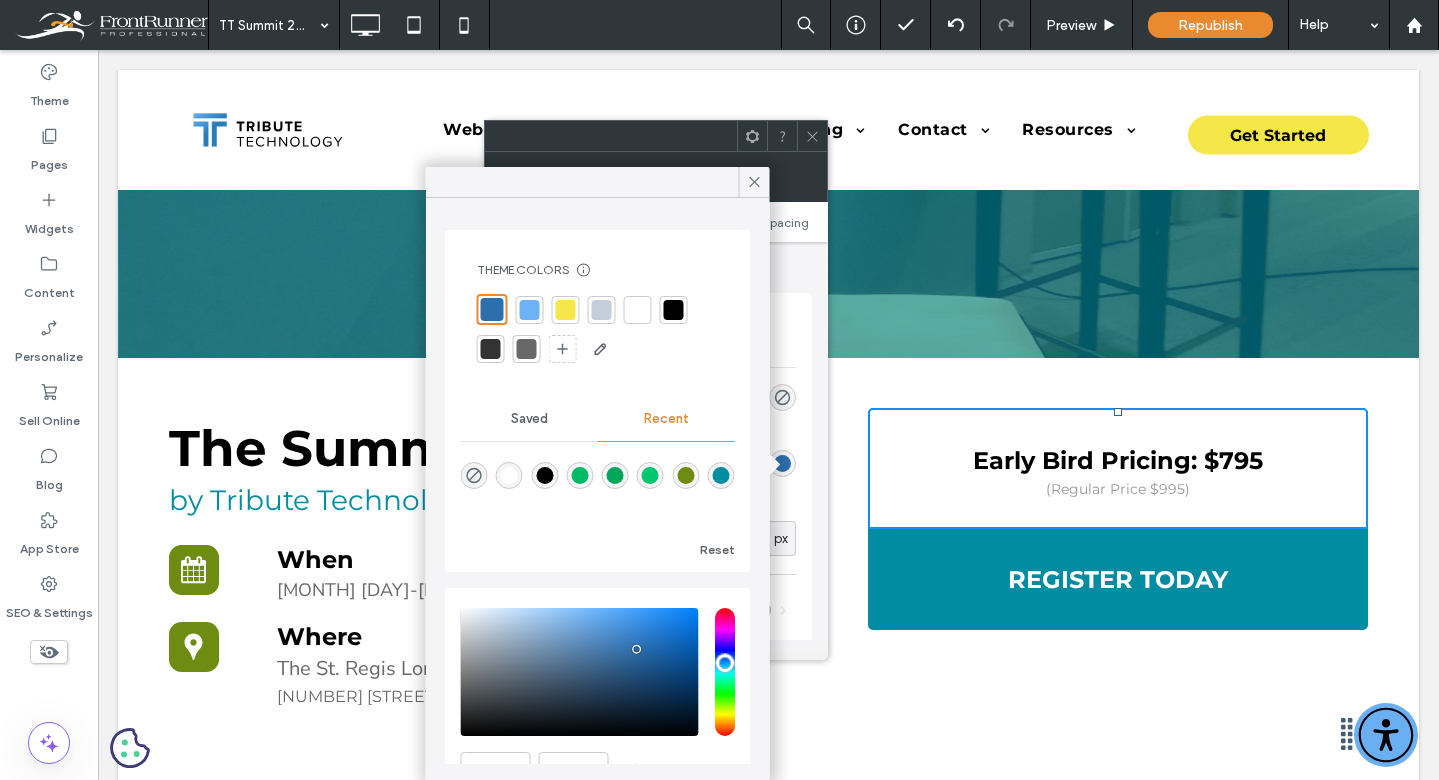 click at bounding box center [720, 475] 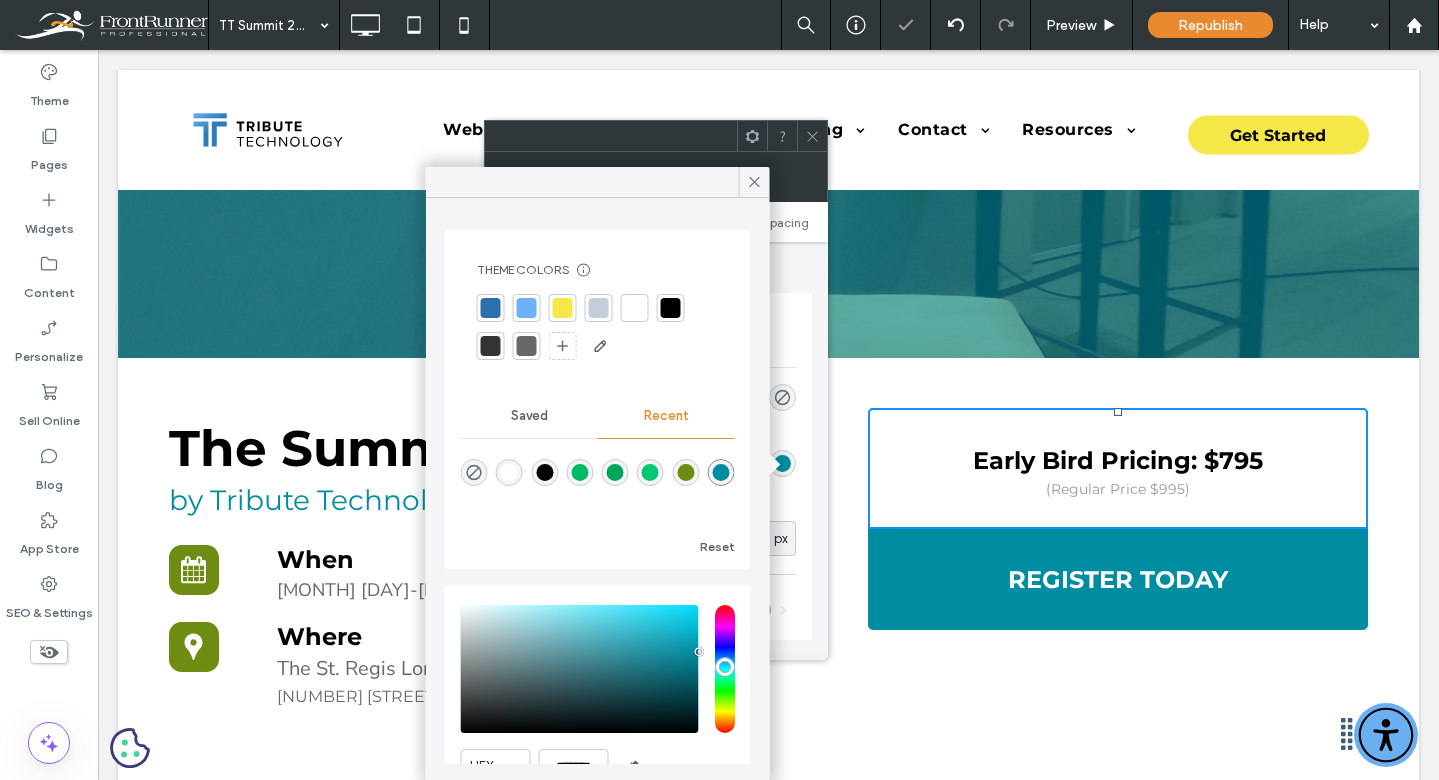 drag, startPoint x: 758, startPoint y: 179, endPoint x: 802, endPoint y: 154, distance: 50.606323 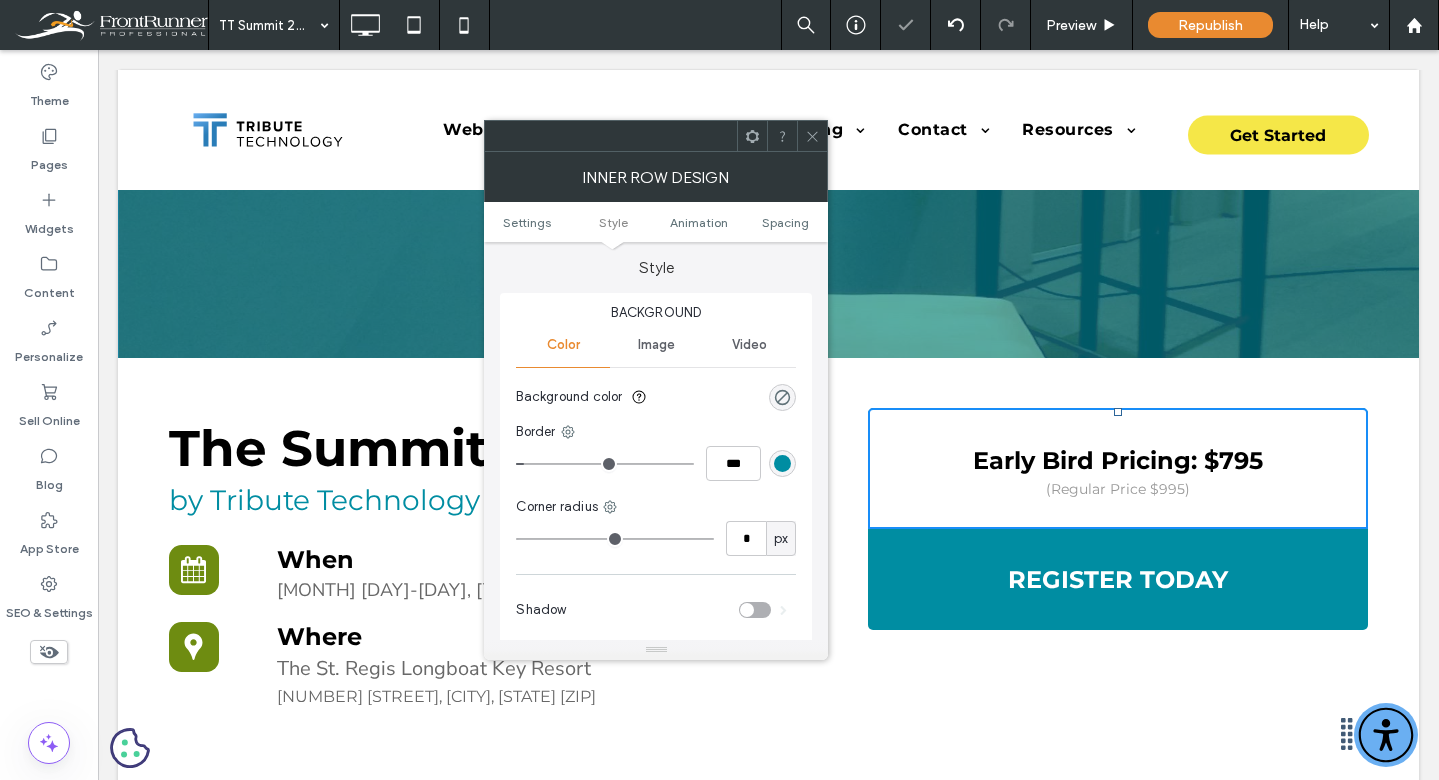 drag, startPoint x: 814, startPoint y: 136, endPoint x: 825, endPoint y: 158, distance: 24.596748 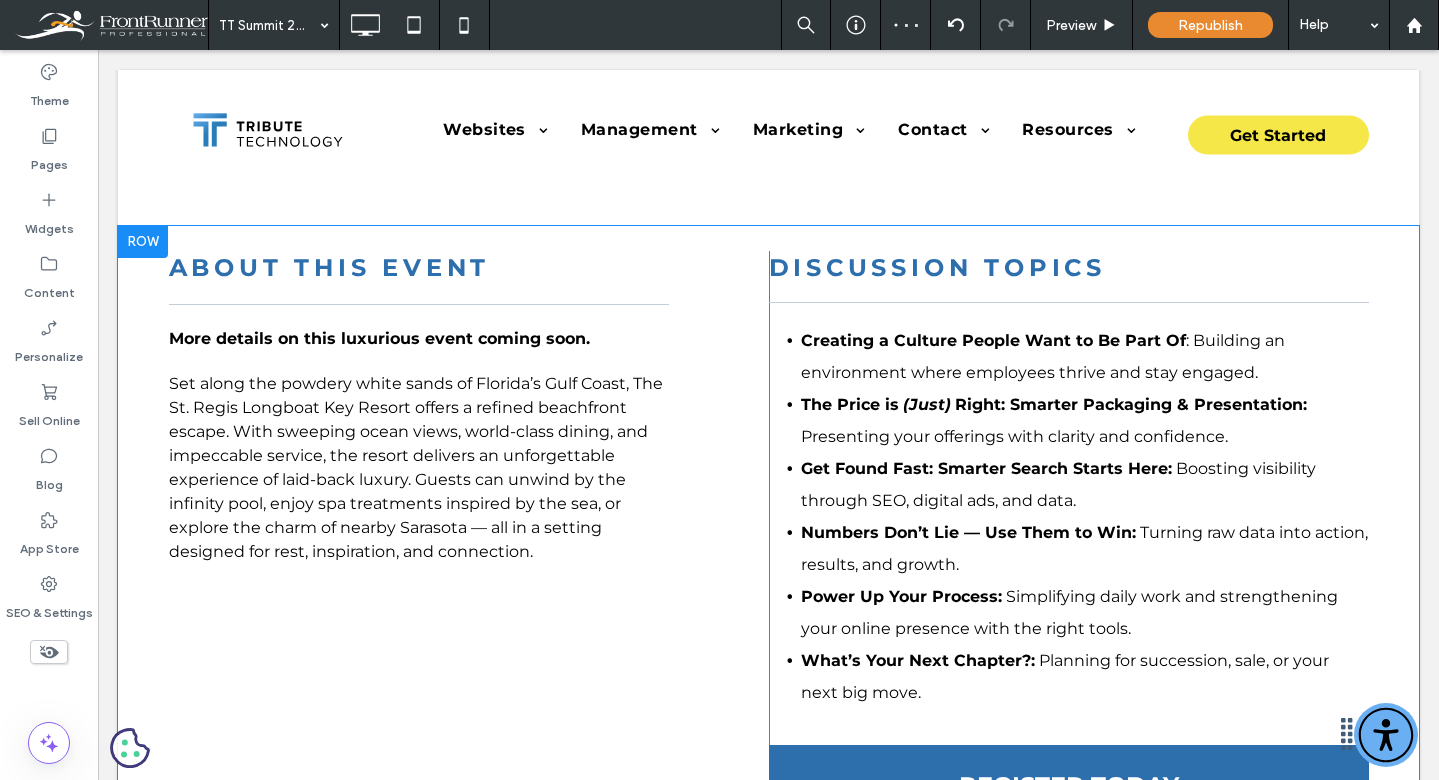 scroll, scrollTop: 927, scrollLeft: 0, axis: vertical 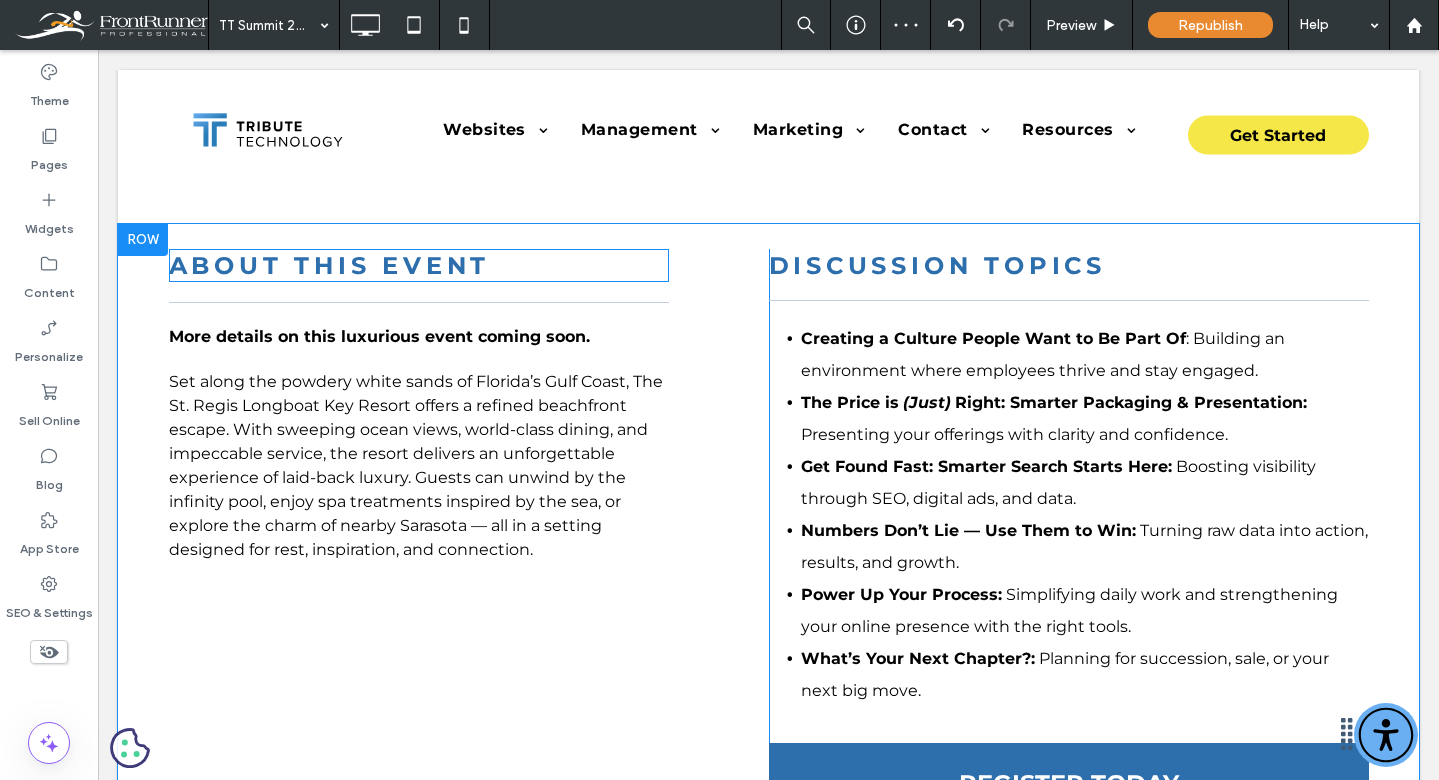 click on "About This Event" at bounding box center (330, 265) 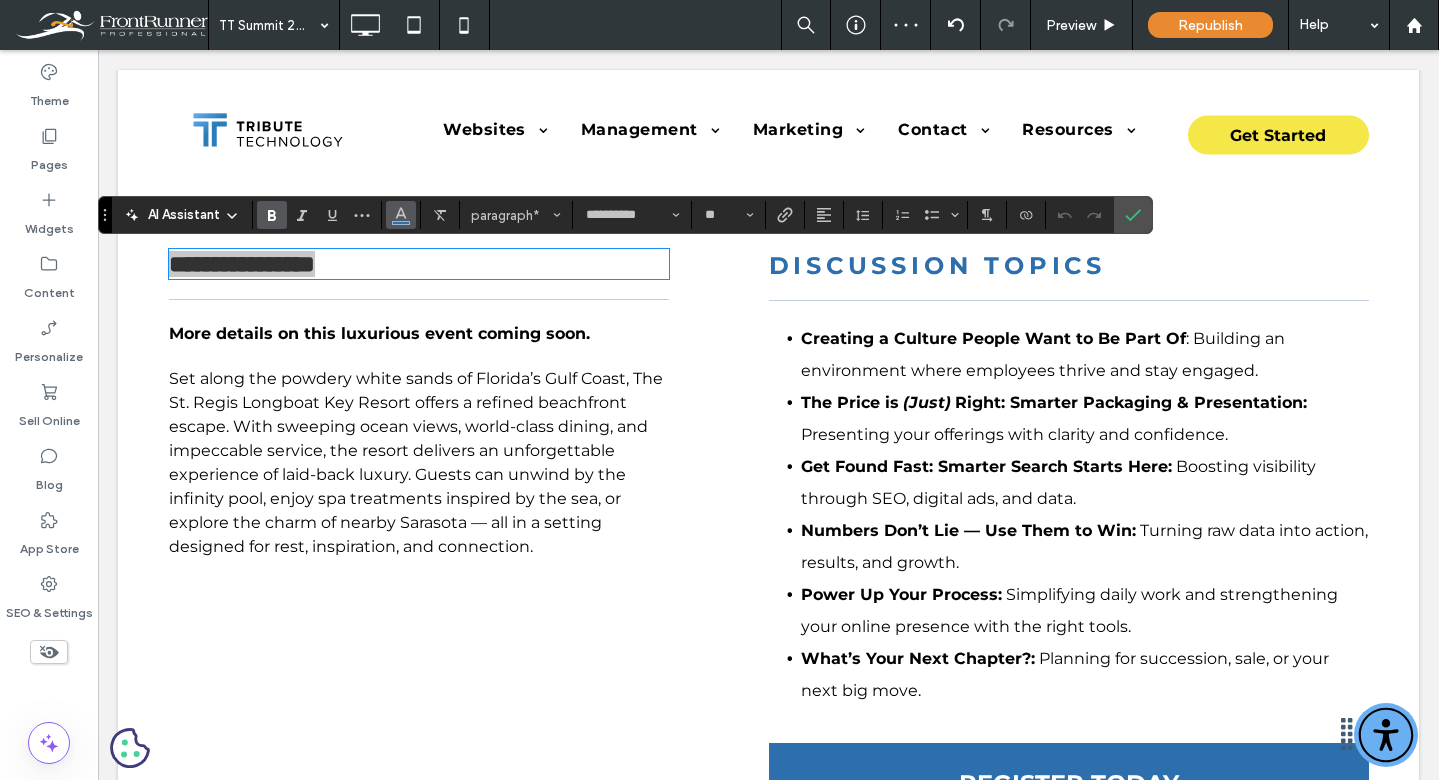 click 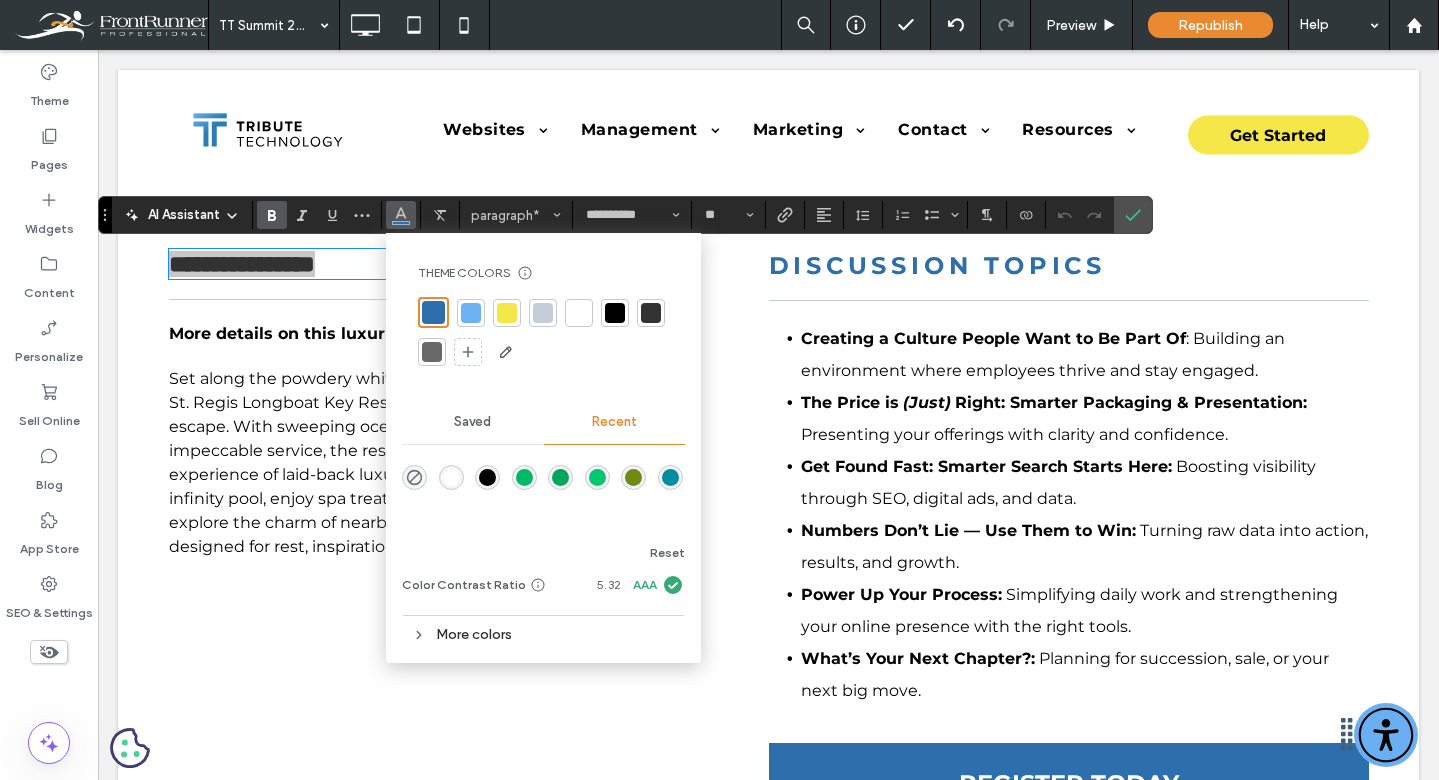 click at bounding box center (670, 477) 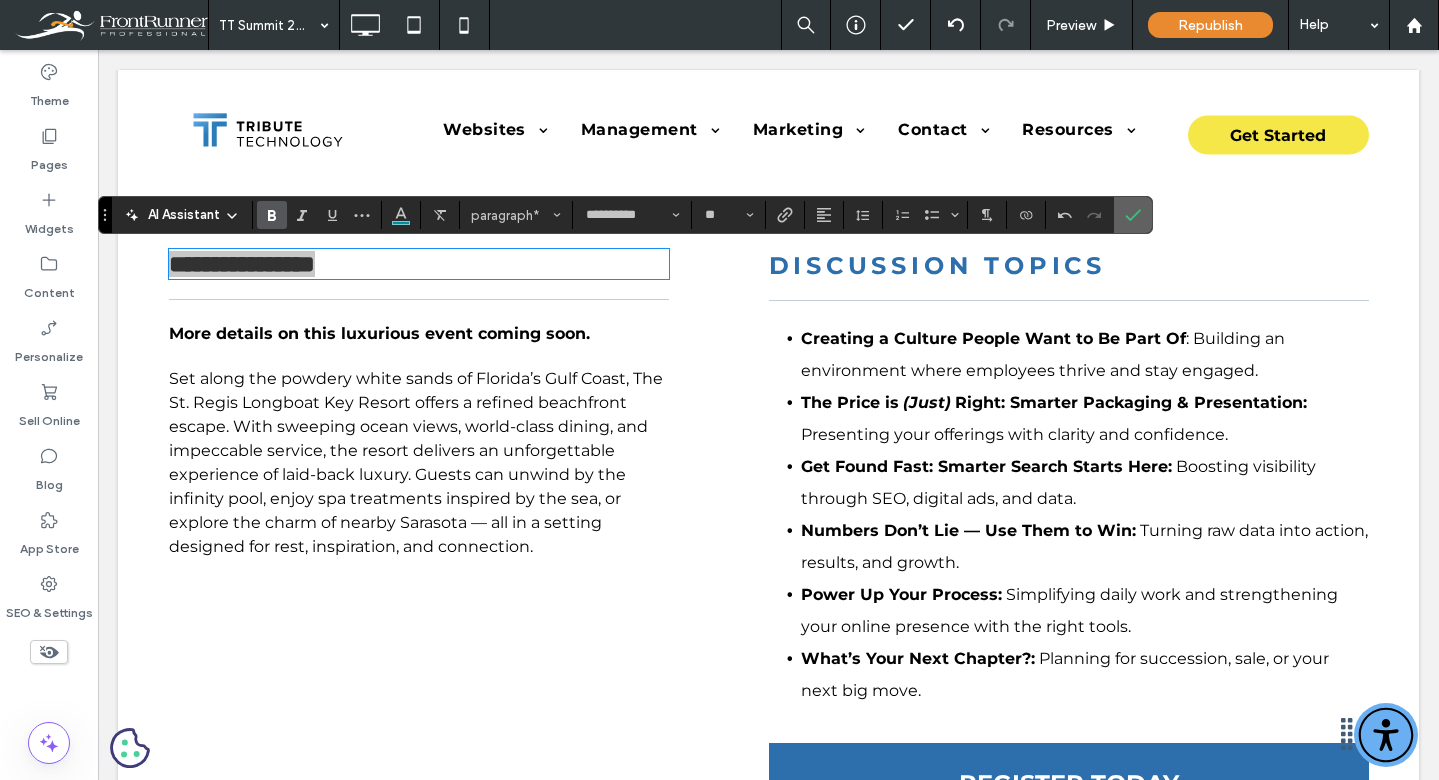 click 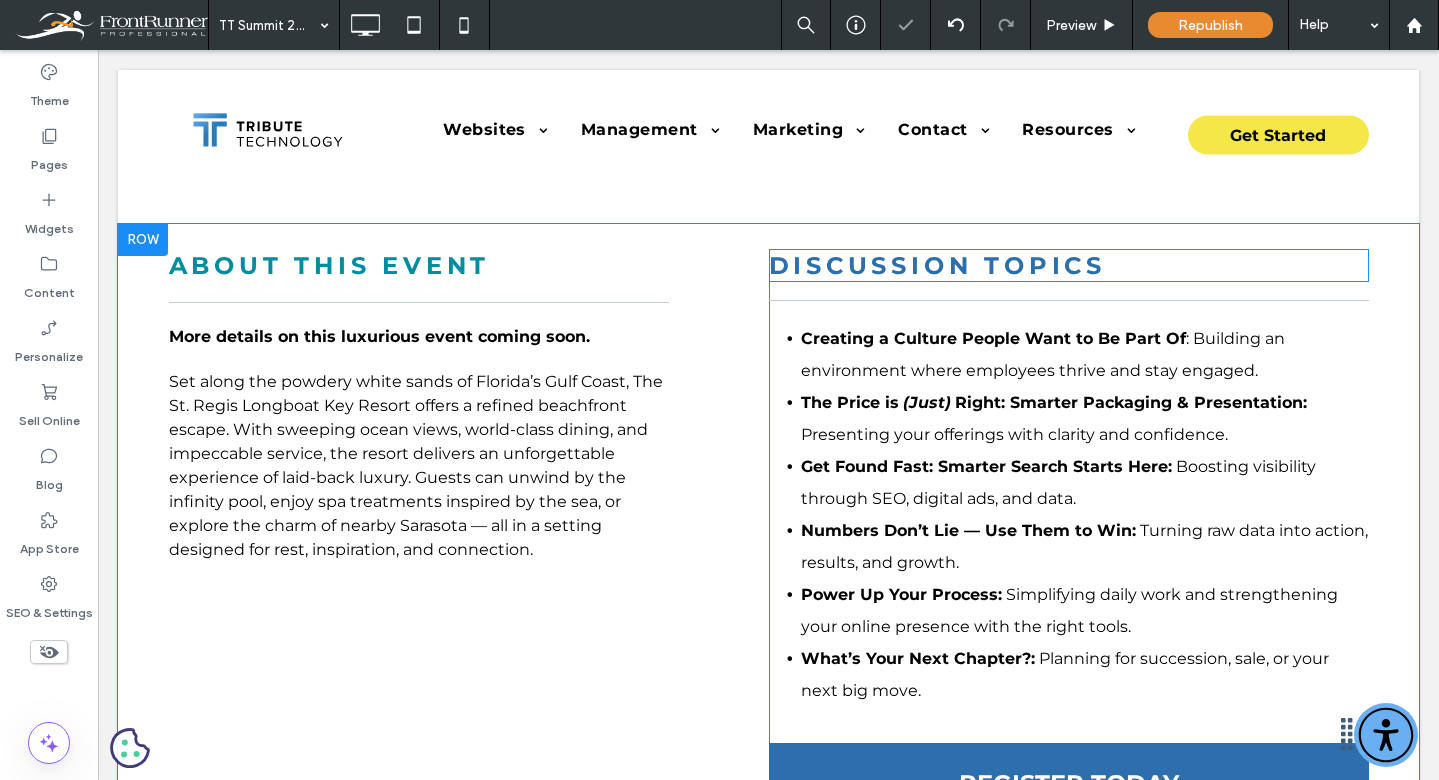 click on "Discussion topics" at bounding box center [938, 265] 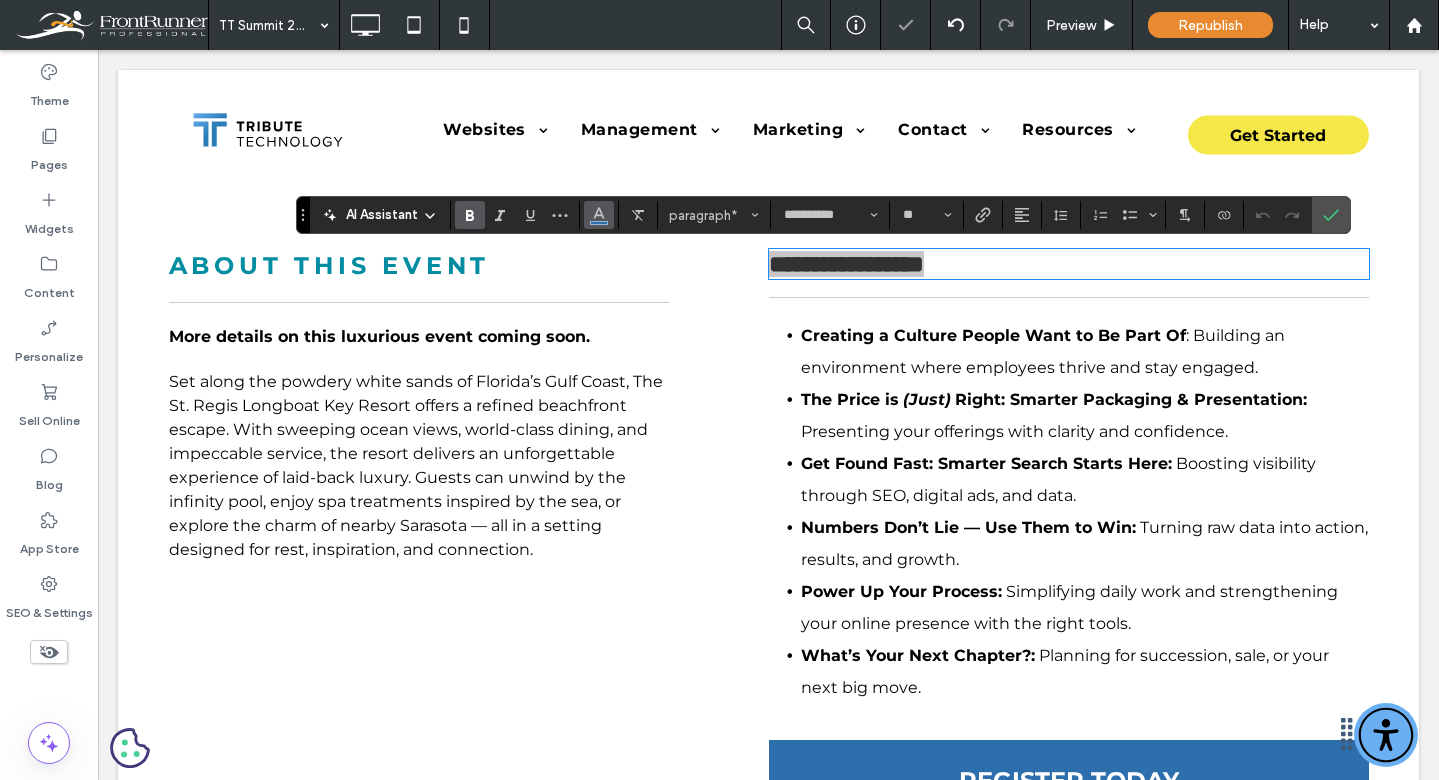 click 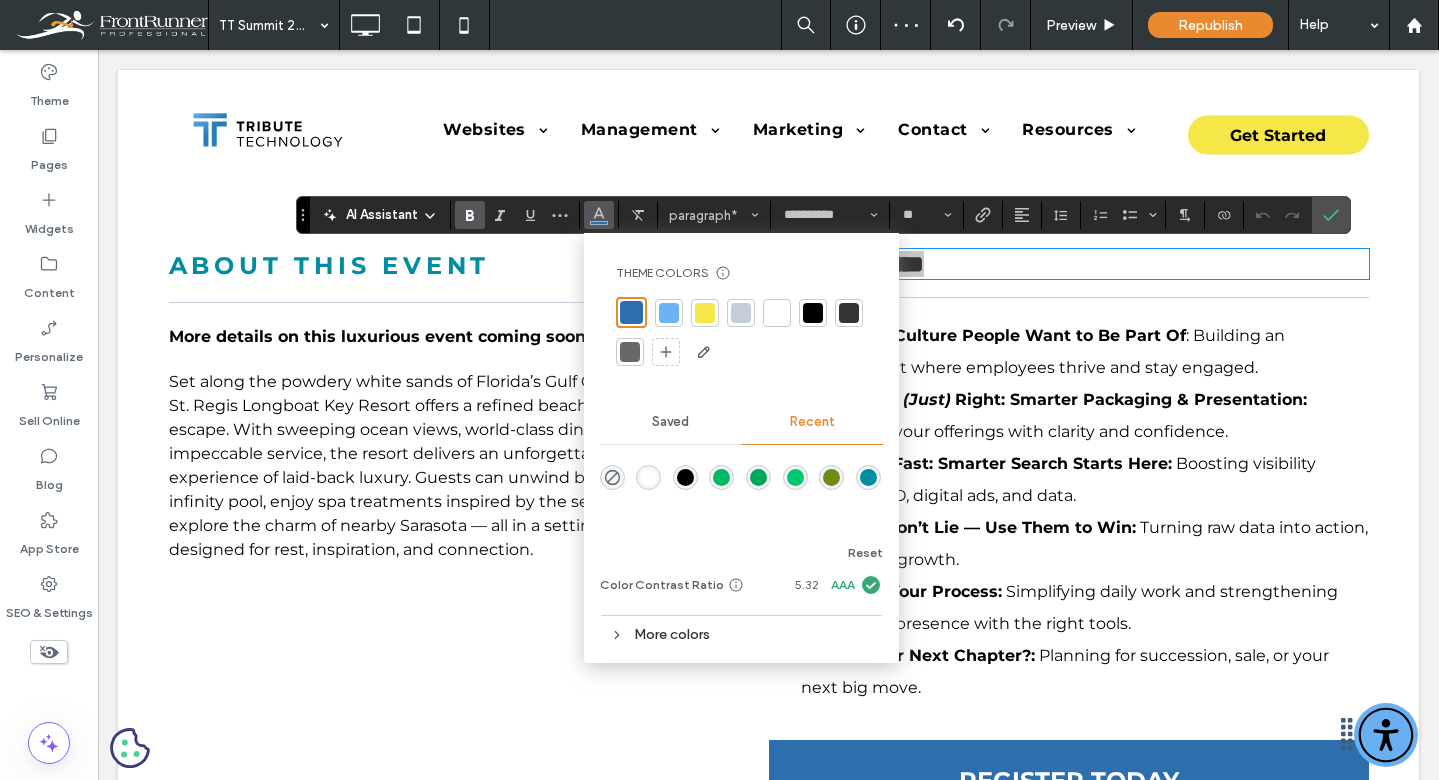 click at bounding box center (868, 477) 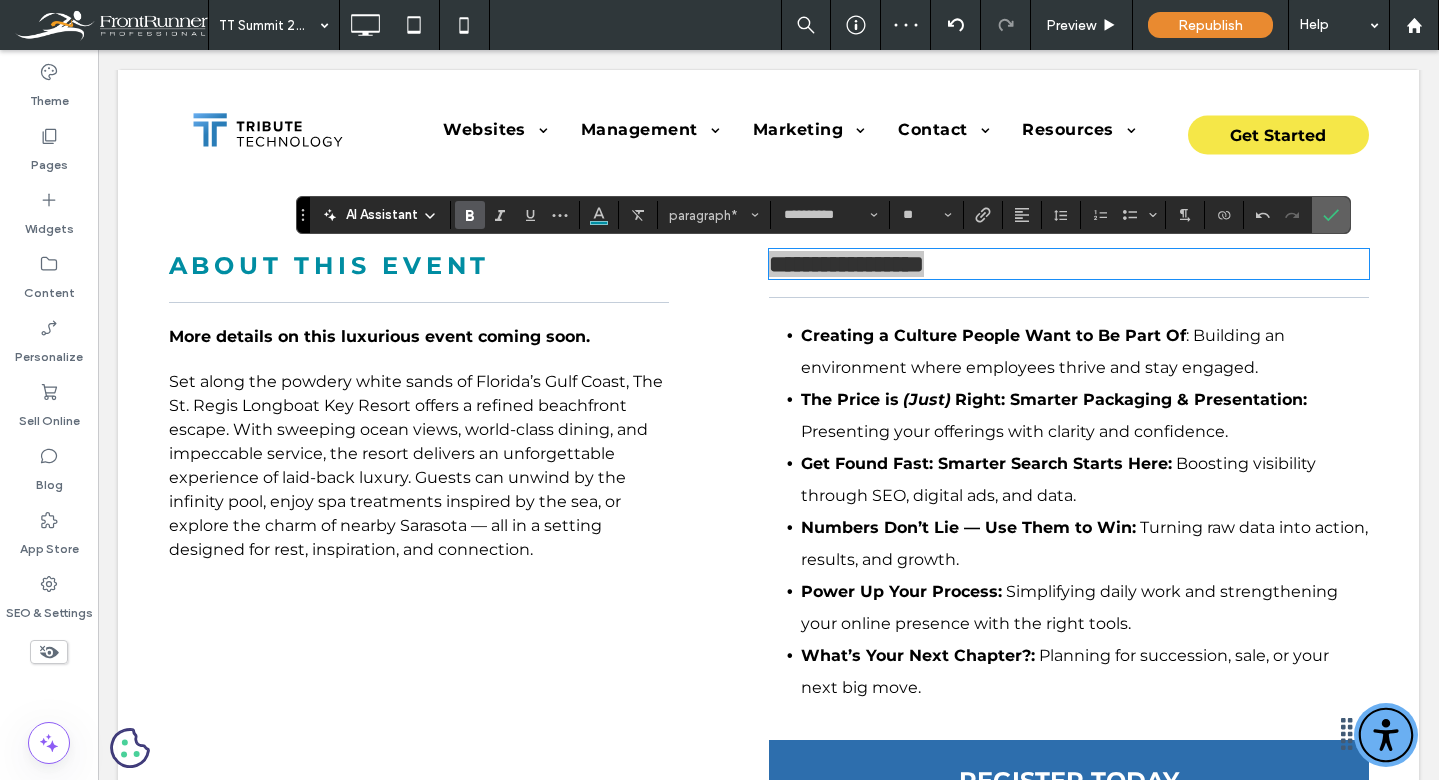 click 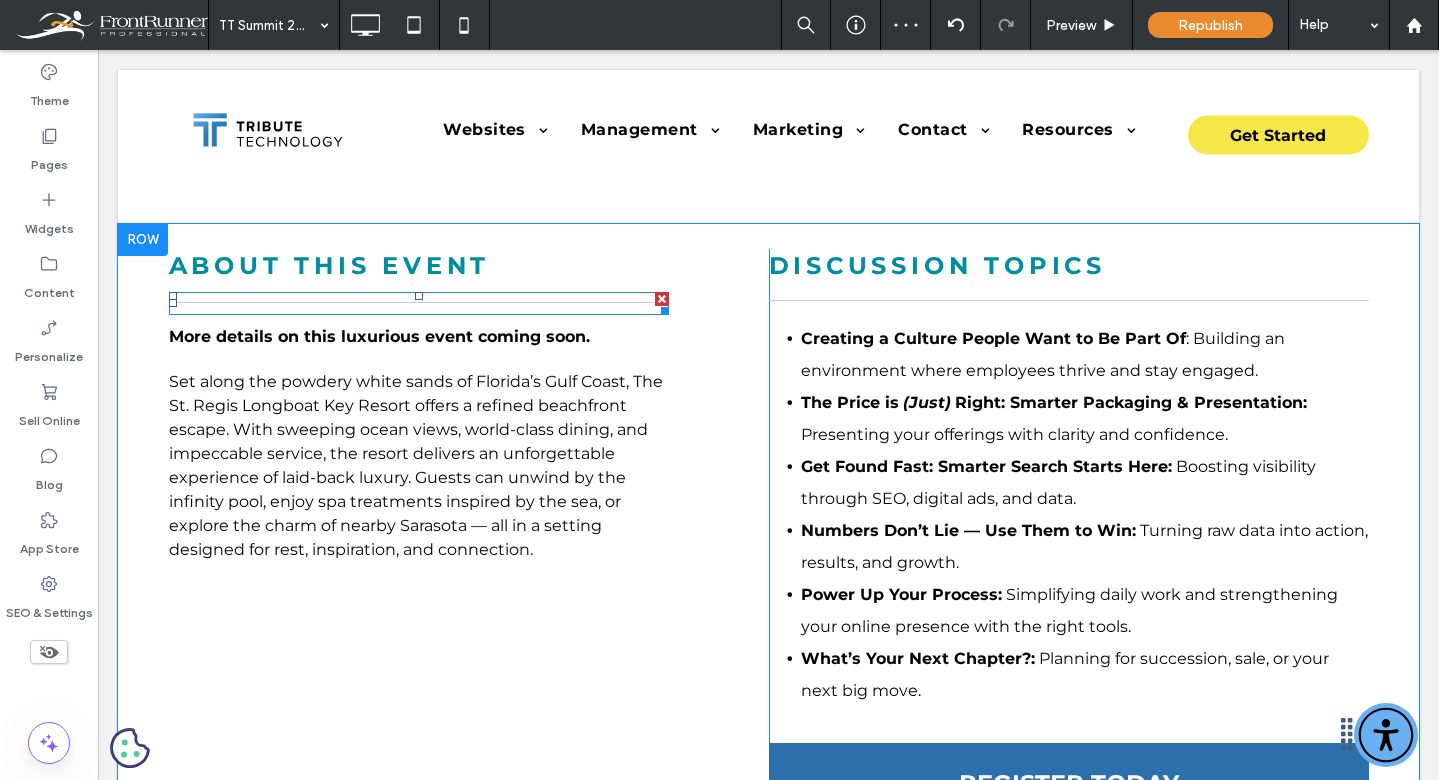 click at bounding box center (419, 303) 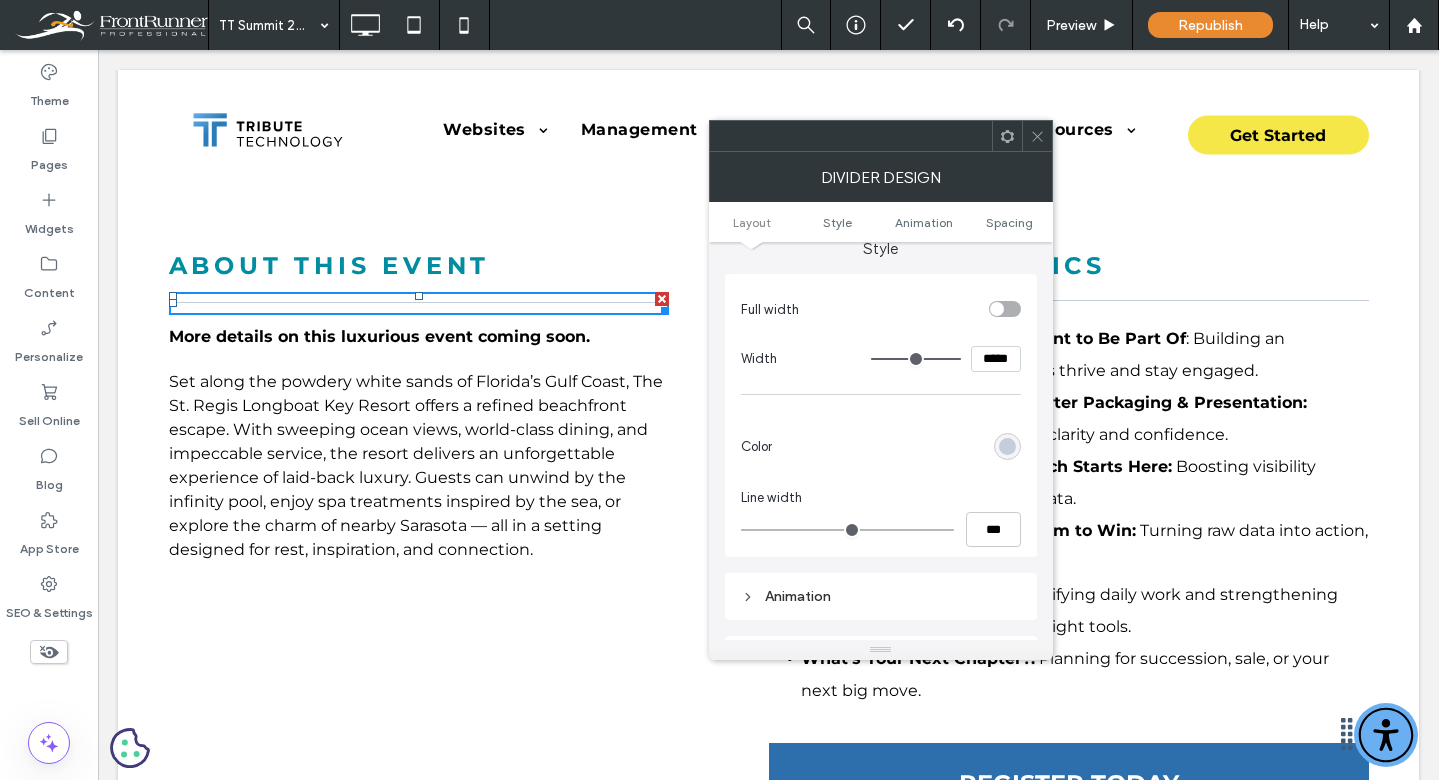 scroll, scrollTop: 154, scrollLeft: 0, axis: vertical 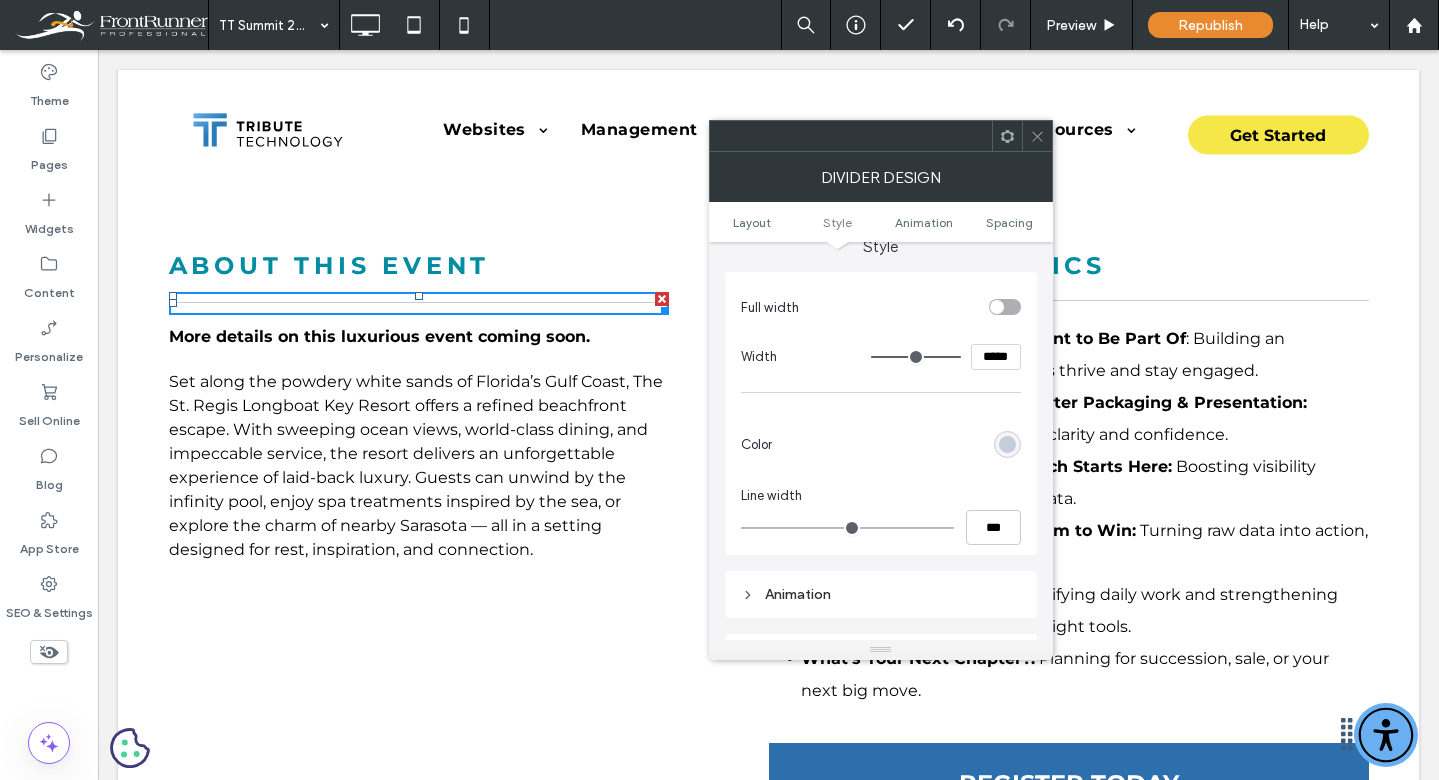 click at bounding box center [1007, 444] 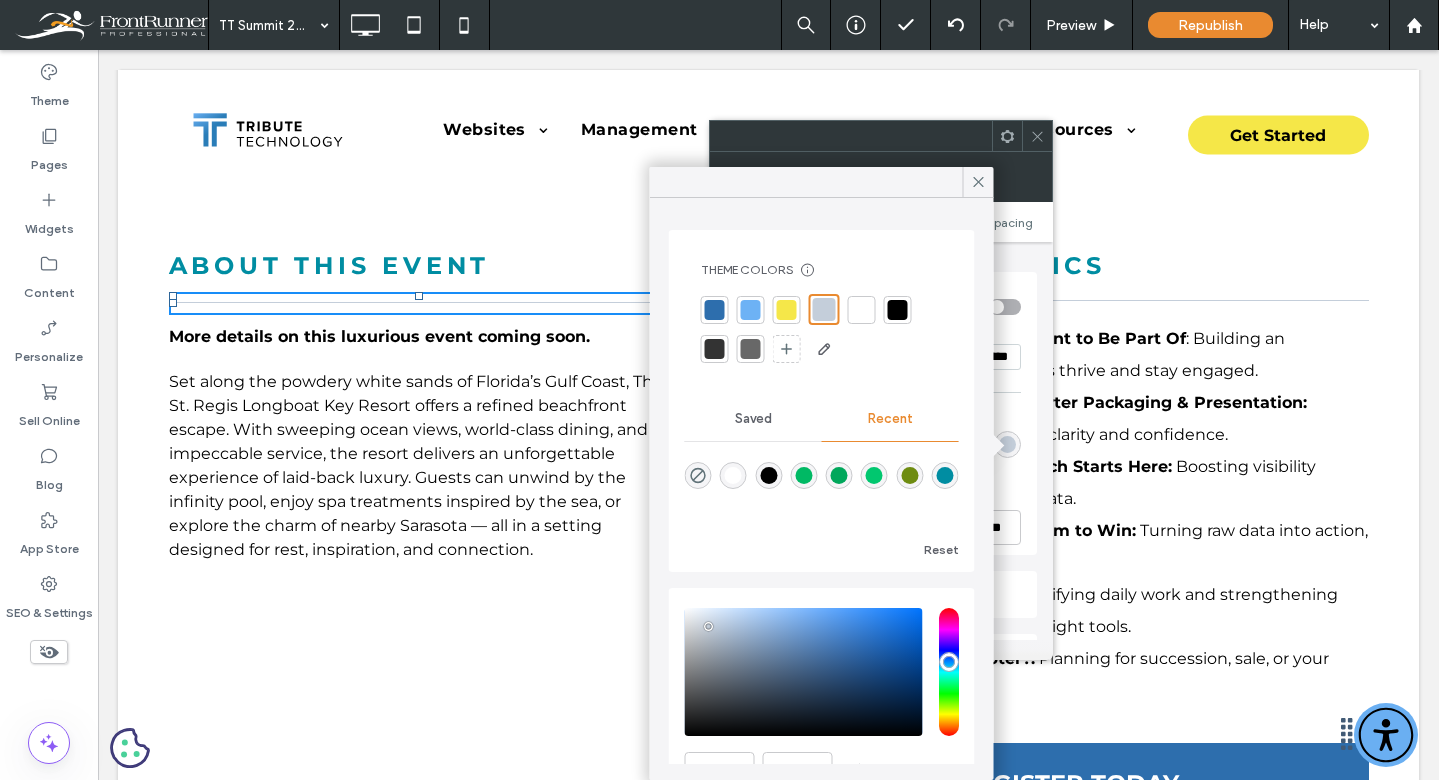 click at bounding box center (909, 475) 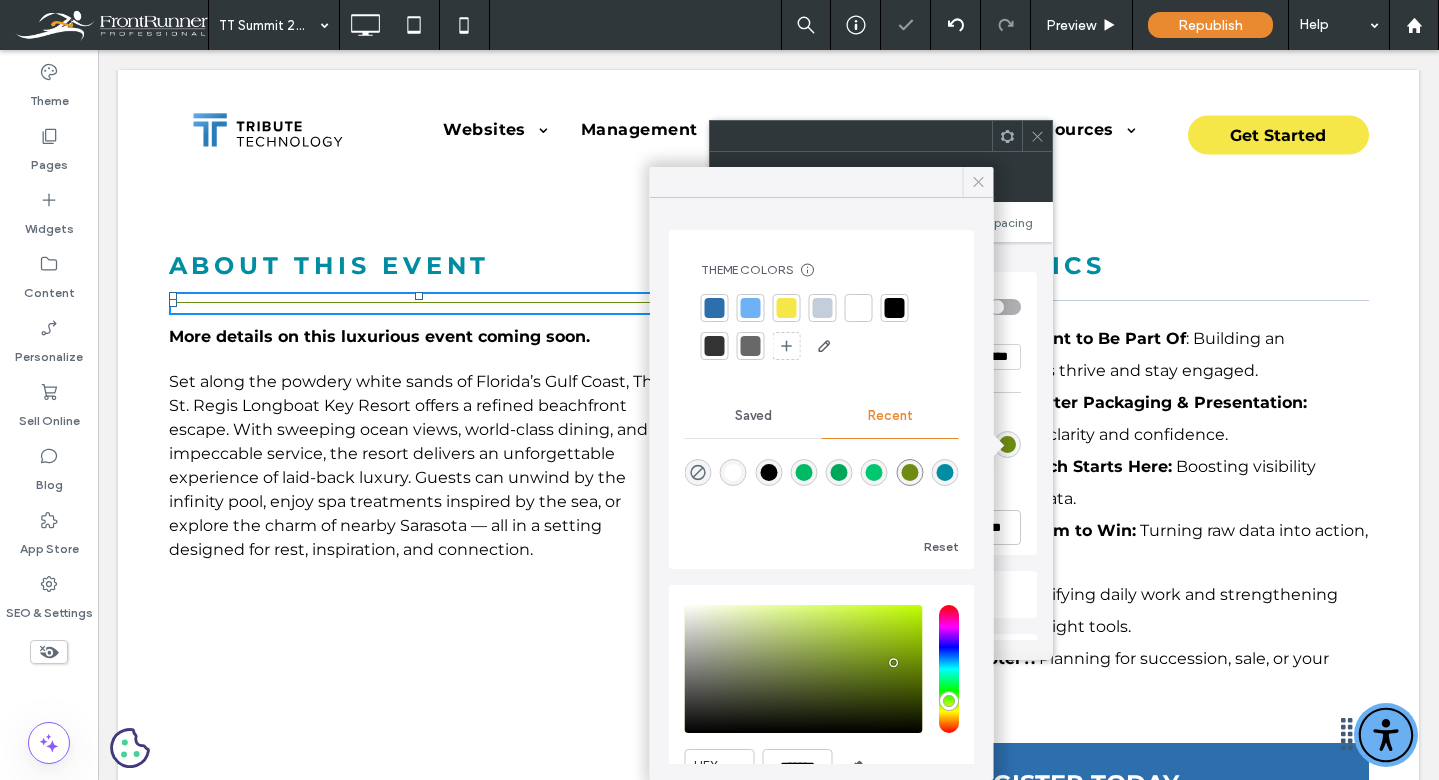 click 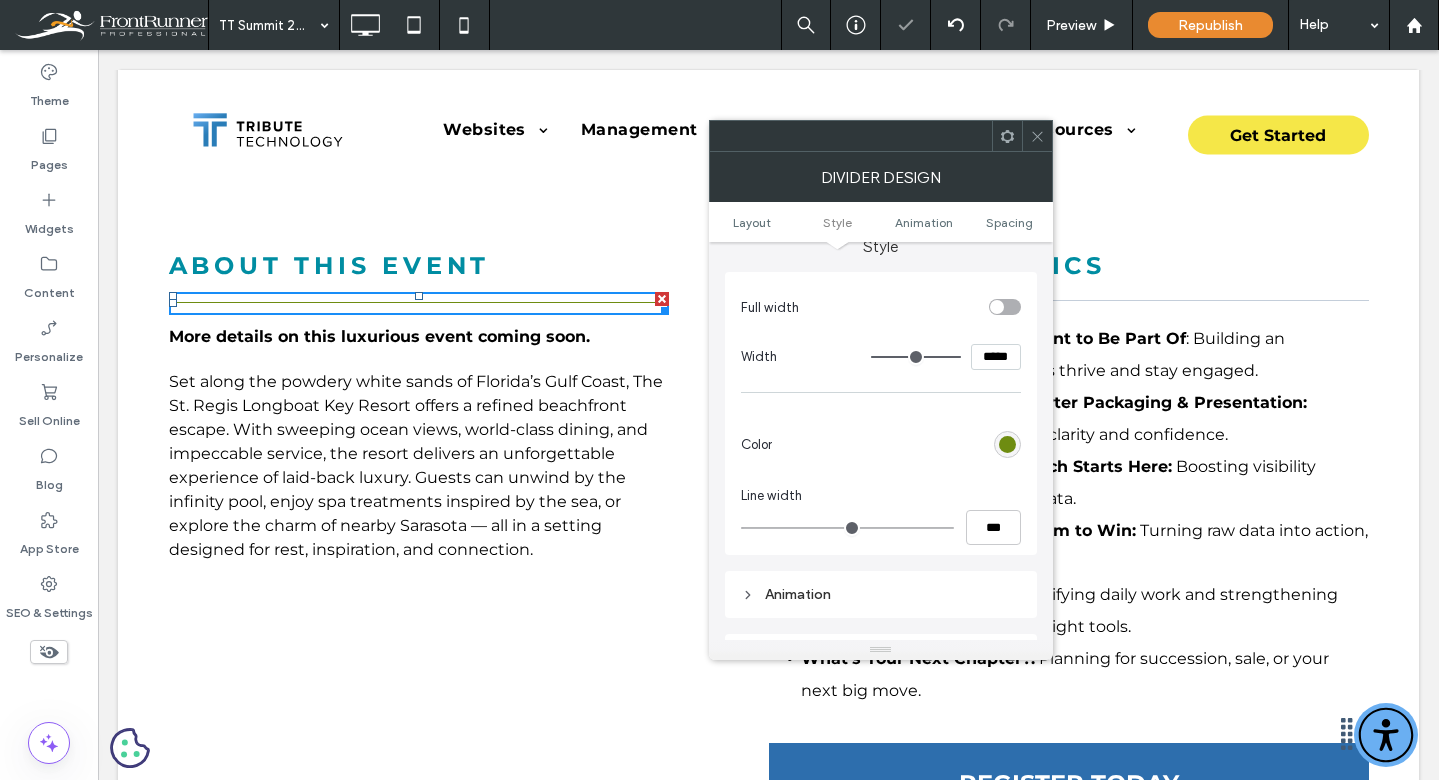 drag, startPoint x: 1030, startPoint y: 140, endPoint x: 1041, endPoint y: 276, distance: 136.44412 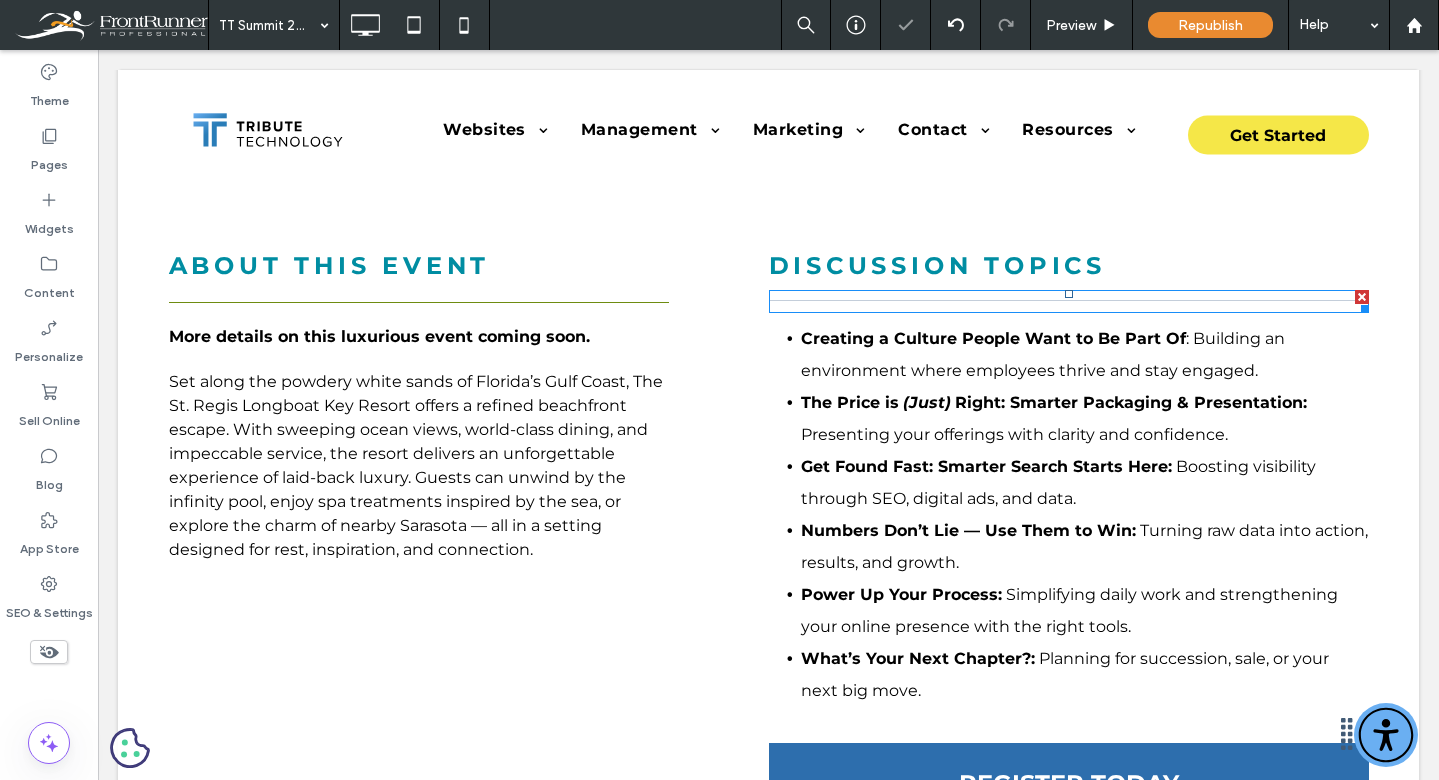 click at bounding box center (1069, 301) 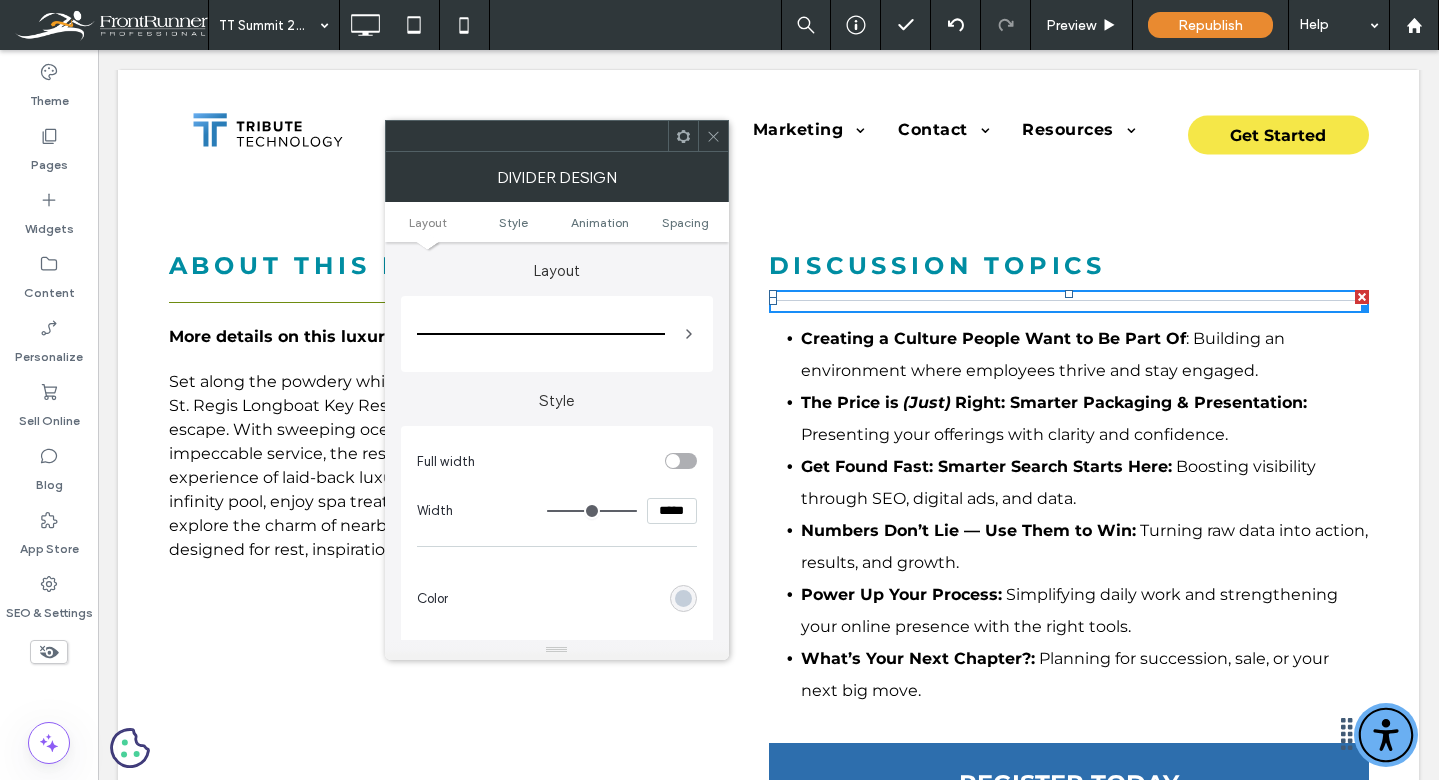 drag, startPoint x: 684, startPoint y: 598, endPoint x: 688, endPoint y: 576, distance: 22.36068 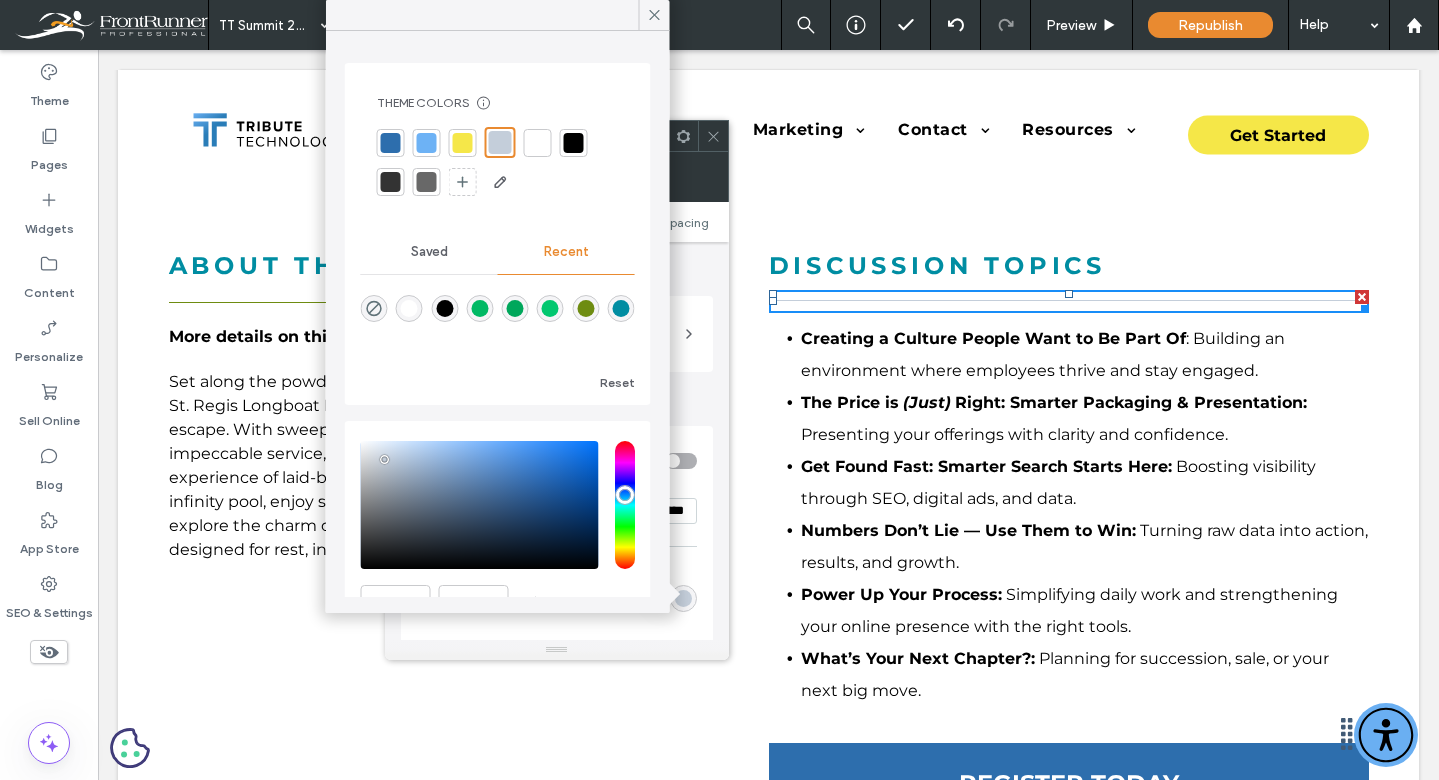 click at bounding box center [585, 308] 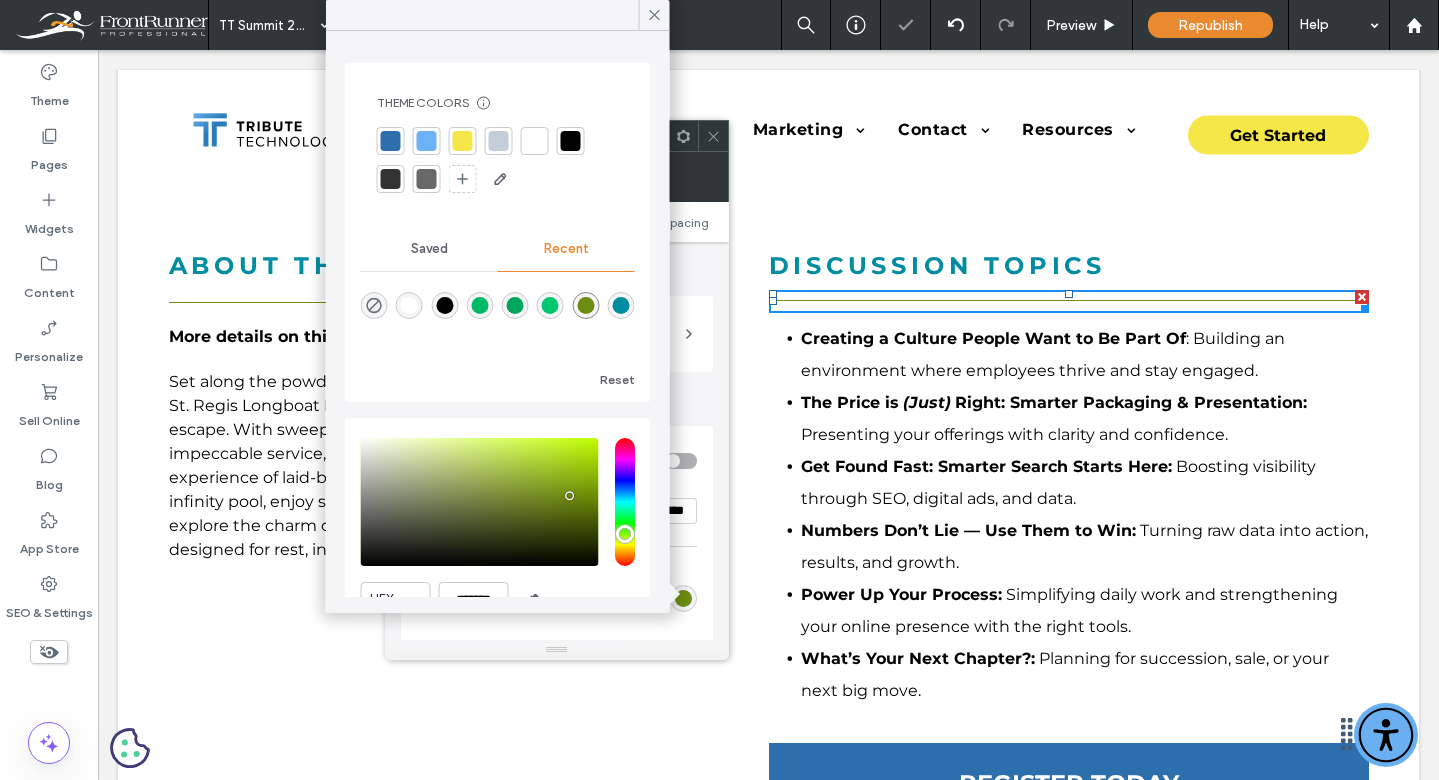 drag, startPoint x: 656, startPoint y: 17, endPoint x: 654, endPoint y: 31, distance: 14.142136 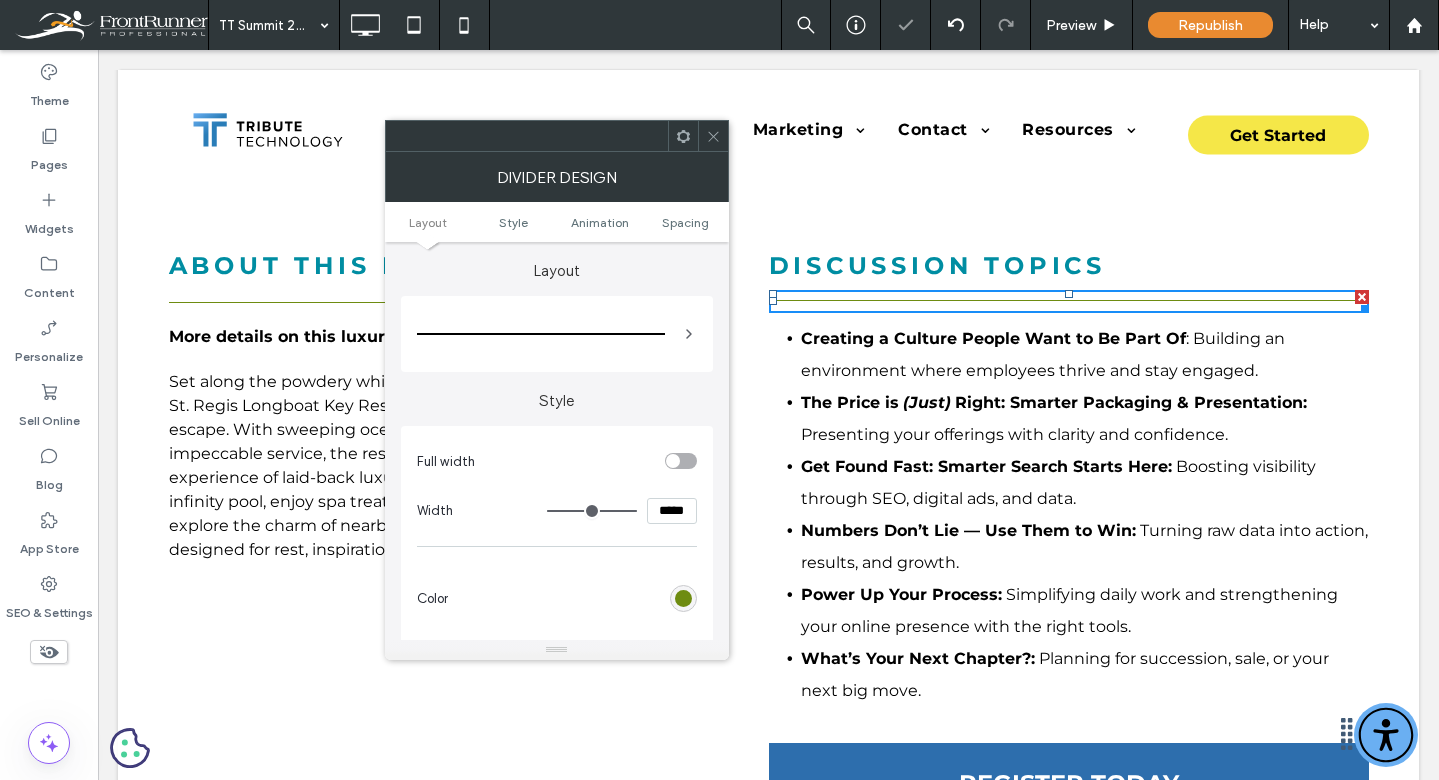 drag, startPoint x: 704, startPoint y: 129, endPoint x: 678, endPoint y: 178, distance: 55.470715 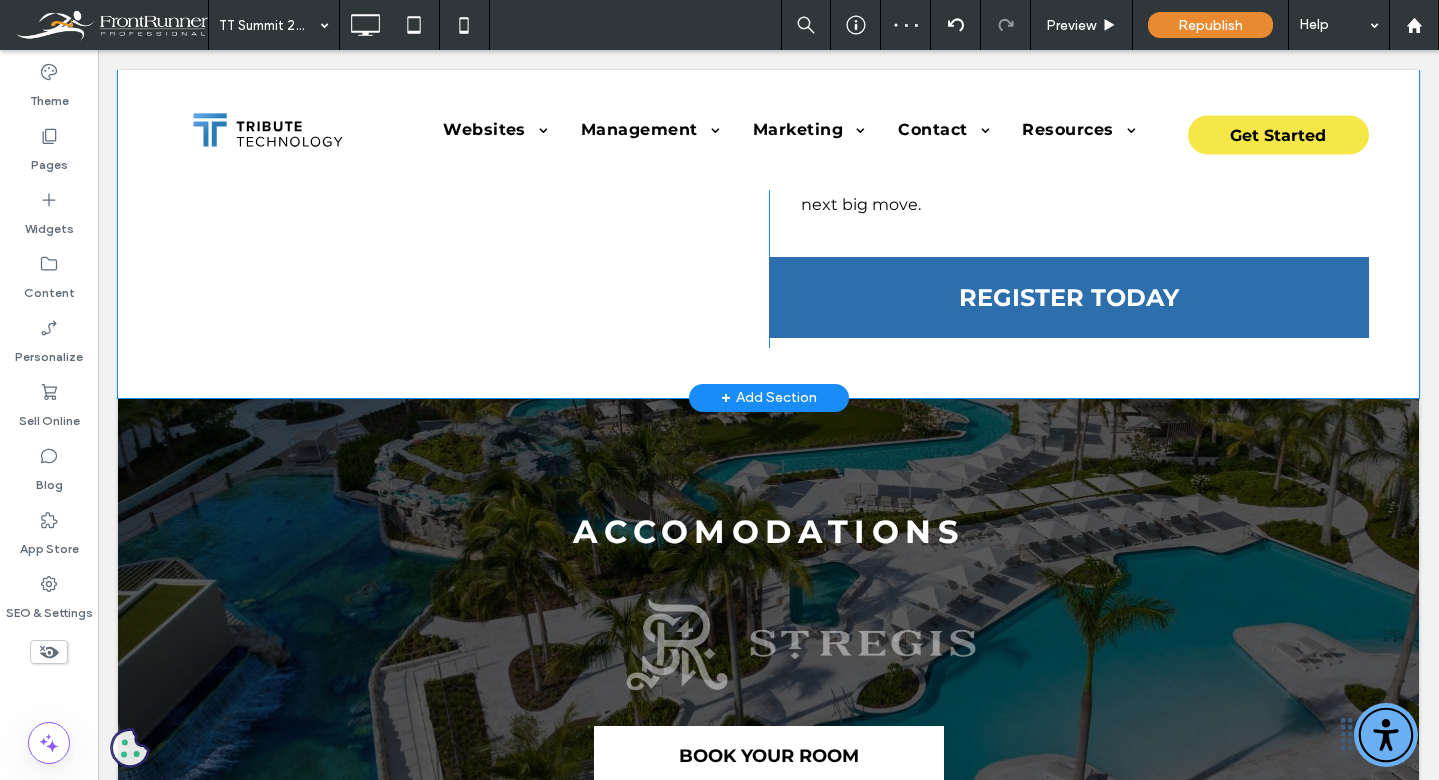 scroll, scrollTop: 1416, scrollLeft: 0, axis: vertical 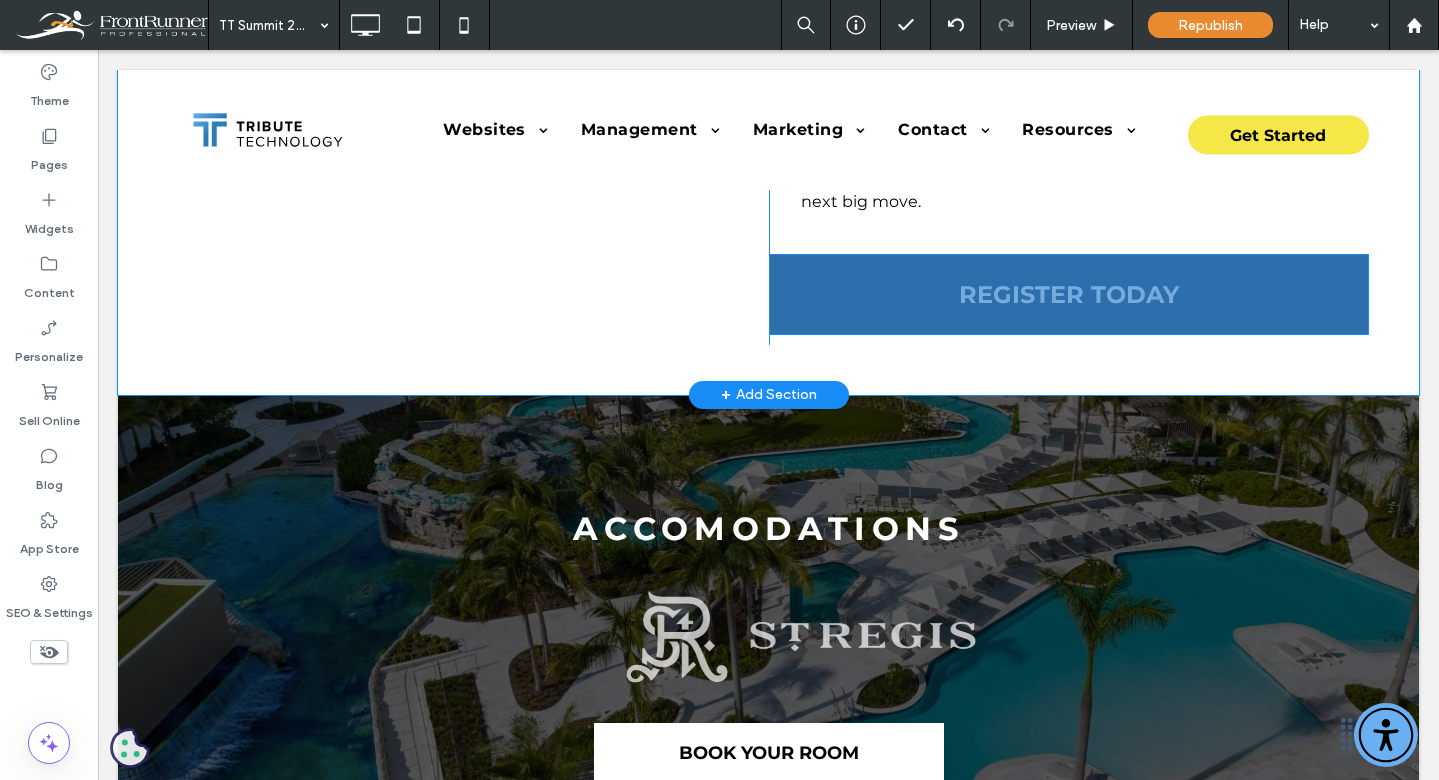 click on "REGISTER TODAY" at bounding box center [1069, 294] 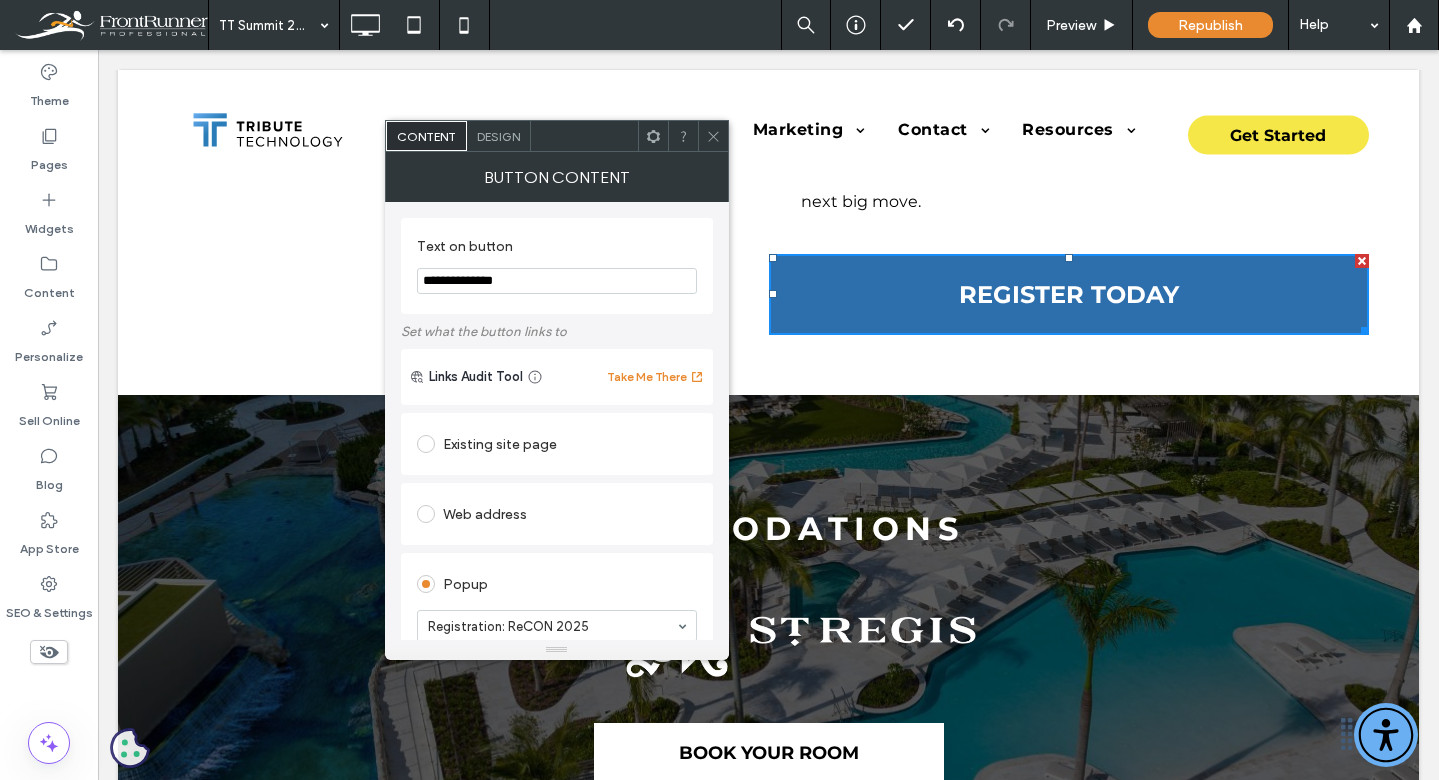 click on "Design" at bounding box center (498, 136) 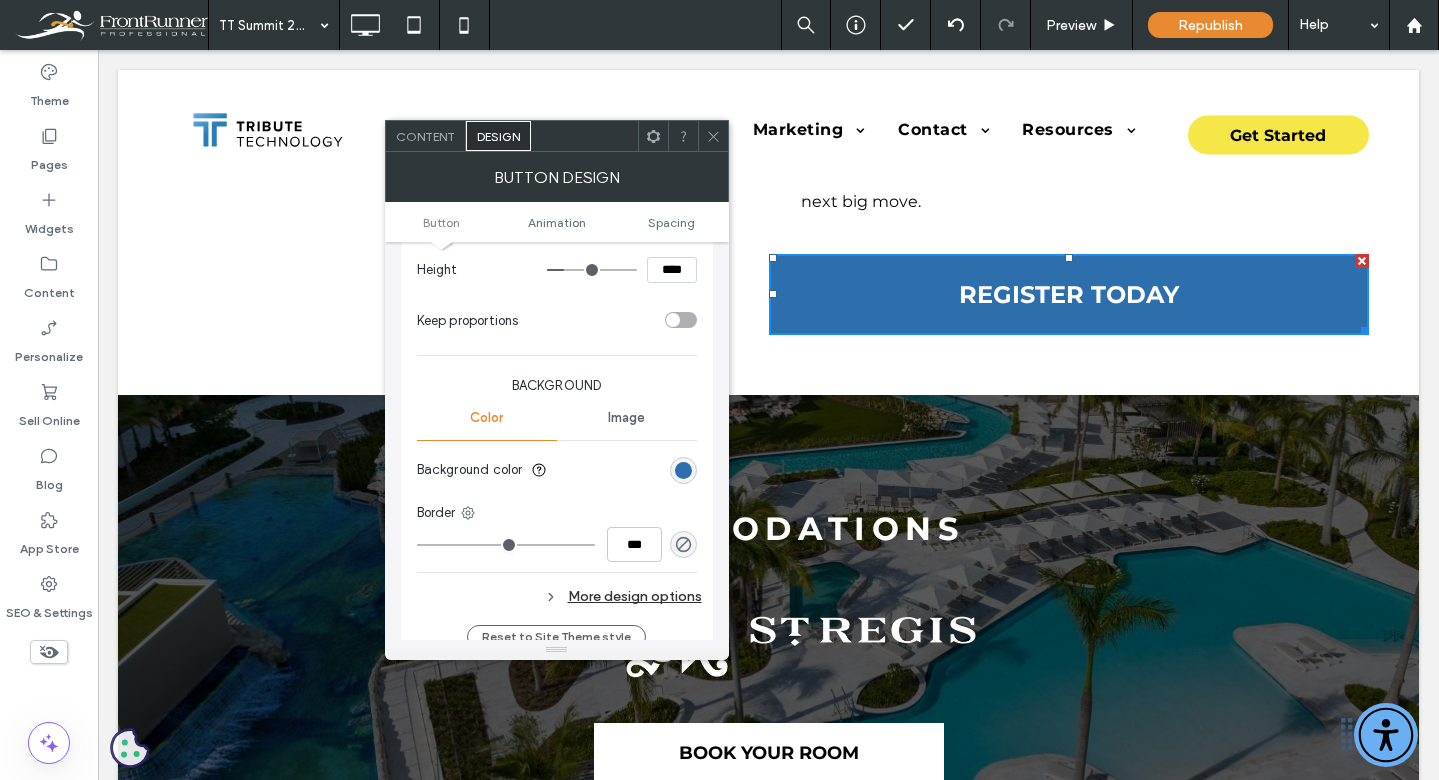 scroll, scrollTop: 402, scrollLeft: 0, axis: vertical 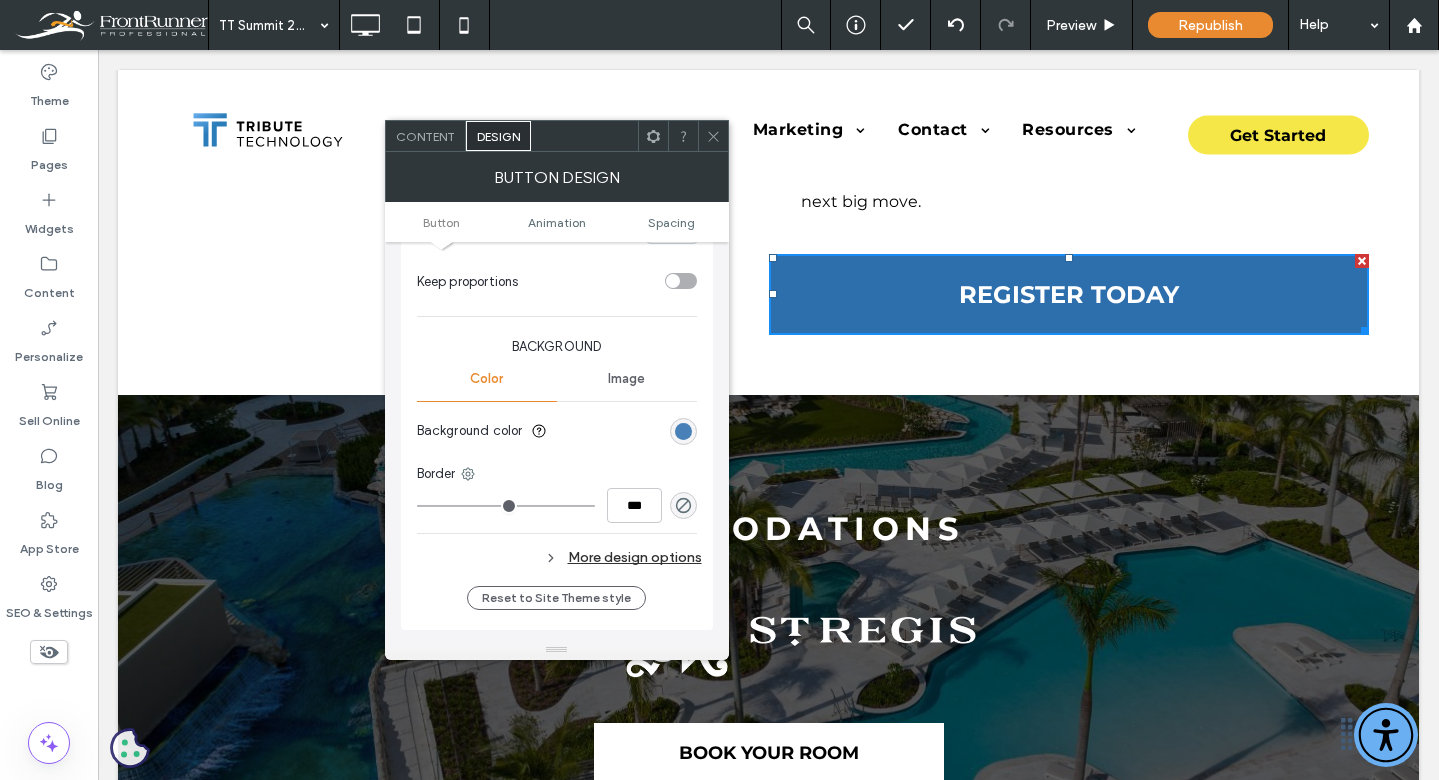 click at bounding box center [683, 431] 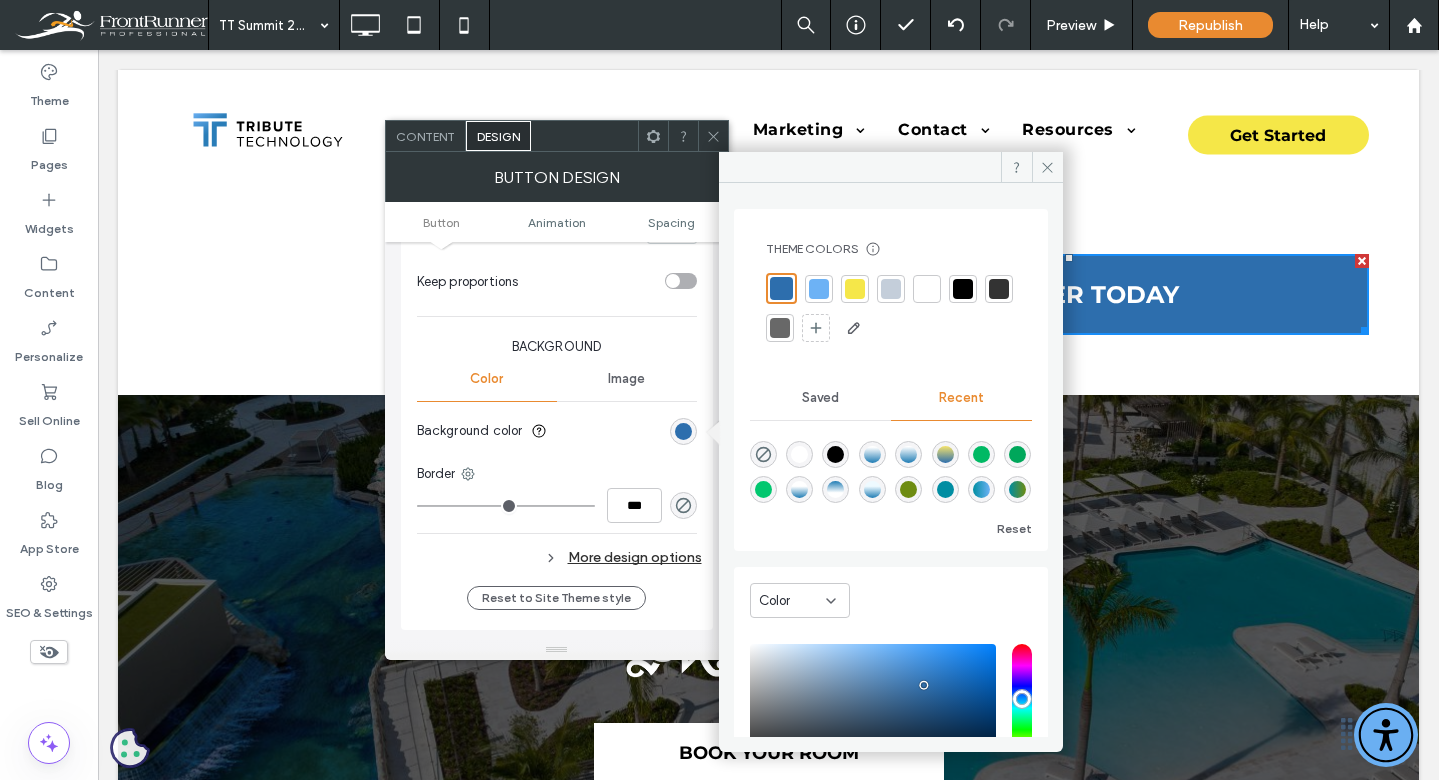drag, startPoint x: 1016, startPoint y: 487, endPoint x: 986, endPoint y: 497, distance: 31.622776 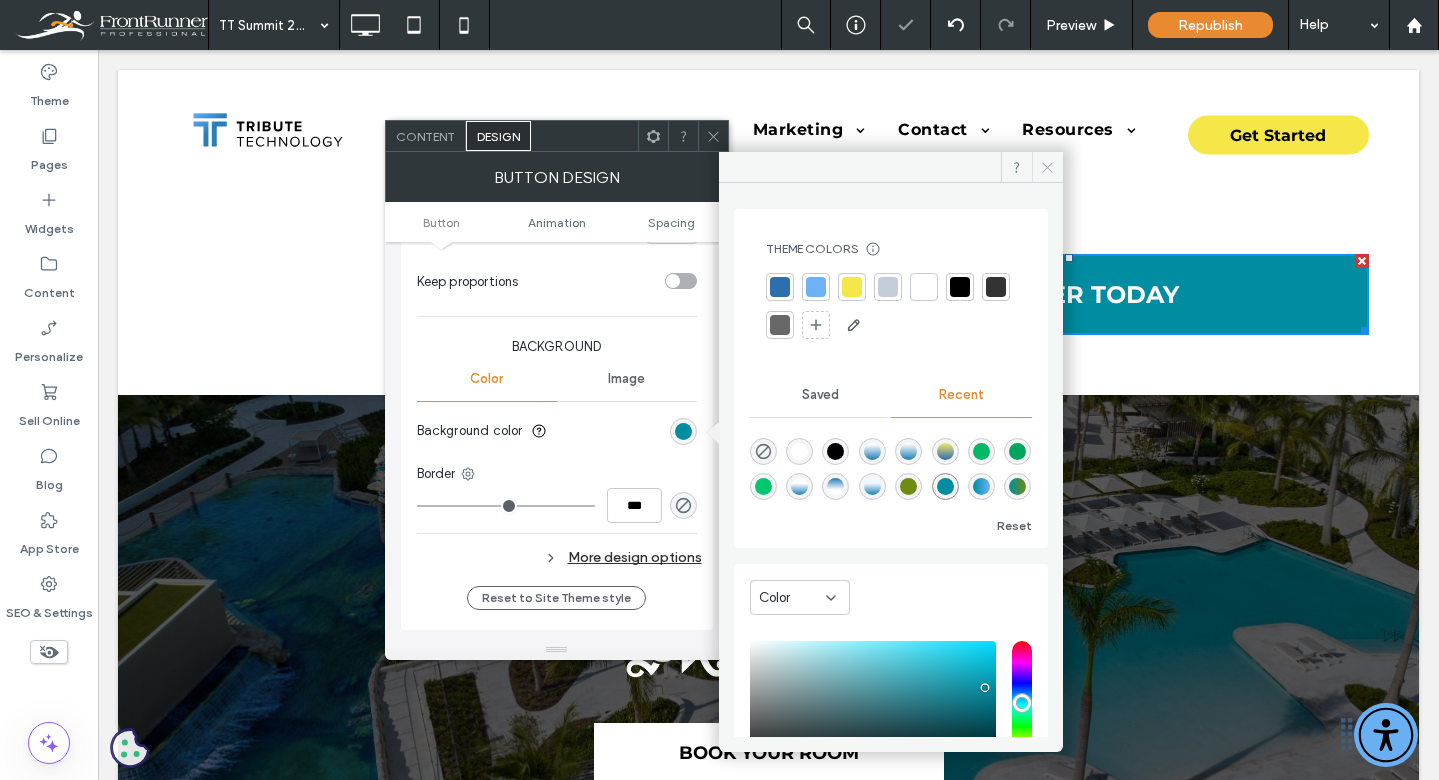 drag, startPoint x: 941, startPoint y: 110, endPoint x: 1047, endPoint y: 162, distance: 118.06778 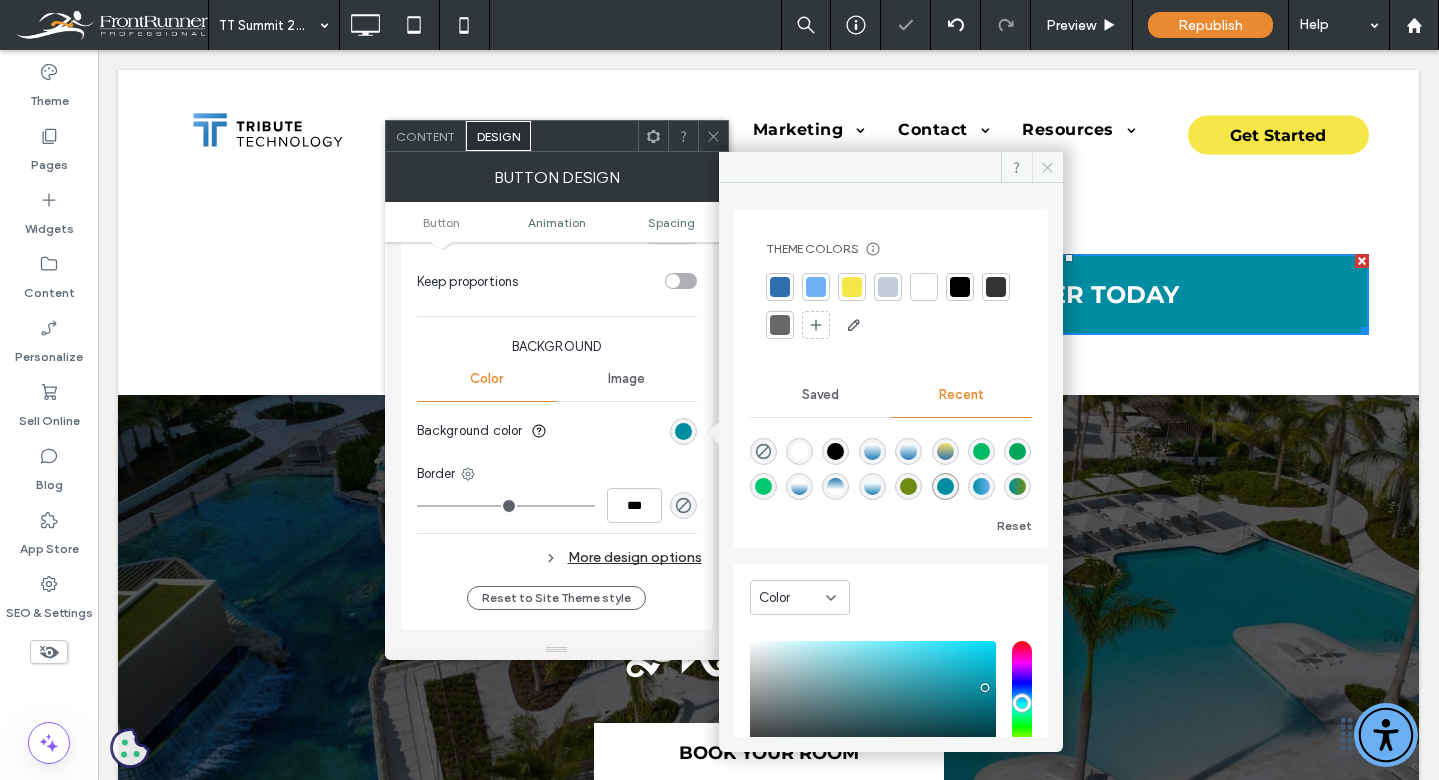 click 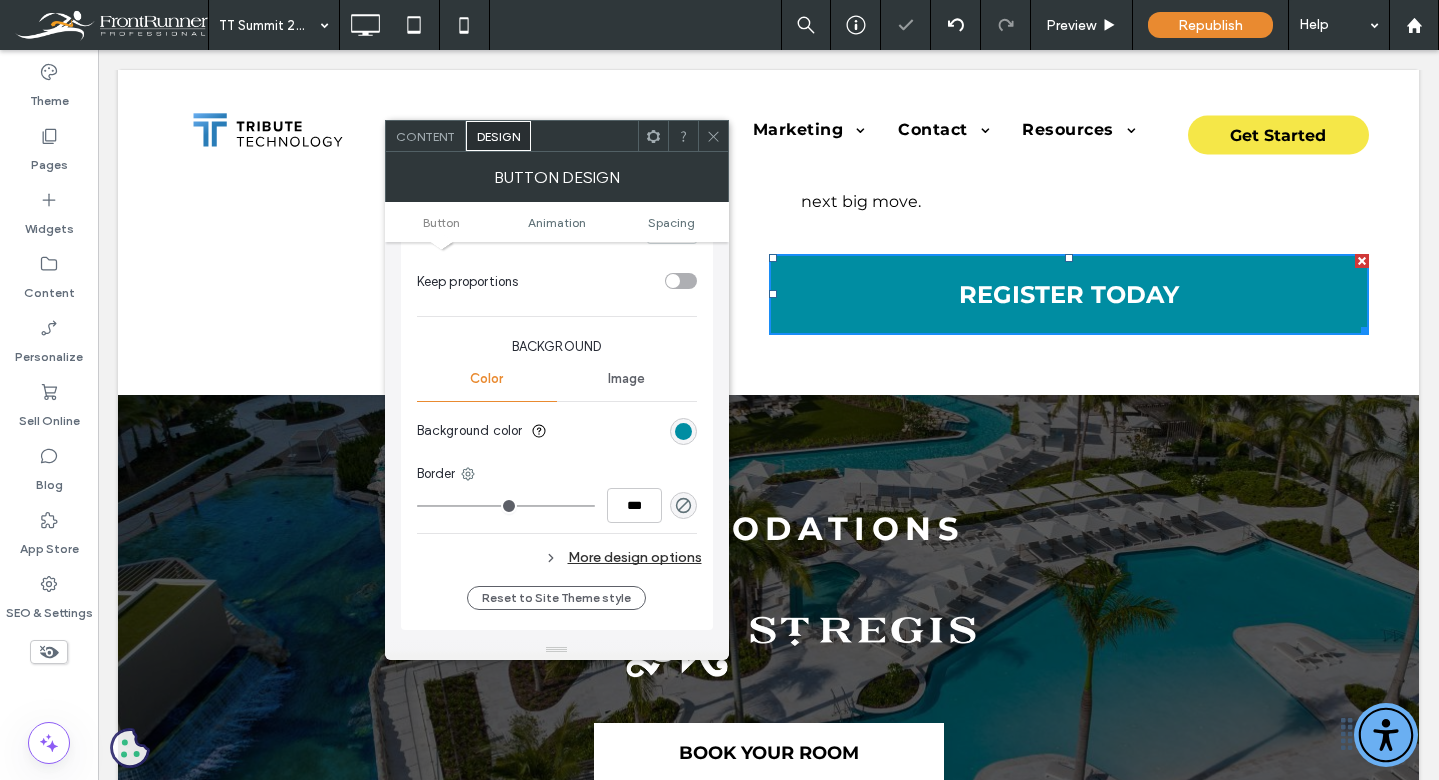 drag, startPoint x: 712, startPoint y: 131, endPoint x: 721, endPoint y: 144, distance: 15.811388 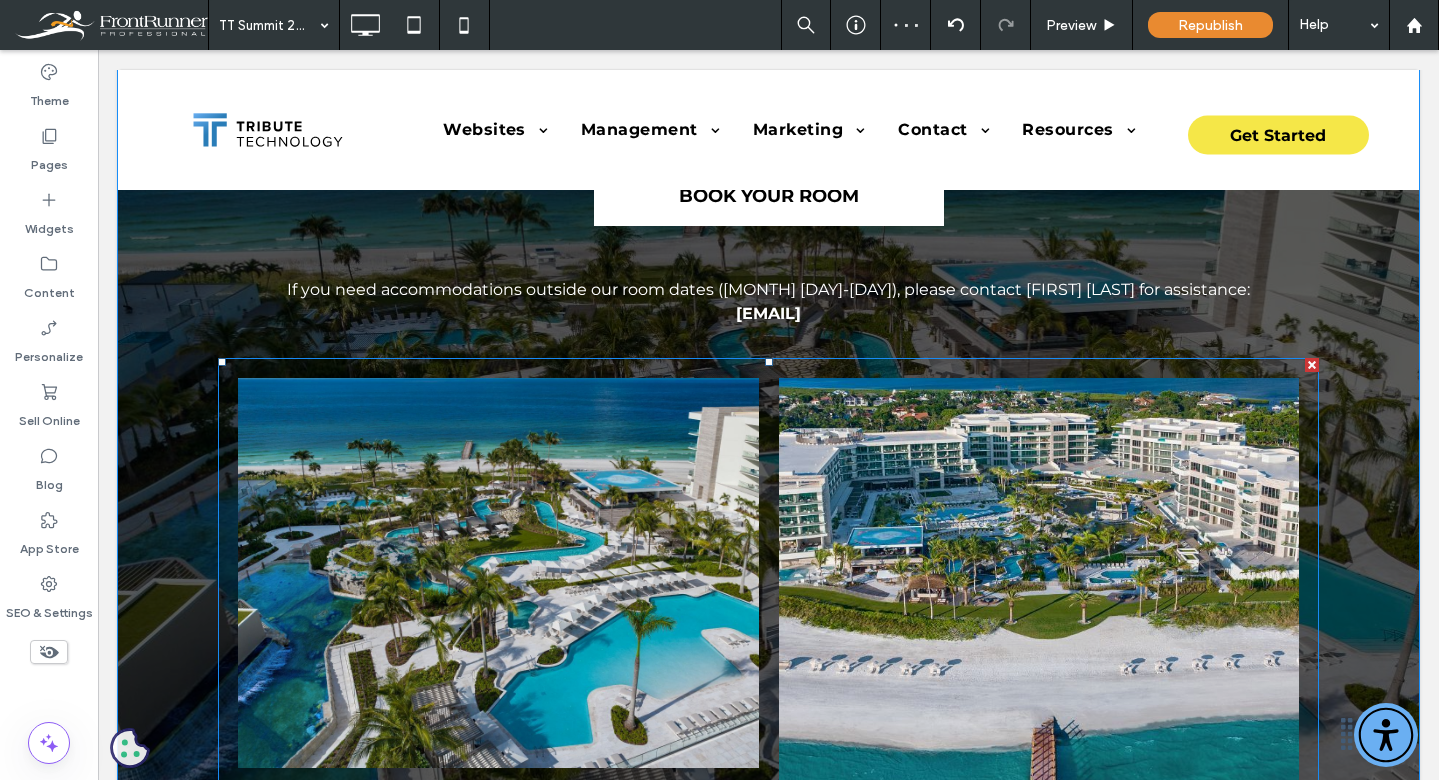 scroll, scrollTop: 1854, scrollLeft: 0, axis: vertical 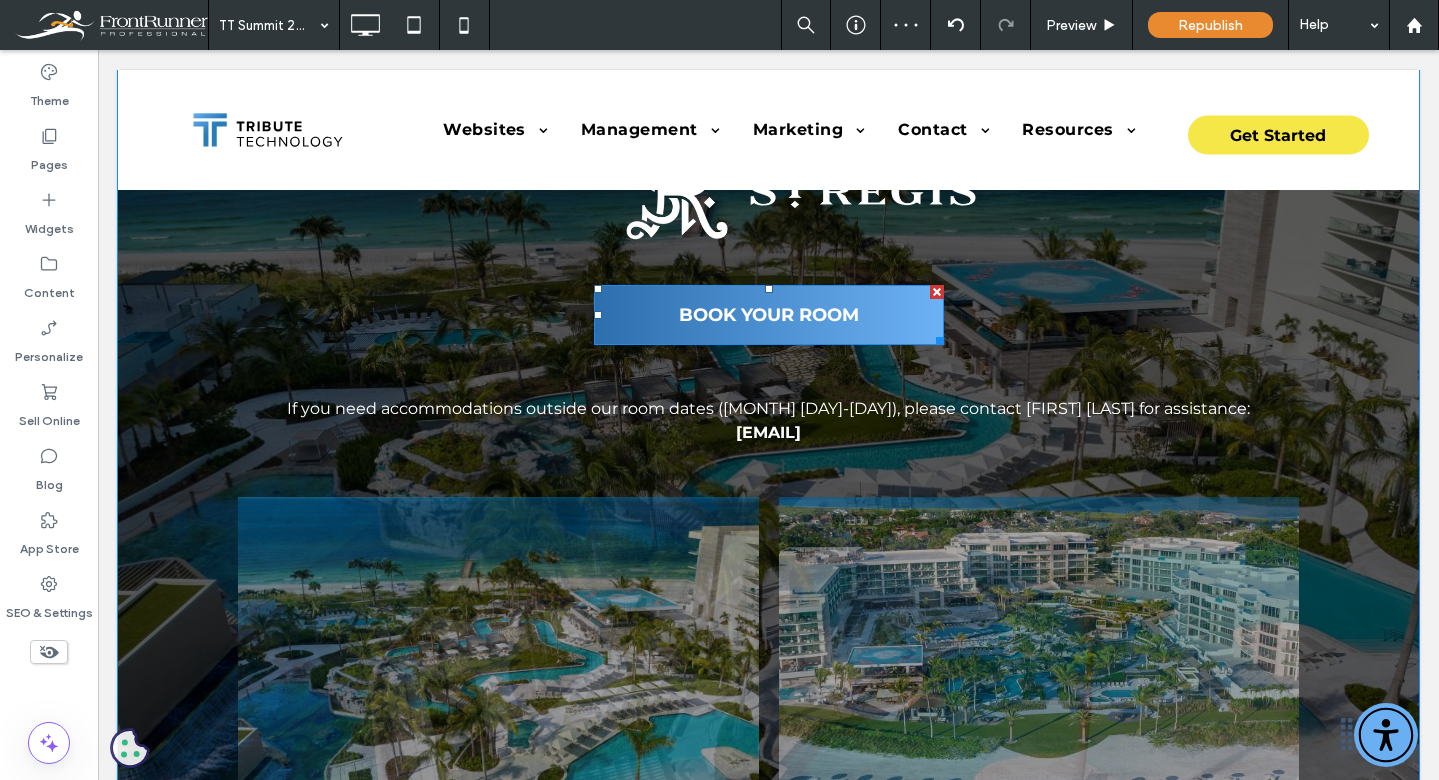 click on "BOOK YOUR ROOM" at bounding box center [769, 315] 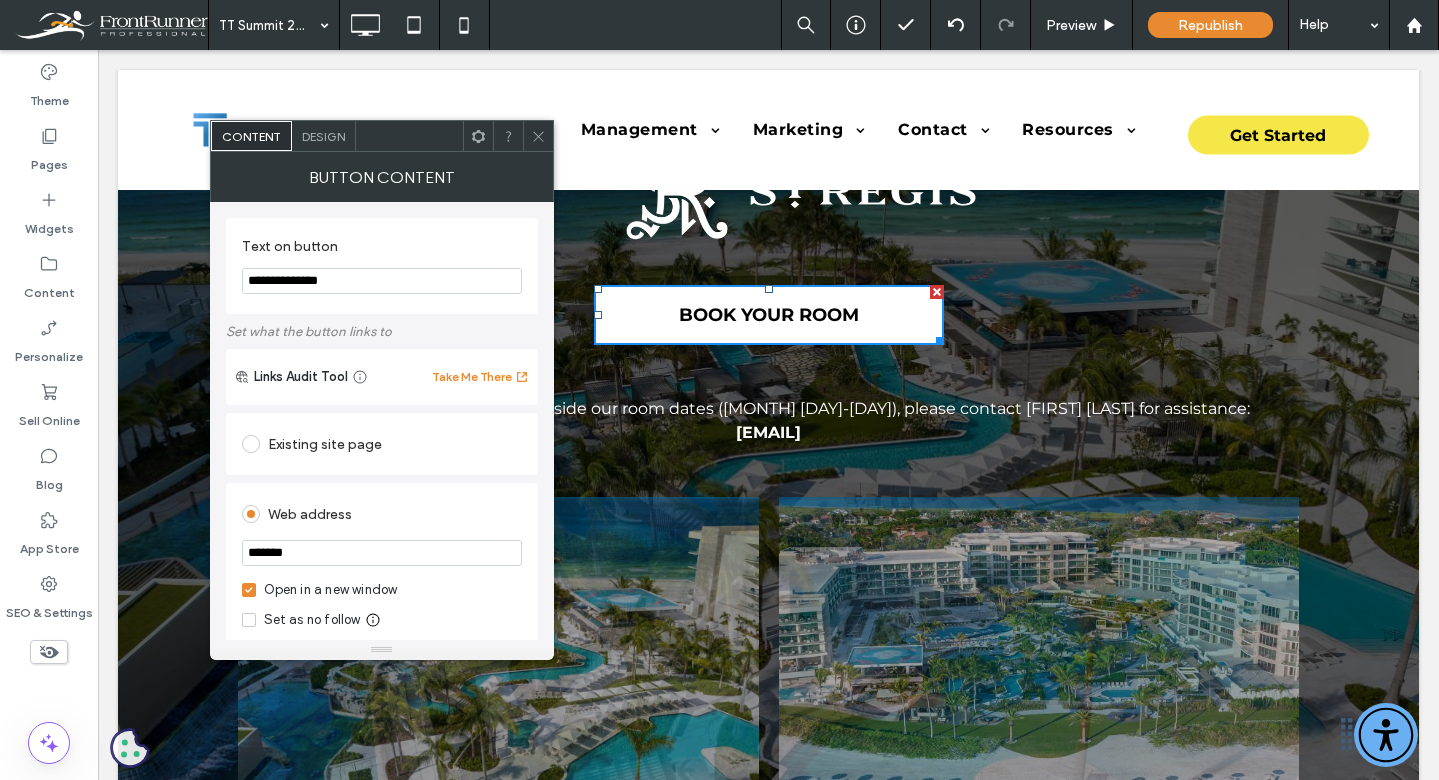 click on "Design" at bounding box center [323, 136] 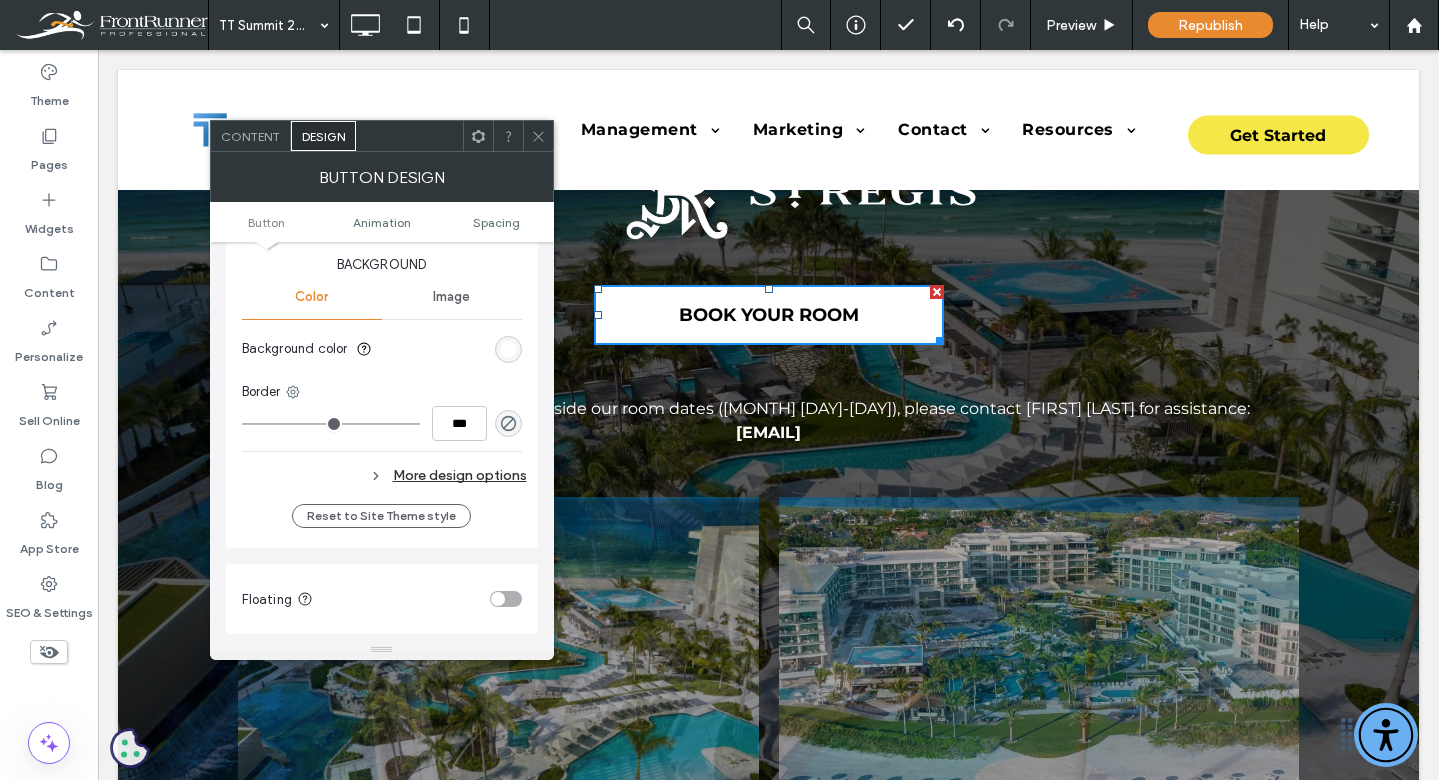 click on "More design options" at bounding box center (384, 475) 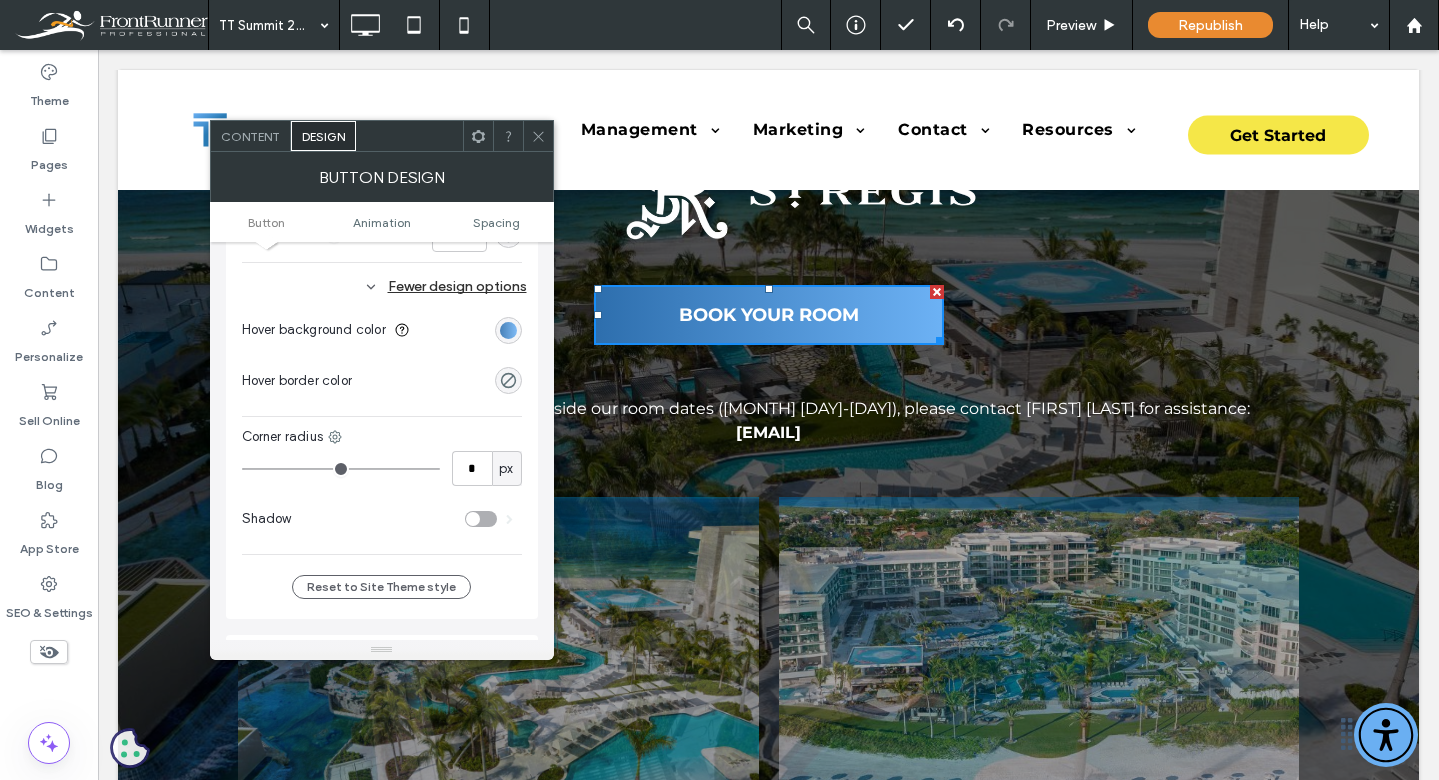 scroll, scrollTop: 675, scrollLeft: 0, axis: vertical 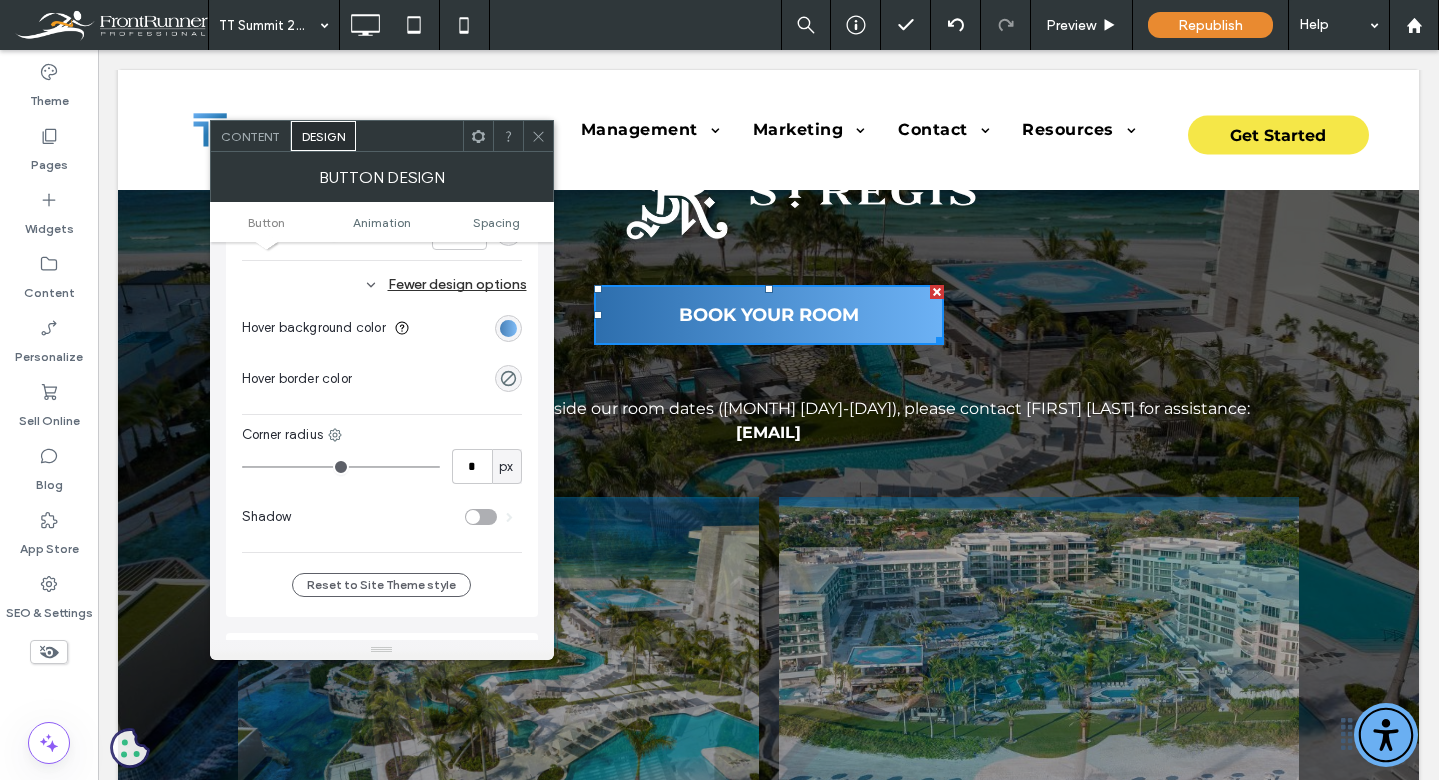 drag, startPoint x: 510, startPoint y: 329, endPoint x: 513, endPoint y: 349, distance: 20.22375 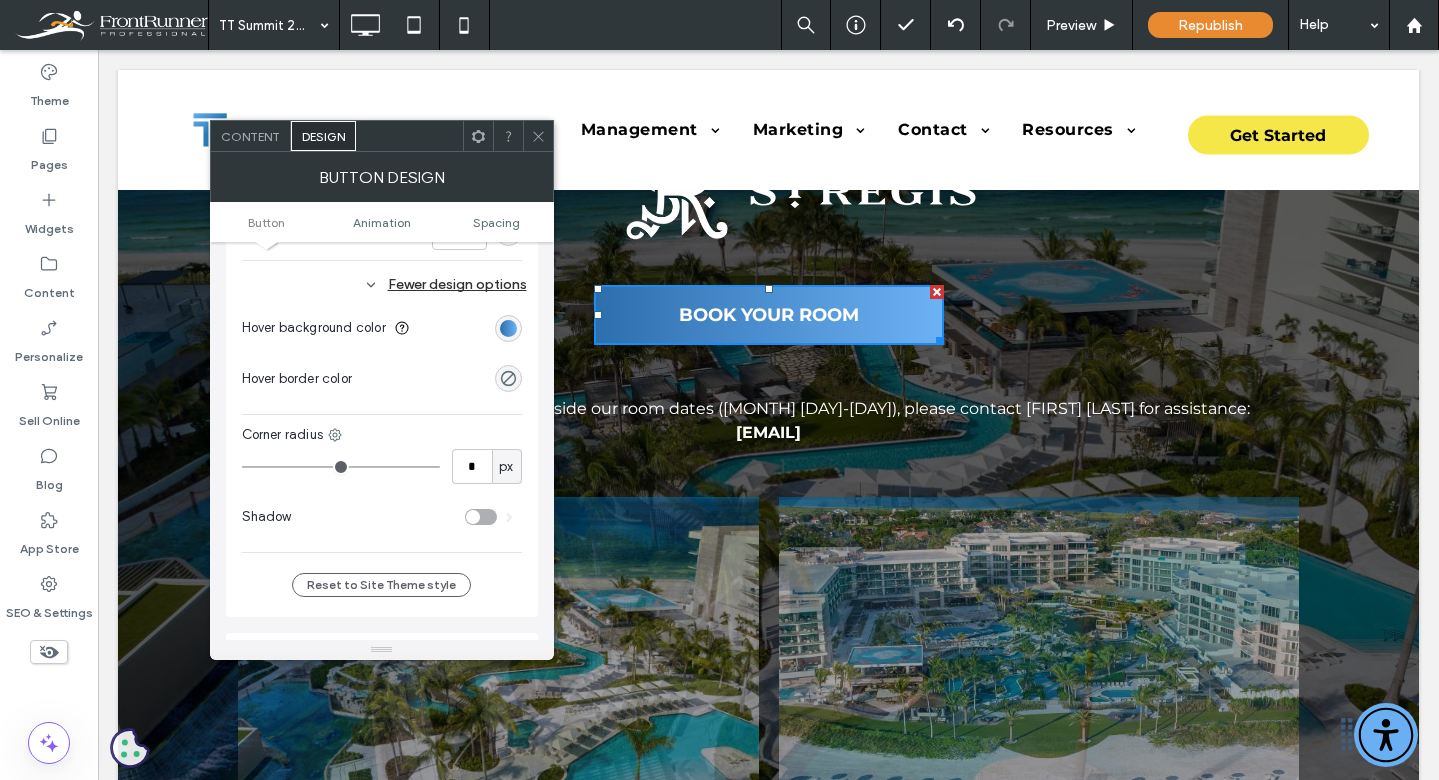 click at bounding box center [508, 328] 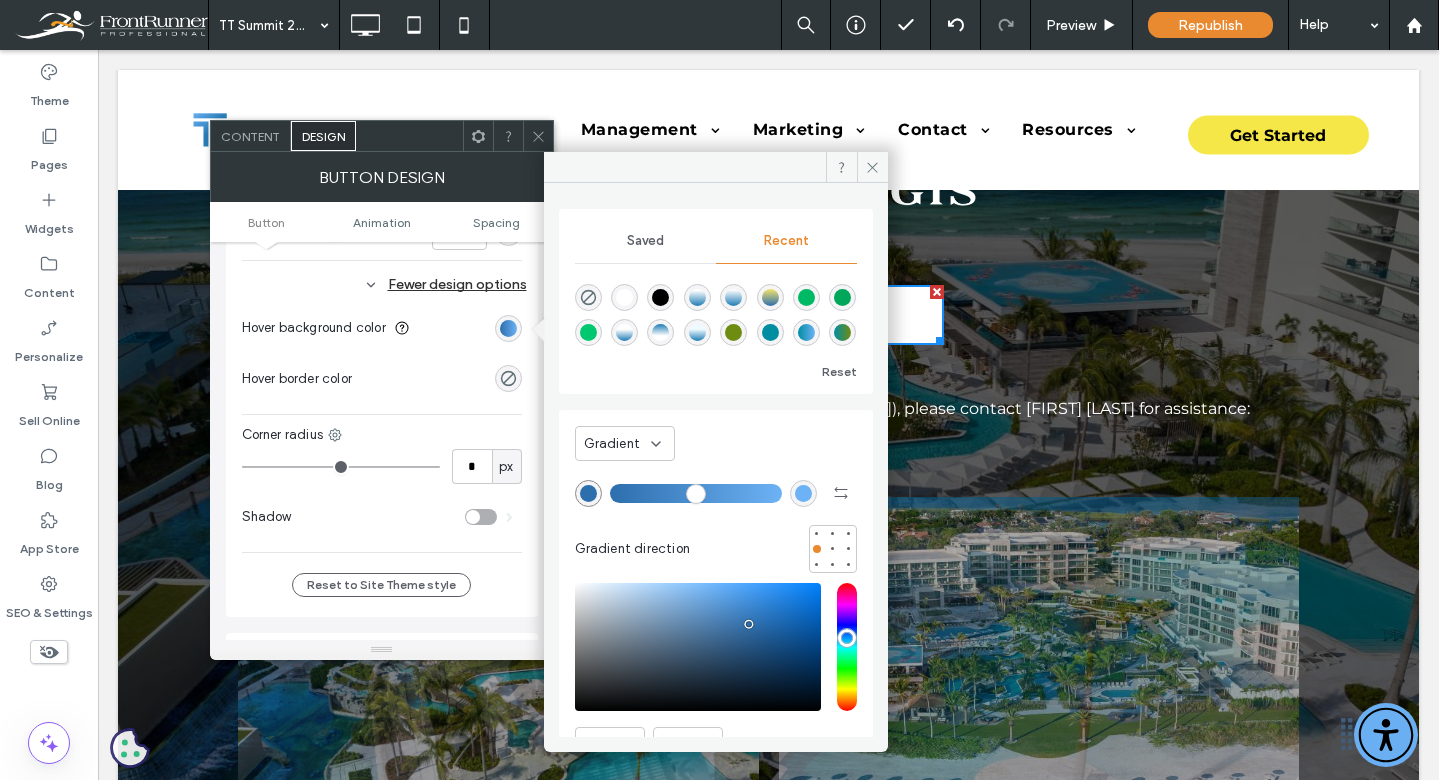 click at bounding box center (588, 493) 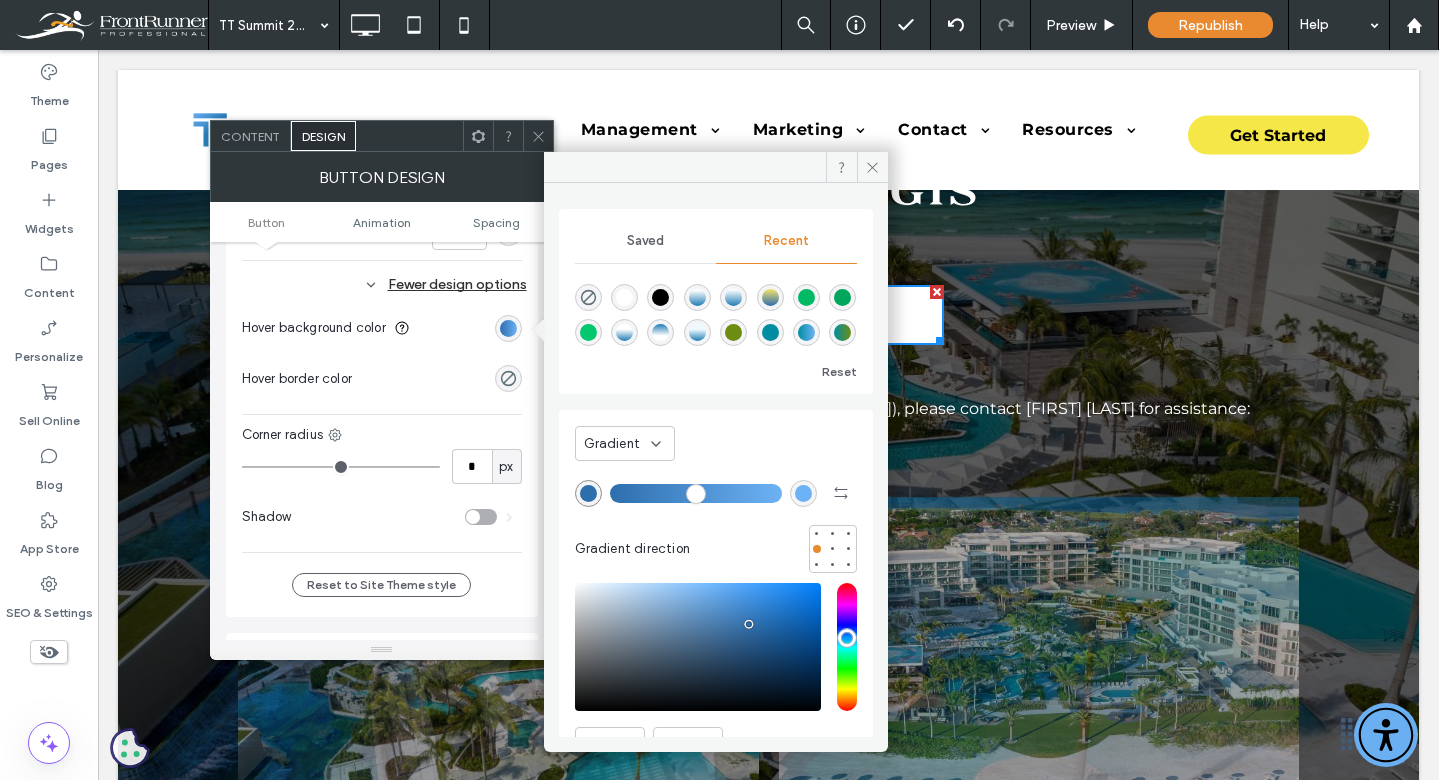 drag, startPoint x: 828, startPoint y: 329, endPoint x: 829, endPoint y: 392, distance: 63.007935 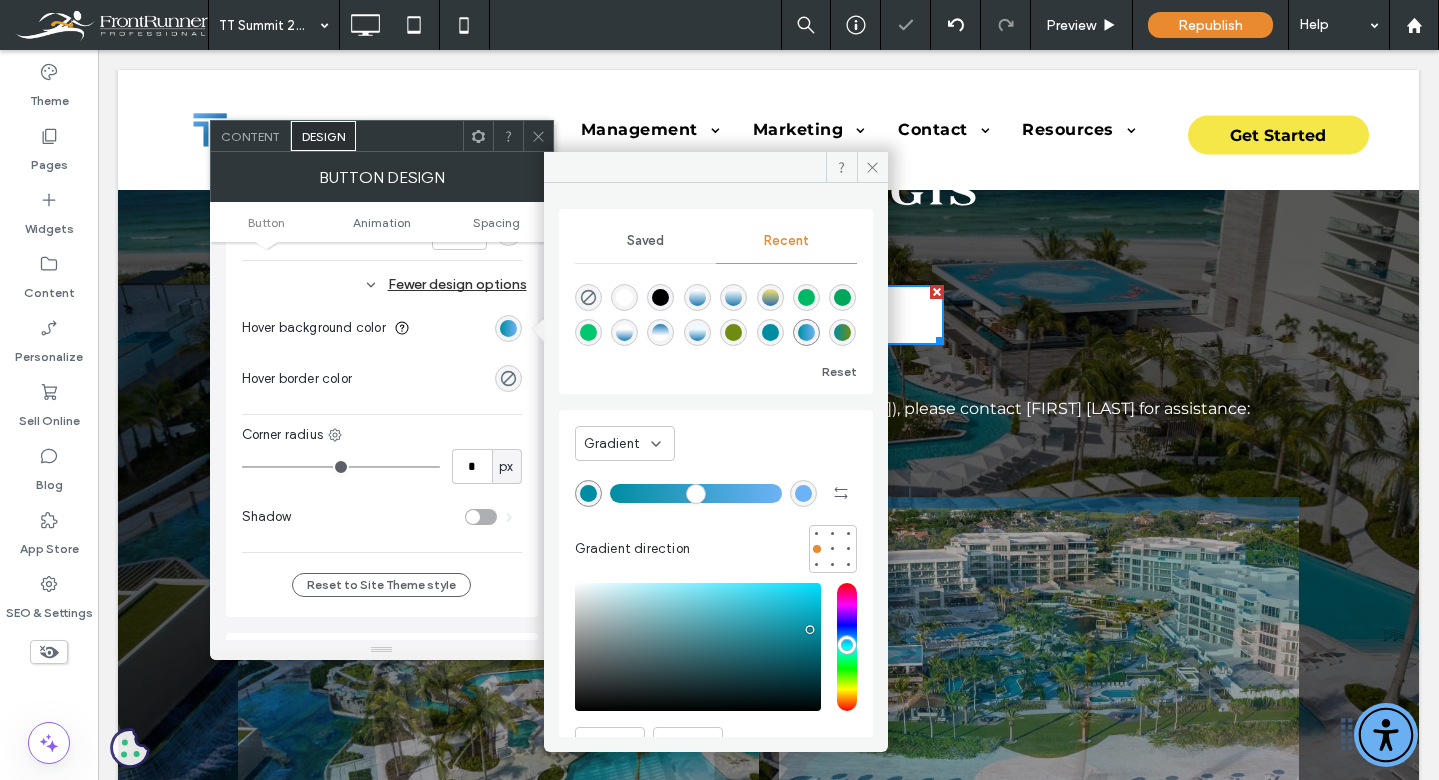 click at bounding box center (803, 493) 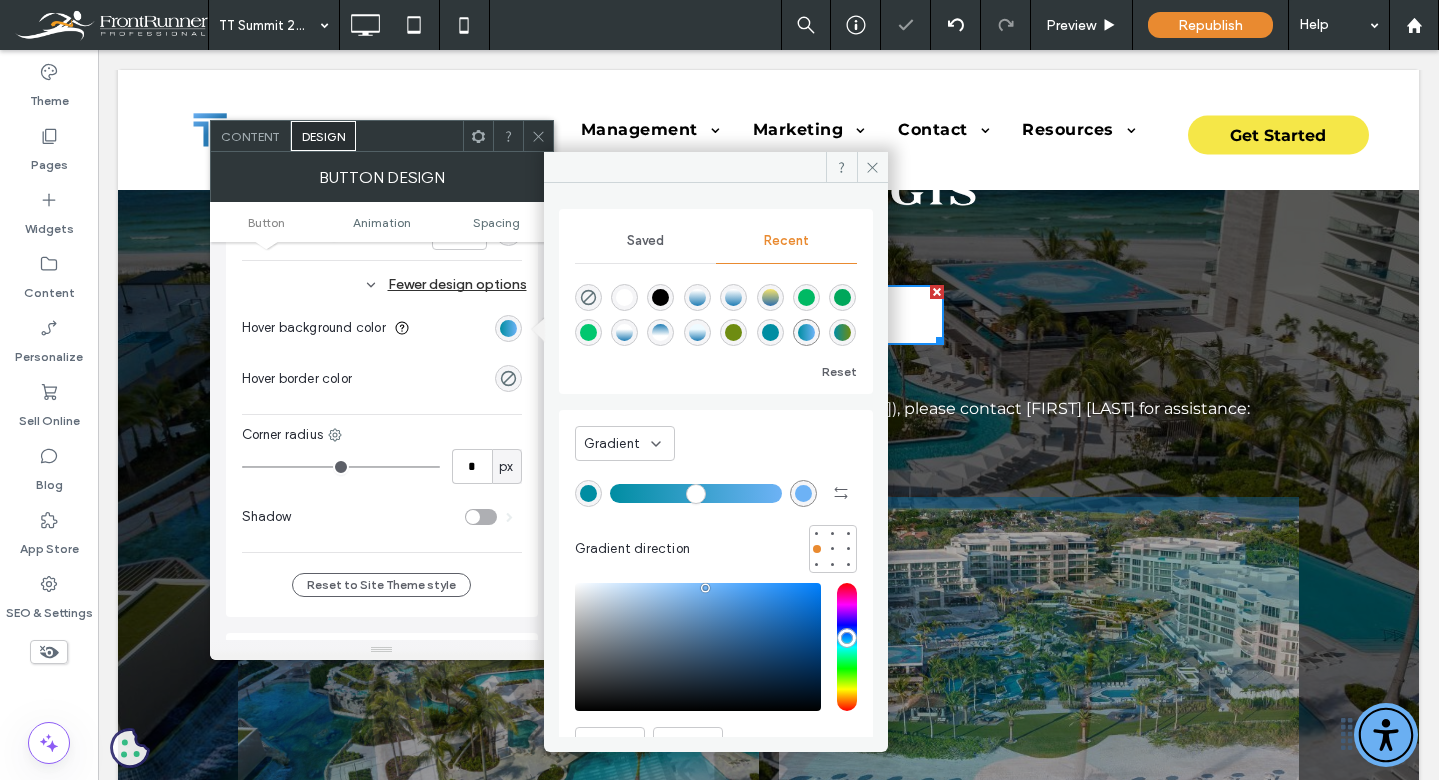 click at bounding box center (733, 332) 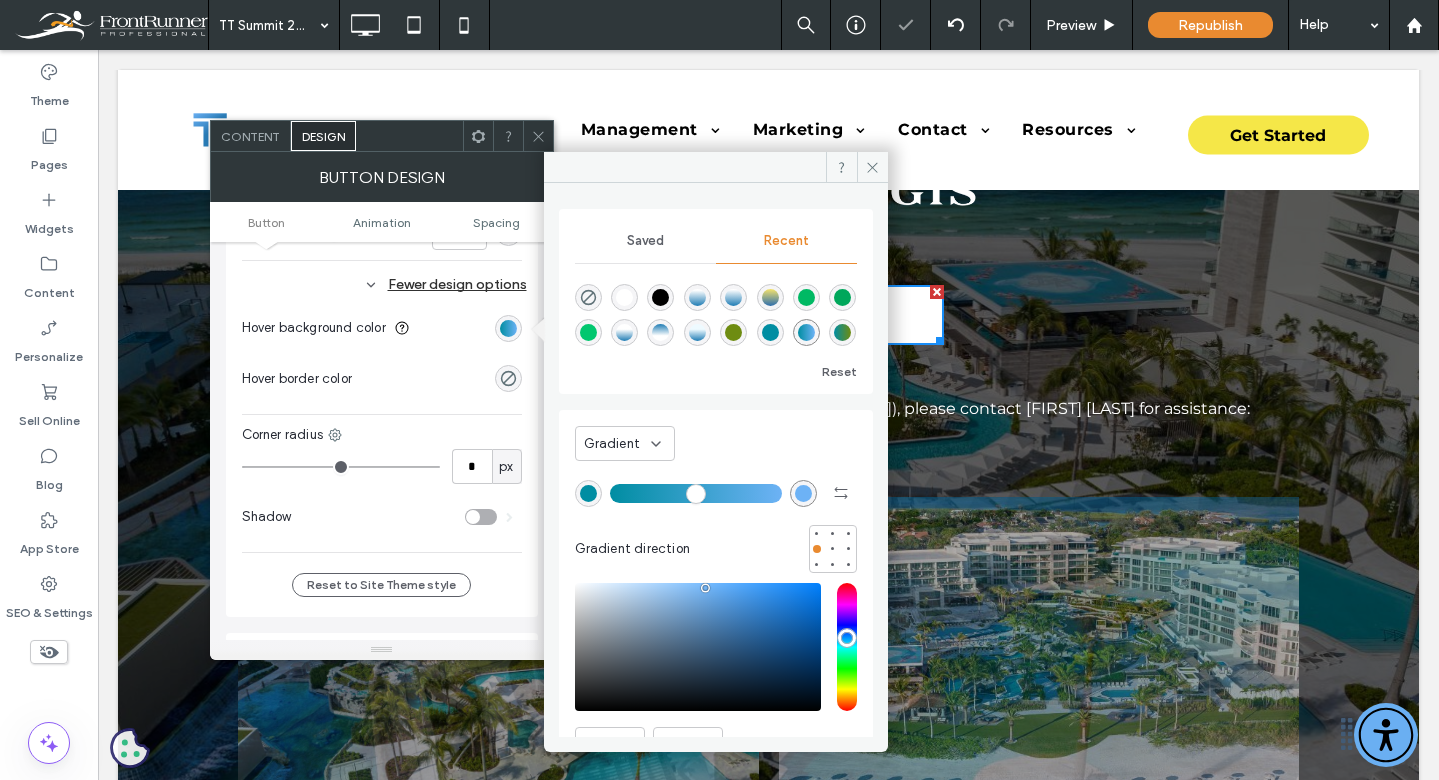 type on "*******" 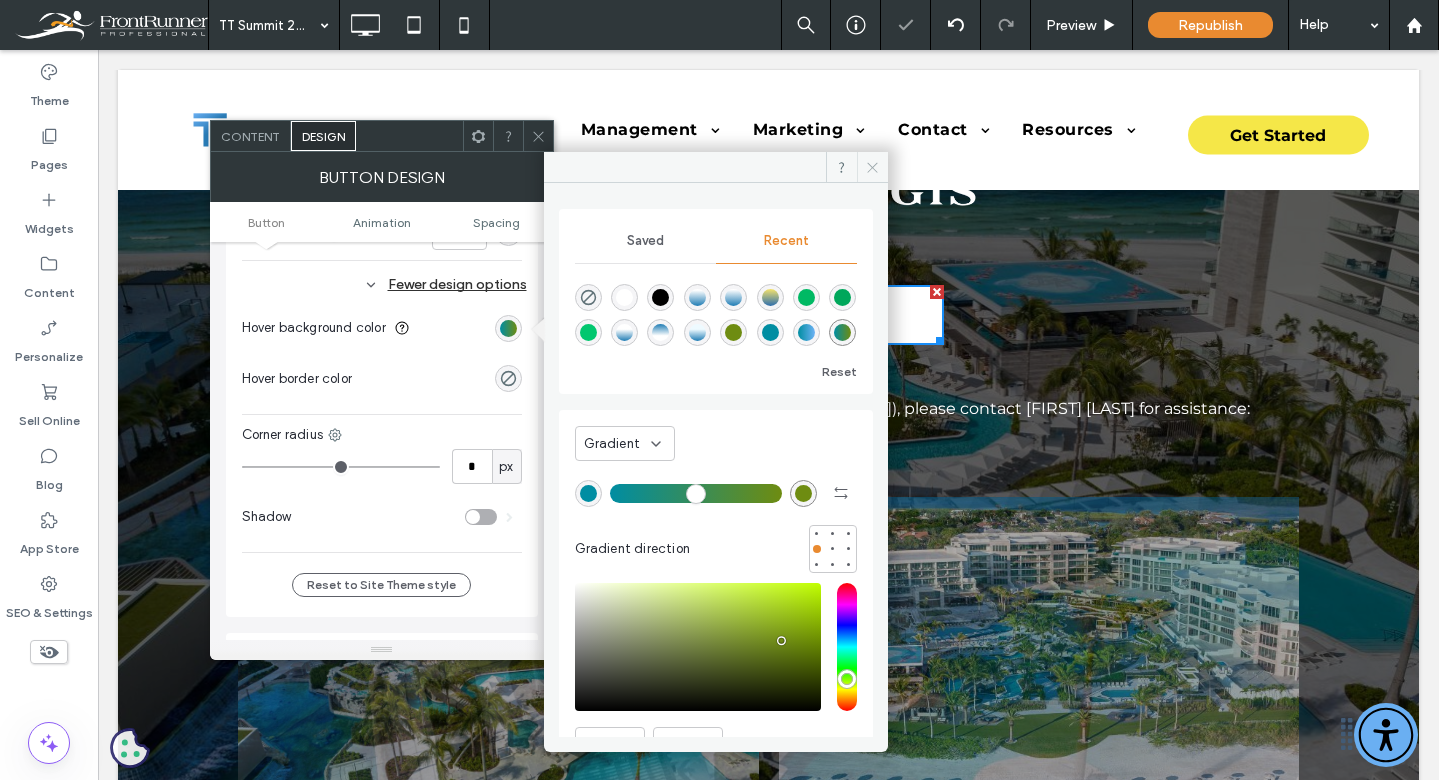 click 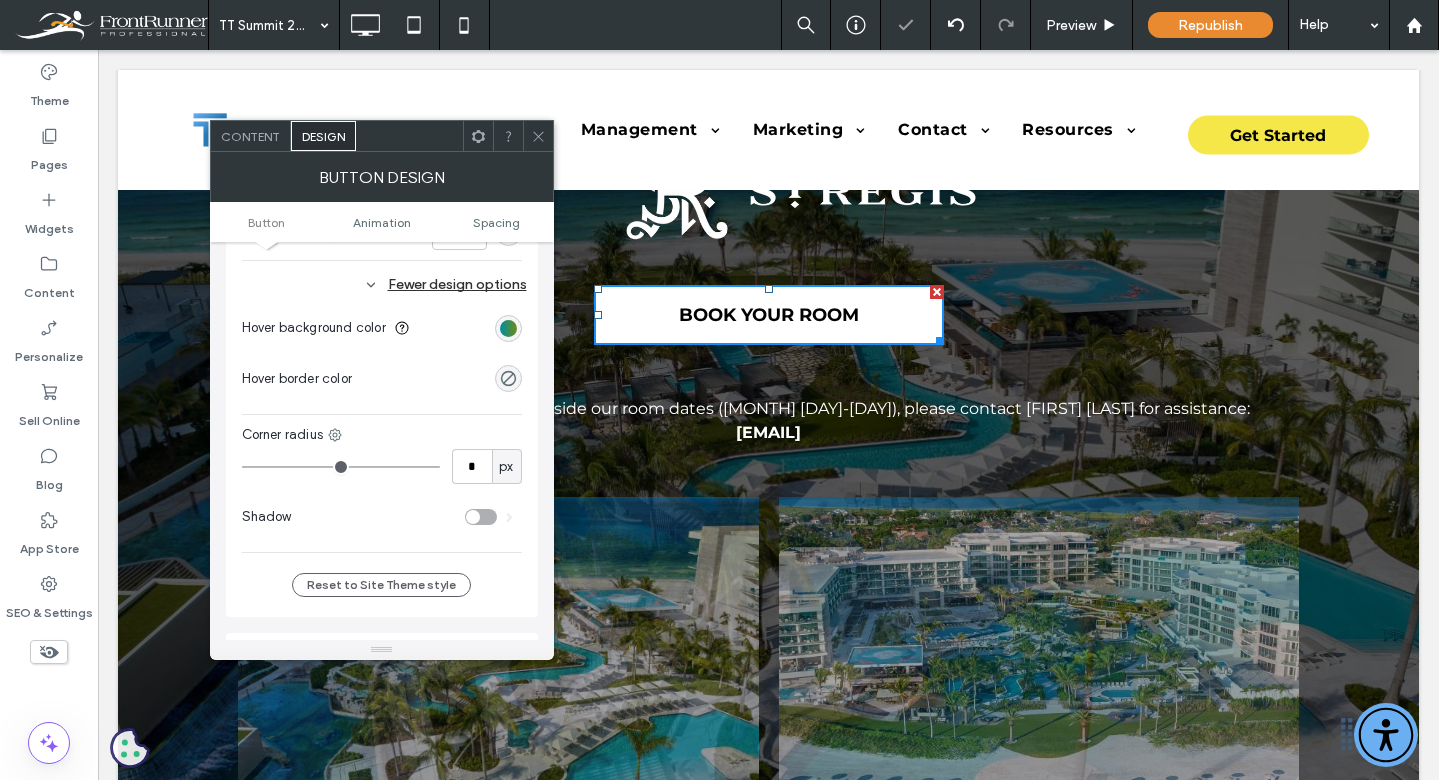 click 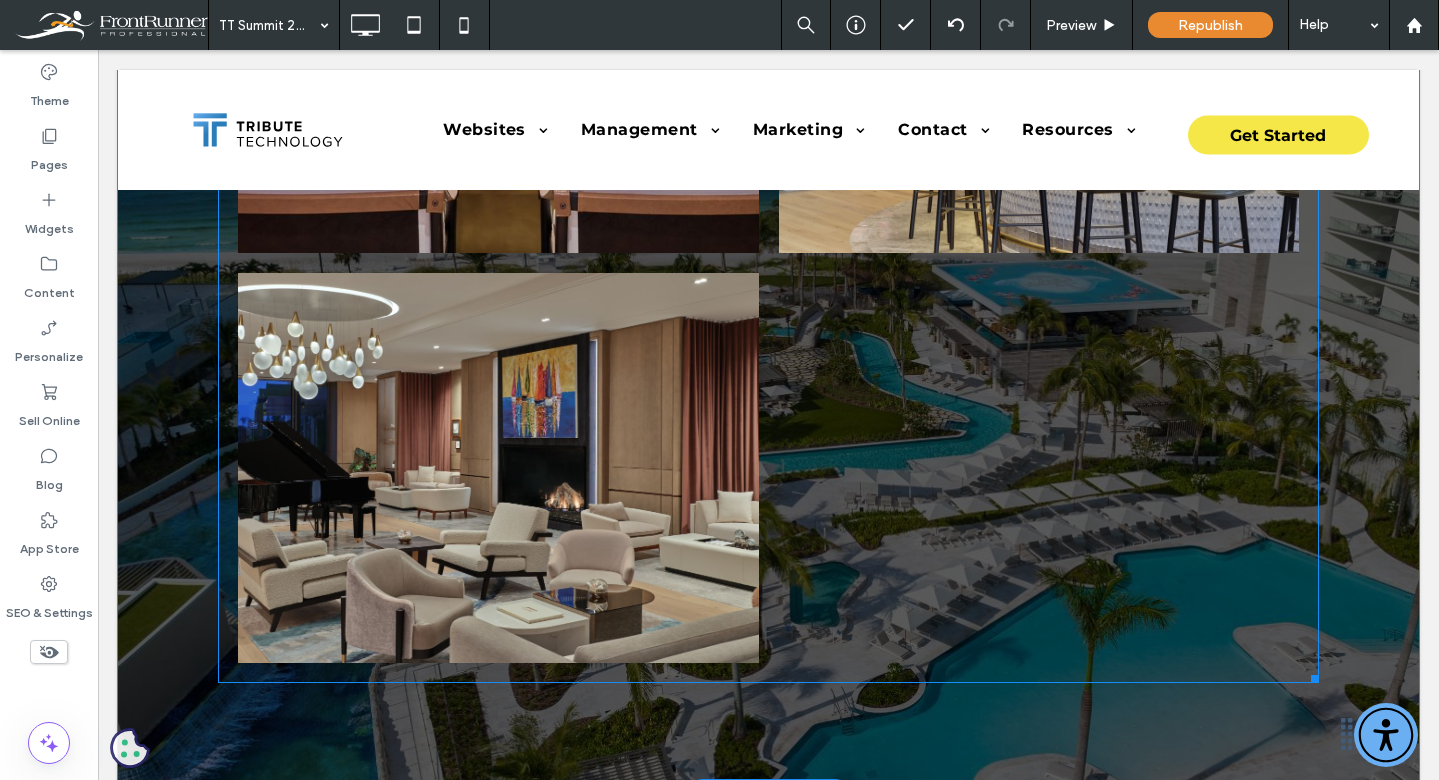 scroll, scrollTop: 6384, scrollLeft: 0, axis: vertical 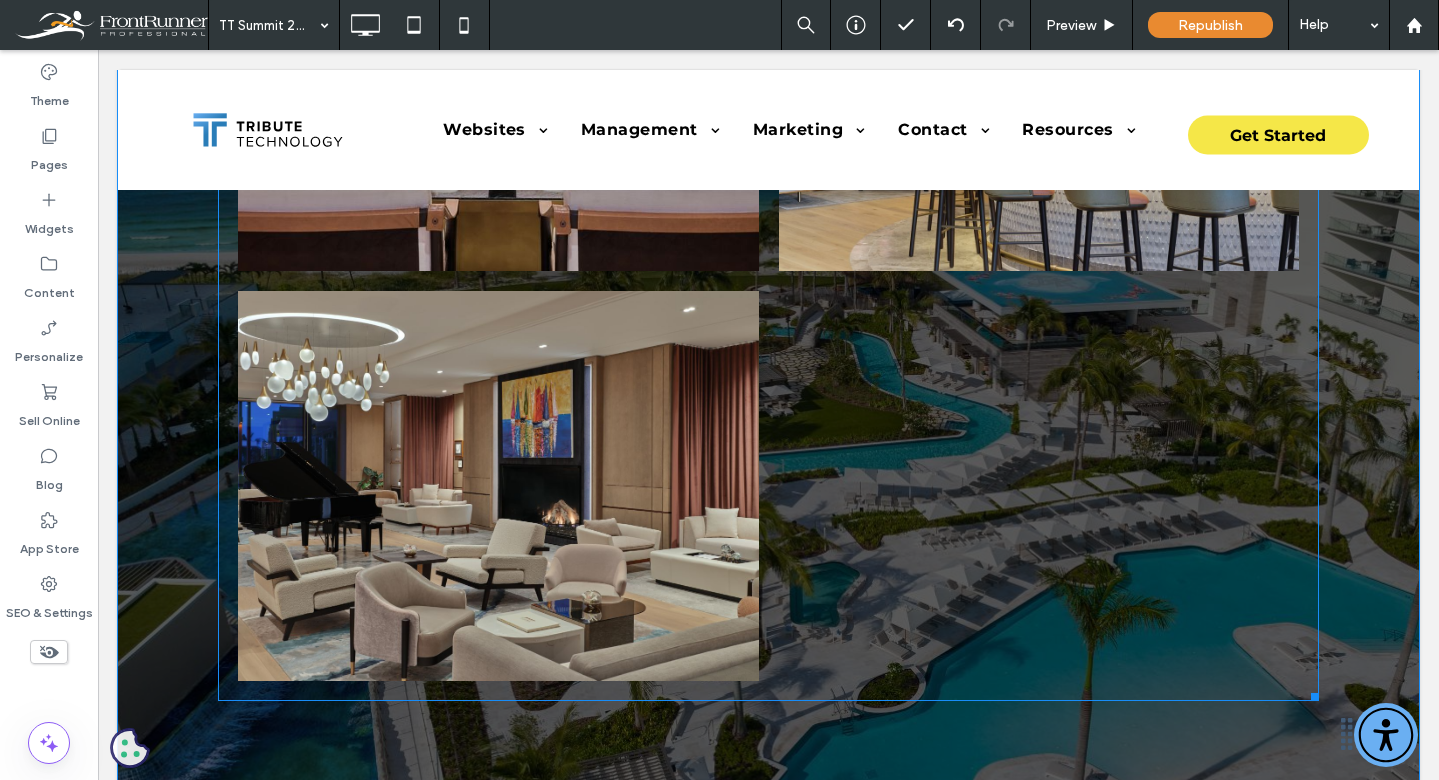 click at bounding box center (1039, 486) 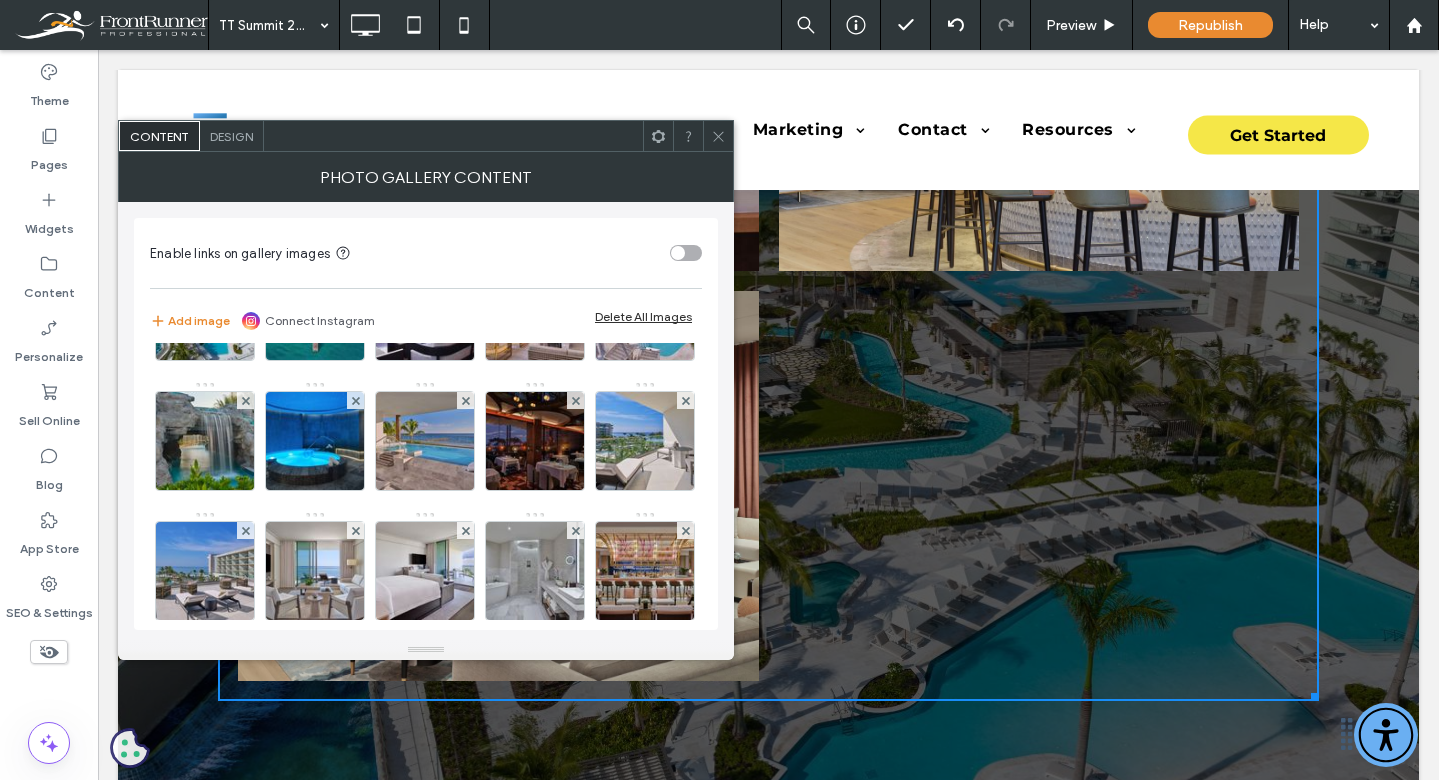 scroll, scrollTop: 395, scrollLeft: 0, axis: vertical 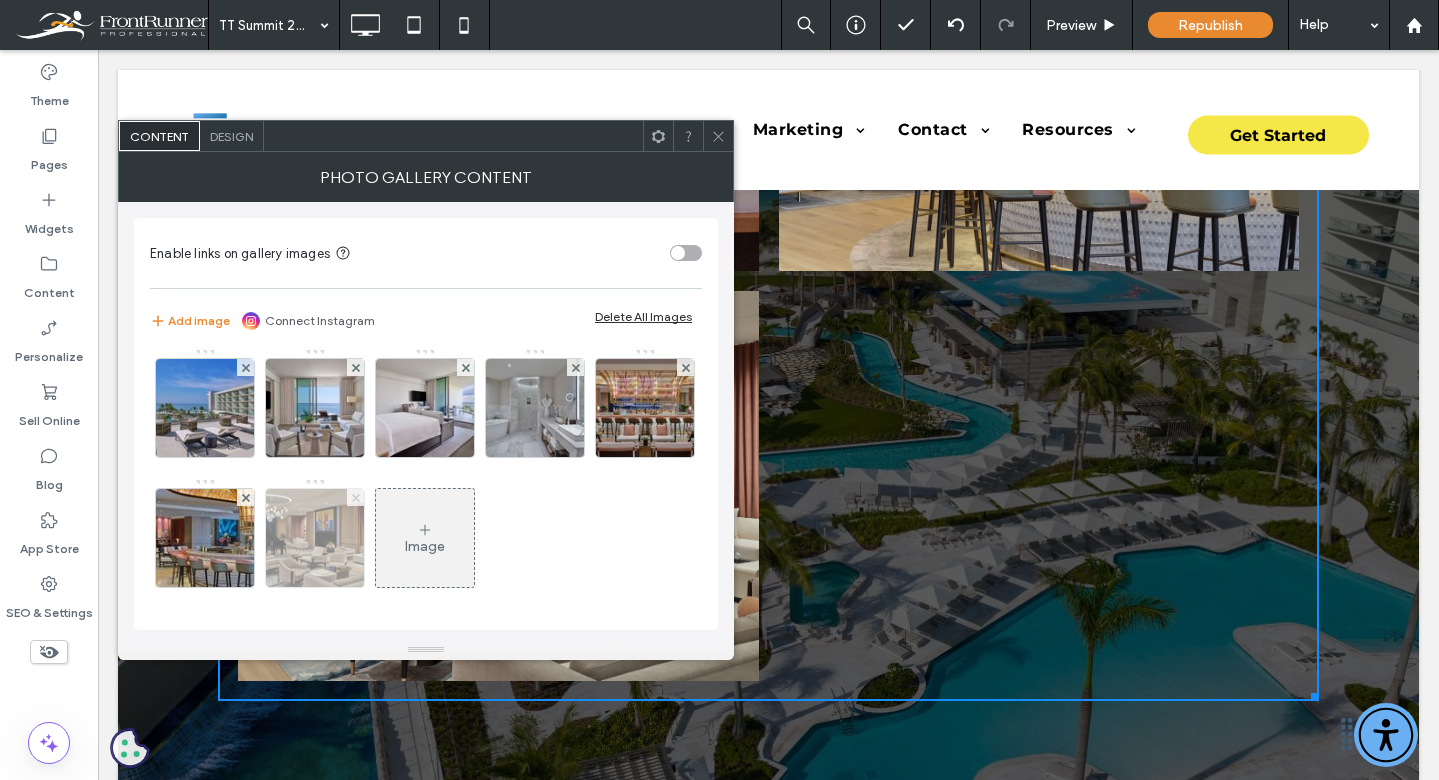 click 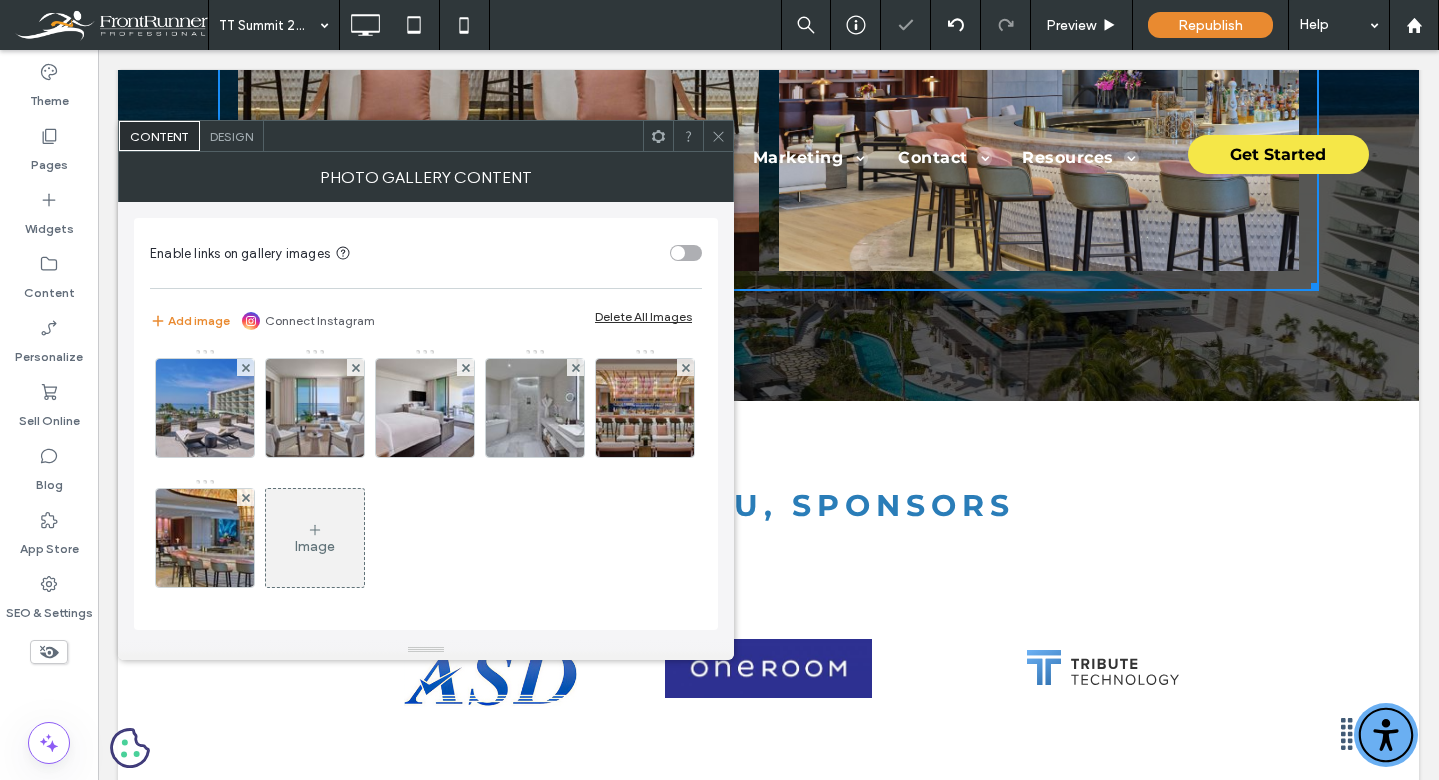 click 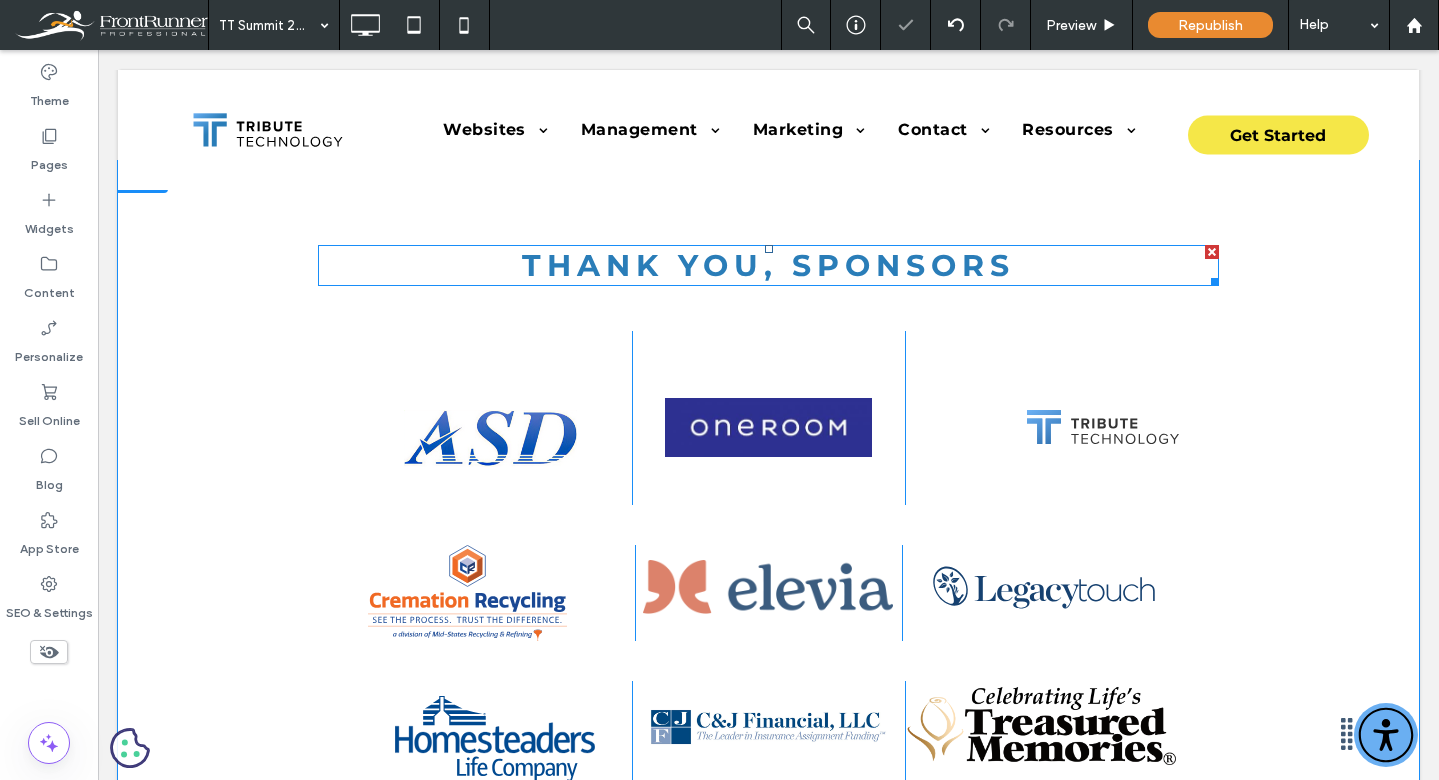 scroll, scrollTop: 6588, scrollLeft: 0, axis: vertical 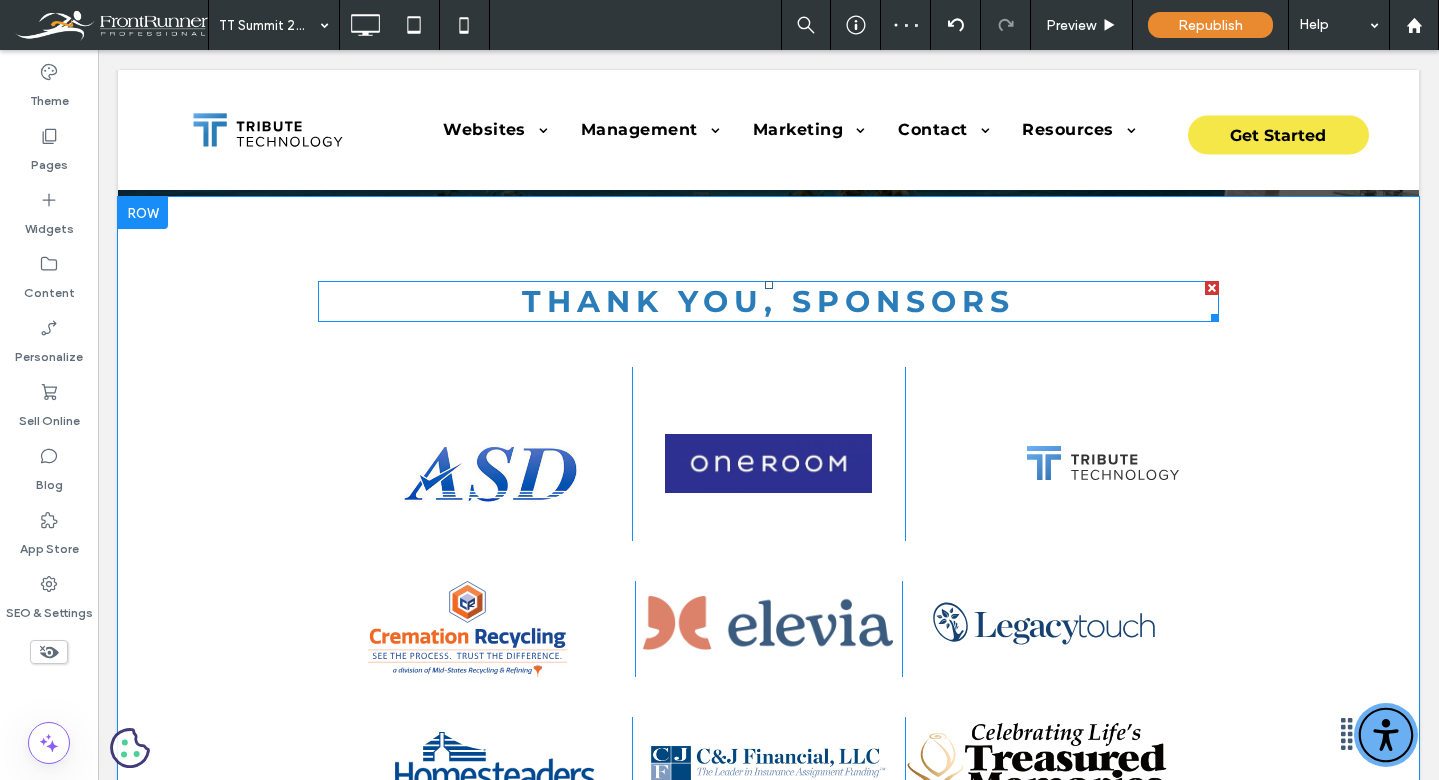 click on "Thank You, Sponsors" at bounding box center (768, 301) 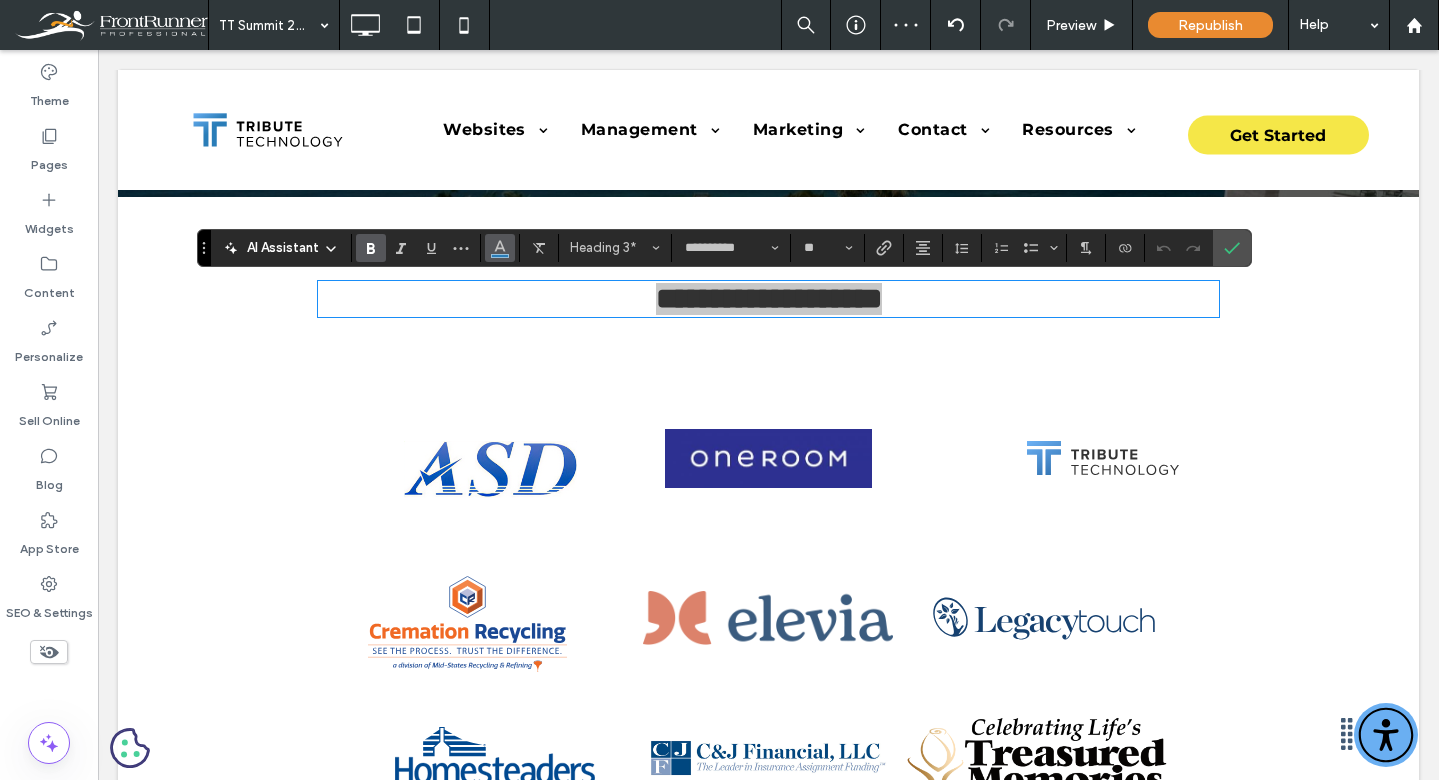 click 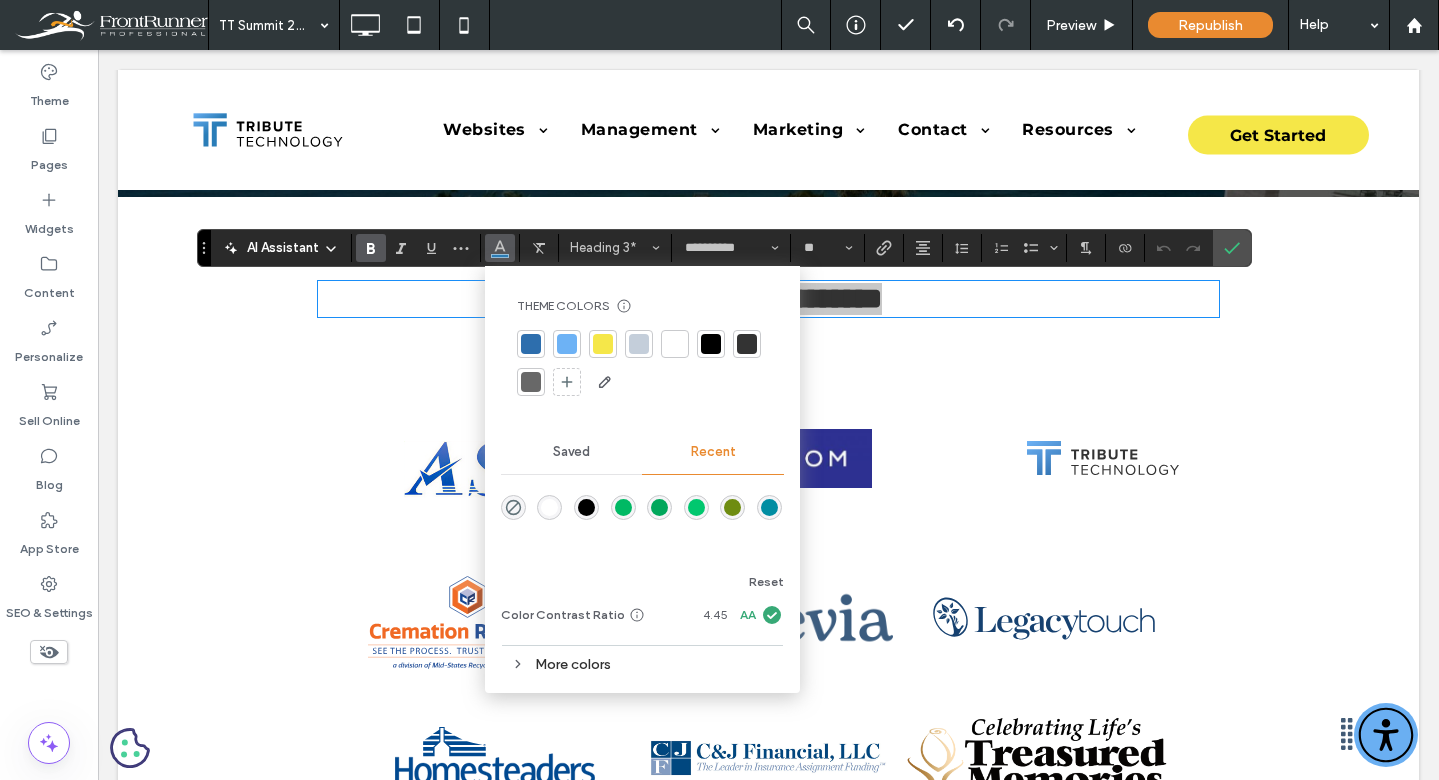click at bounding box center (769, 507) 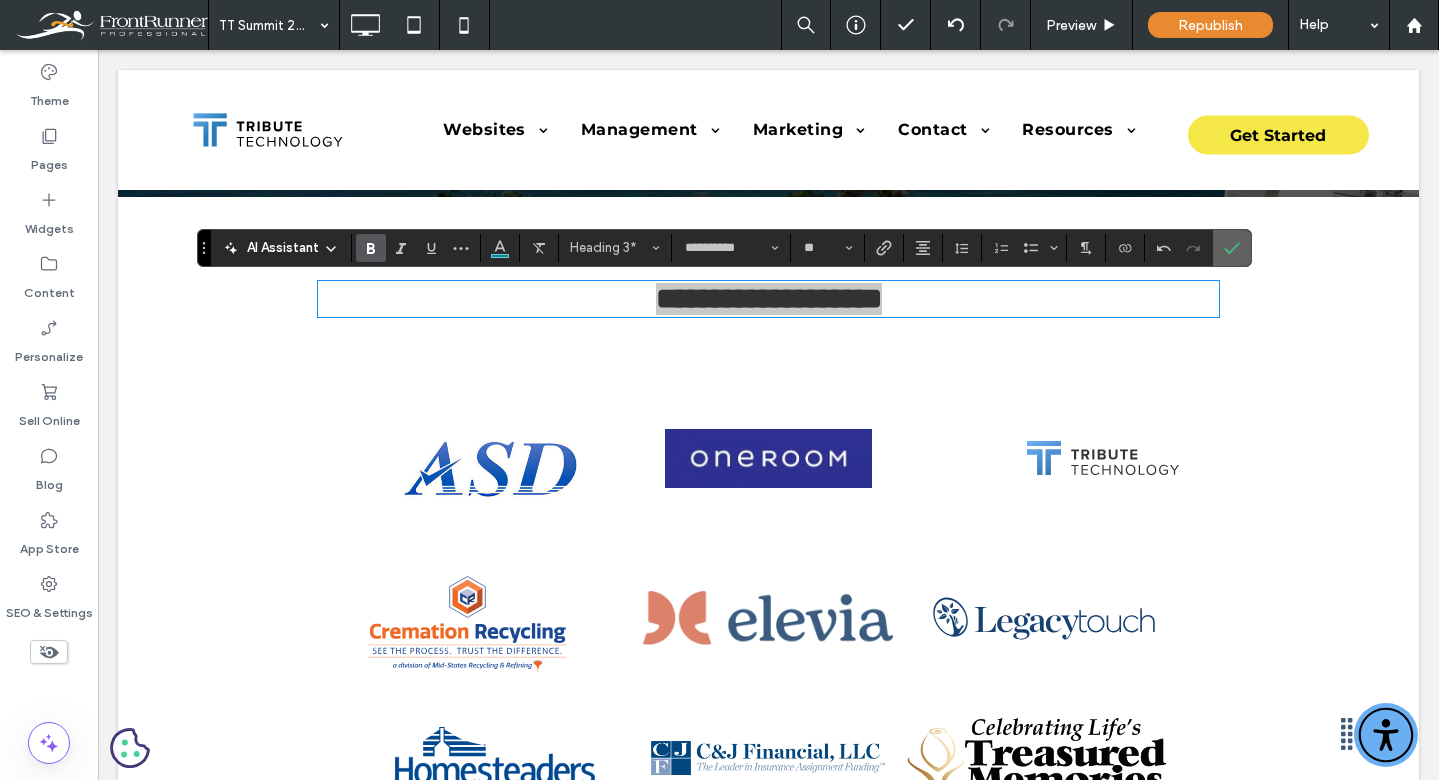 click at bounding box center [1232, 248] 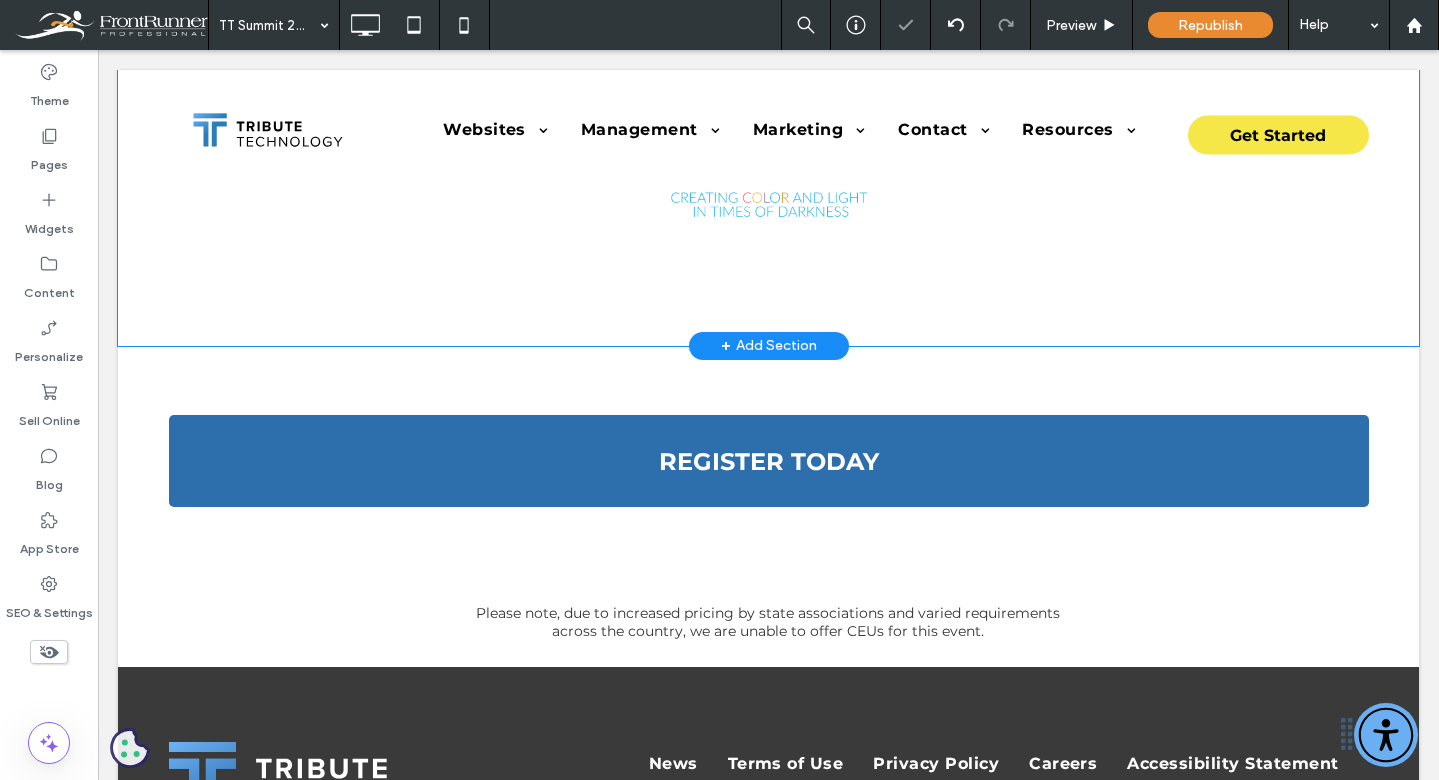 scroll, scrollTop: 7369, scrollLeft: 0, axis: vertical 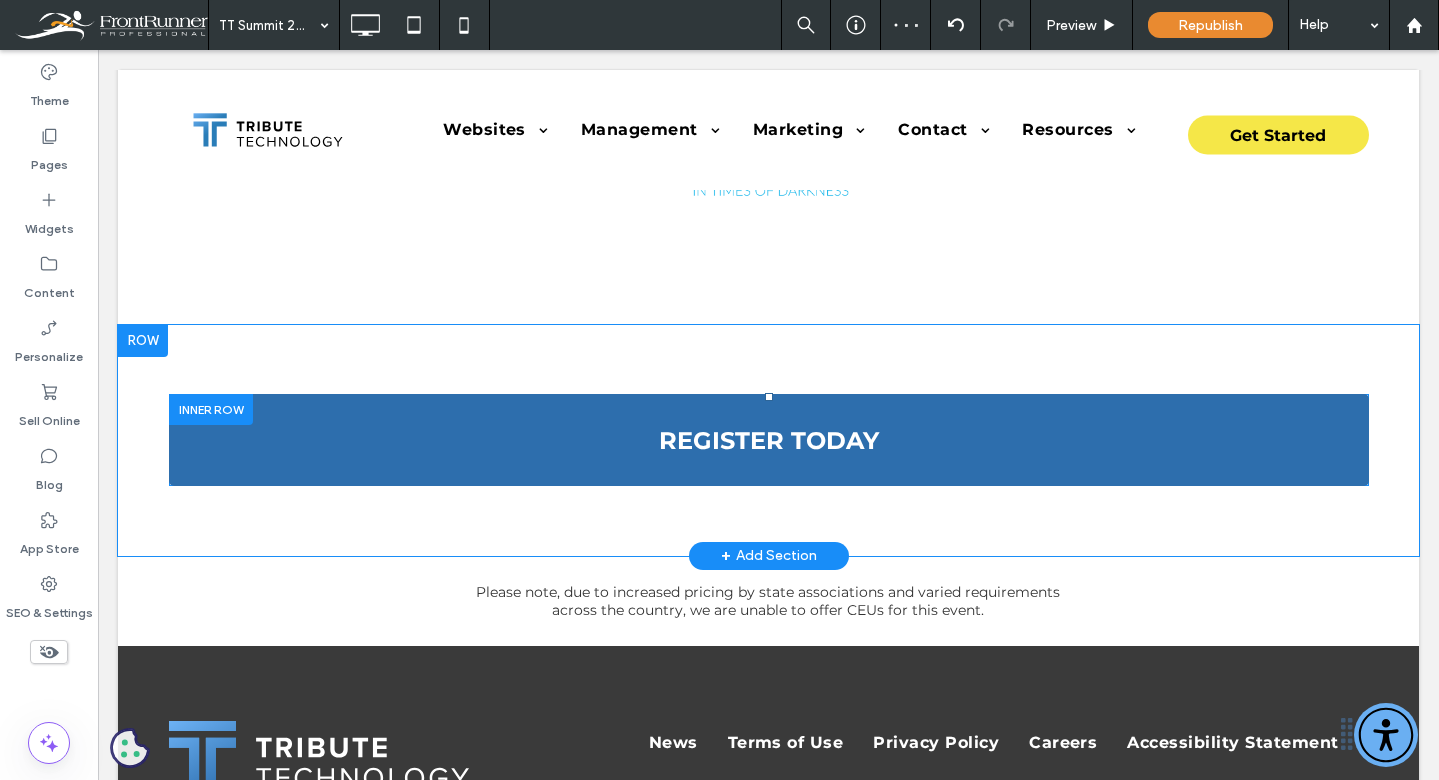 click on "REGISTER TODAY
Click To Paste" at bounding box center [769, 440] 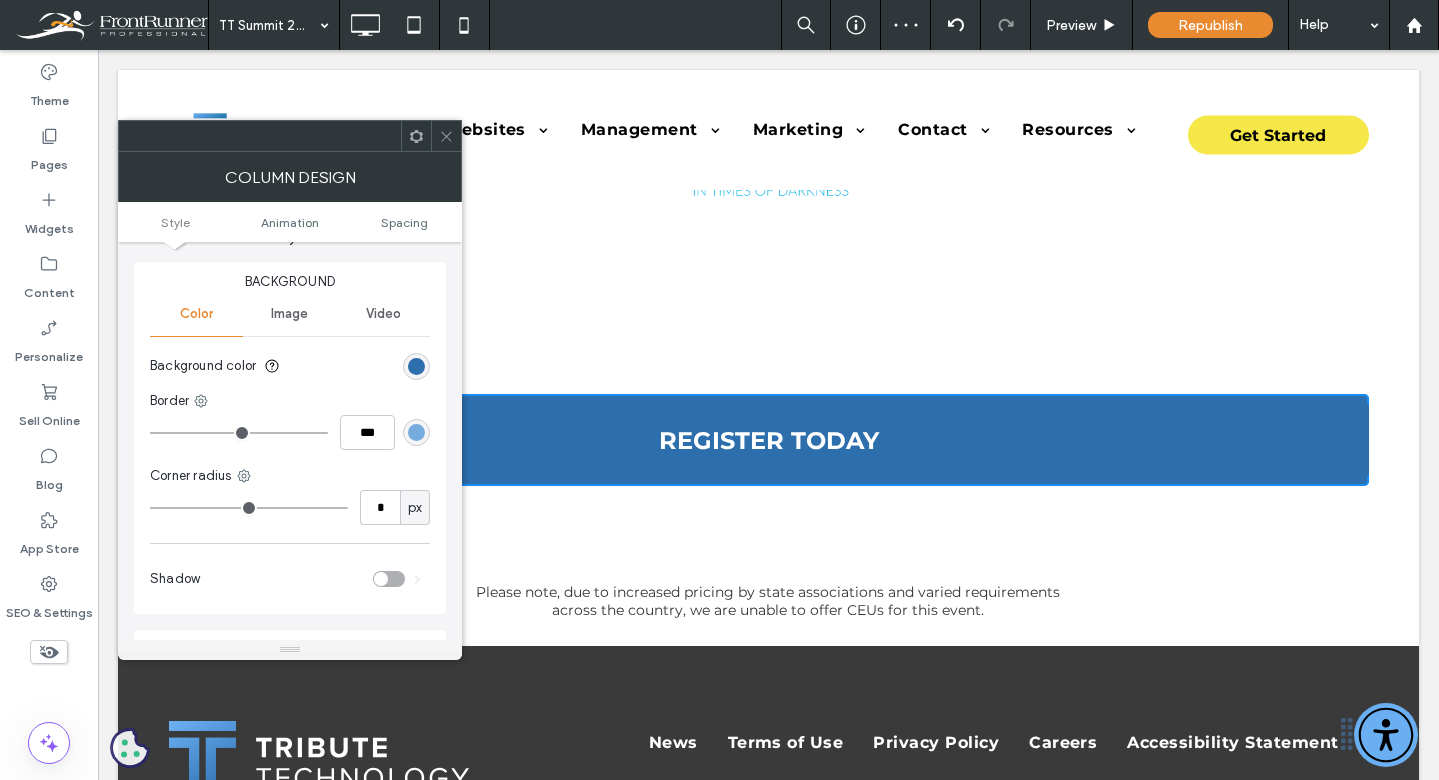 scroll, scrollTop: 35, scrollLeft: 0, axis: vertical 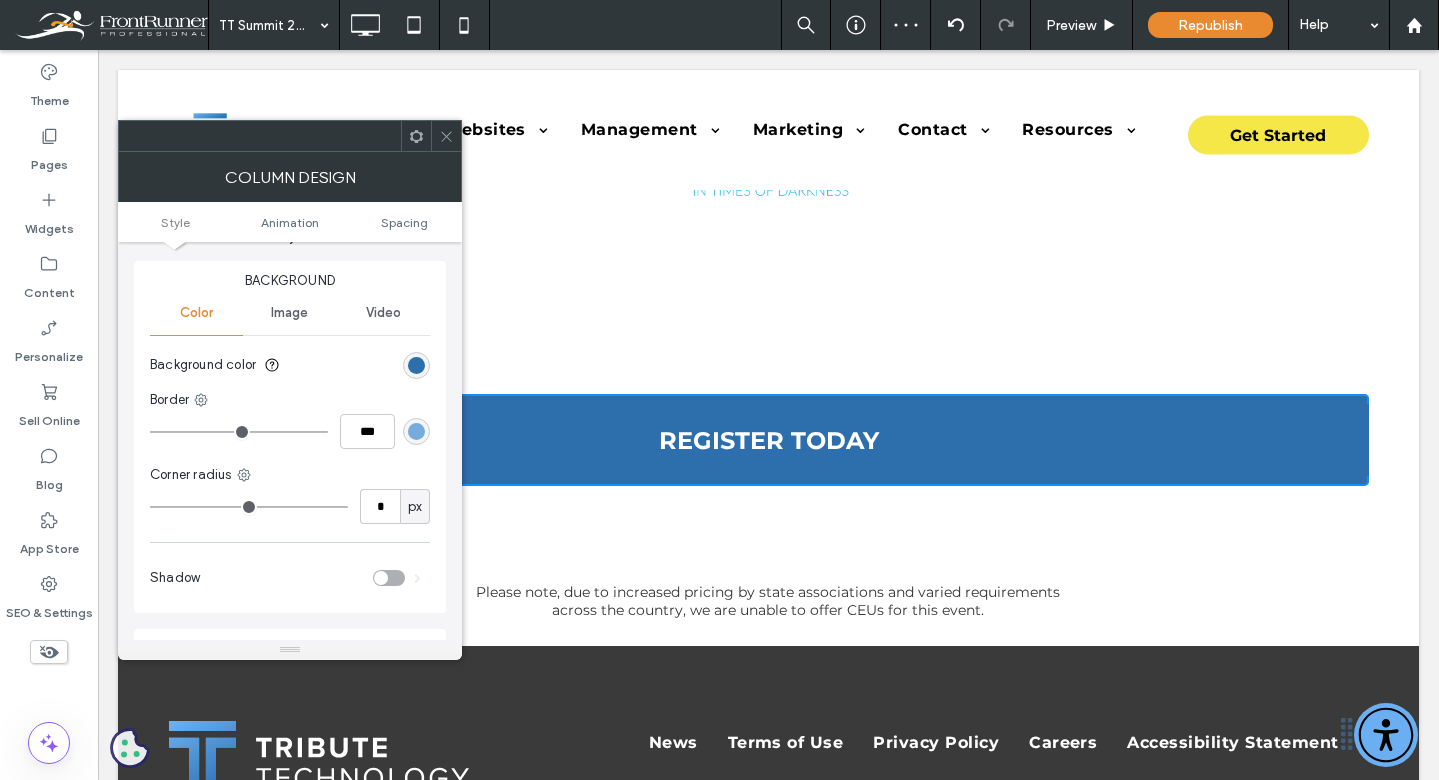 drag, startPoint x: 418, startPoint y: 366, endPoint x: 405, endPoint y: 368, distance: 13.152946 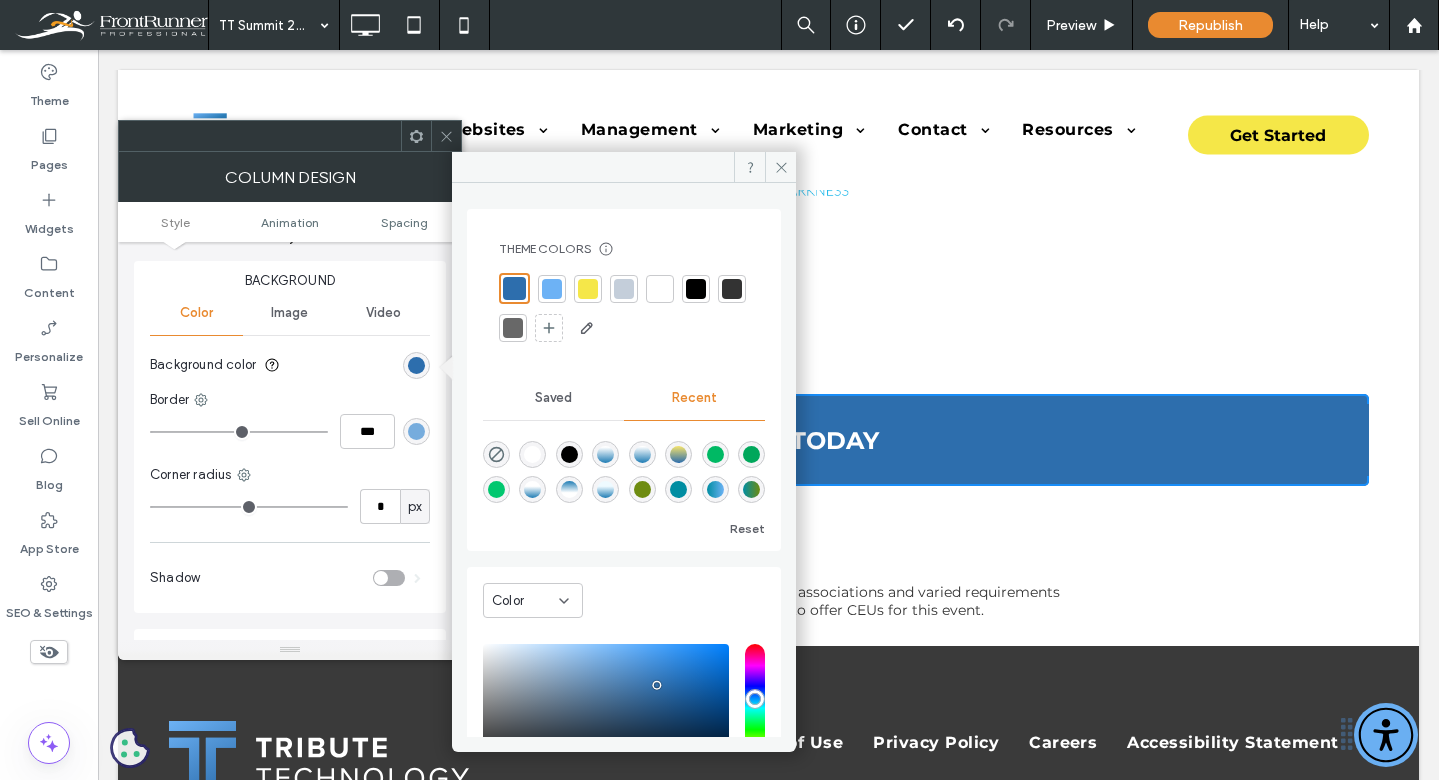 click at bounding box center (678, 489) 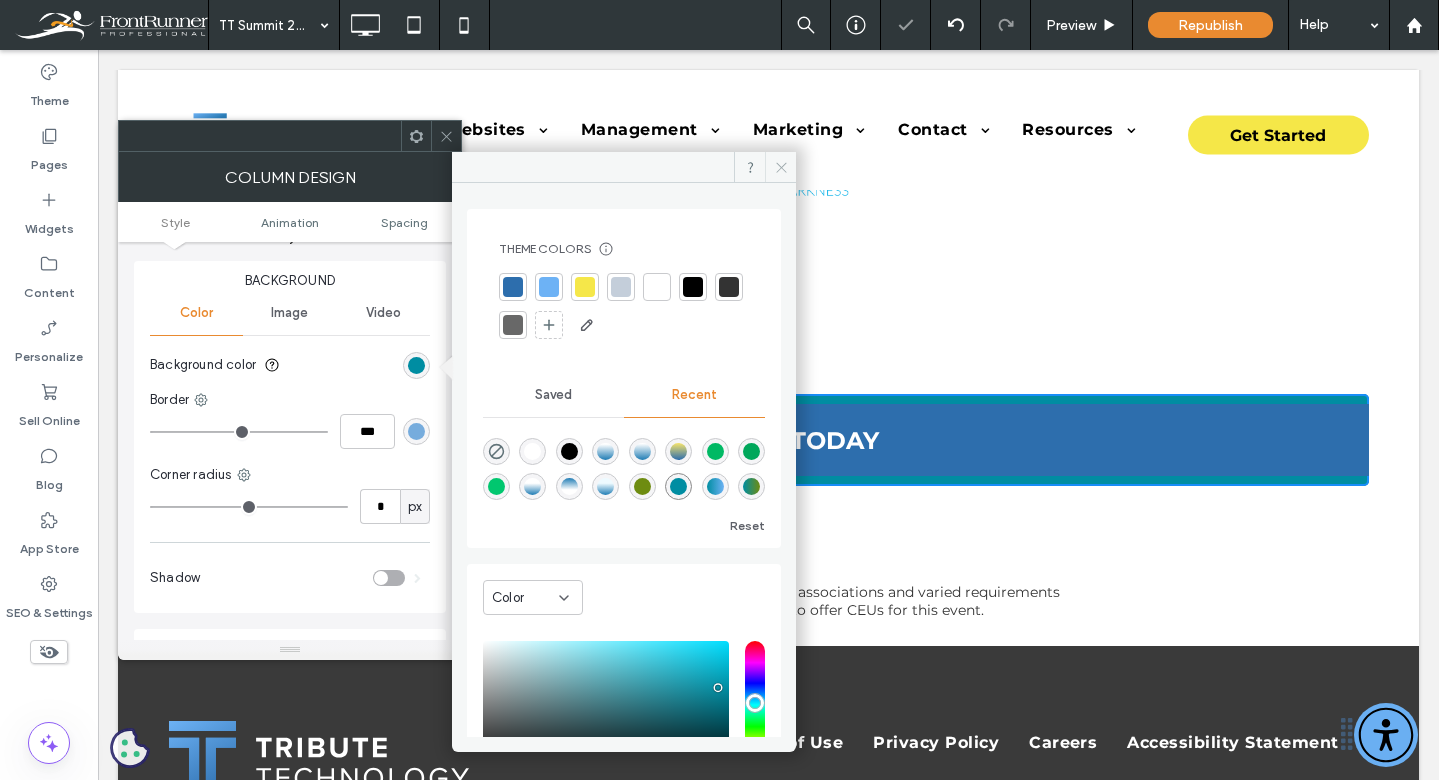 click at bounding box center (780, 167) 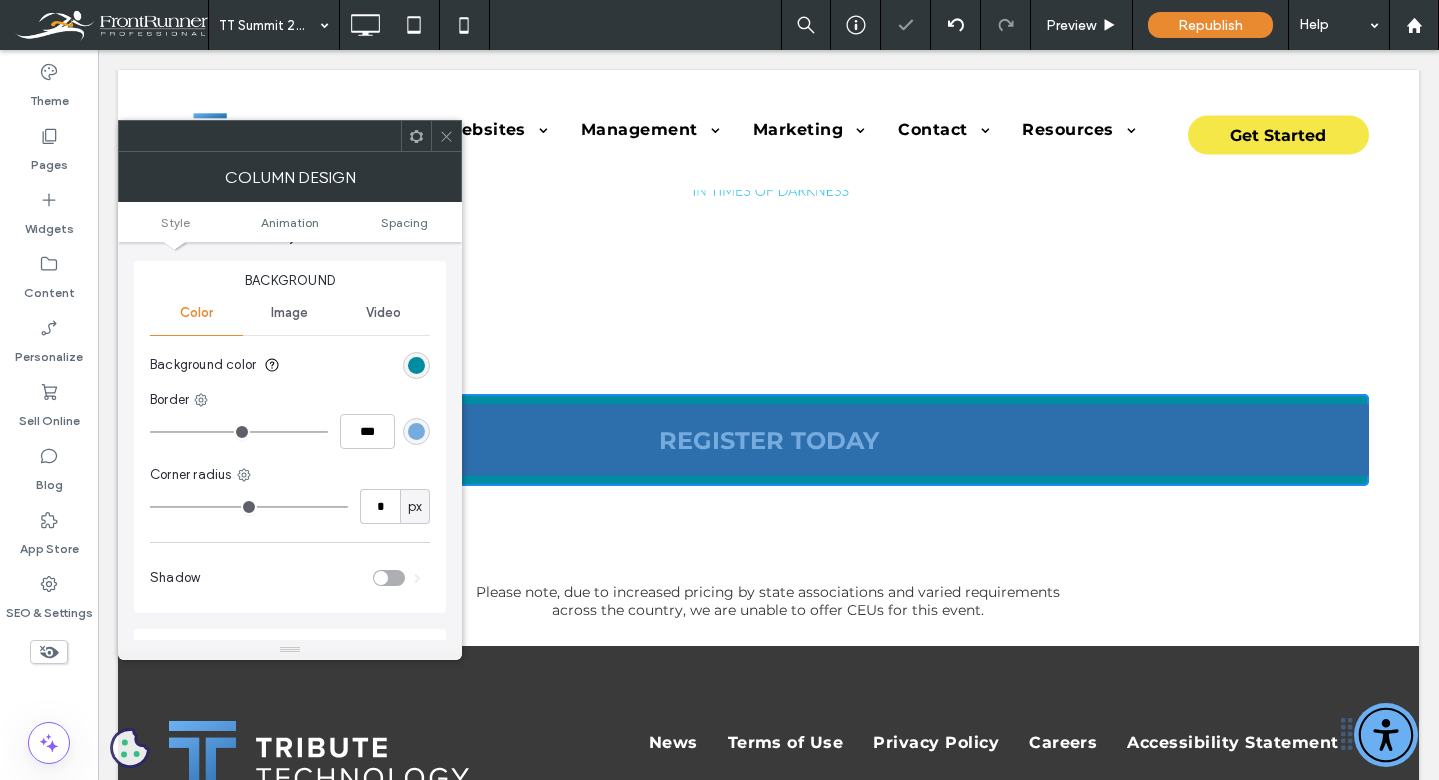 click on "REGISTER TODAY" at bounding box center (769, 440) 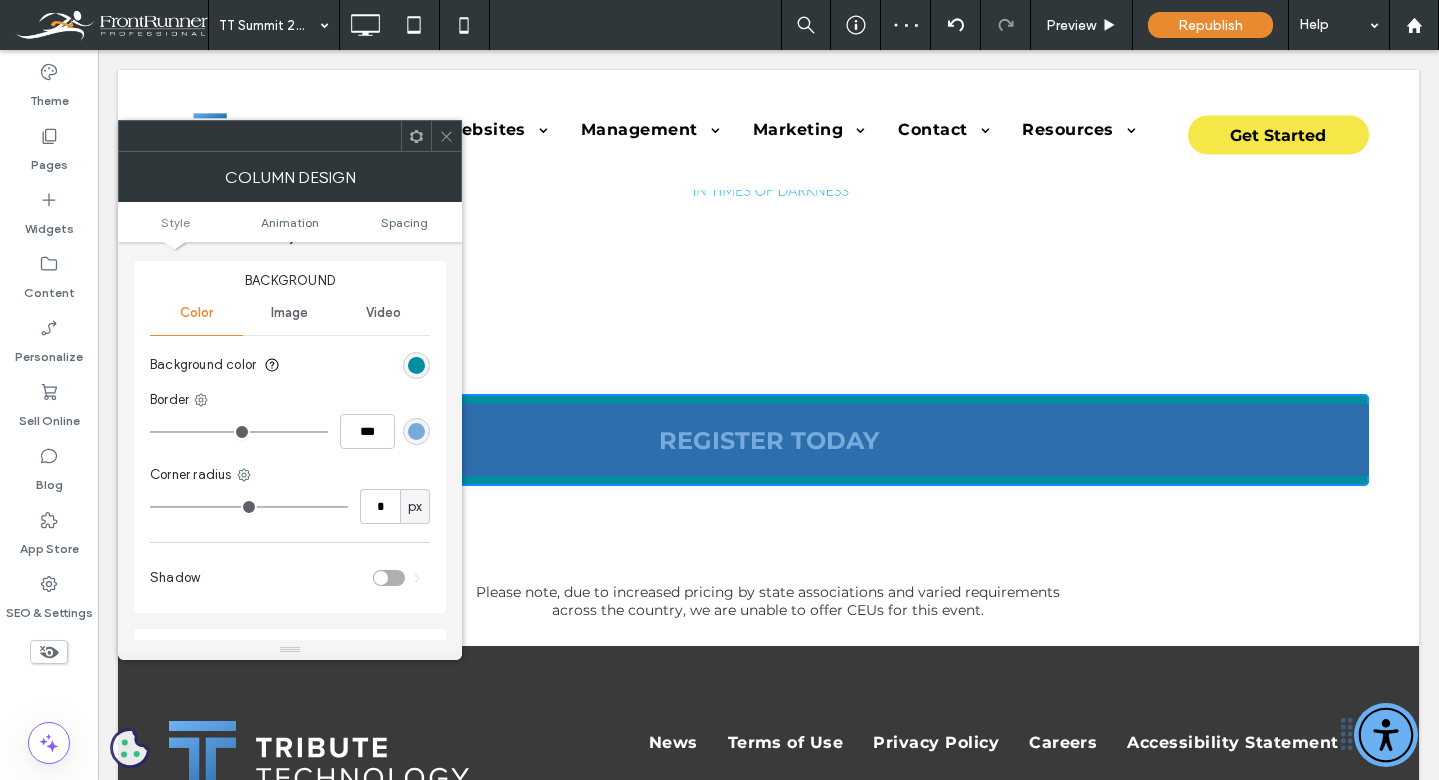 click on "REGISTER TODAY" at bounding box center (769, 440) 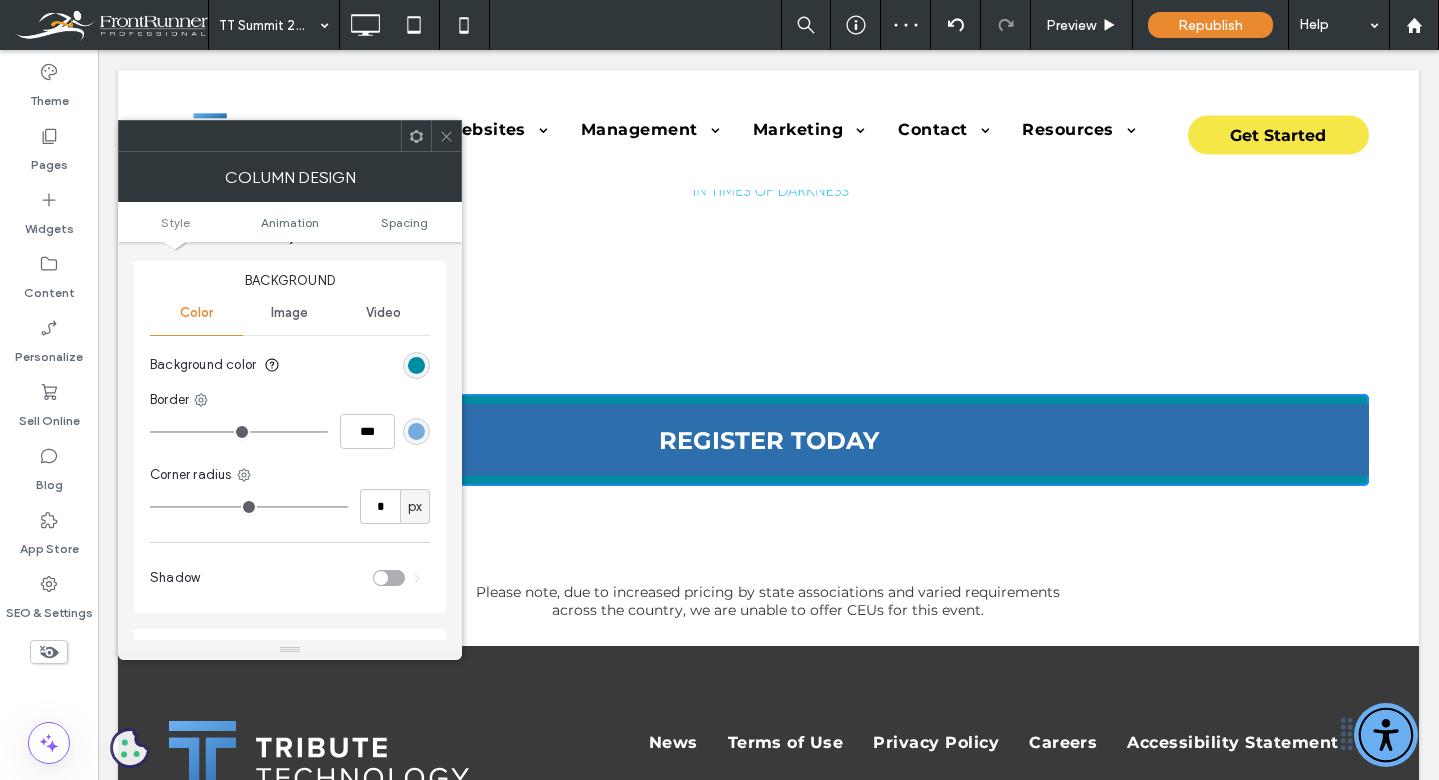 click 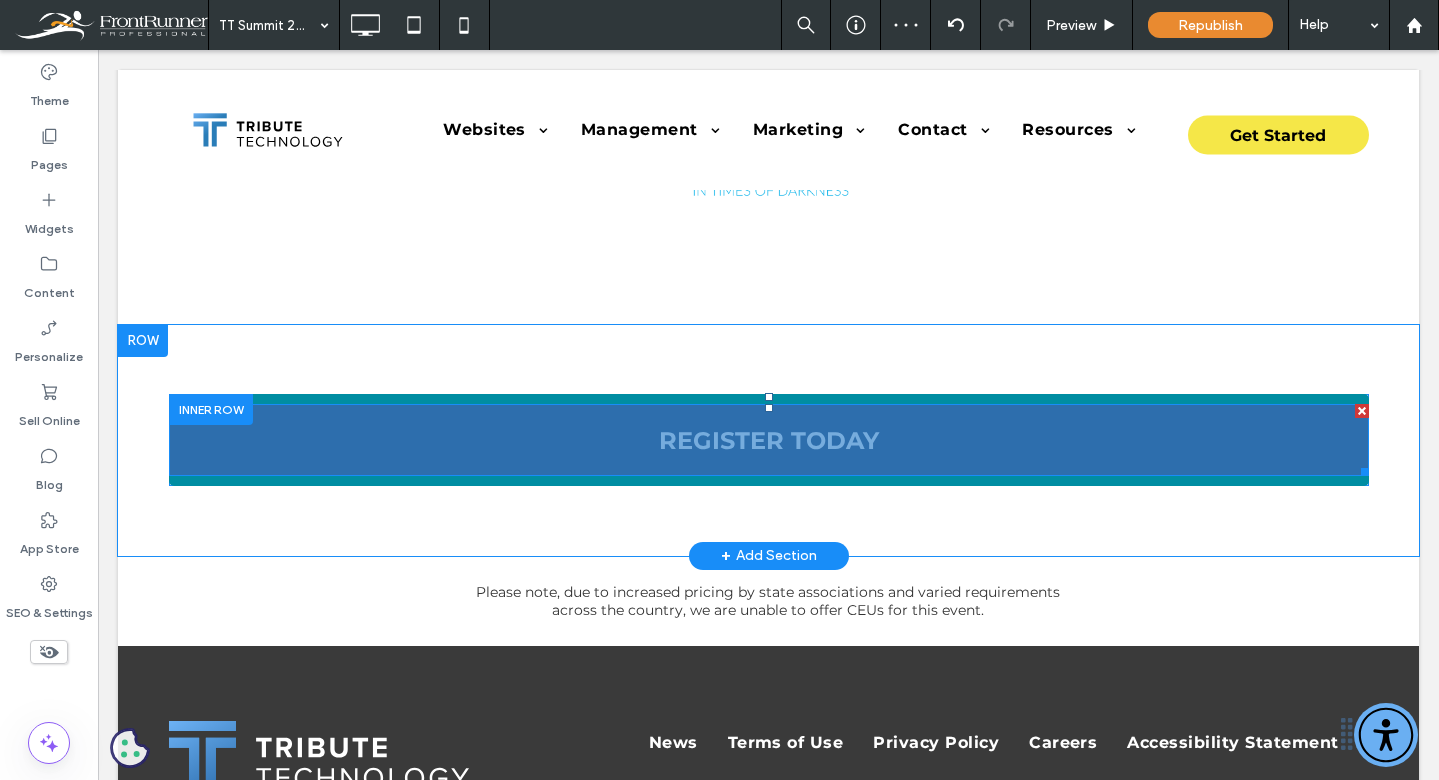 click on "REGISTER TODAY" at bounding box center [769, 440] 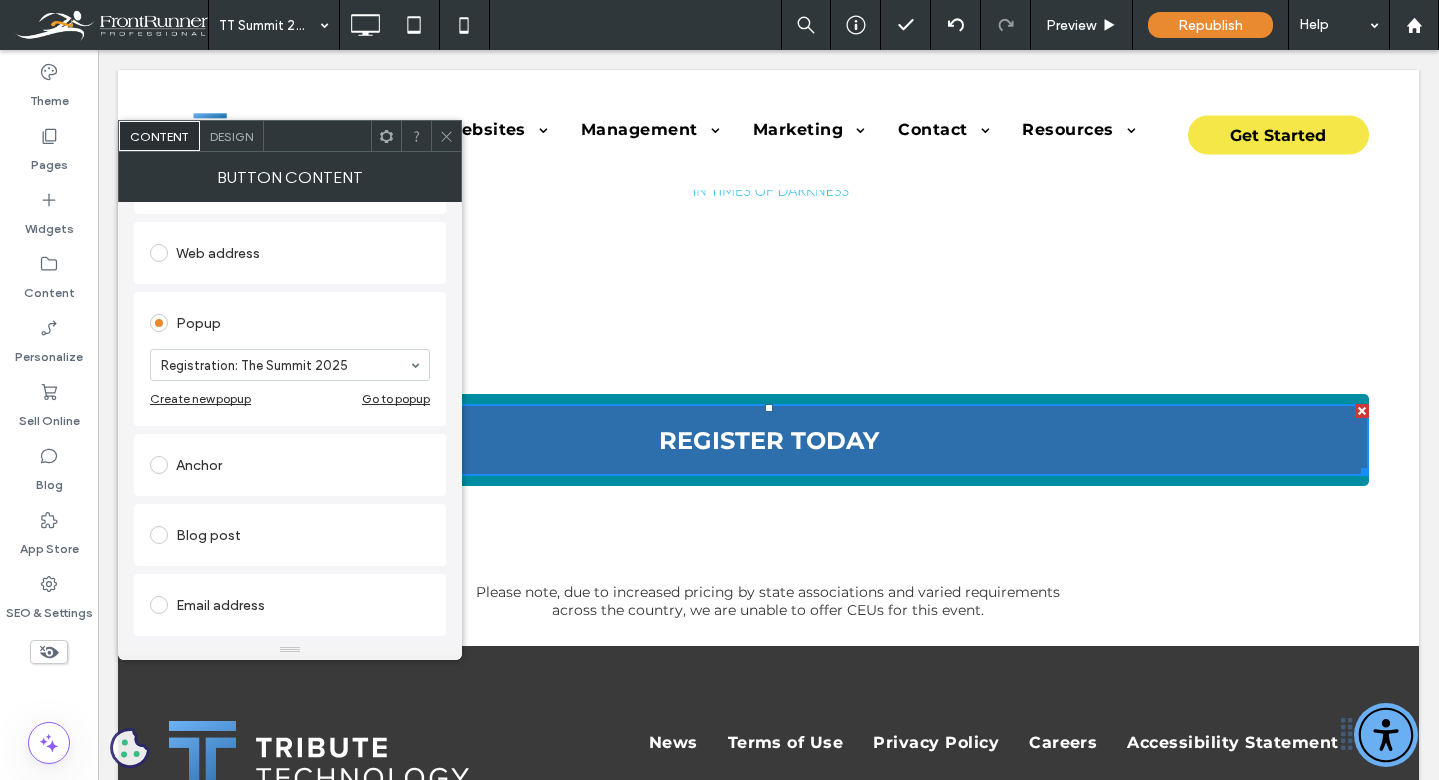 scroll, scrollTop: 0, scrollLeft: 0, axis: both 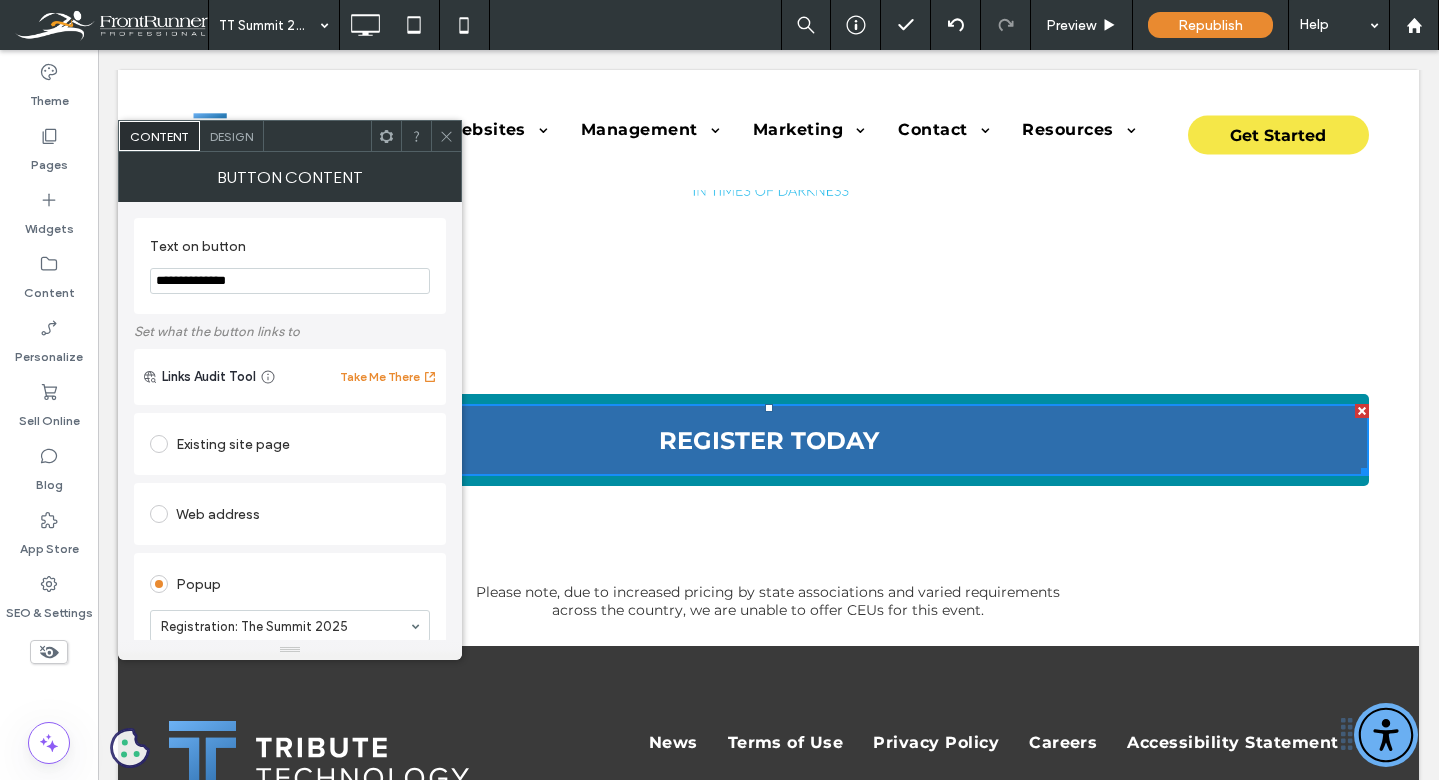 click on "Design" at bounding box center (232, 136) 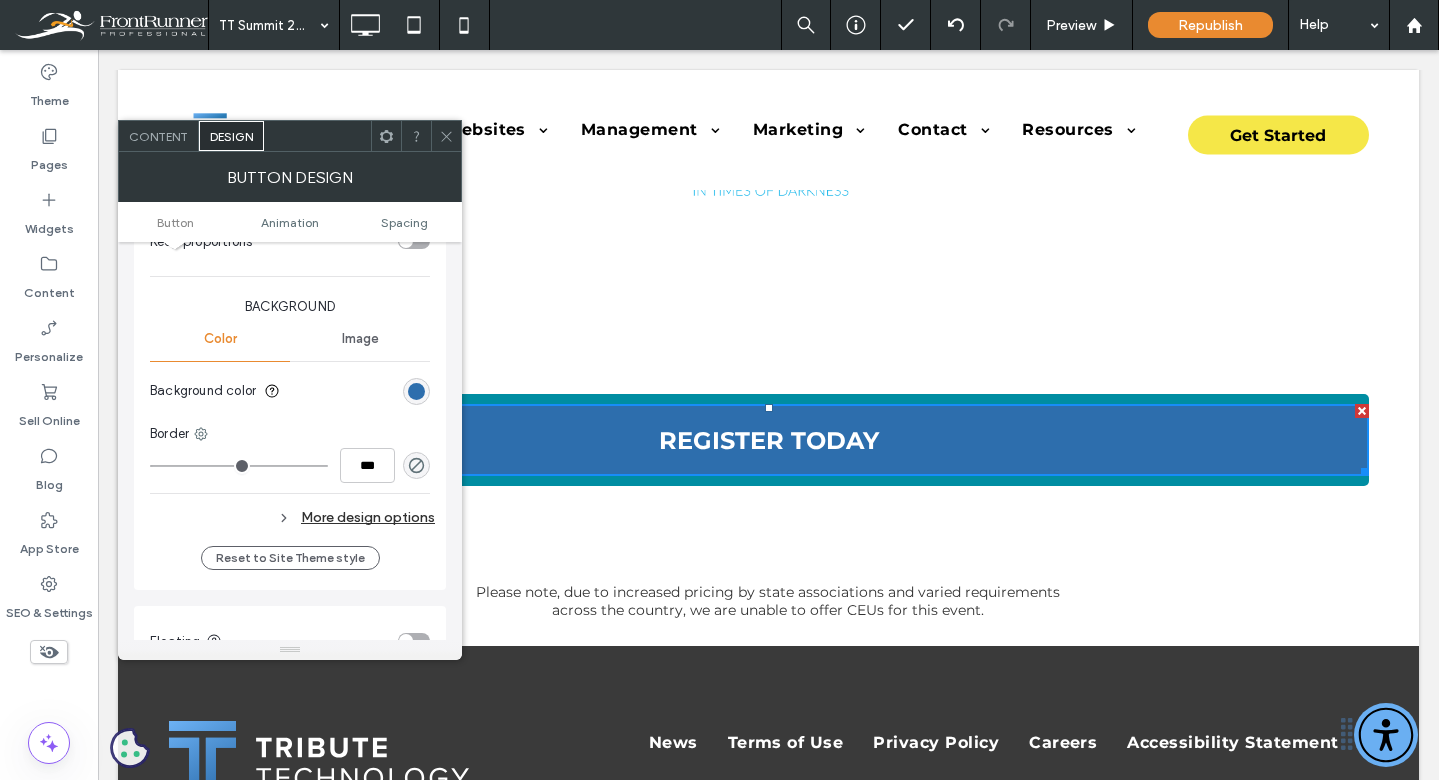 scroll, scrollTop: 569, scrollLeft: 0, axis: vertical 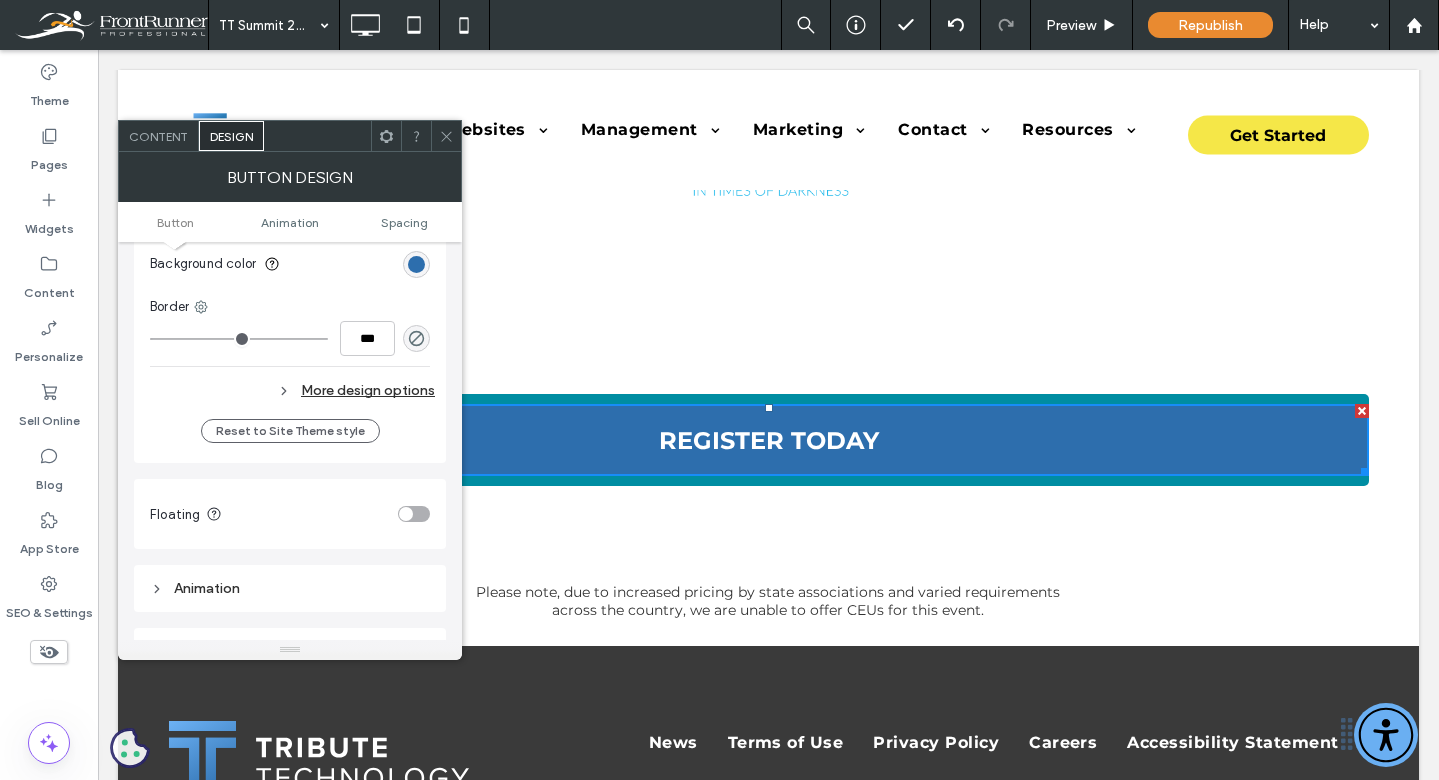click at bounding box center [416, 264] 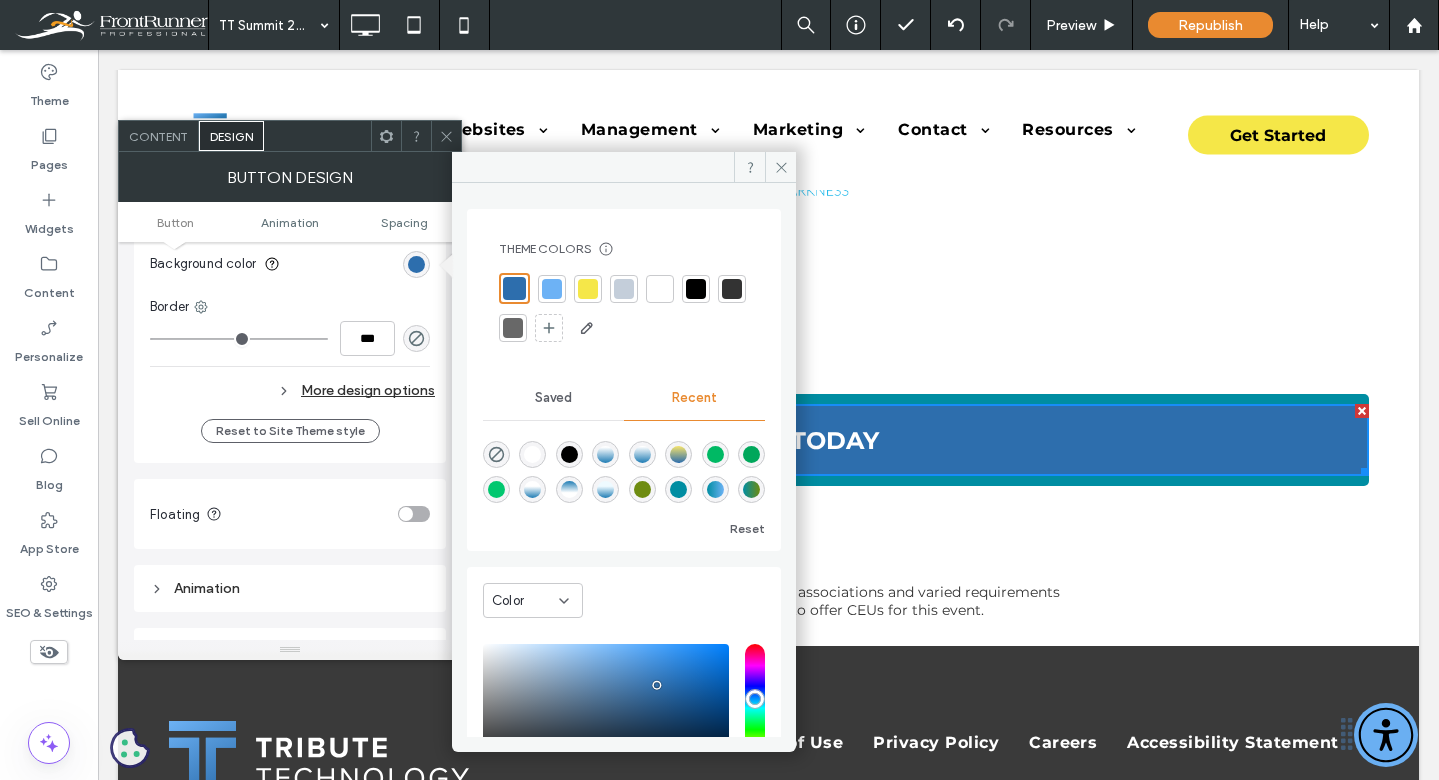 click at bounding box center (678, 489) 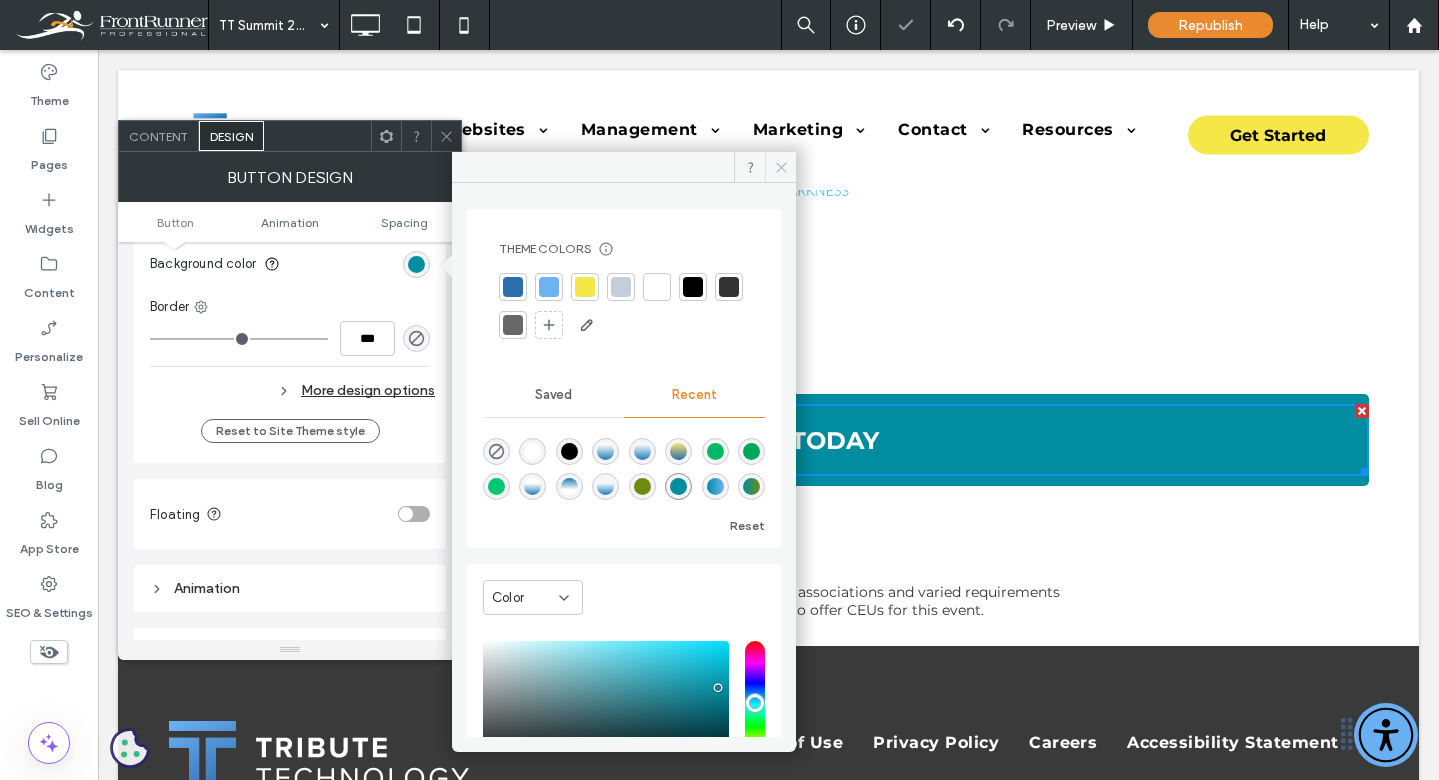 click 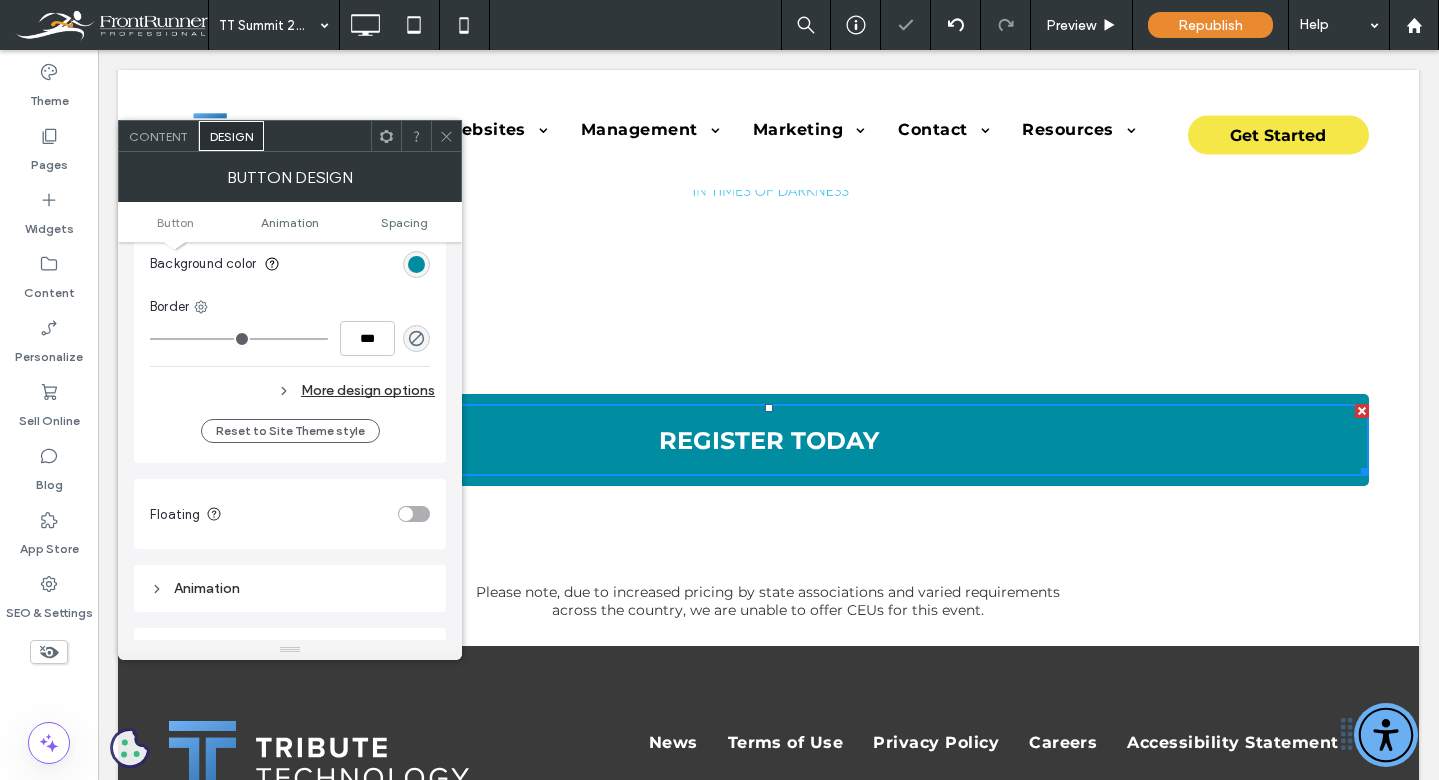drag, startPoint x: 437, startPoint y: 132, endPoint x: 458, endPoint y: 161, distance: 35.805027 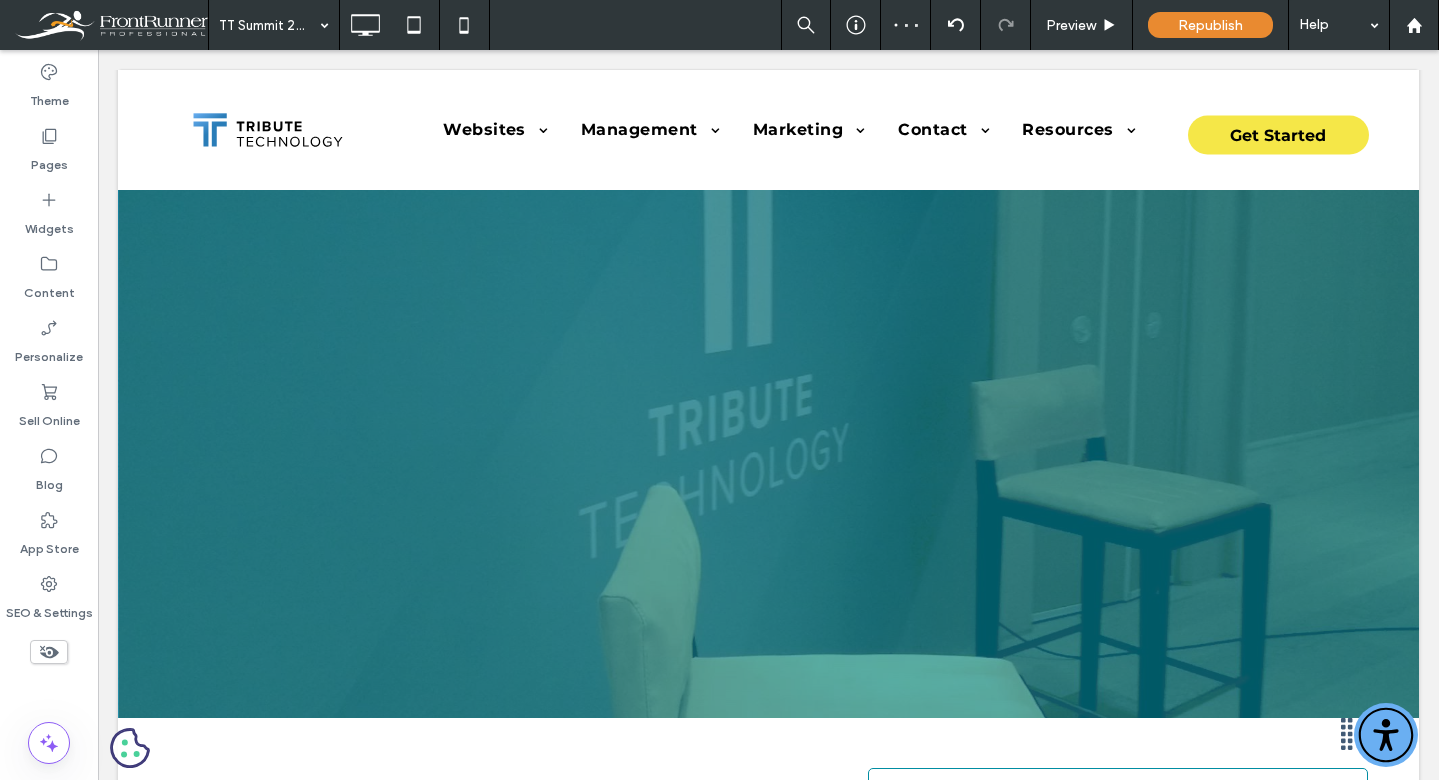 scroll, scrollTop: 0, scrollLeft: 0, axis: both 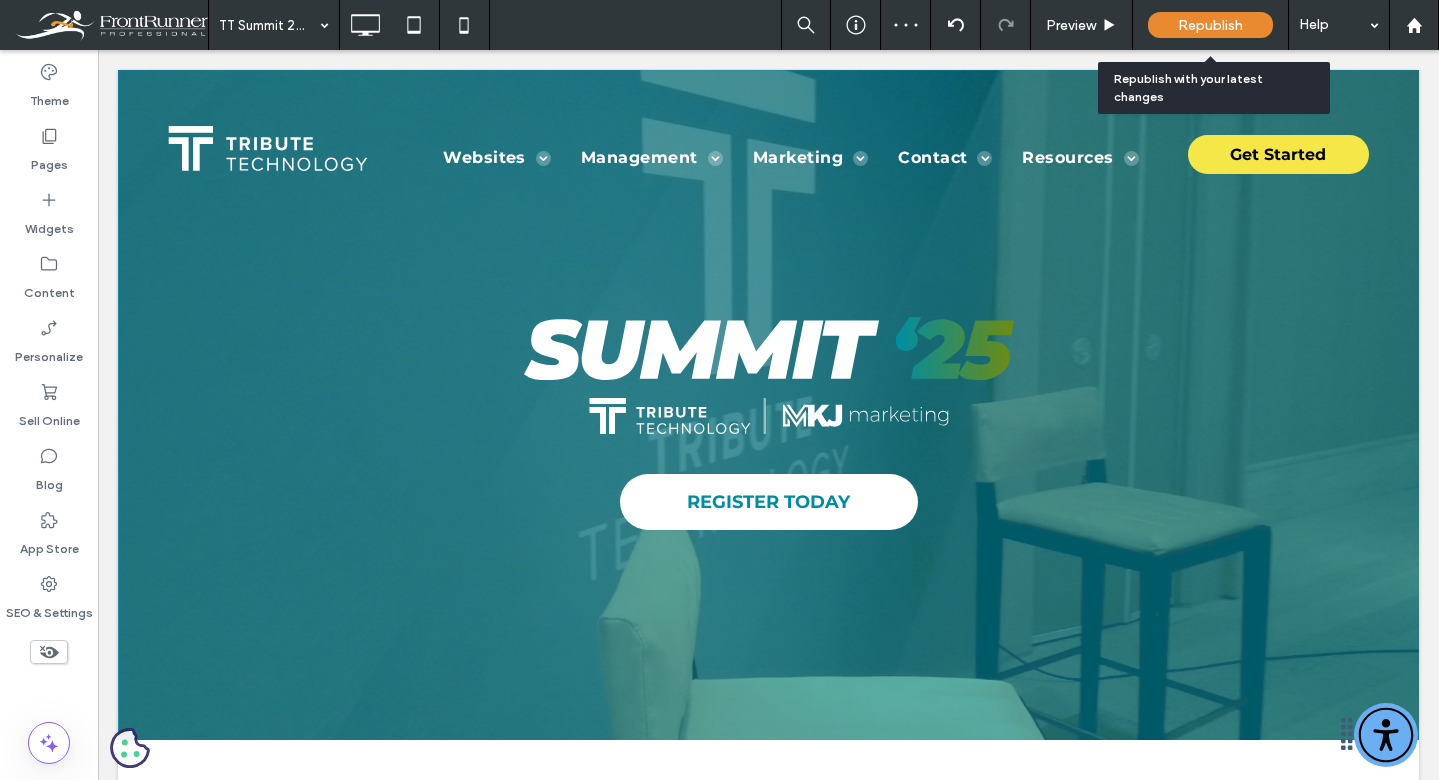 click on "Republish" at bounding box center (1210, 25) 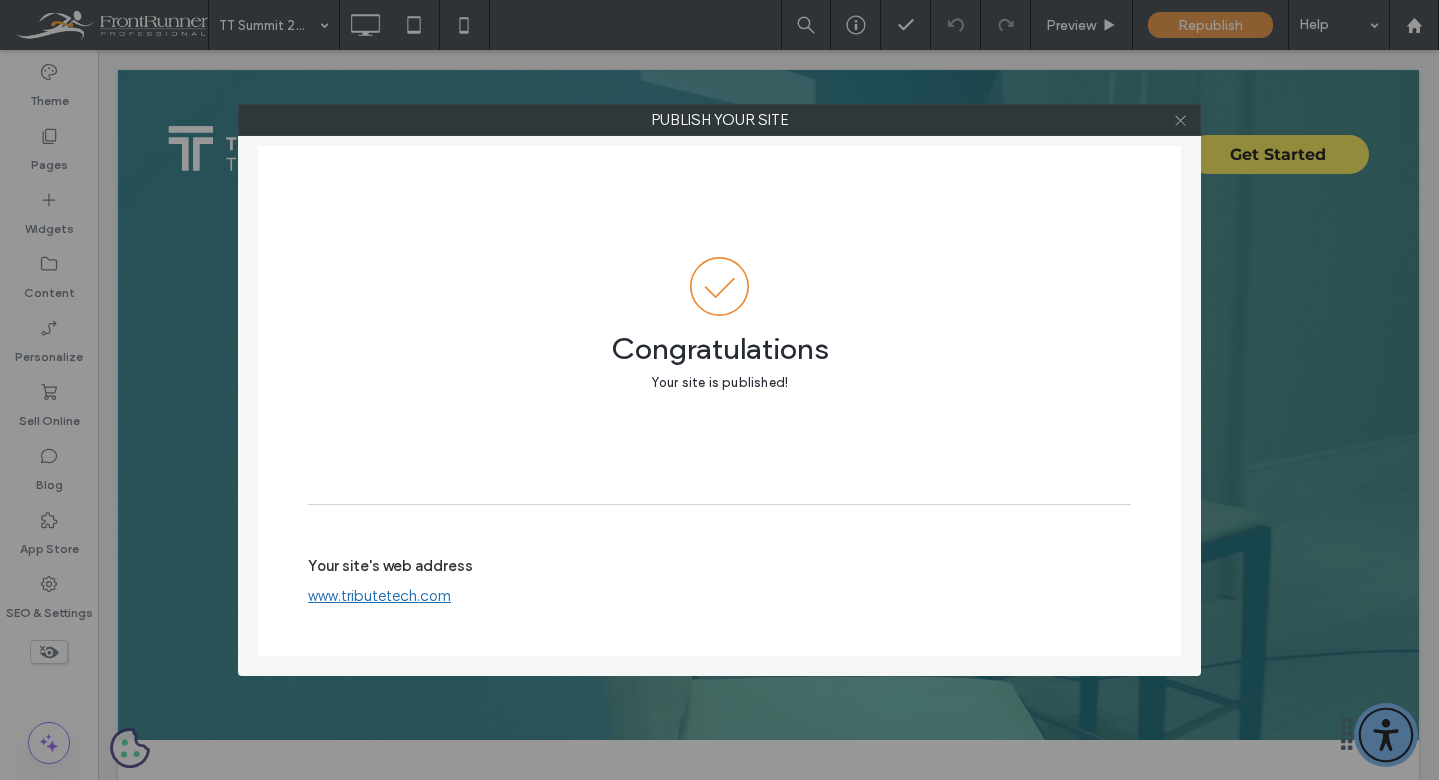 click 